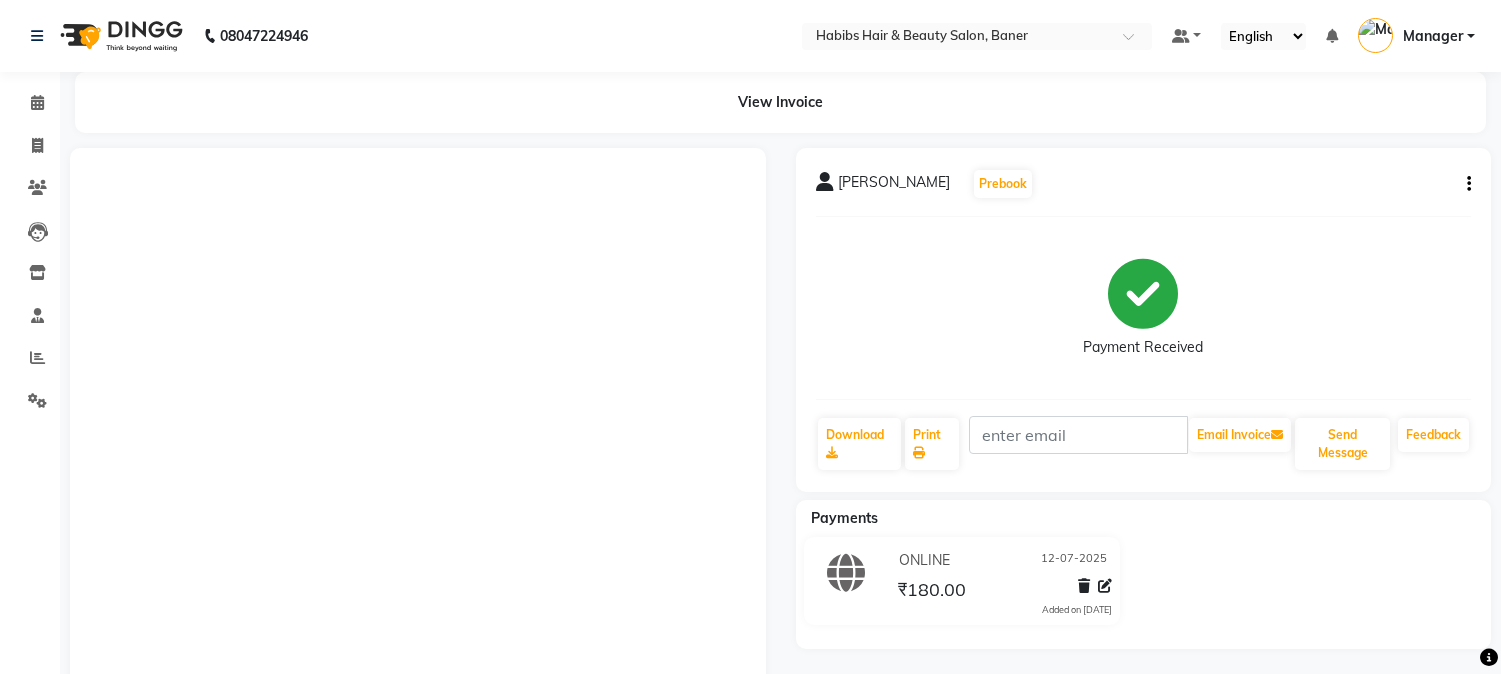 scroll, scrollTop: 0, scrollLeft: 0, axis: both 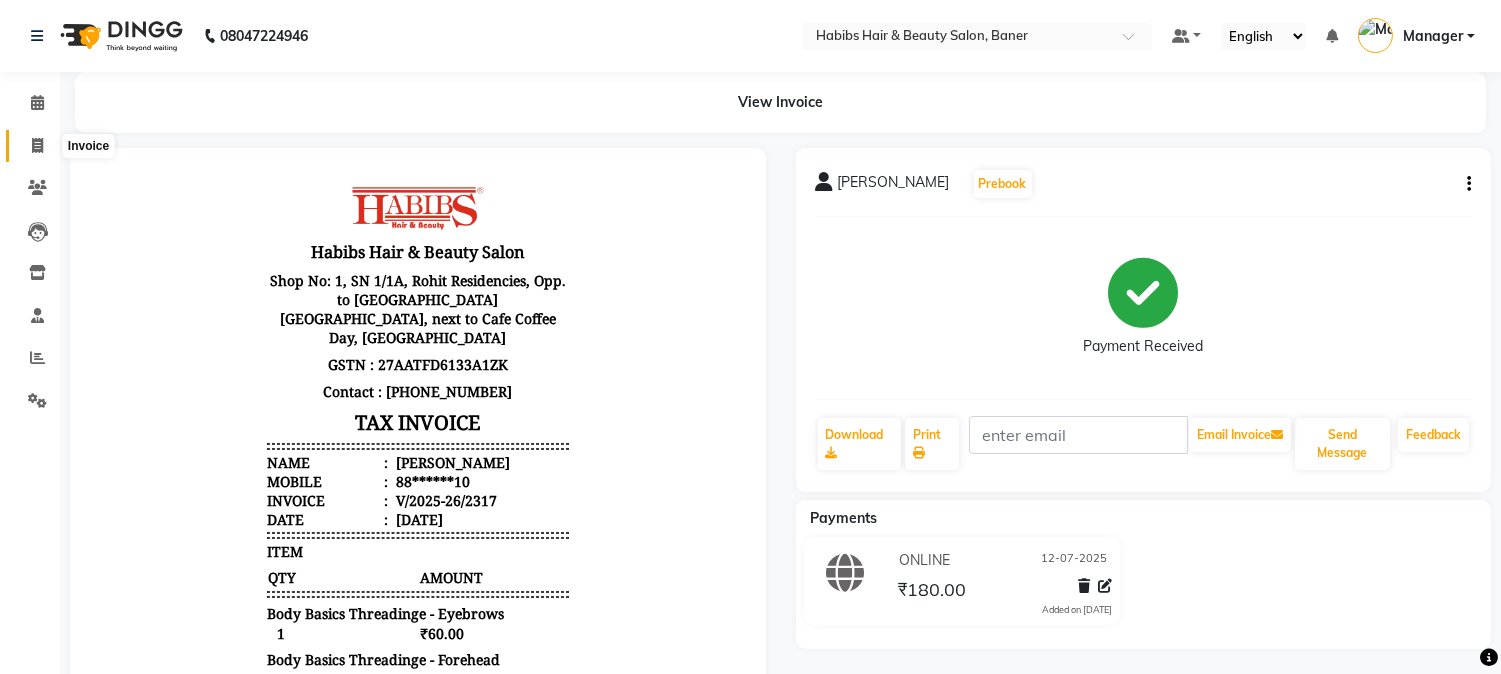 click 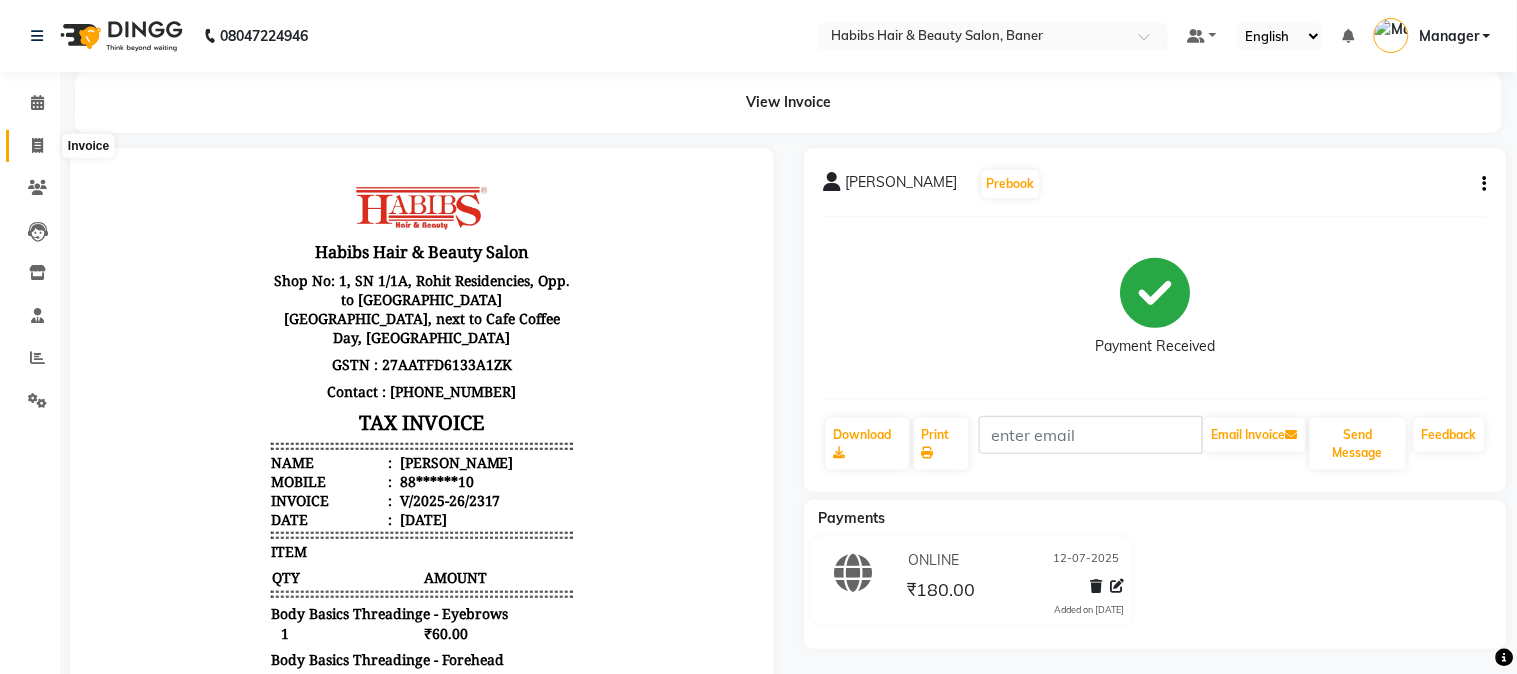 select on "5356" 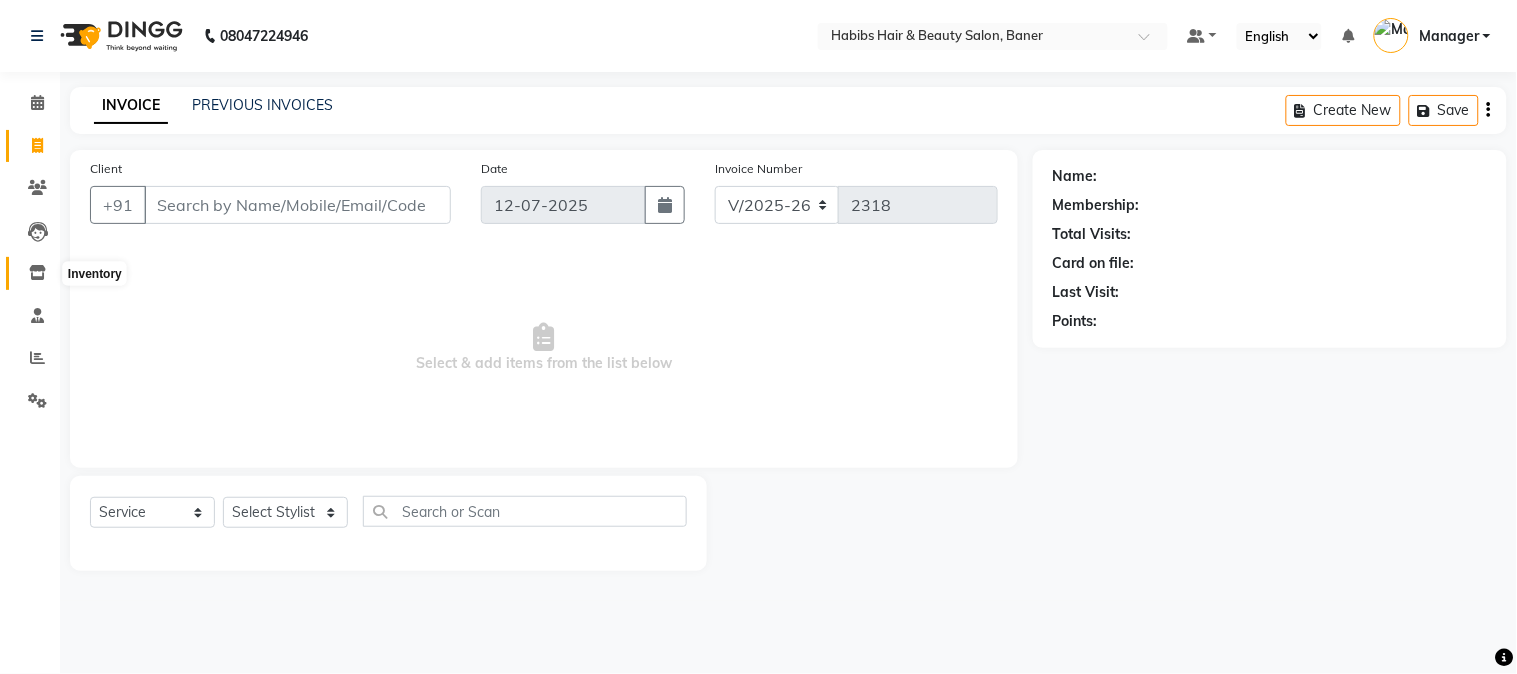 click 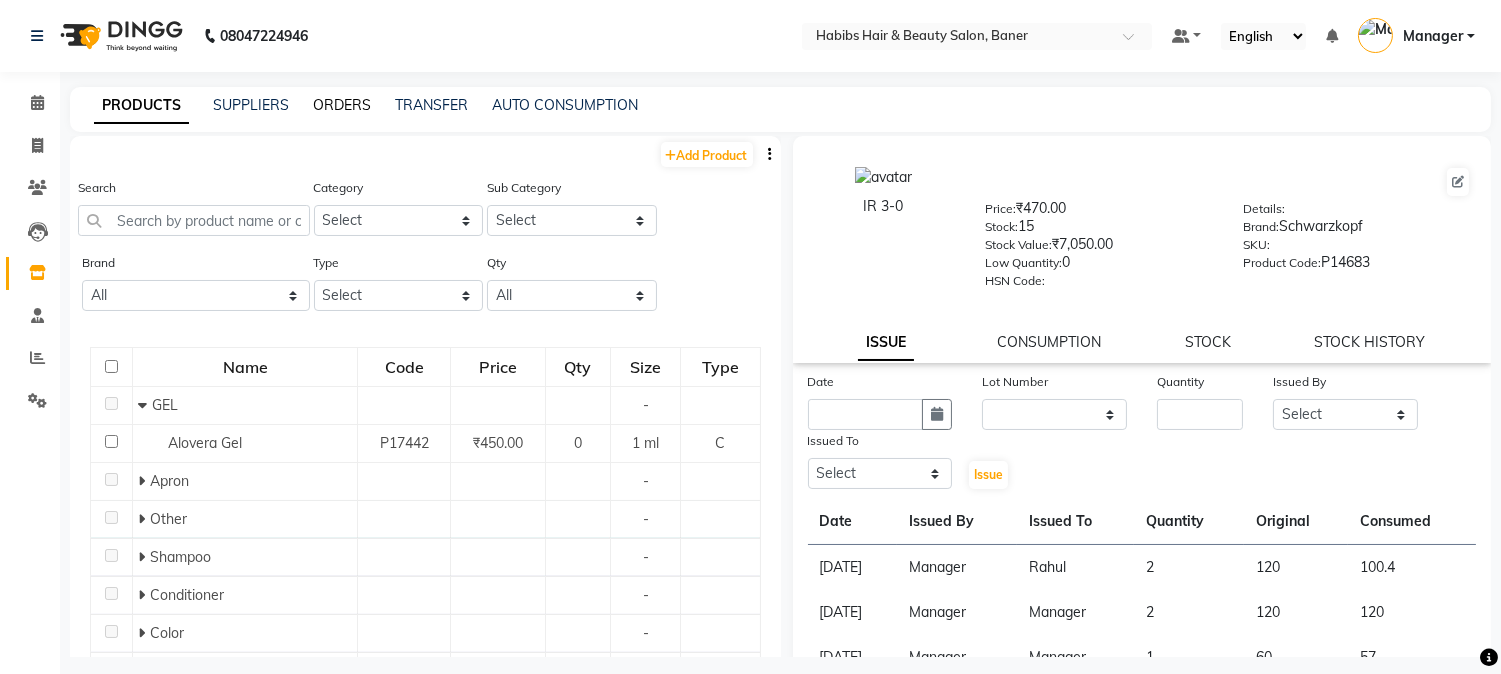 click on "ORDERS" 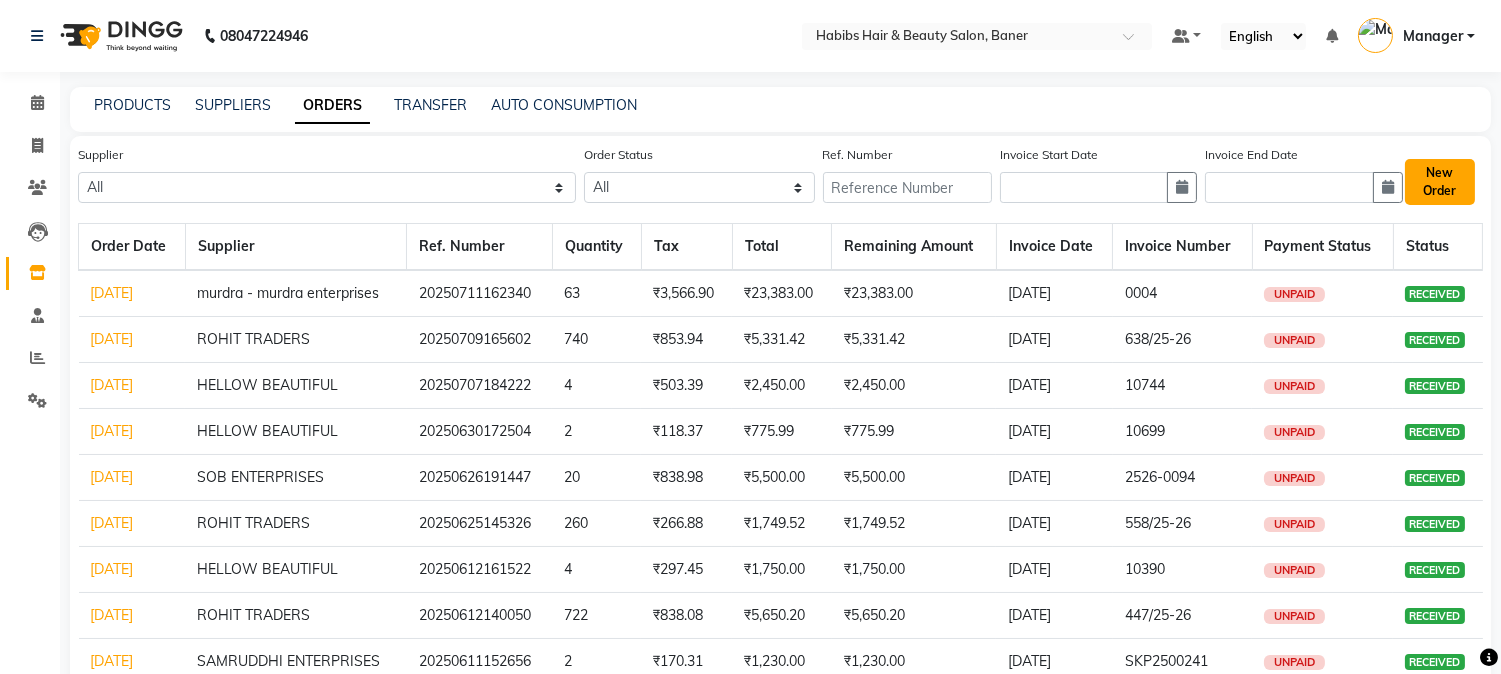 click on "New Order" 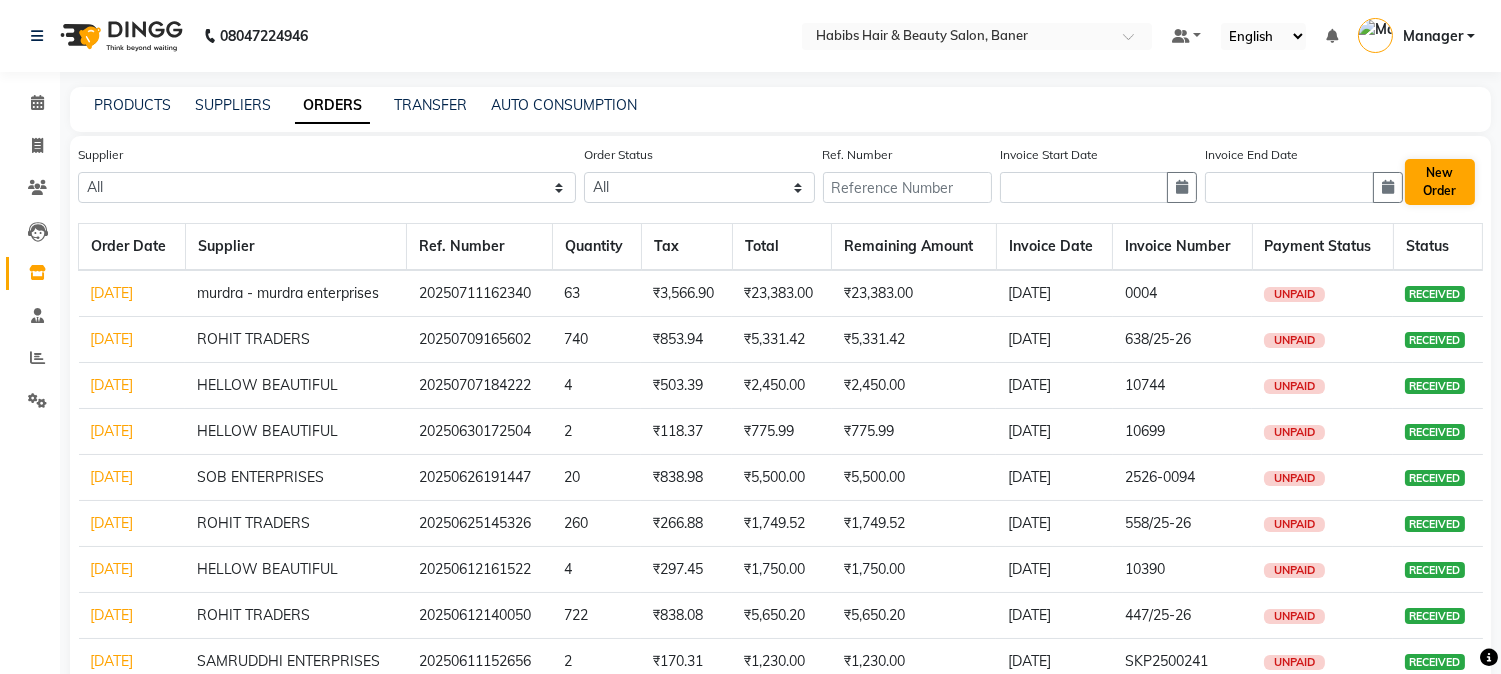 select on "true" 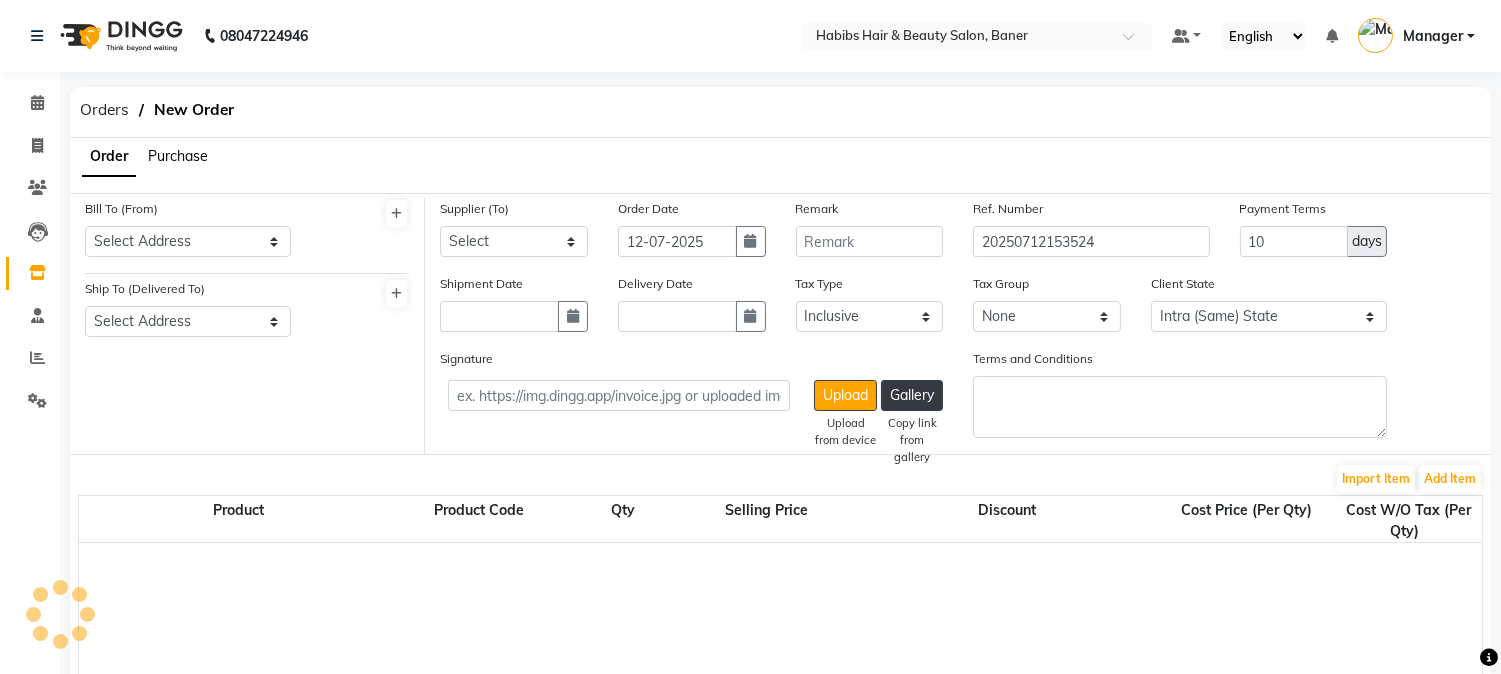 select on "2229" 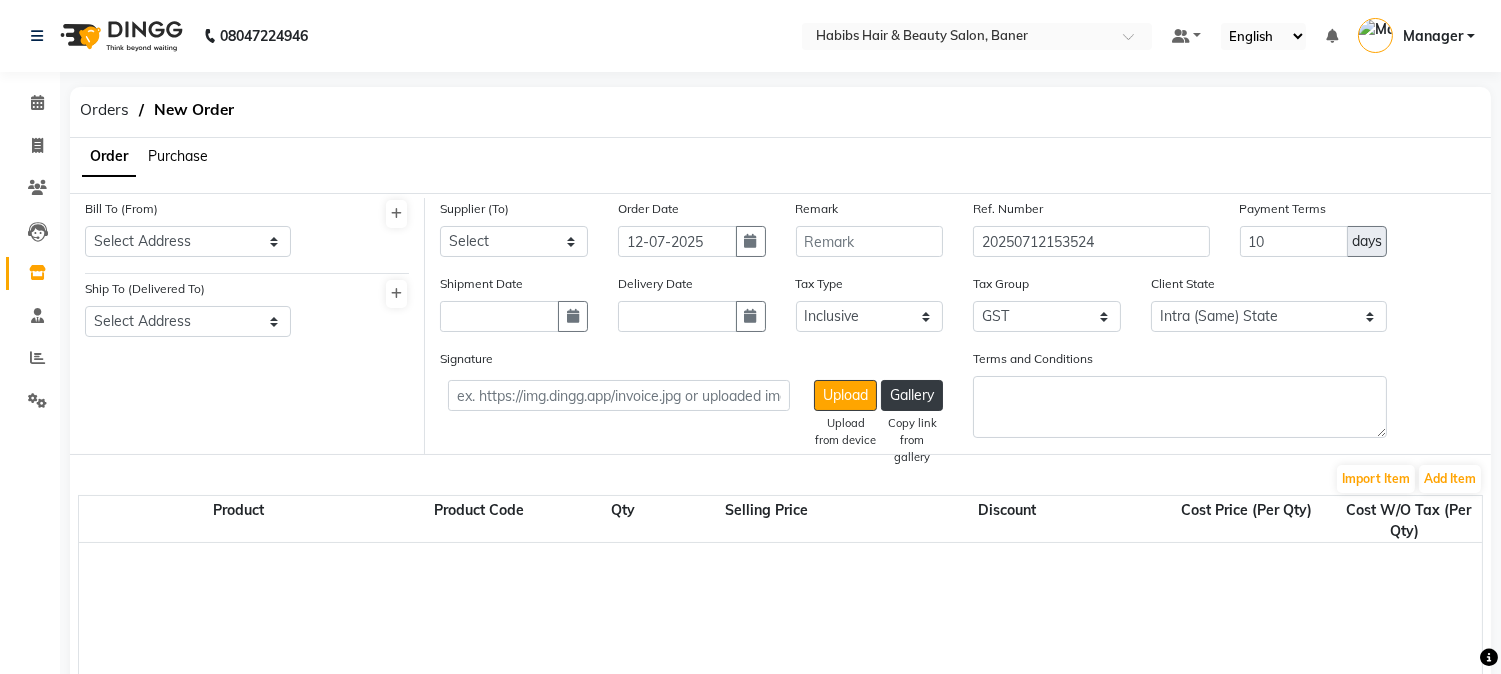 click on "Purchase" 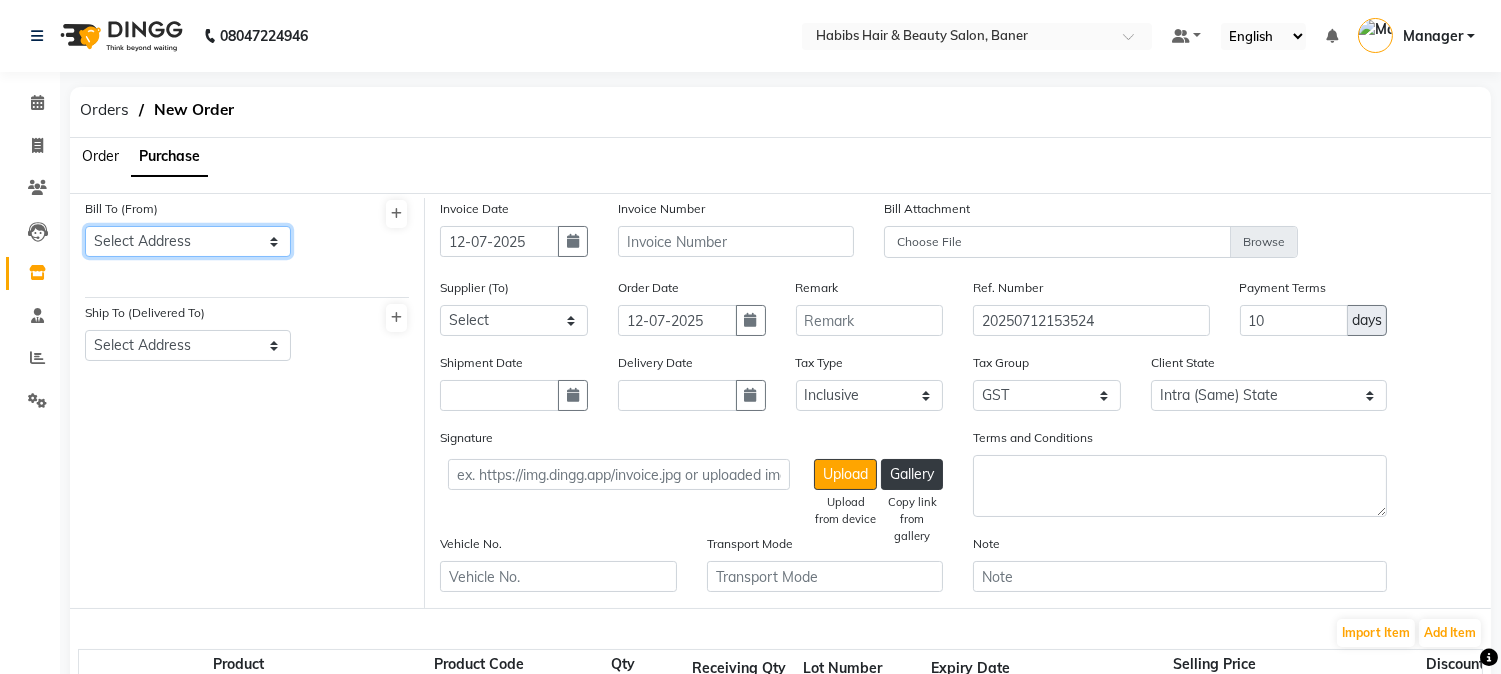 click on "Select Address  Baner" 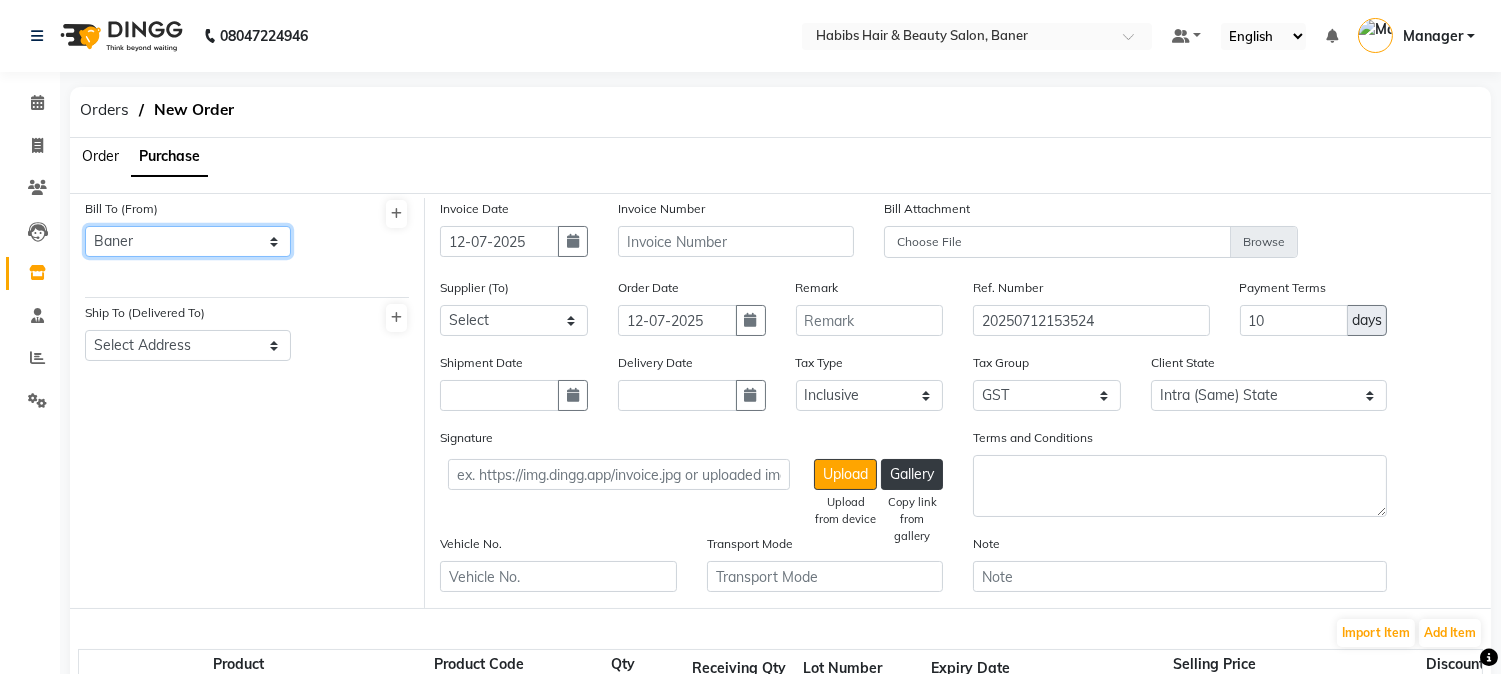 click on "Select Address  Baner" 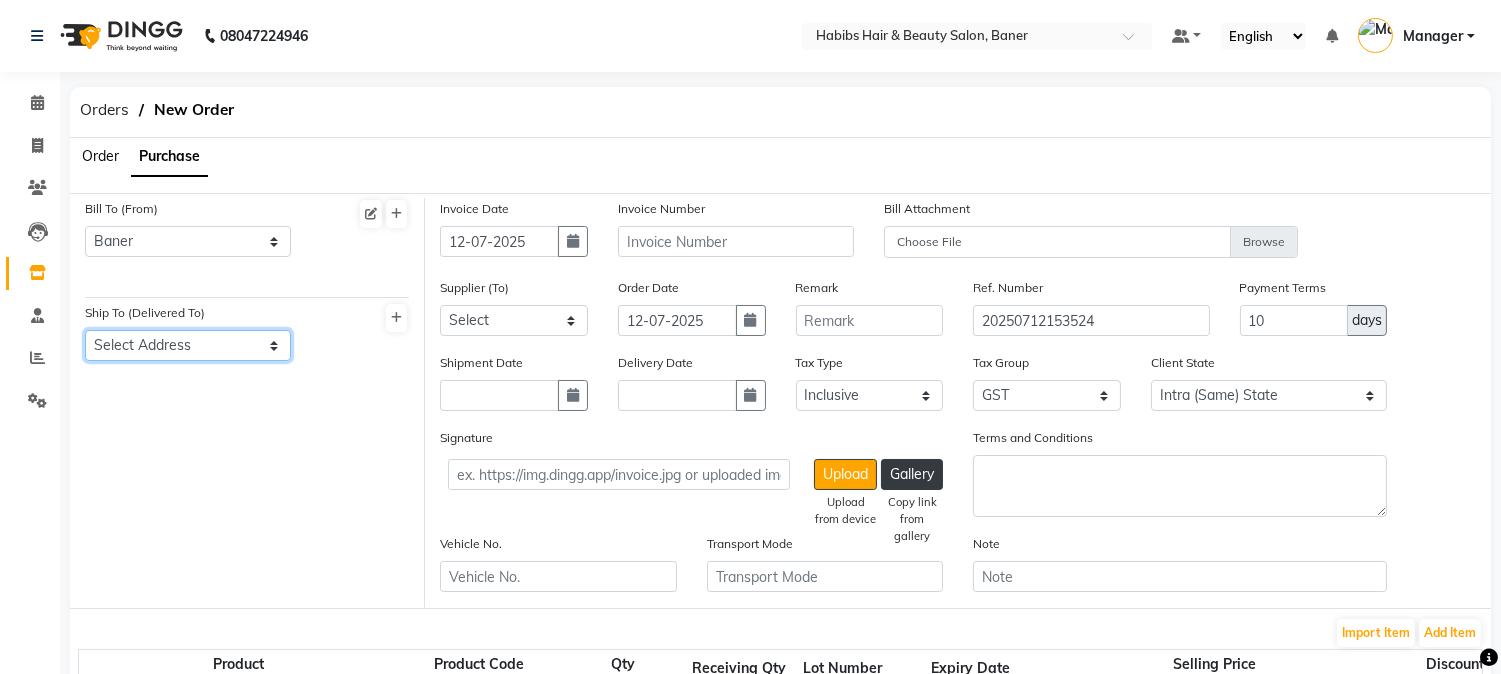 click on "Select Address  Baner" 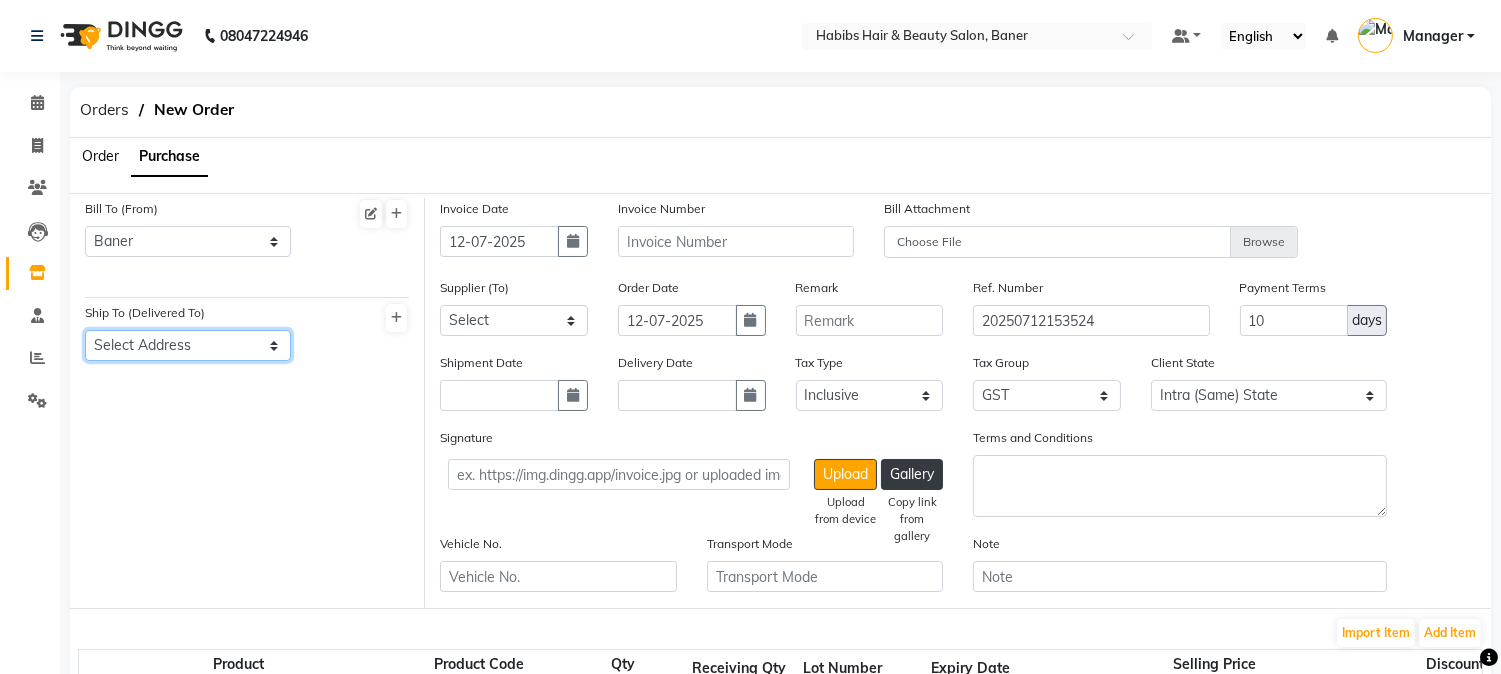 select on "729" 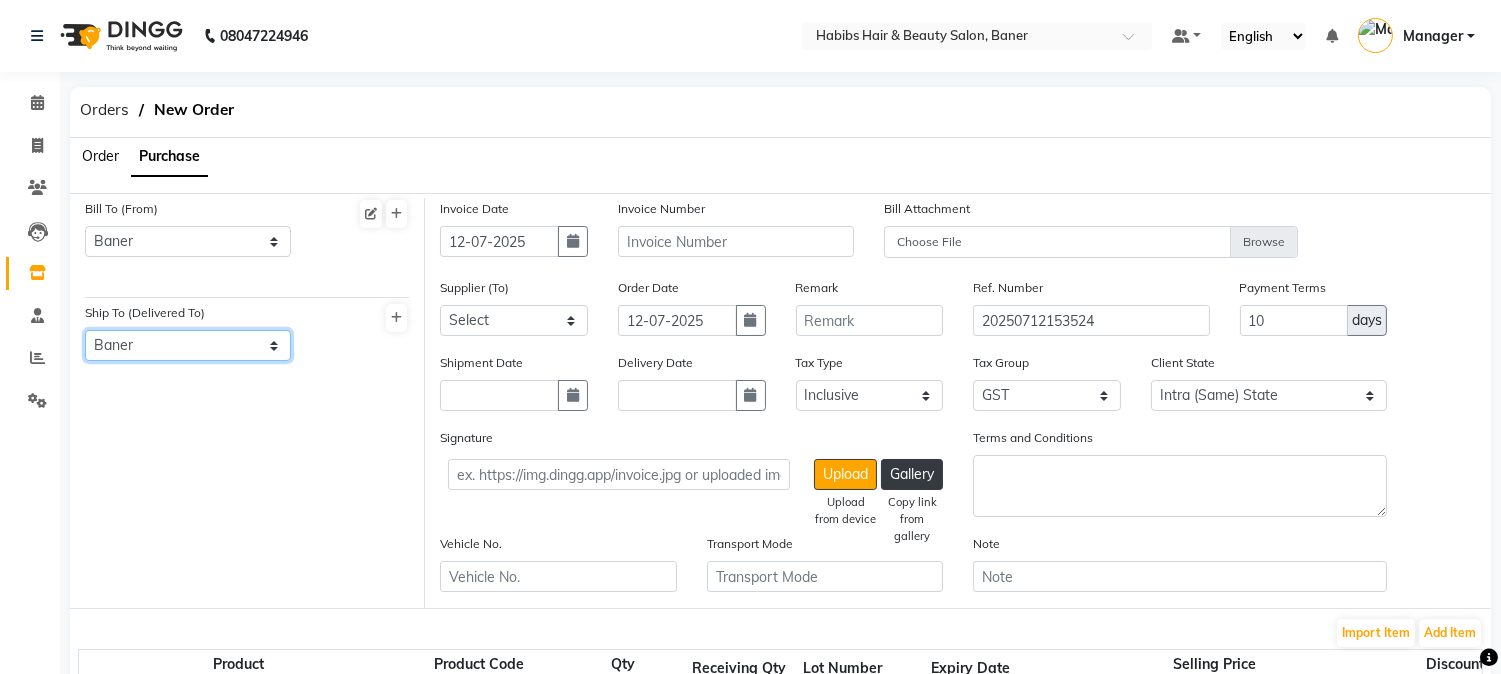 click on "Select Address  Baner" 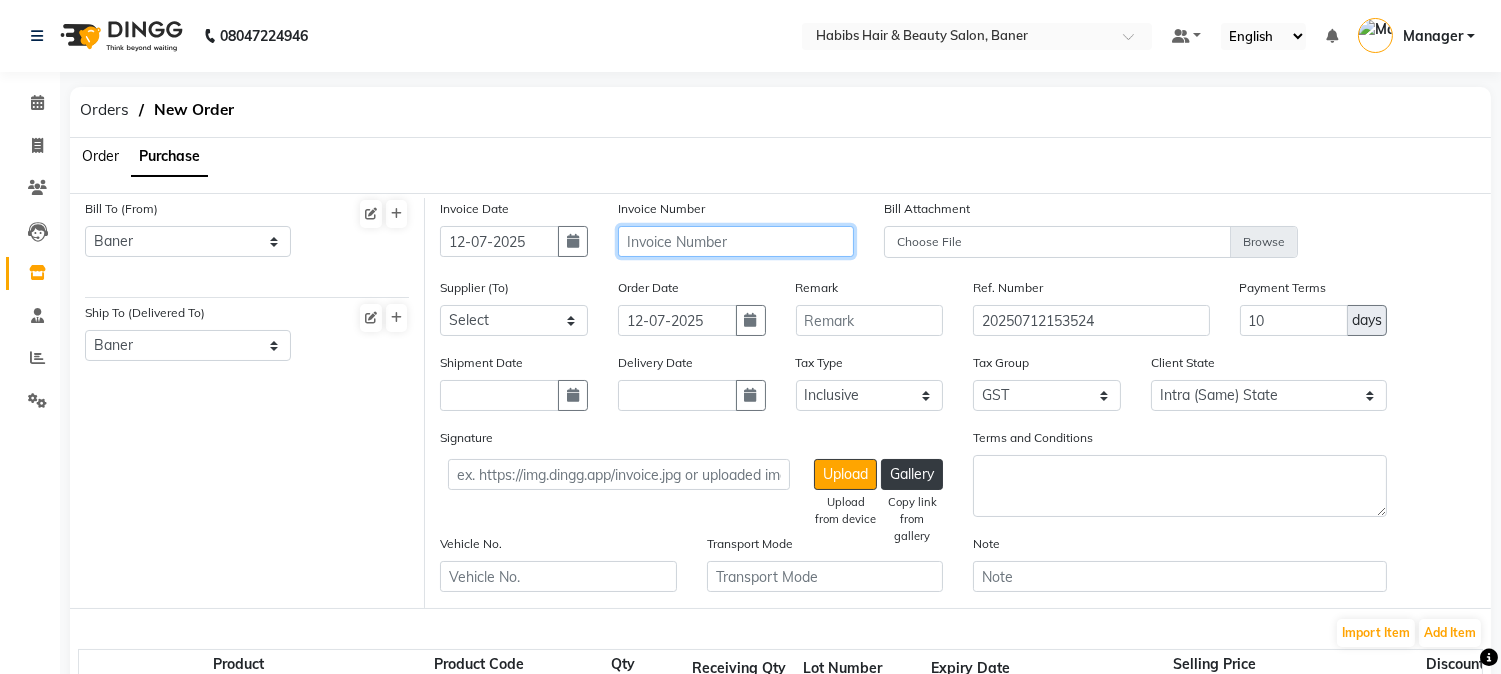 click 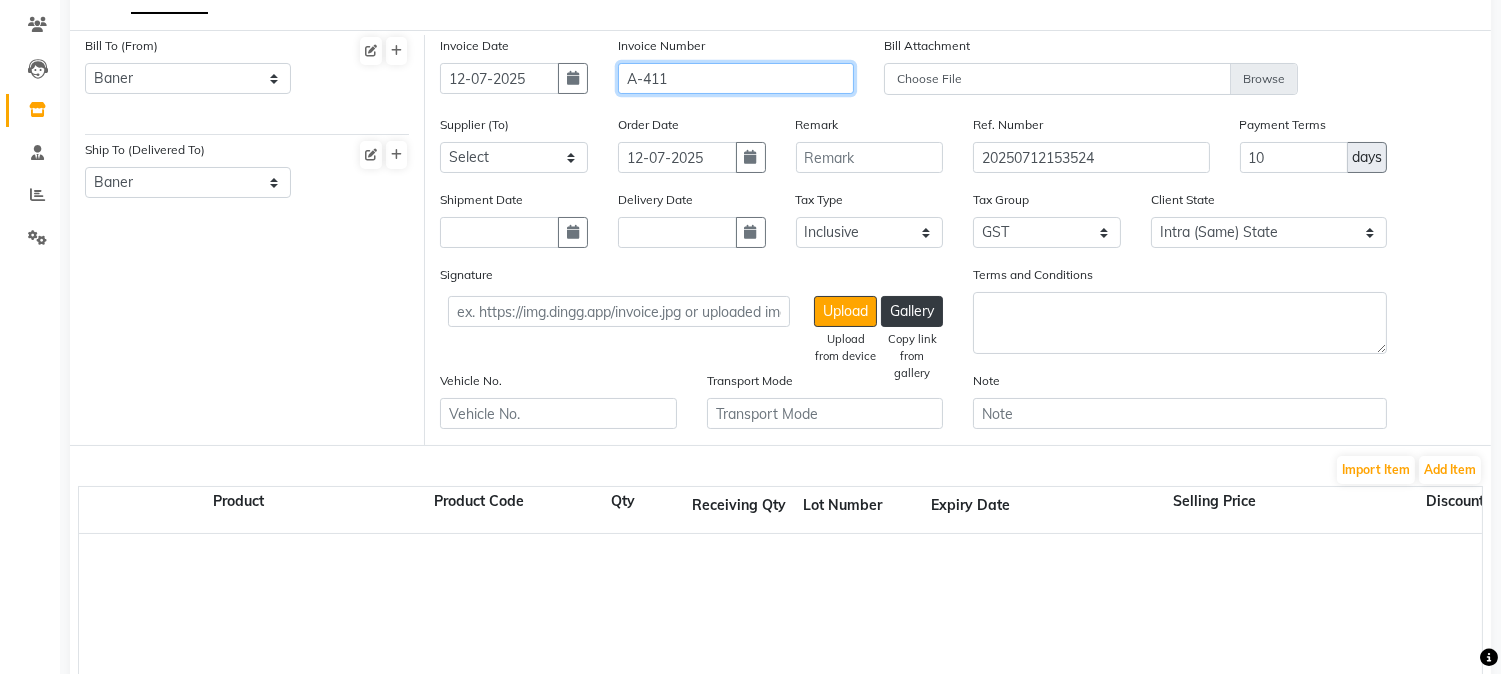 scroll, scrollTop: 0, scrollLeft: 0, axis: both 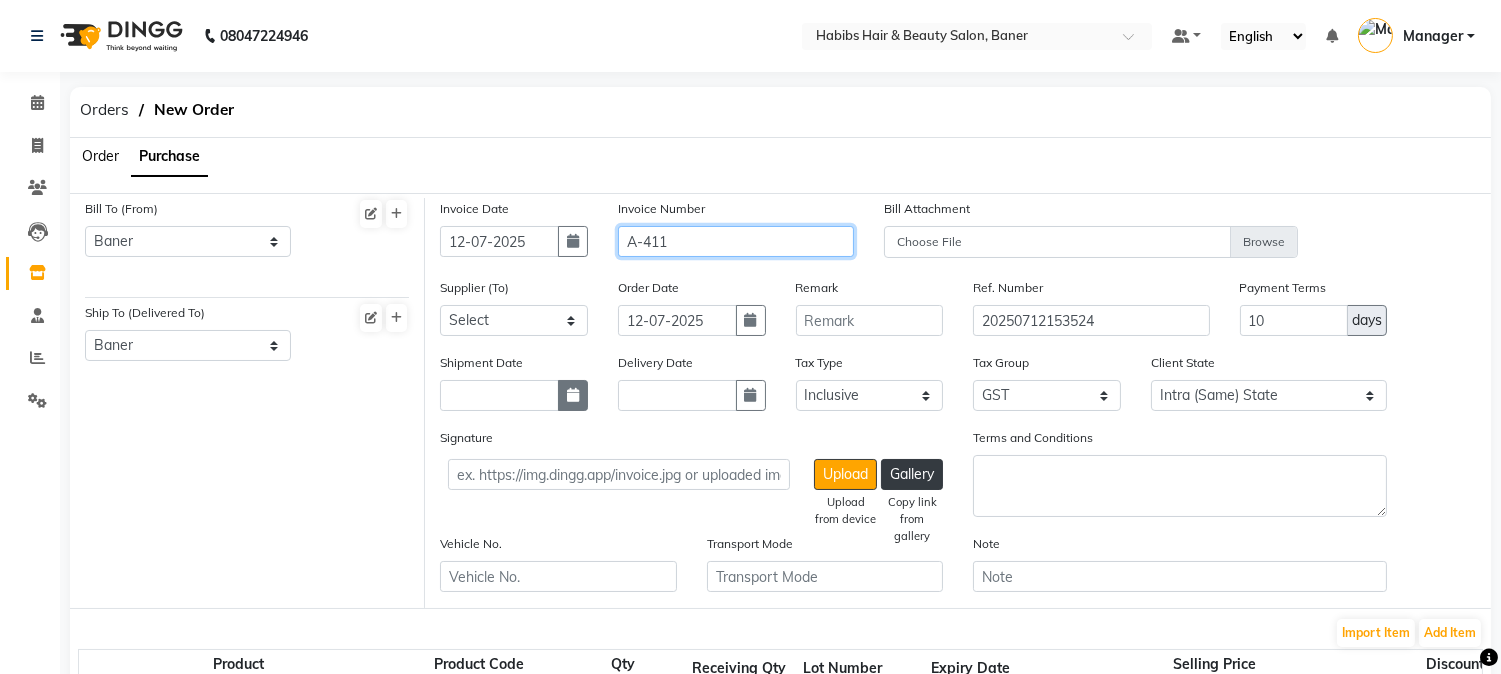 type on "A-411" 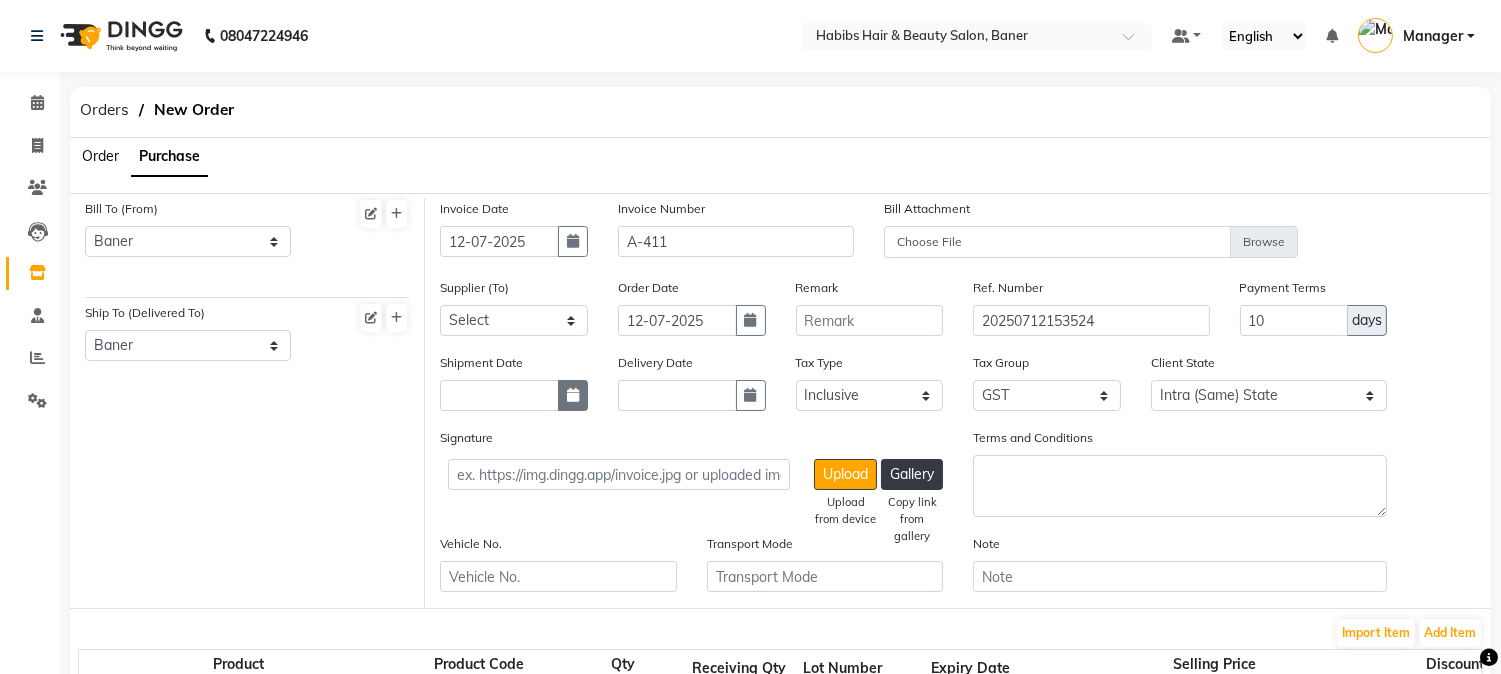 click 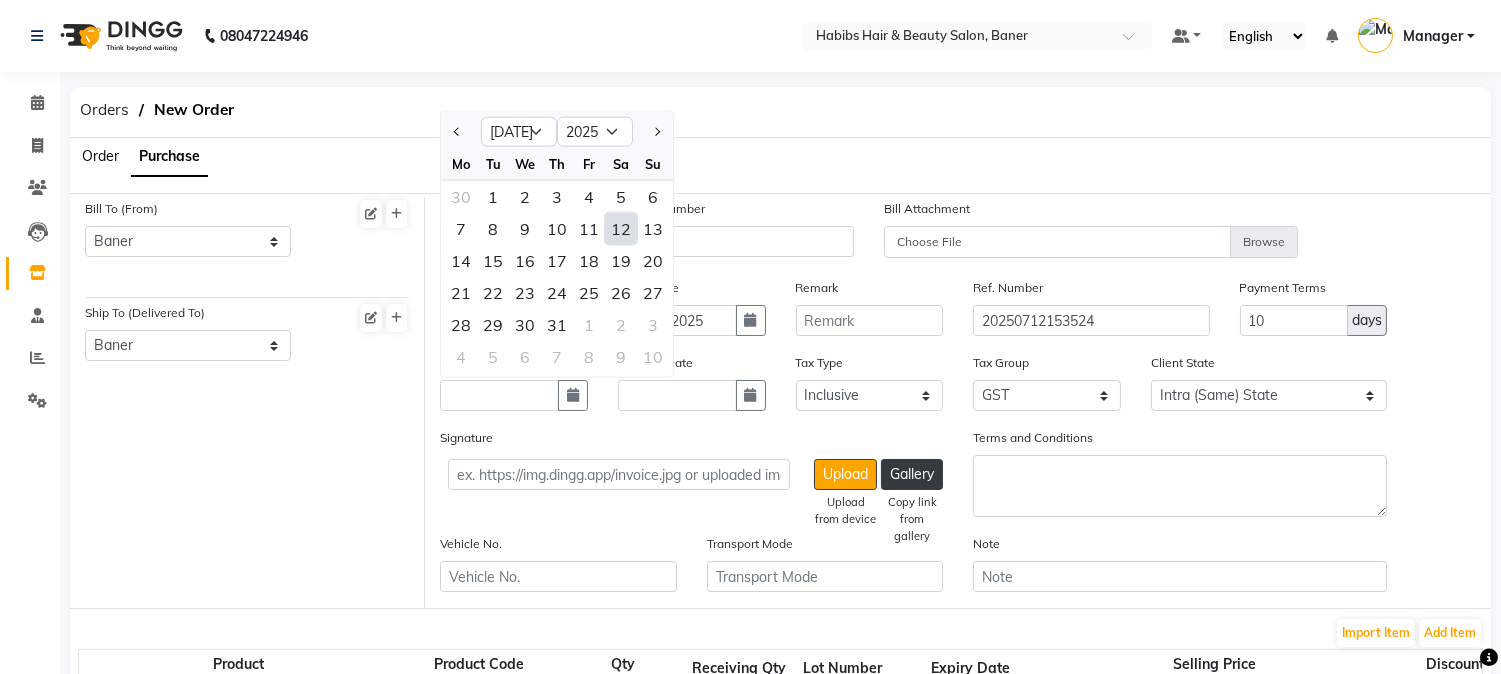 click on "12" 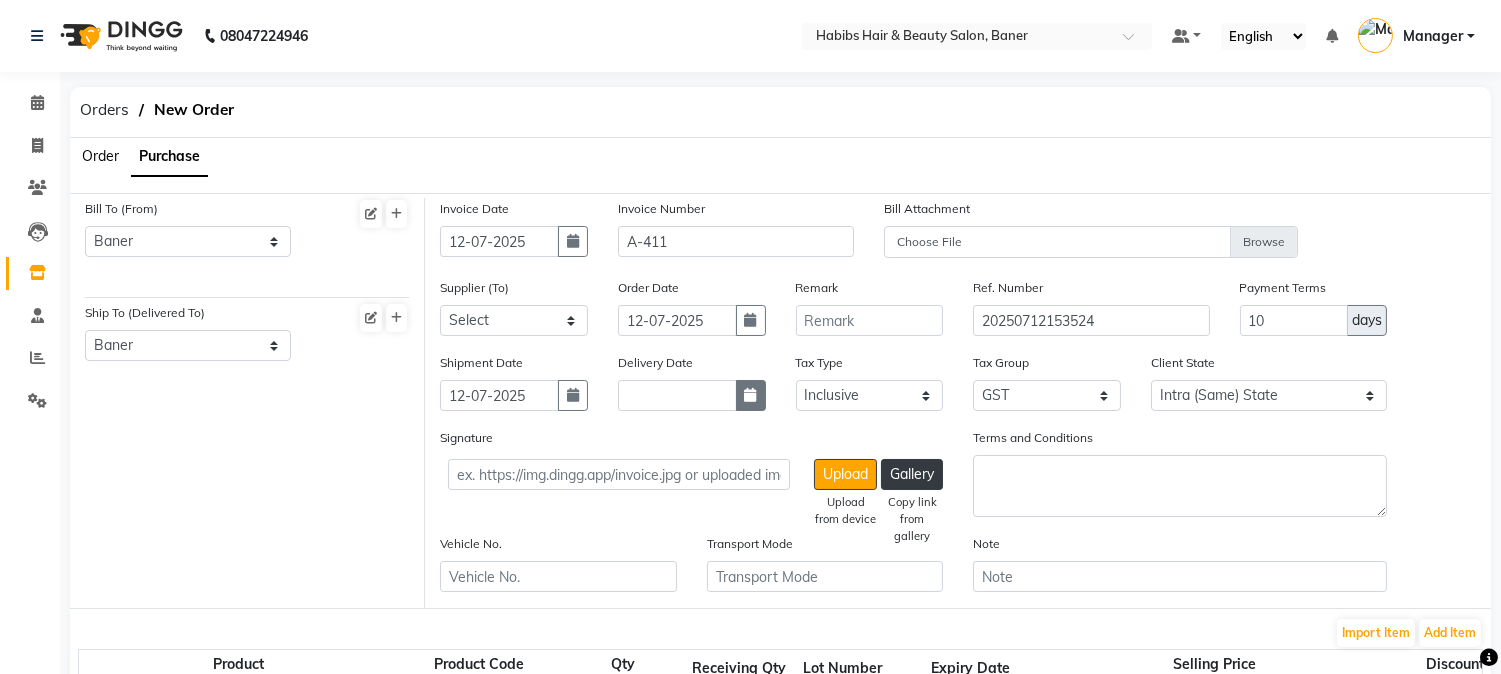 click 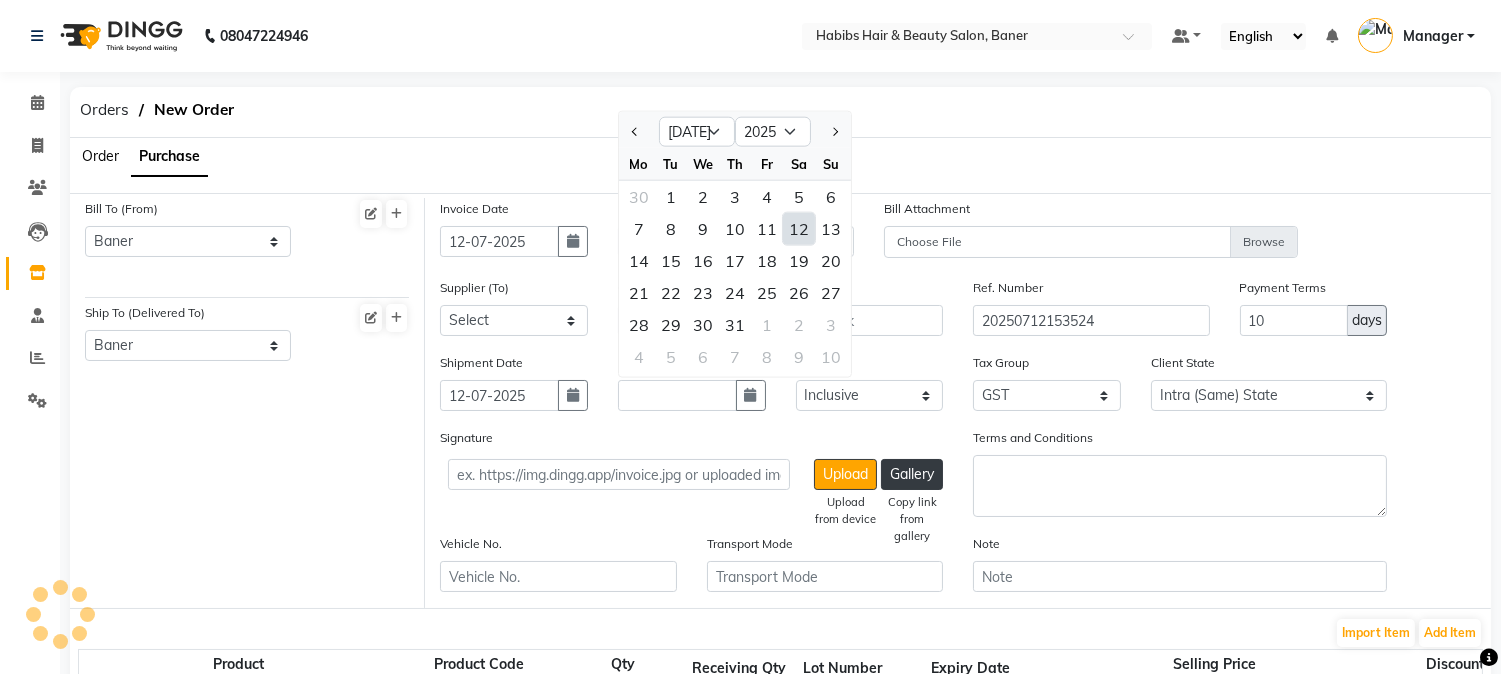click on "12" 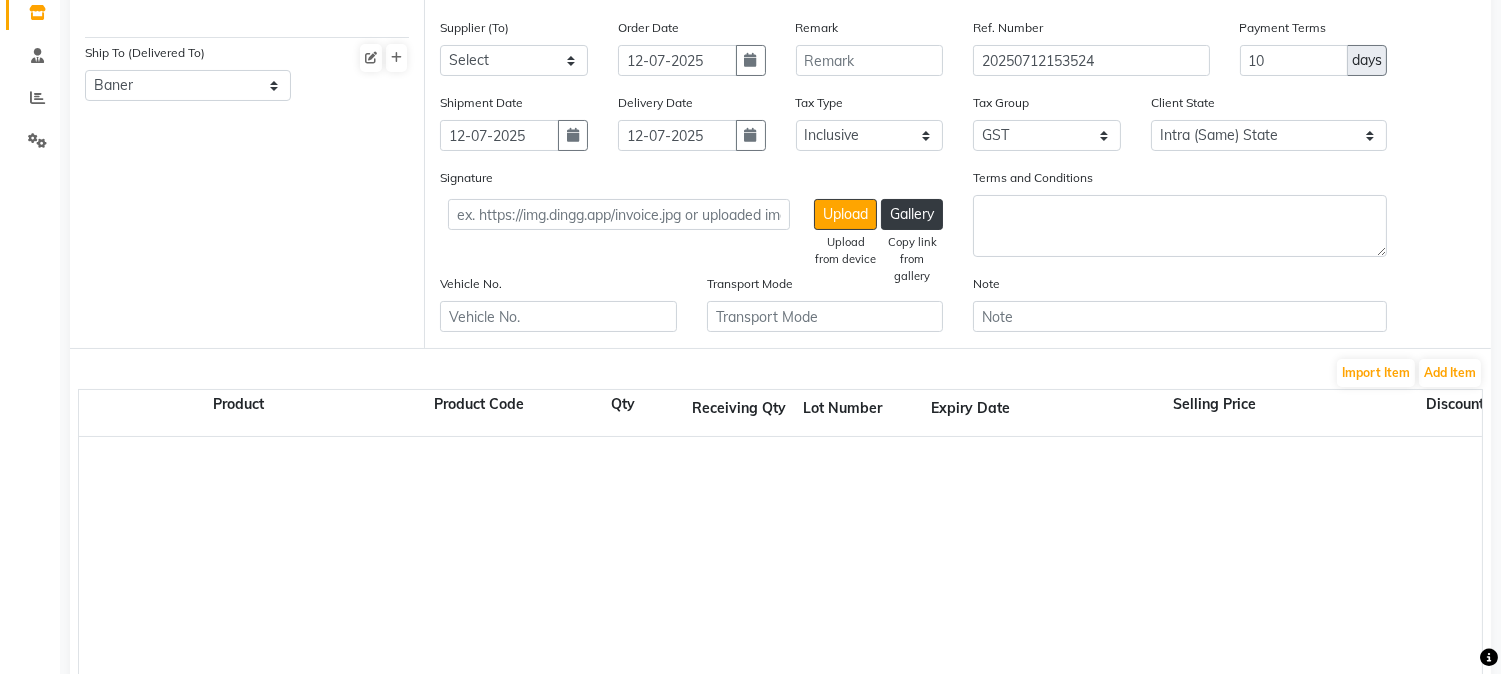 scroll, scrollTop: 0, scrollLeft: 0, axis: both 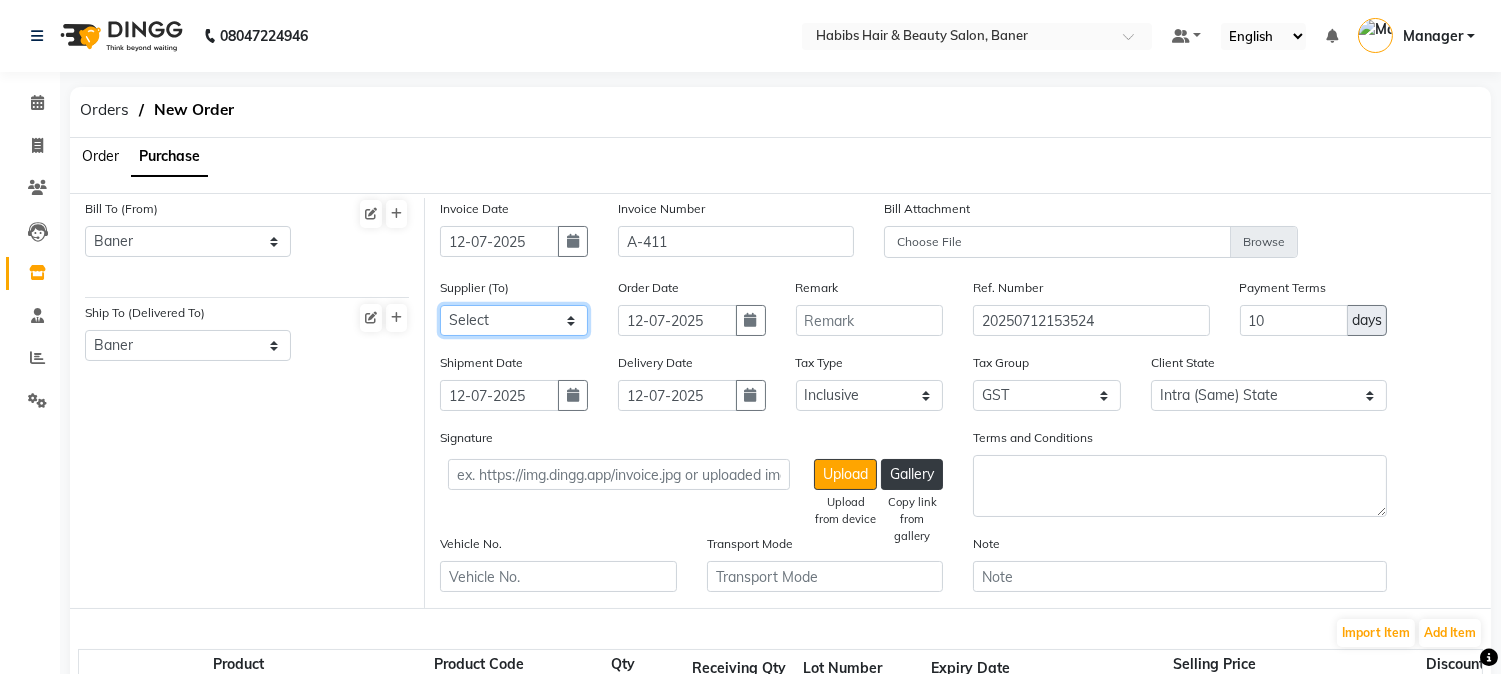 click on "Select CRESCENT ROOTS WHITE BOX HELLOW BEAUTIFUL ROHIT TRADERS SOB ENTERPRISES S V ENTERPRISES Beekay Marketing Om Agencies SAMRUDDHI ENTERPRISES Rainbow Cosmetics PARAS DISTRIBUTORS - PARAS DIDTRIBUTORS UTSAVI ENTERPRISES - UTSAVI ENTERPRISES murdra - murdra enterprises" 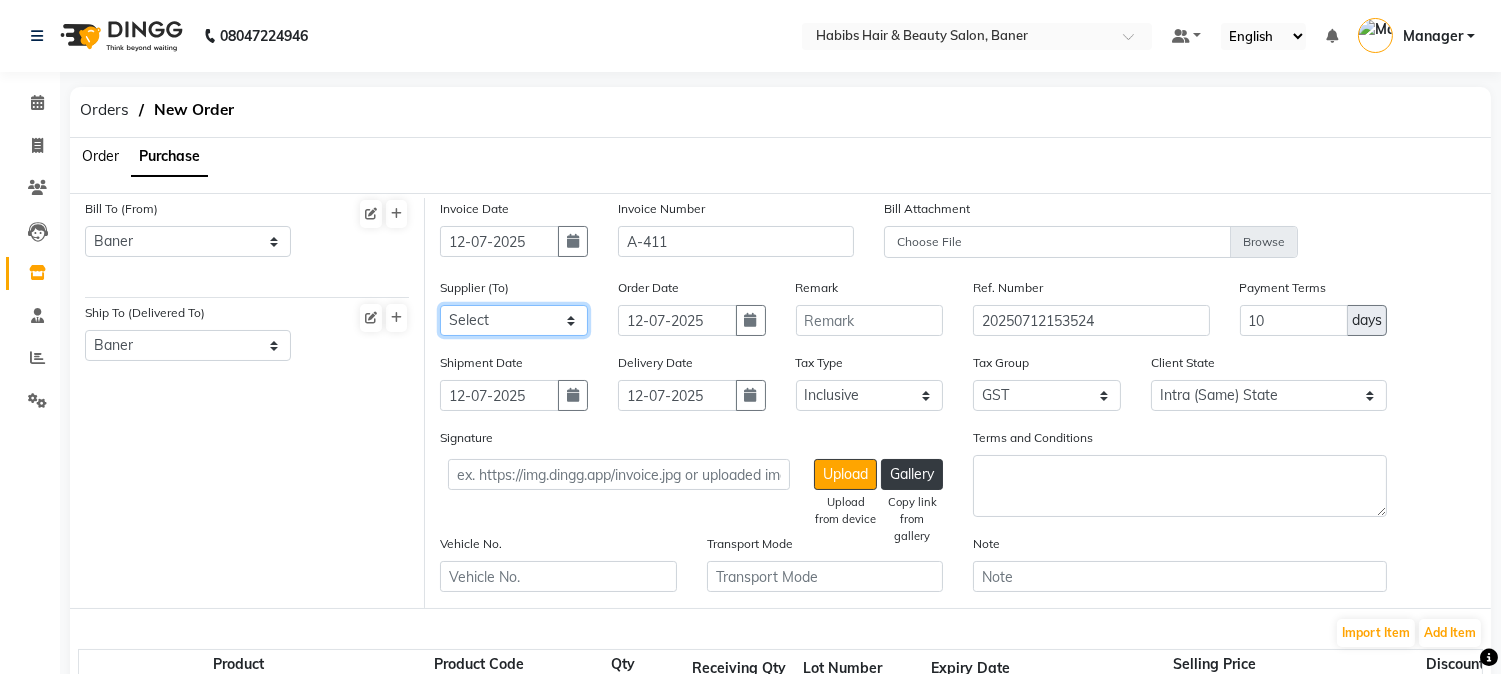 select on "3289" 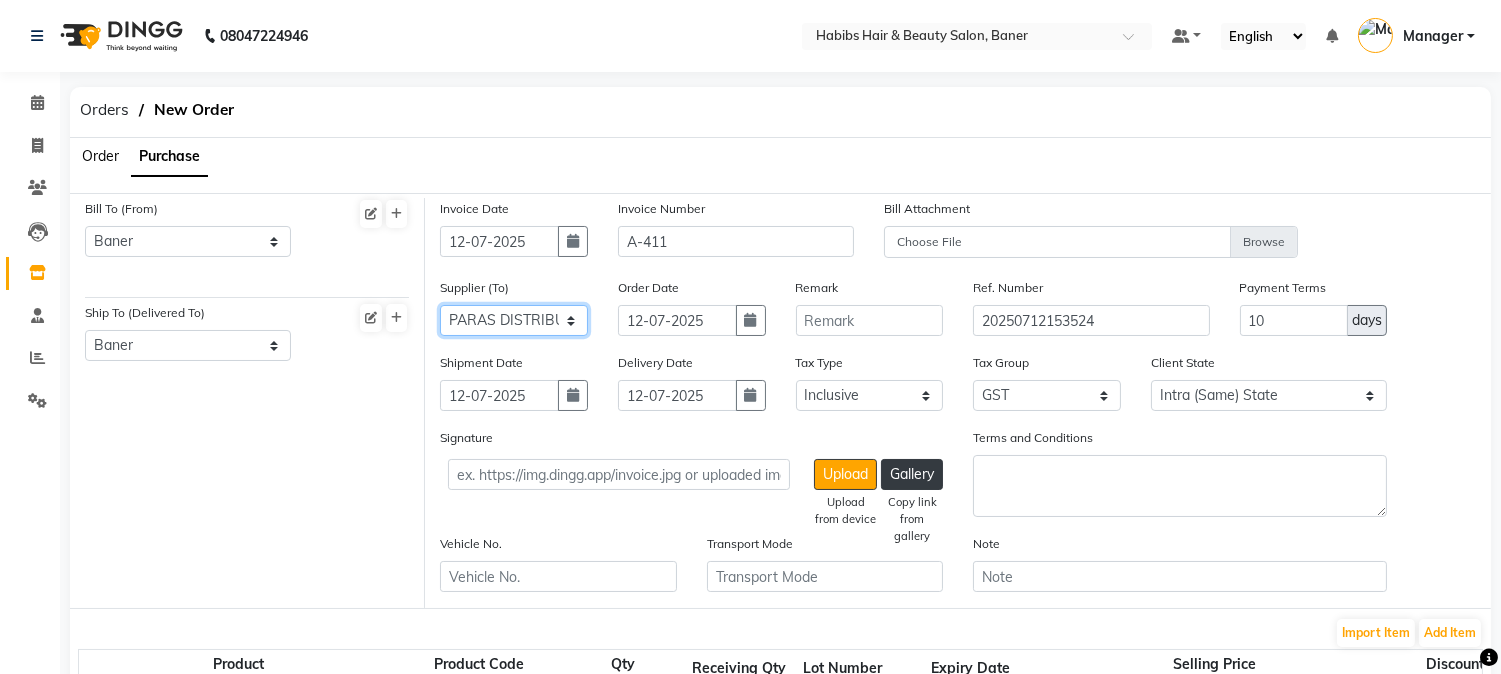 click on "Select CRESCENT ROOTS WHITE BOX HELLOW BEAUTIFUL ROHIT TRADERS SOB ENTERPRISES S V ENTERPRISES Beekay Marketing Om Agencies SAMRUDDHI ENTERPRISES Rainbow Cosmetics PARAS DISTRIBUTORS - PARAS DIDTRIBUTORS UTSAVI ENTERPRISES - UTSAVI ENTERPRISES murdra - murdra enterprises" 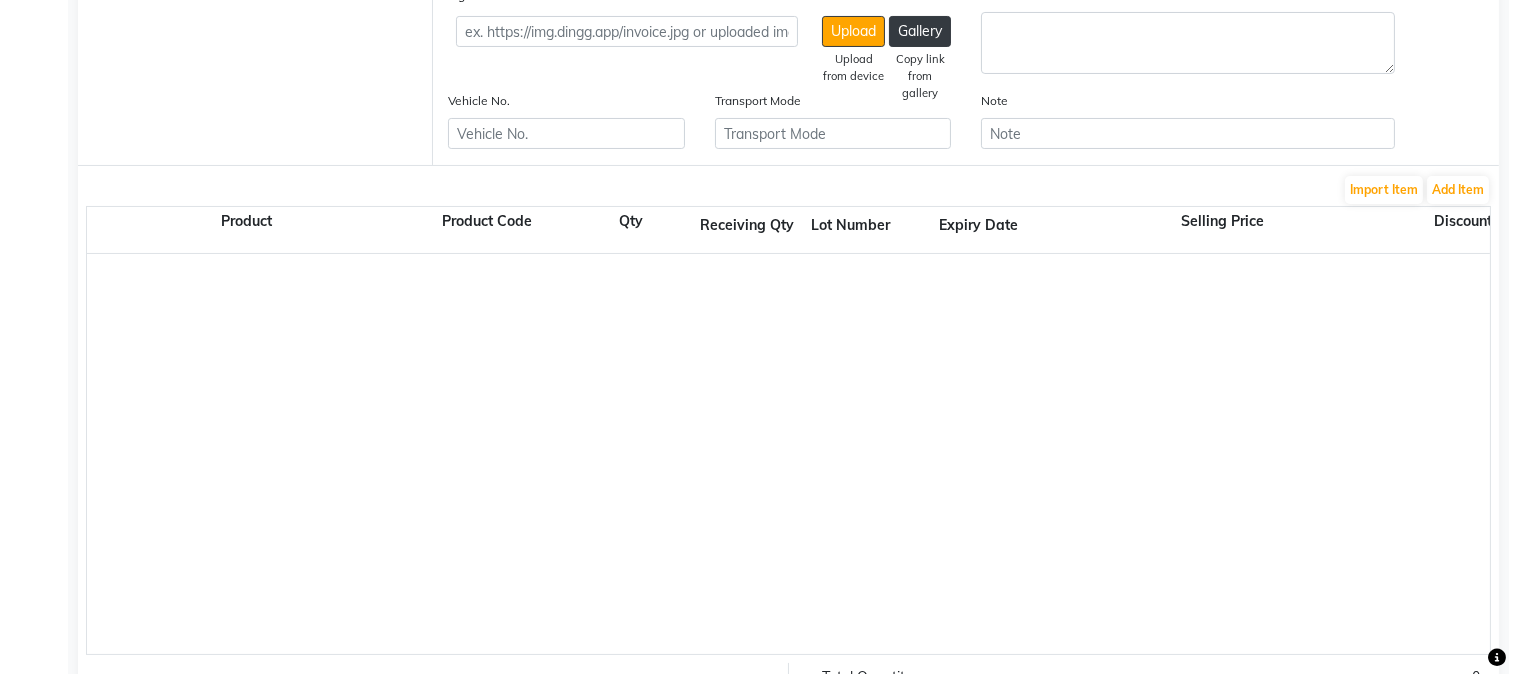 scroll, scrollTop: 444, scrollLeft: 0, axis: vertical 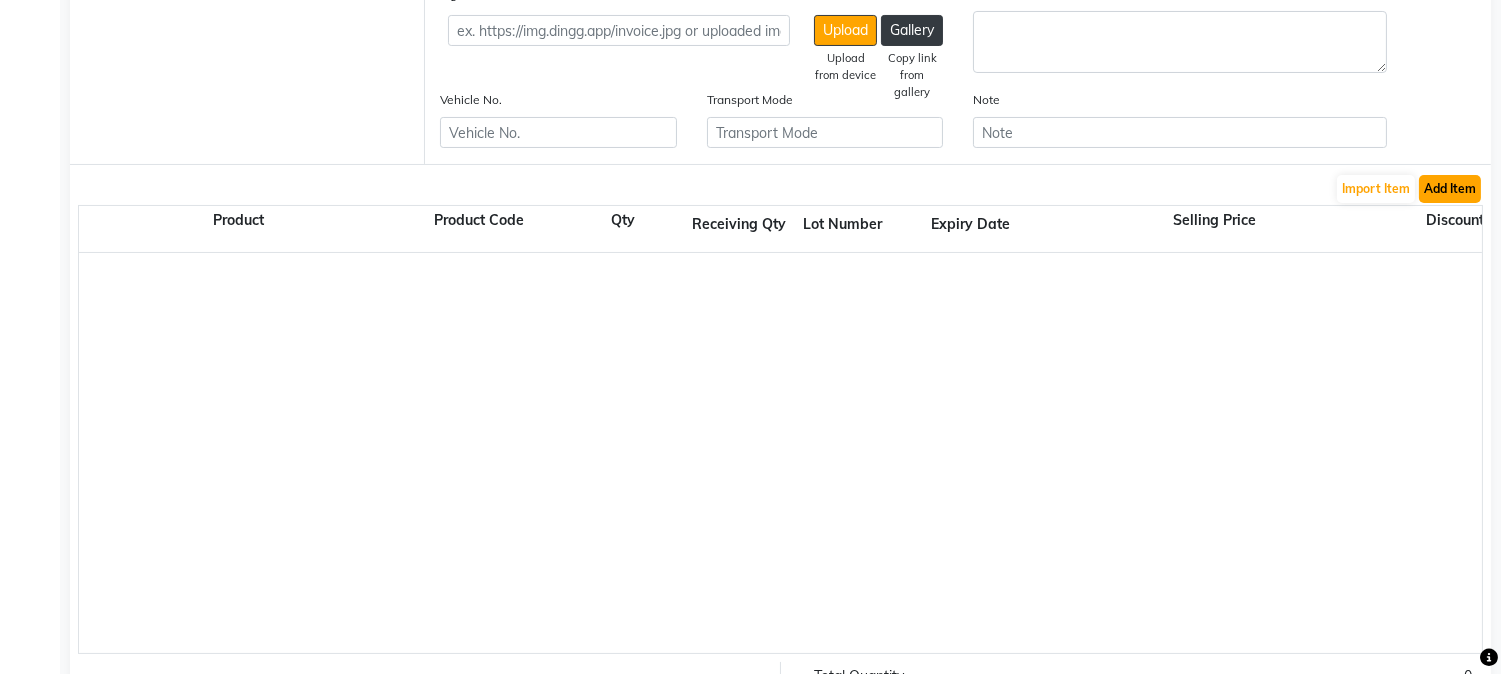 drag, startPoint x: 1454, startPoint y: 182, endPoint x: 1438, endPoint y: 191, distance: 18.35756 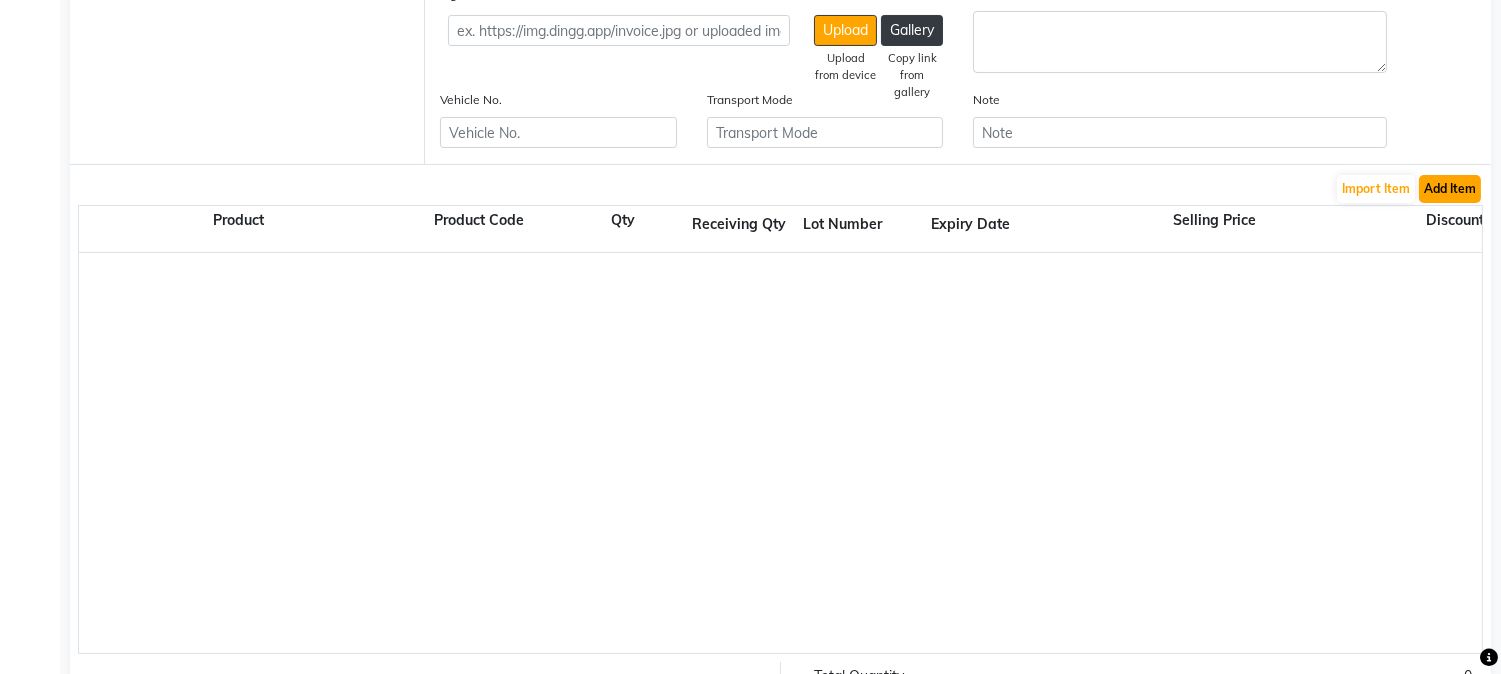 click on "Add Item" 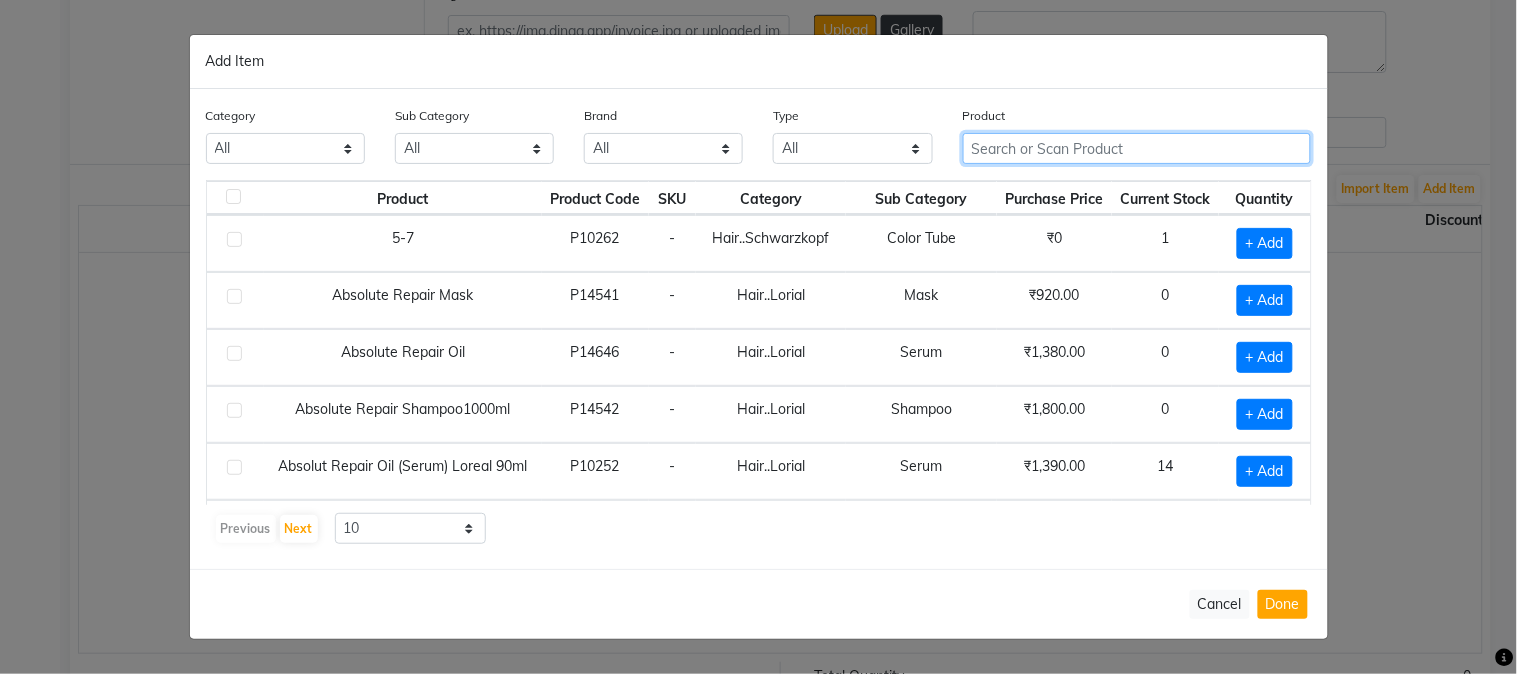 click 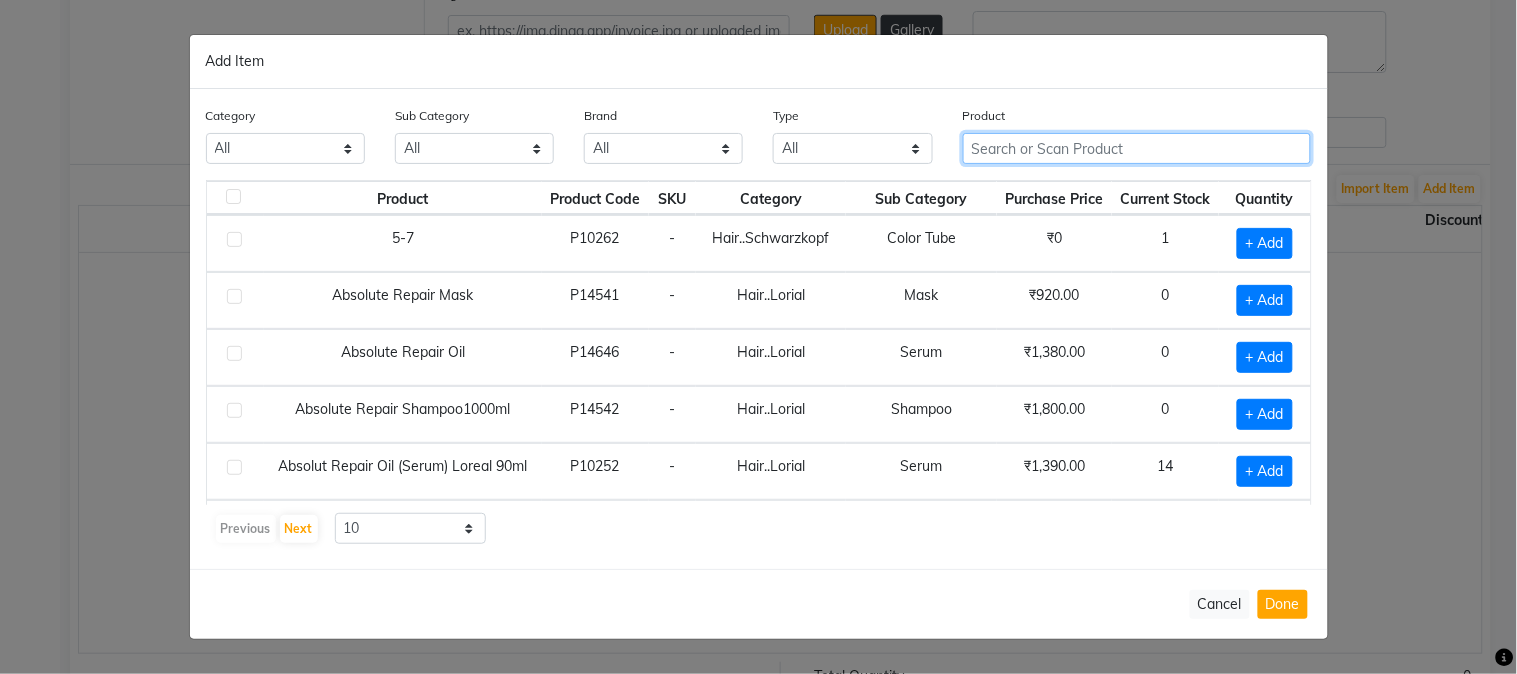 click 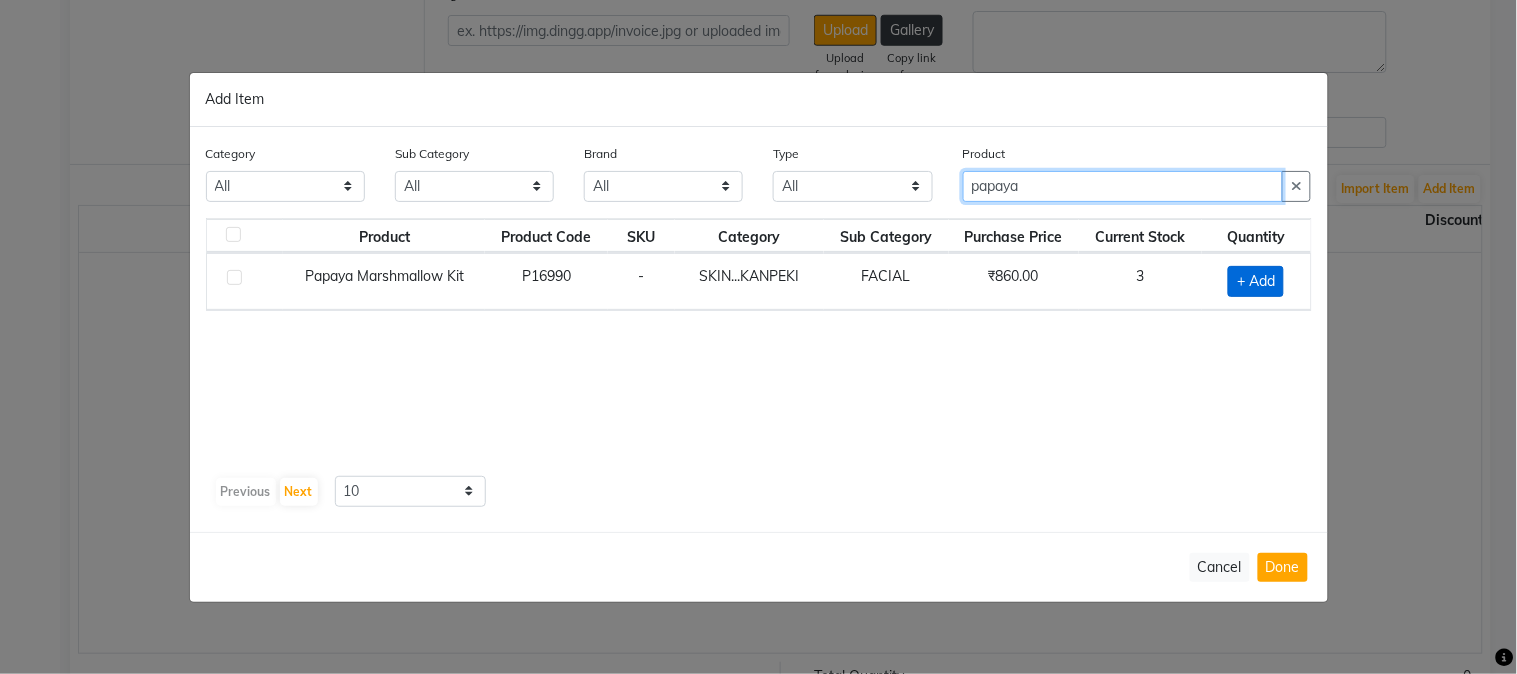 type on "papaya" 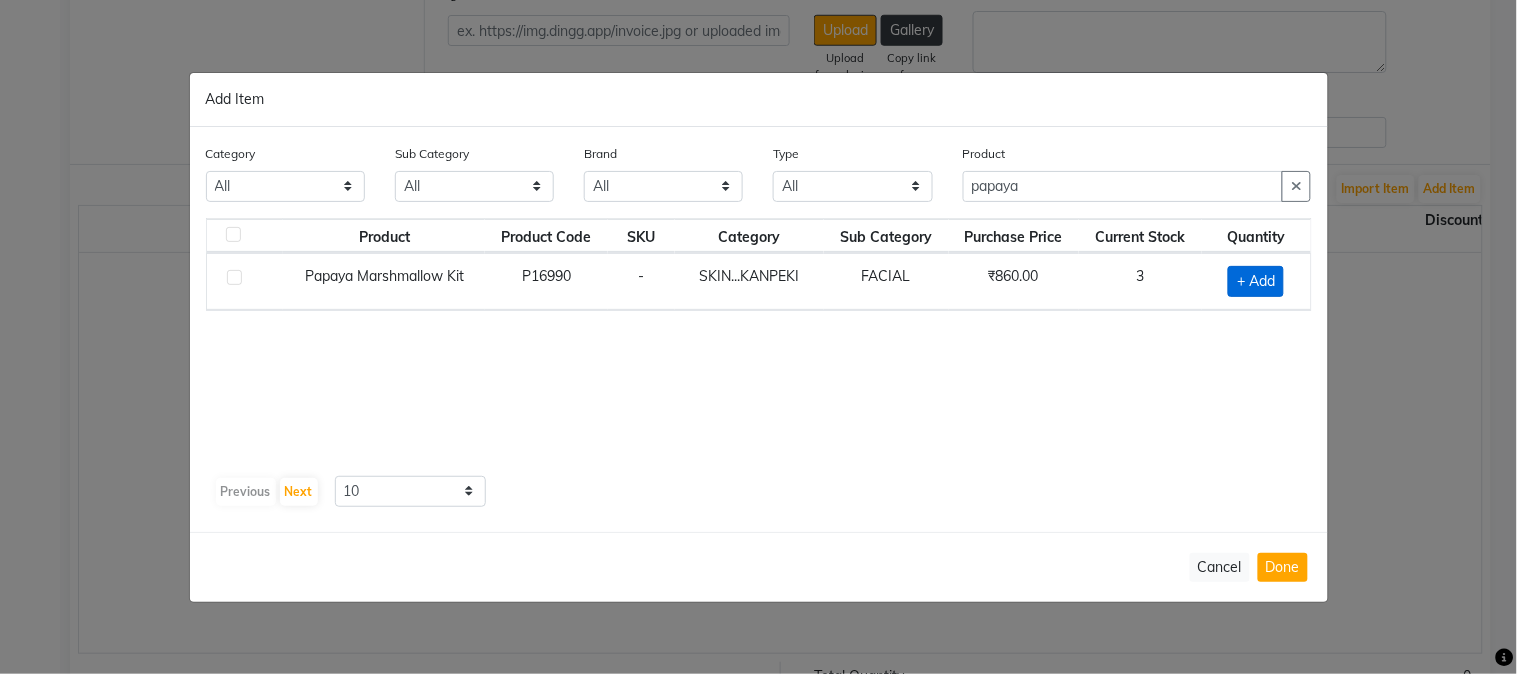 click on "+ Add" 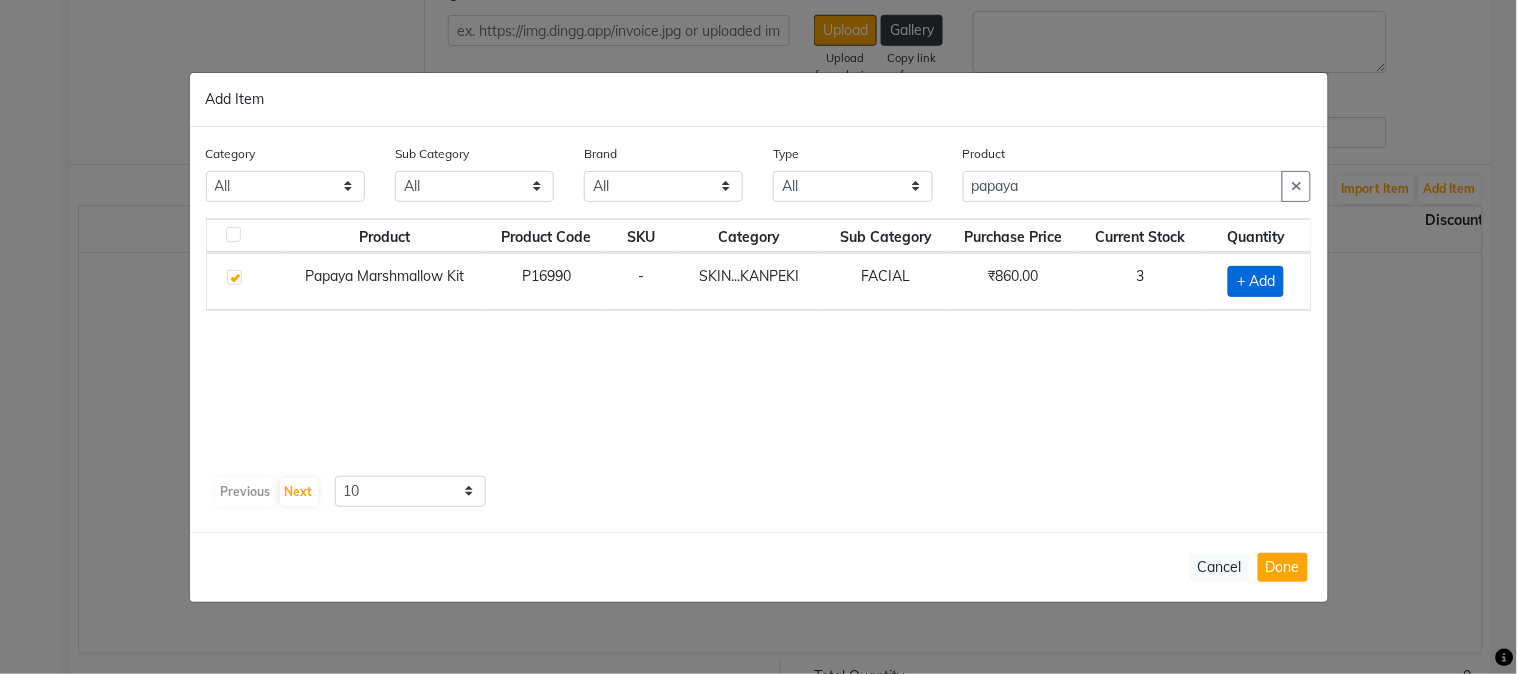 checkbox on "true" 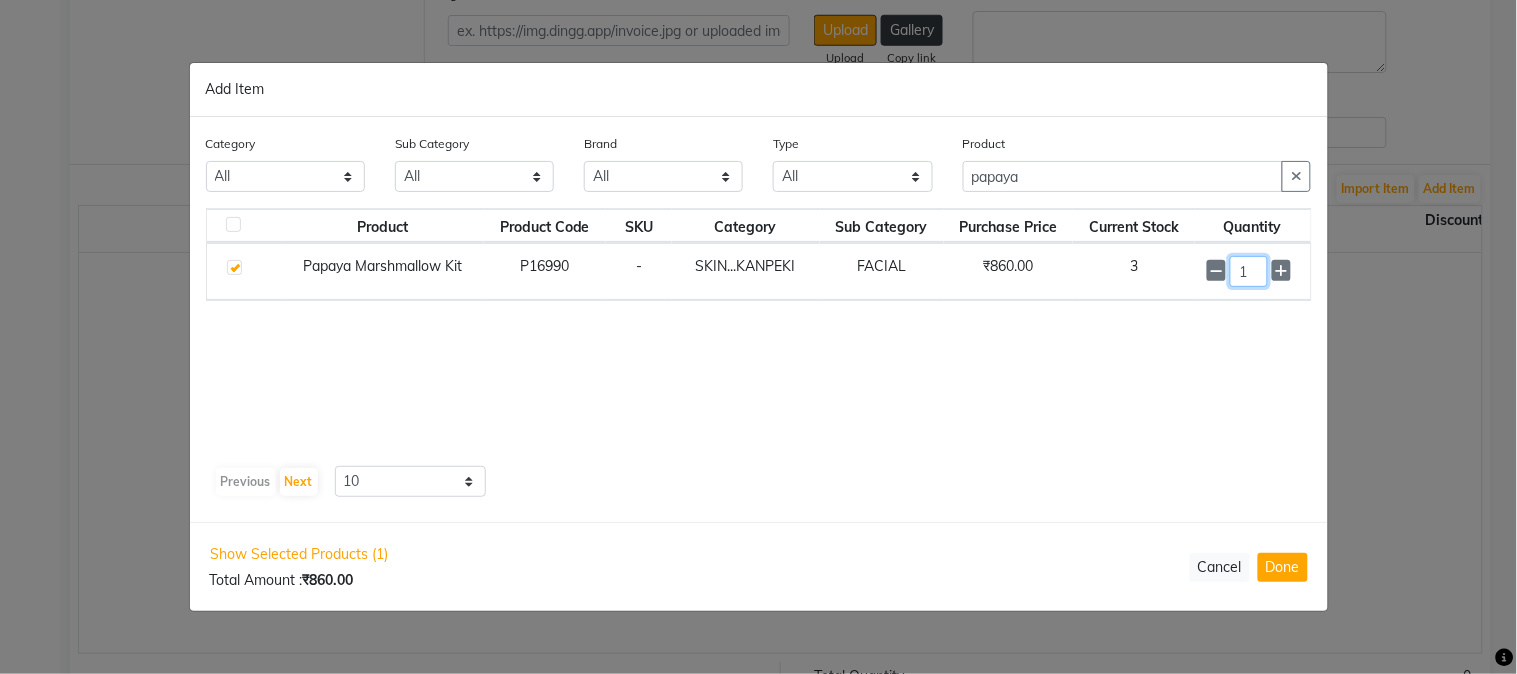 click on "1" 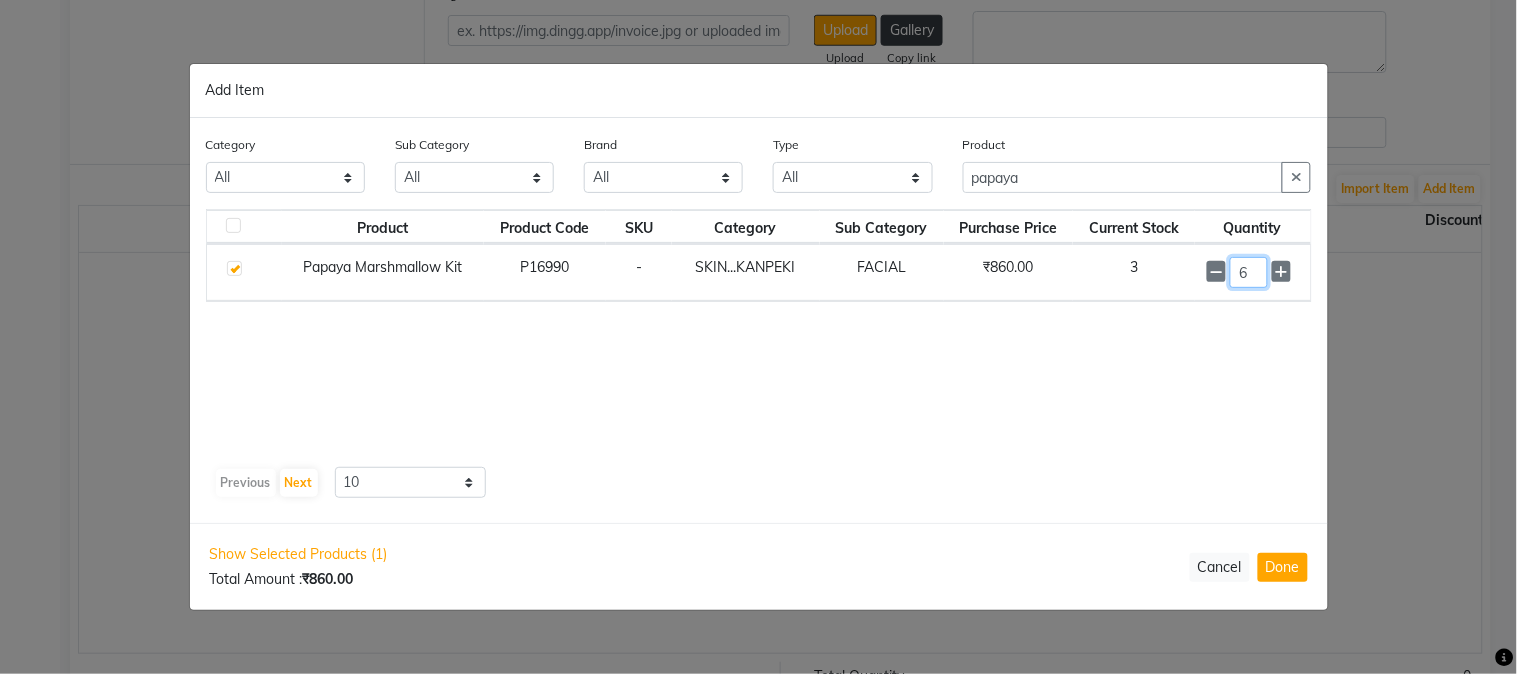 type on "6" 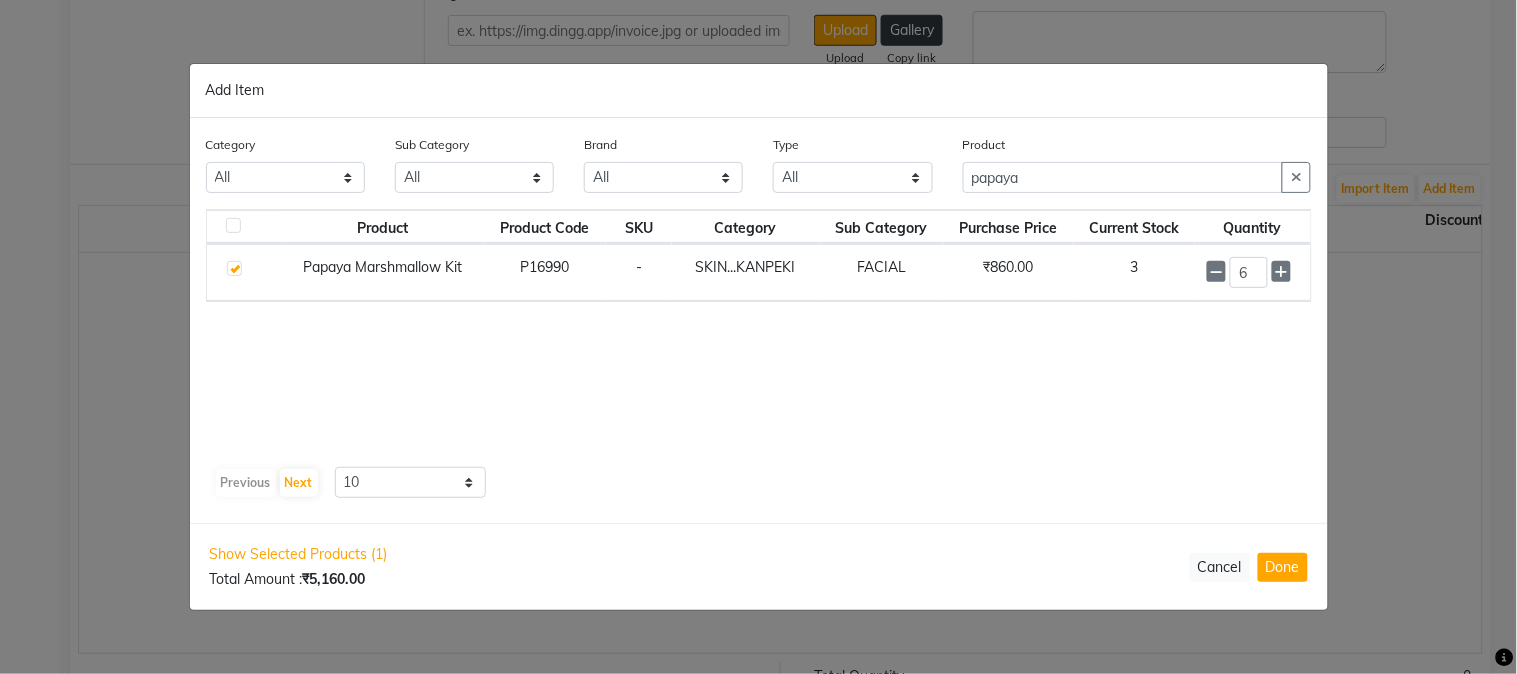 click on "Product Product Code SKU Category Sub Category Purchase Price Current Stock Quantity  Papaya Marshmallow Kit   P16990   -   SKIN...KANPEKI   FACIAL   ₹860.00   3  6" 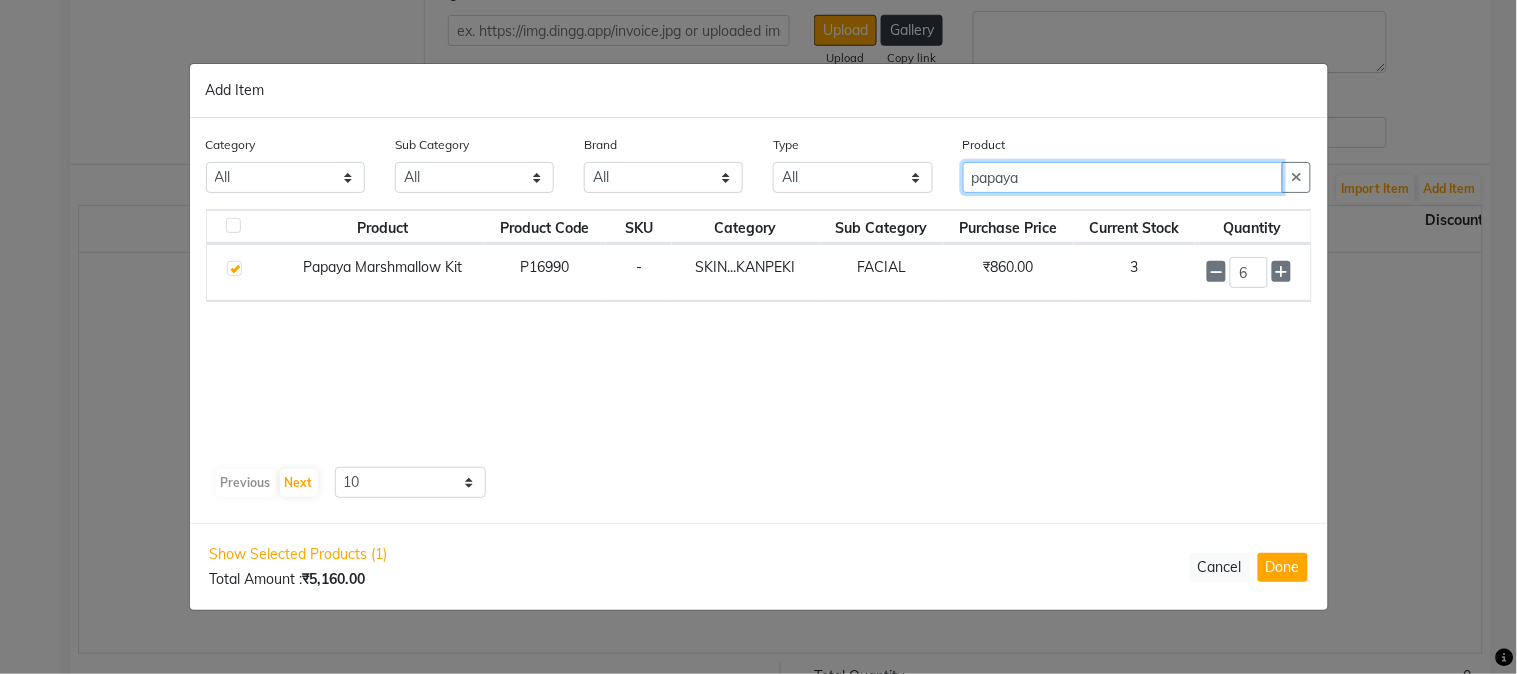 drag, startPoint x: 1072, startPoint y: 190, endPoint x: 896, endPoint y: 200, distance: 176.28386 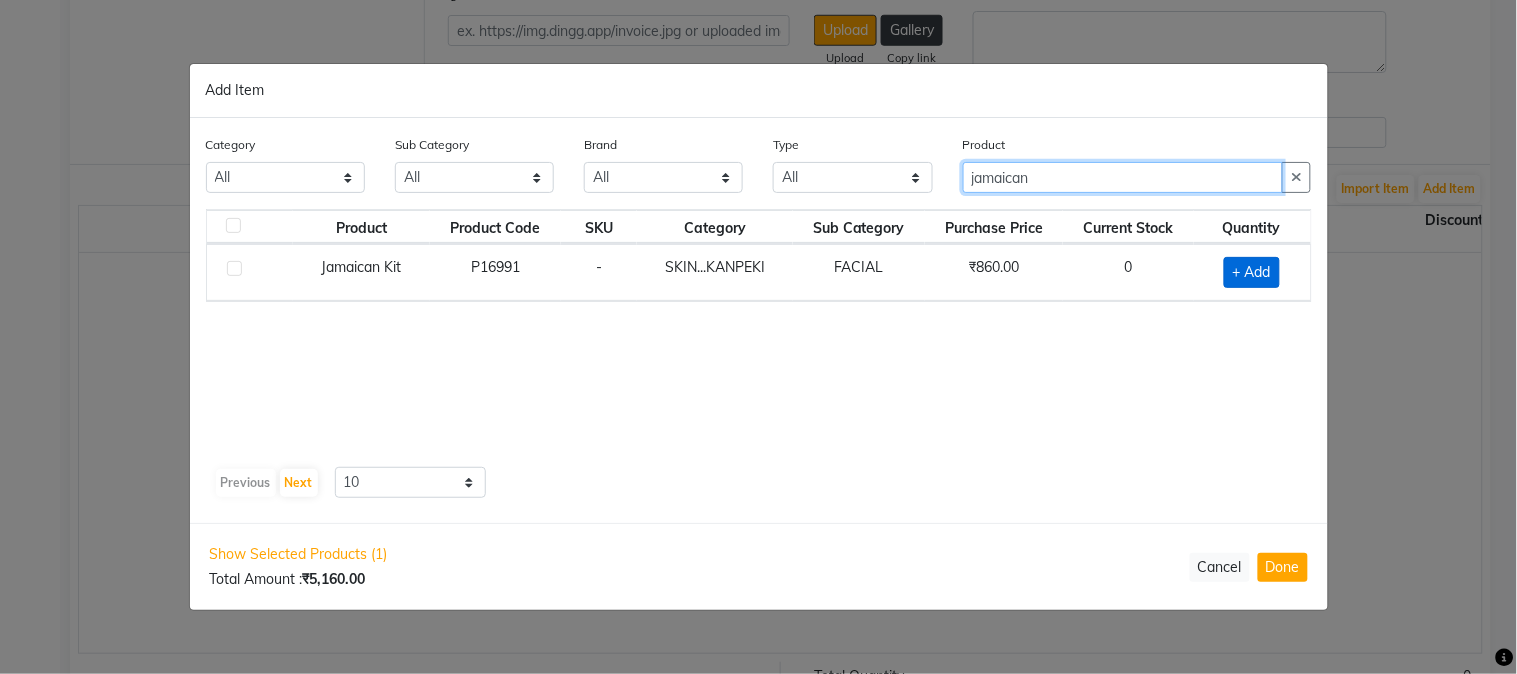 type on "jamaican" 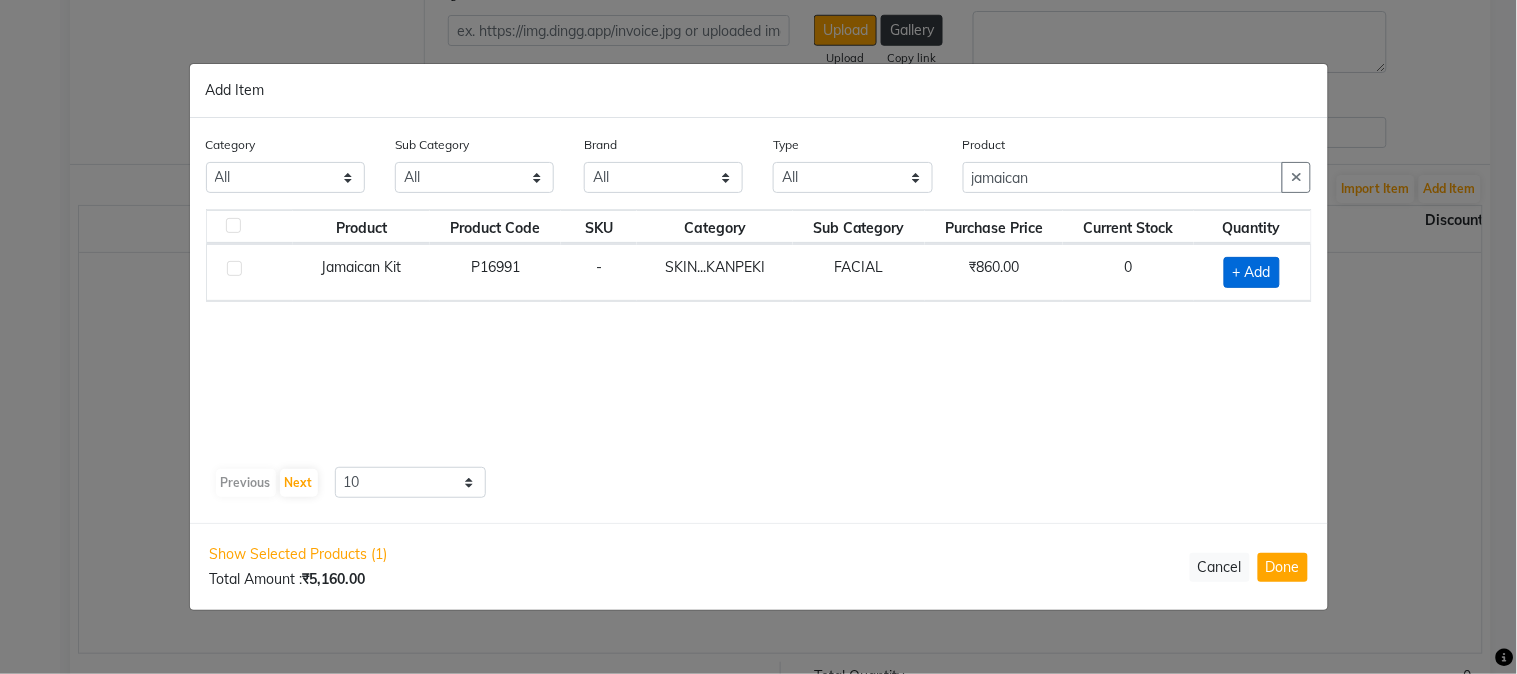 click on "+ Add" 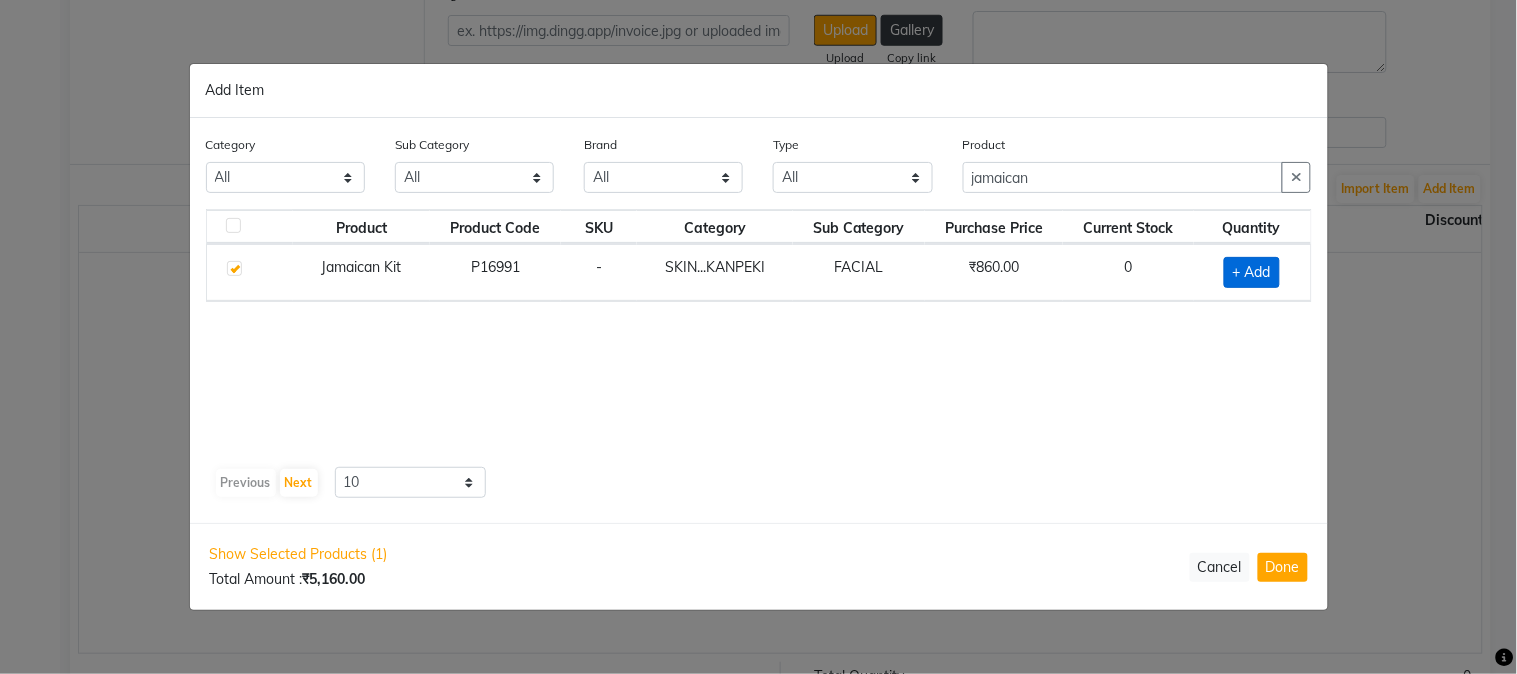 checkbox on "true" 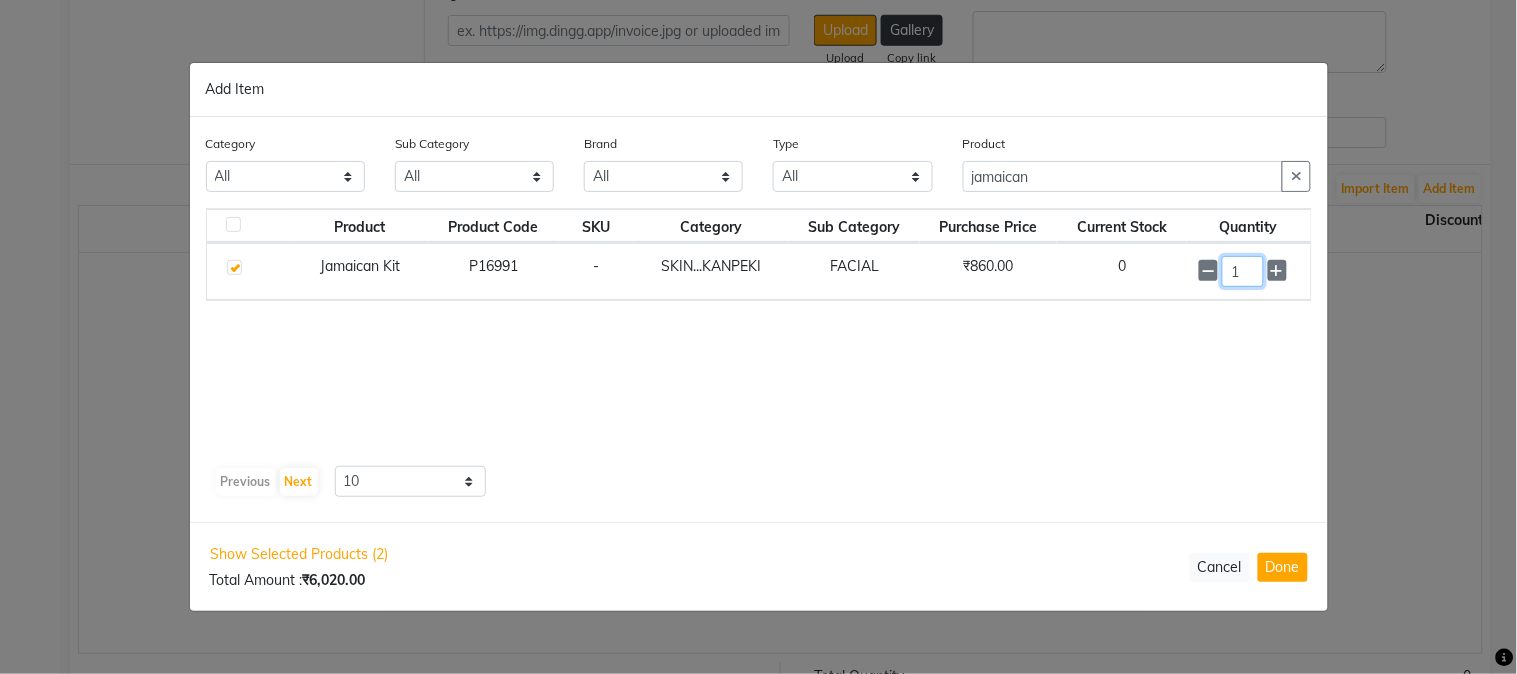 drag, startPoint x: 1260, startPoint y: 276, endPoint x: 1193, endPoint y: 293, distance: 69.12308 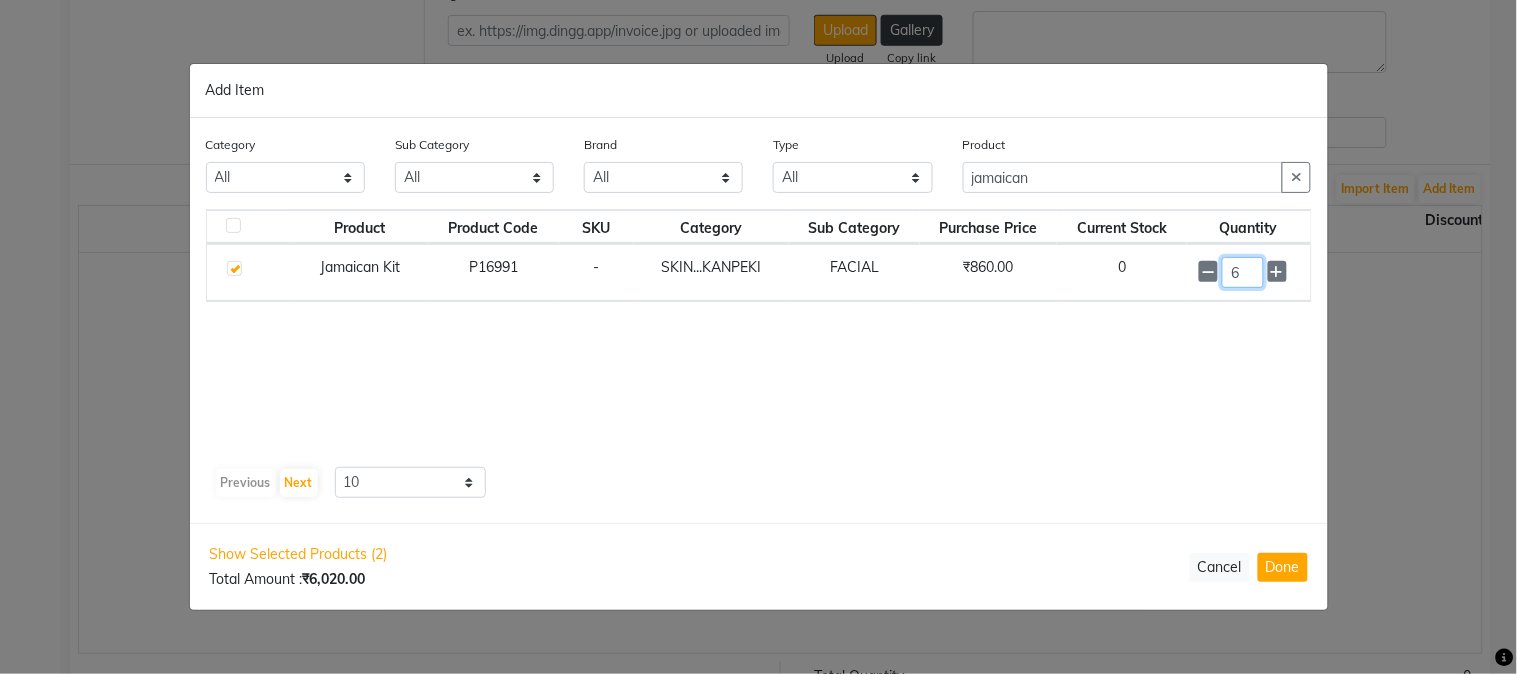 type on "6" 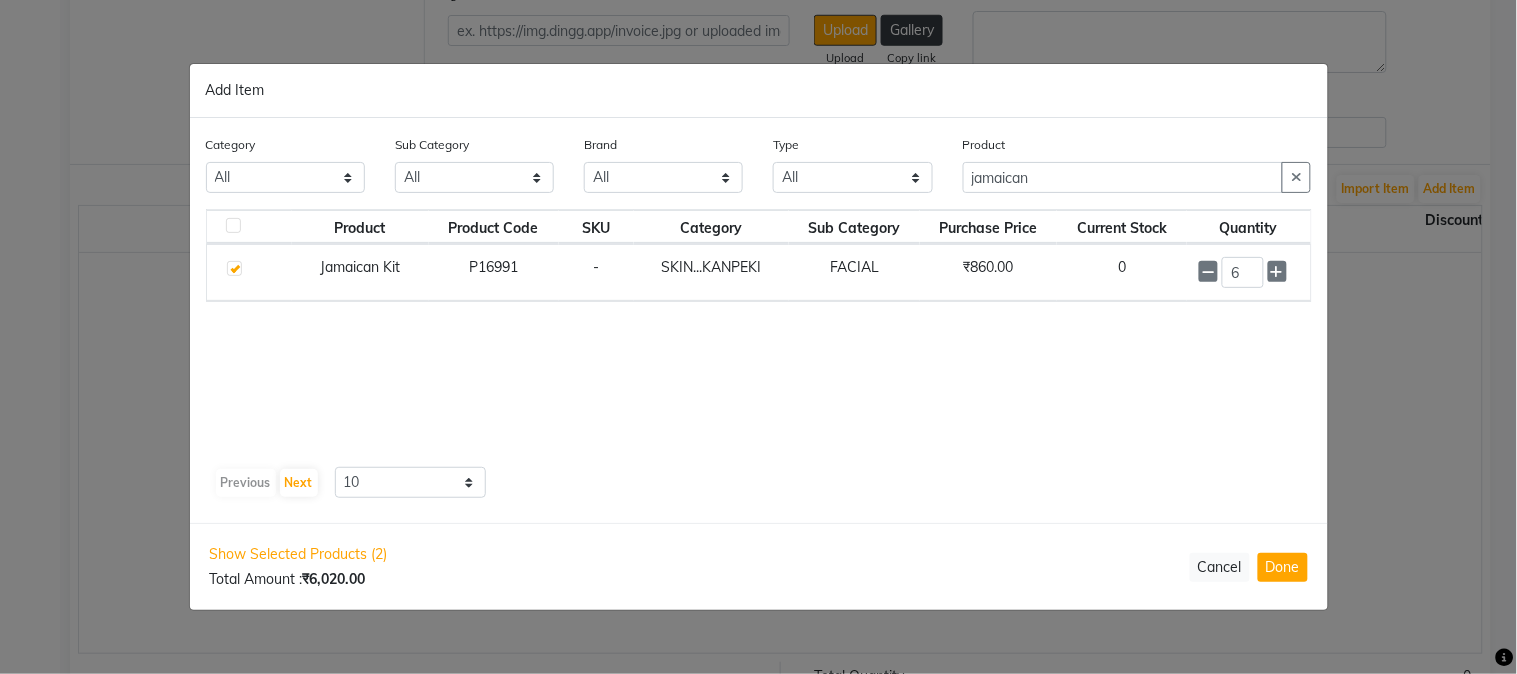 click on "Product Product Code SKU Category Sub Category Purchase Price Current Stock Quantity  Jamaican Kit   P16991   -   SKIN...KANPEKI   FACIAL   ₹860.00   0  6" 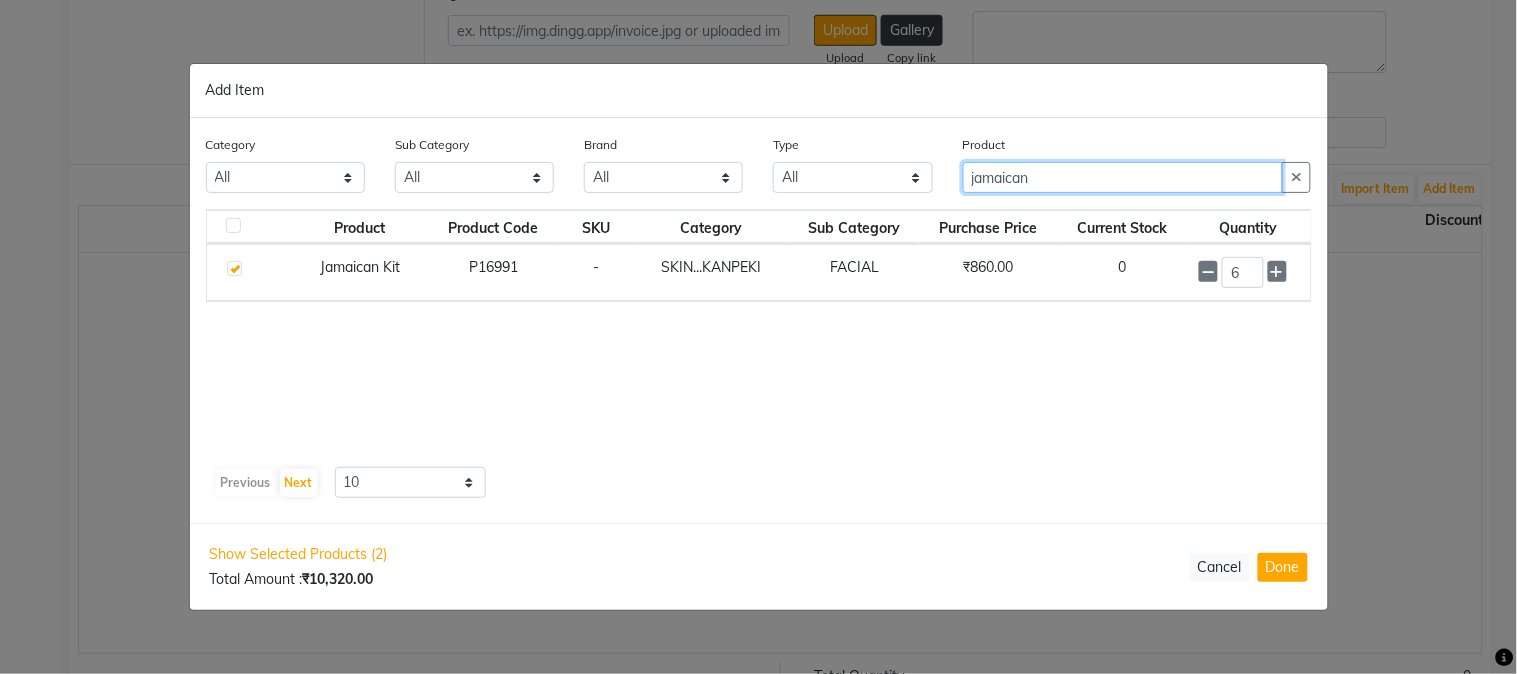 drag, startPoint x: 1051, startPoint y: 168, endPoint x: 870, endPoint y: 176, distance: 181.17671 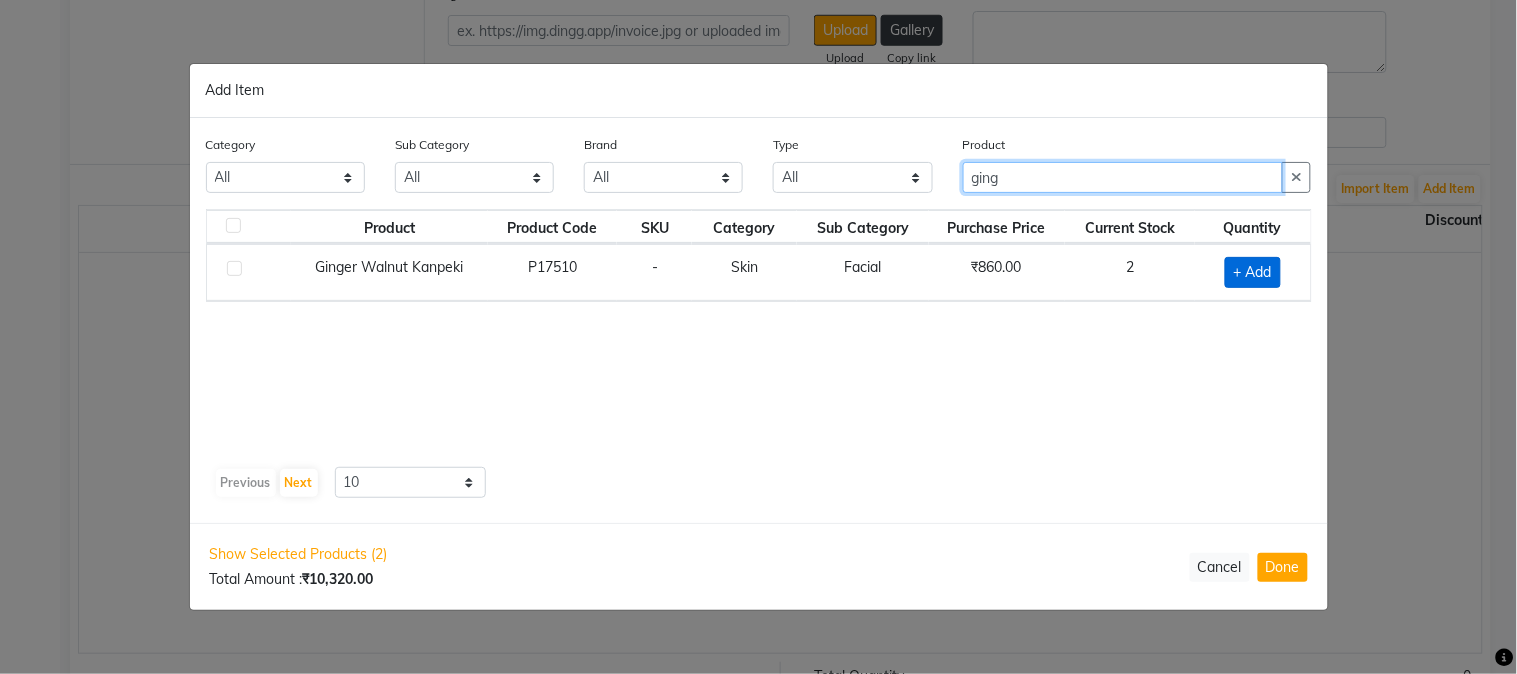 type on "ging" 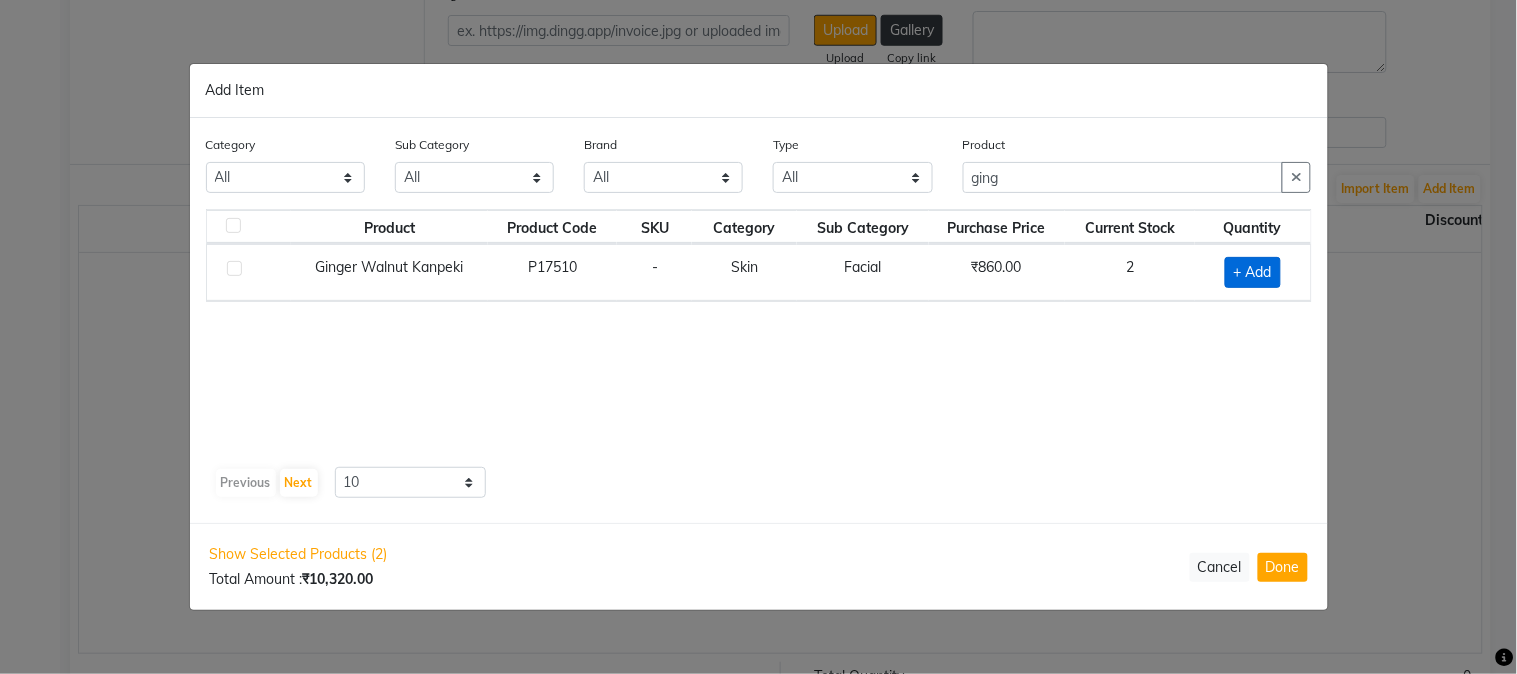 click on "+ Add" 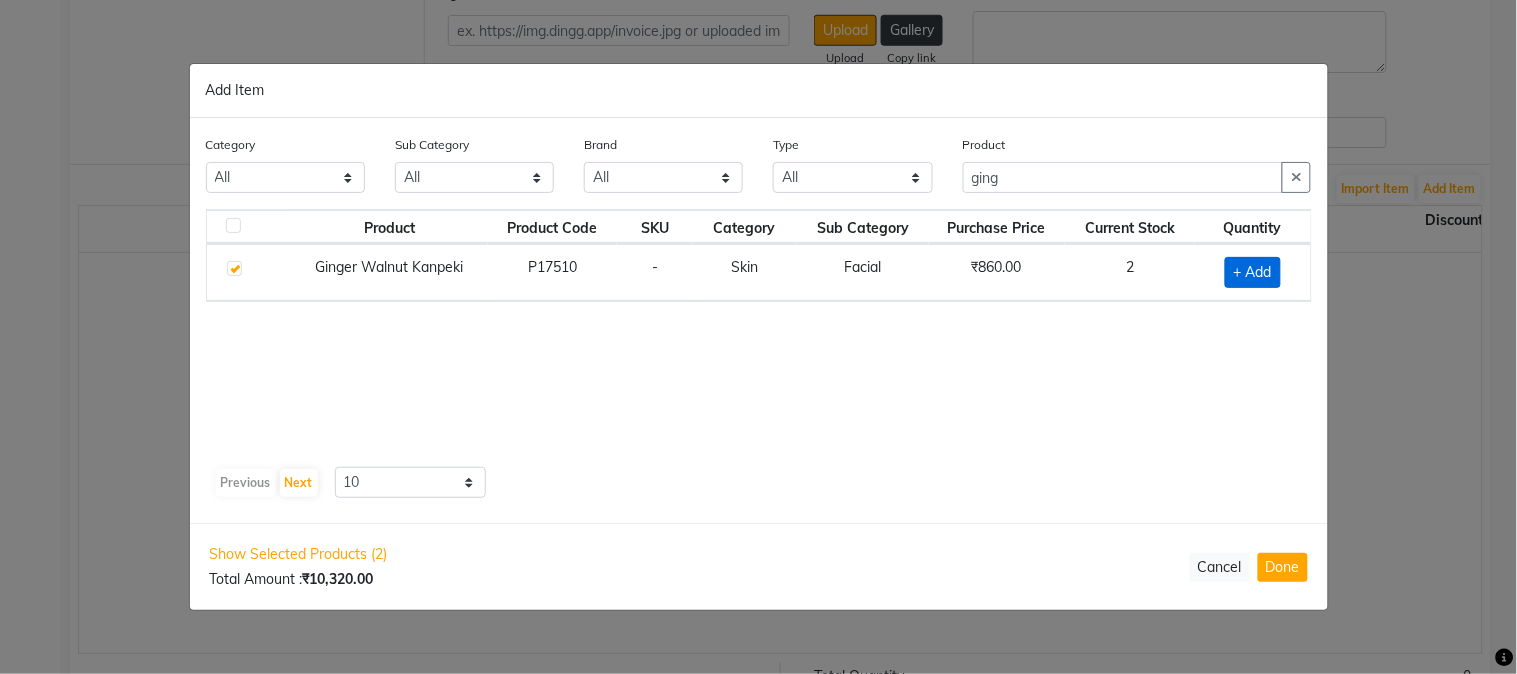 checkbox on "true" 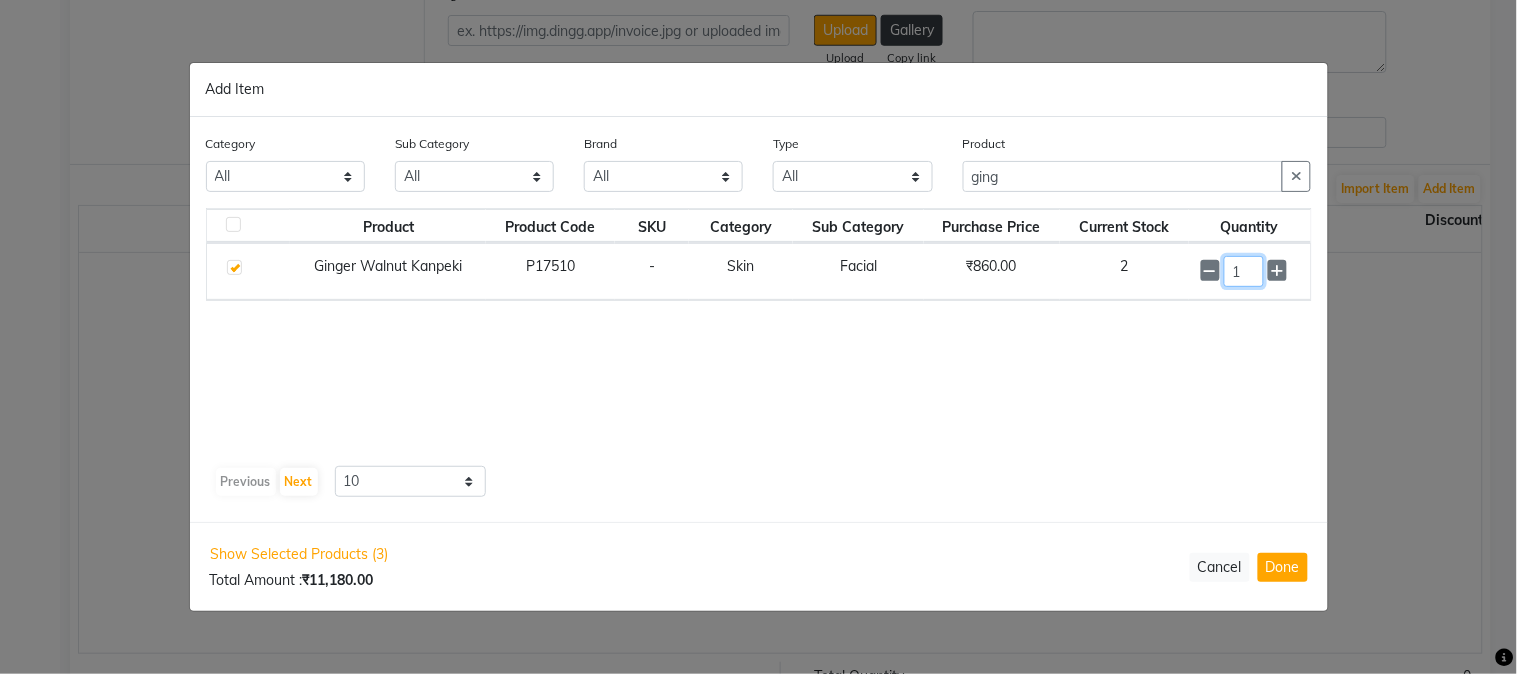 click on "1" 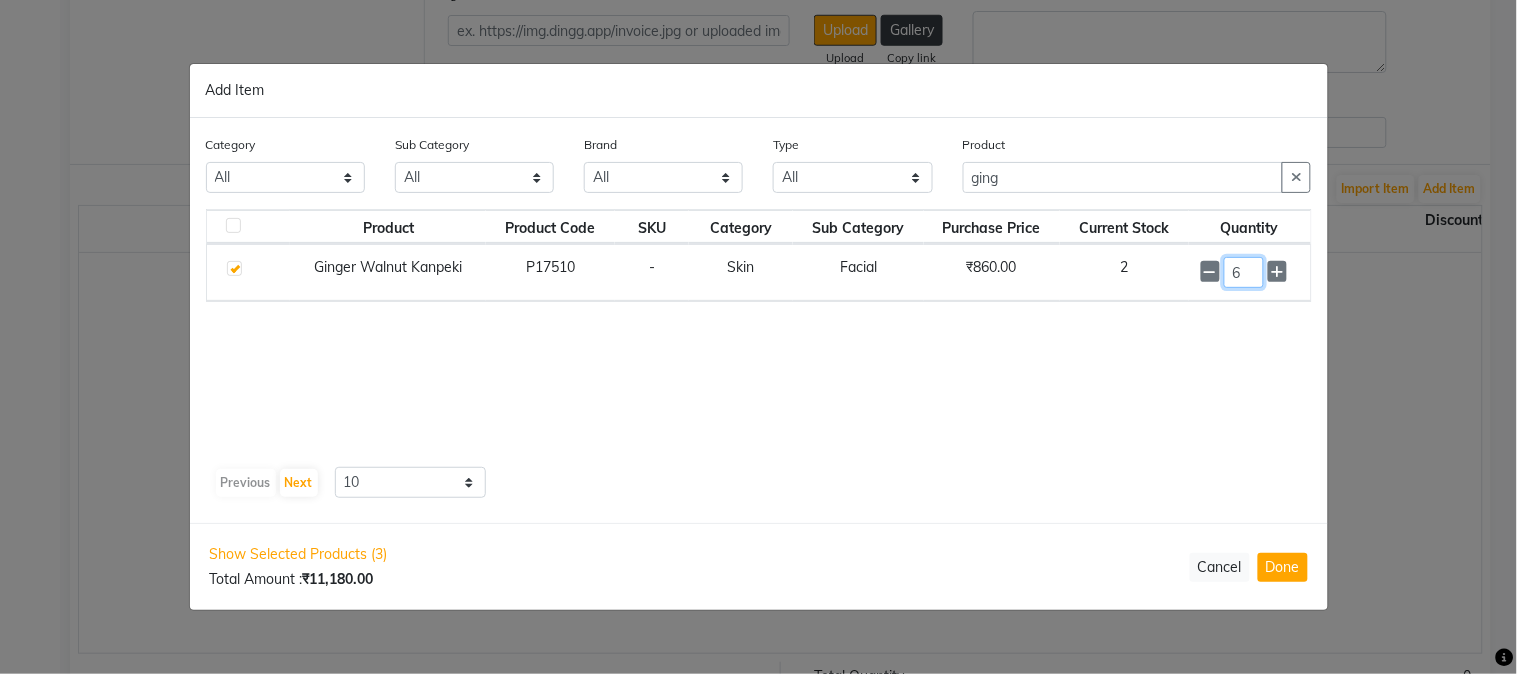 type on "6" 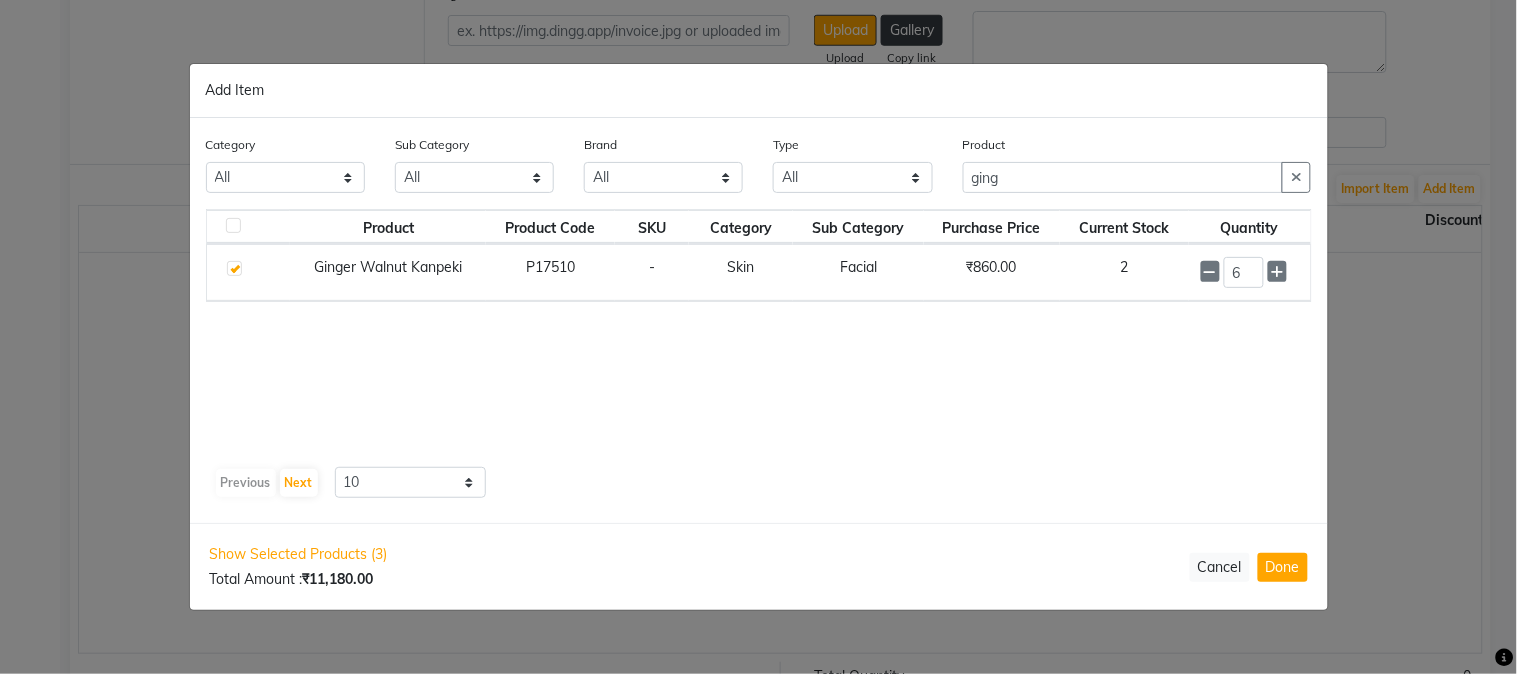 click on "Product Product Code SKU Category Sub Category Purchase Price Current Stock Quantity  Ginger Walnut Kanpeki   P17510   -   Skin   Facial   ₹860.00   2  6" 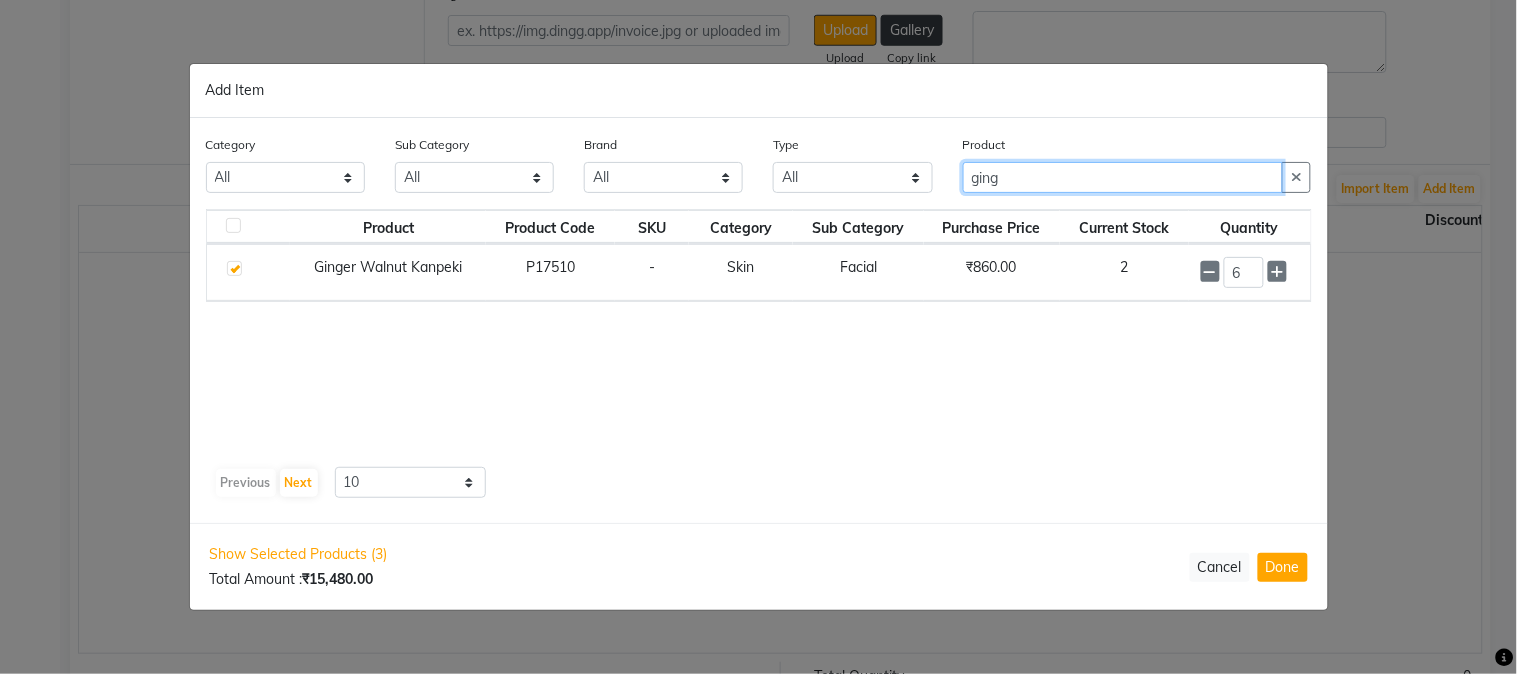 drag, startPoint x: 1036, startPoint y: 168, endPoint x: 925, endPoint y: 188, distance: 112.78741 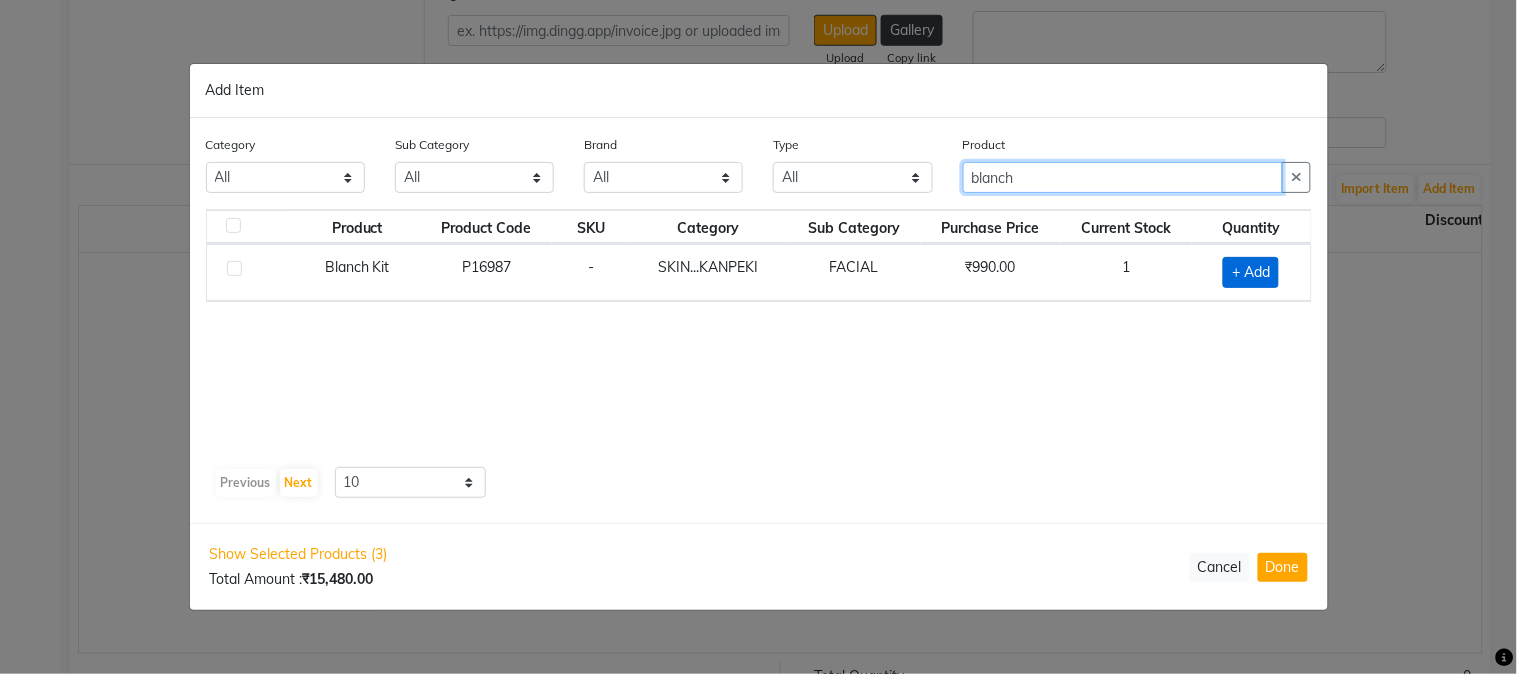 type on "blanch" 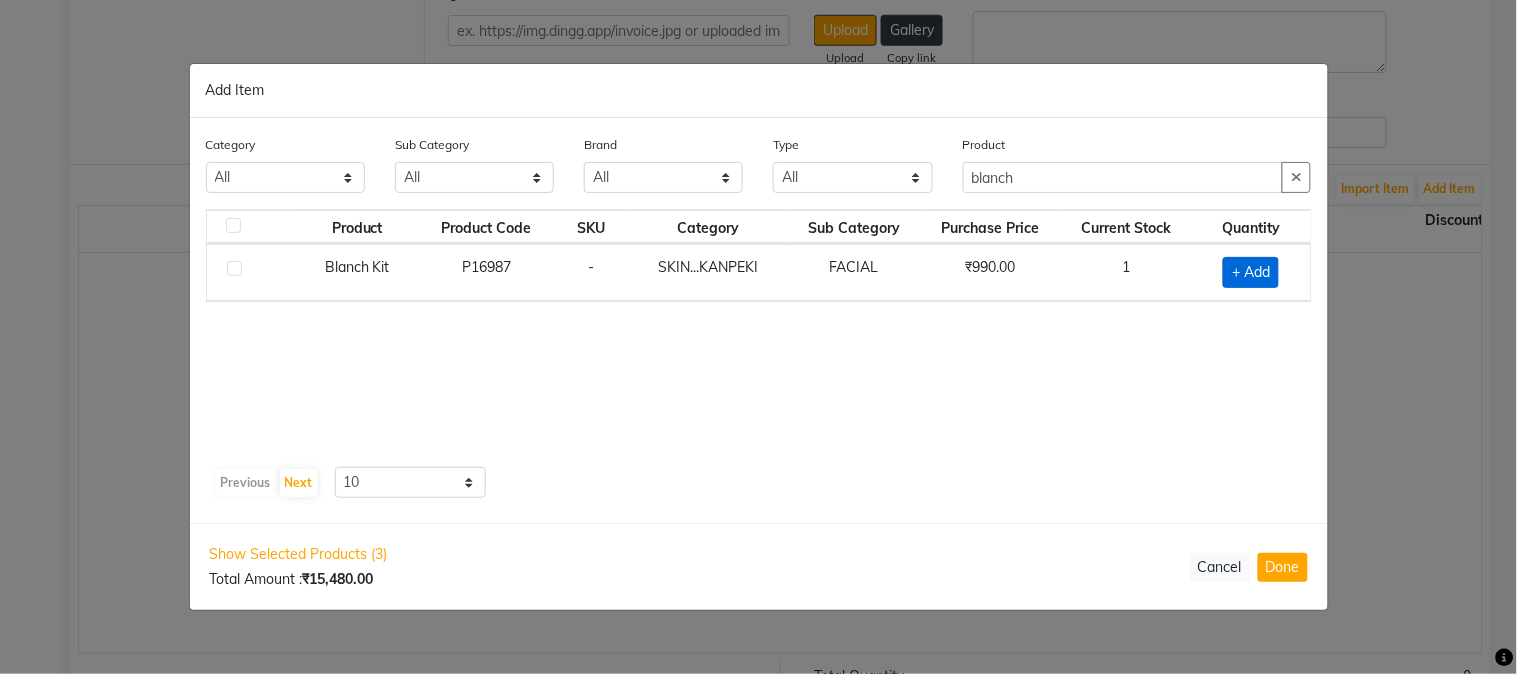 click on "+ Add" 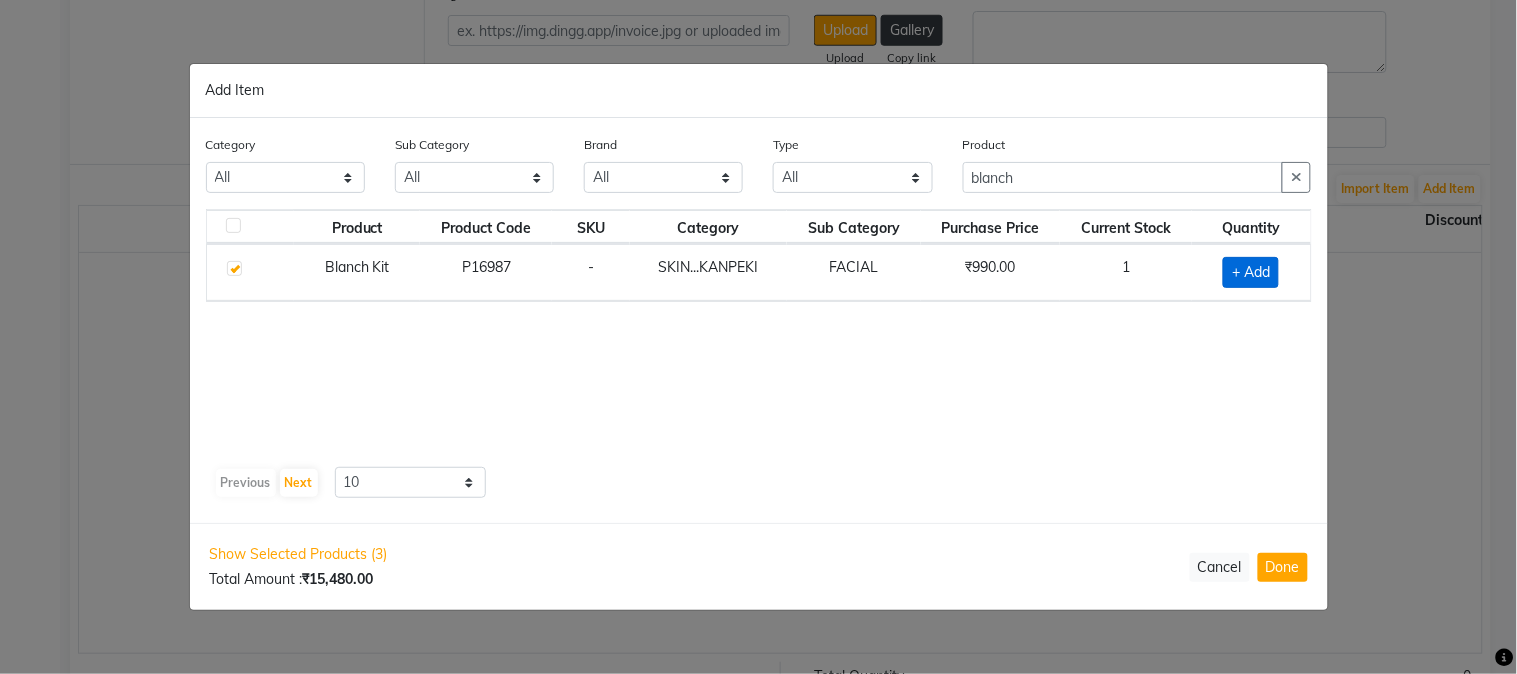 checkbox on "true" 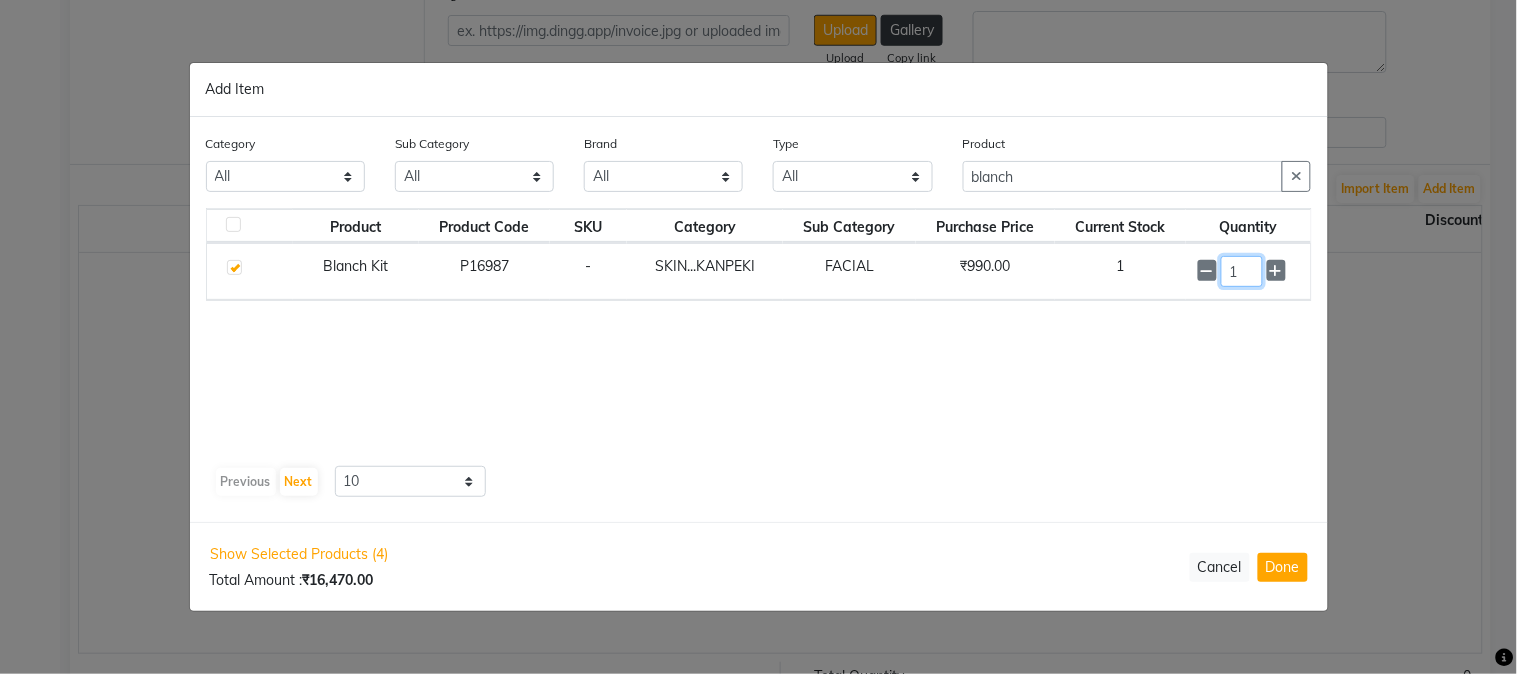 click on "1" 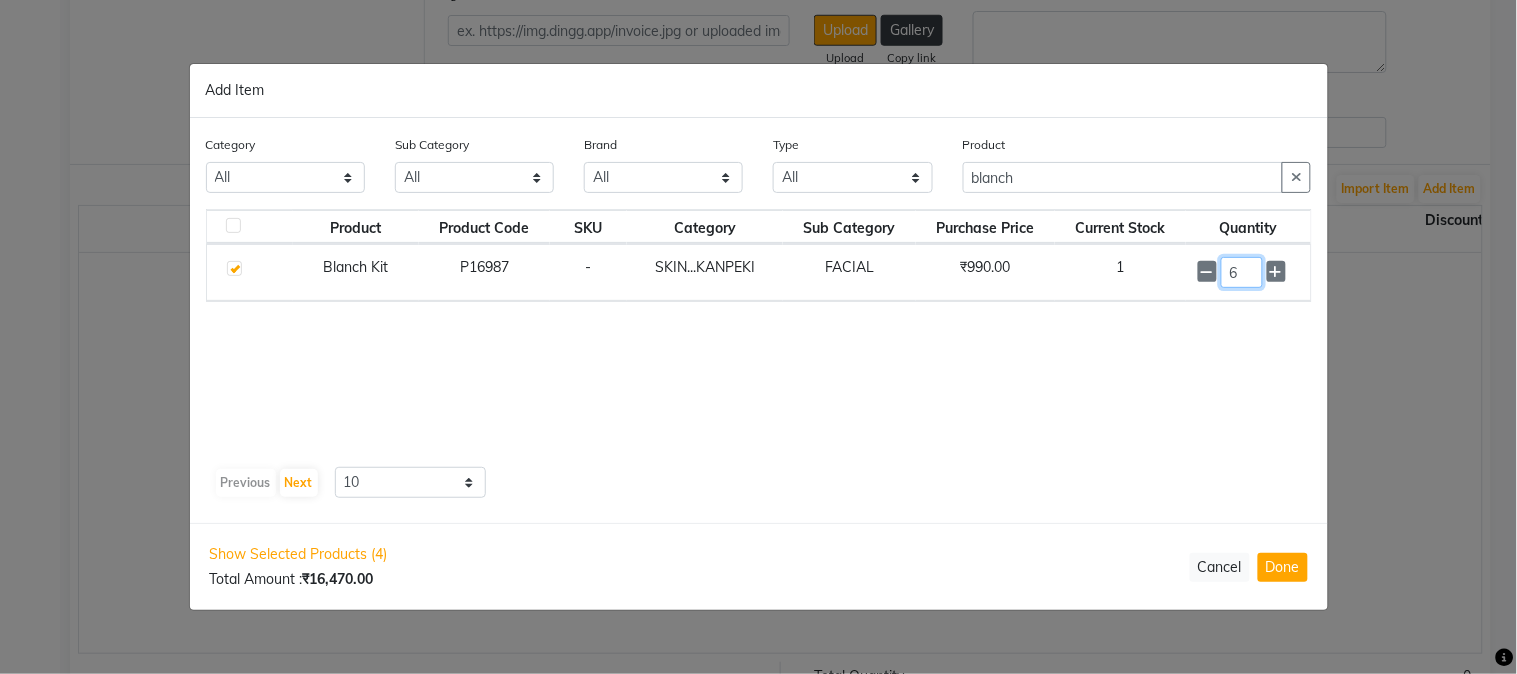 type on "6" 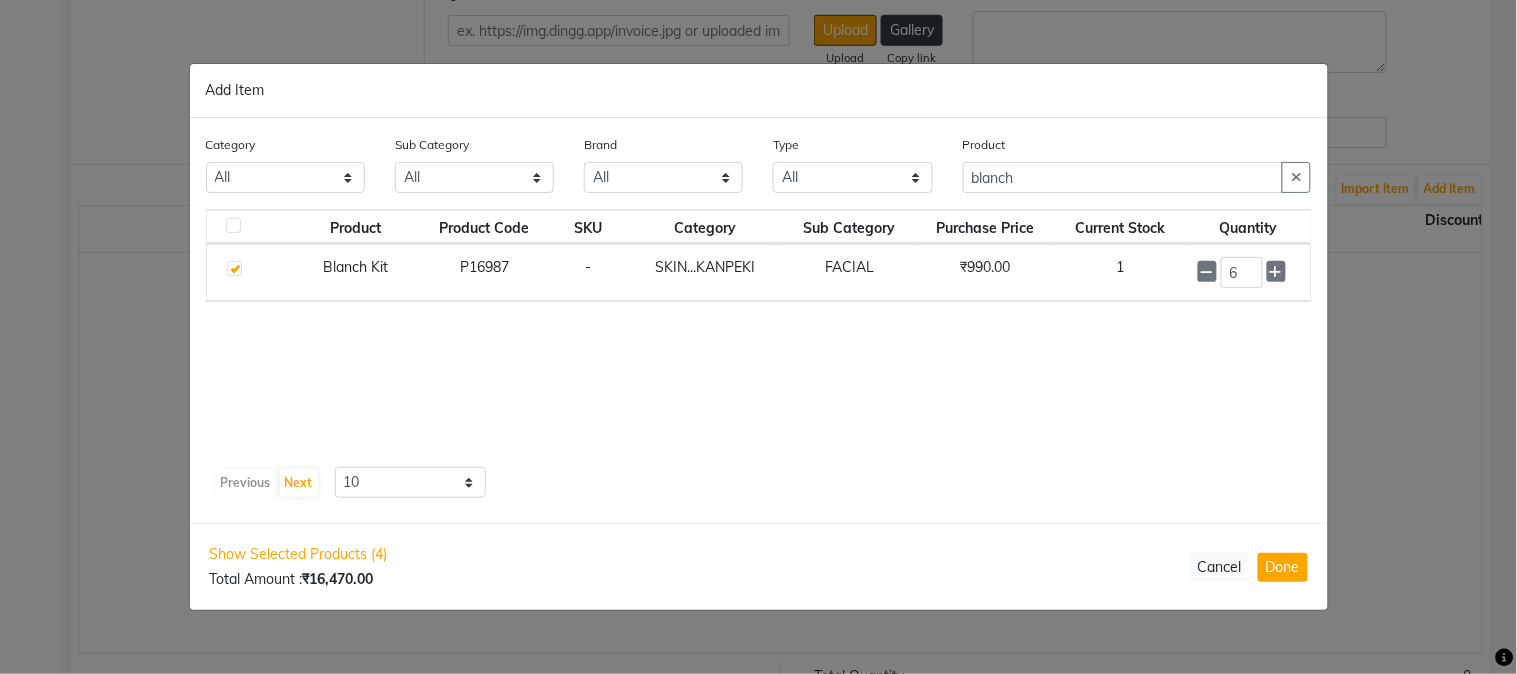 click on "Product Product Code SKU Category Sub Category Purchase Price Current Stock Quantity  Blanch Kit   P16987   -   SKIN...KANPEKI   FACIAL   ₹990.00   1  6" 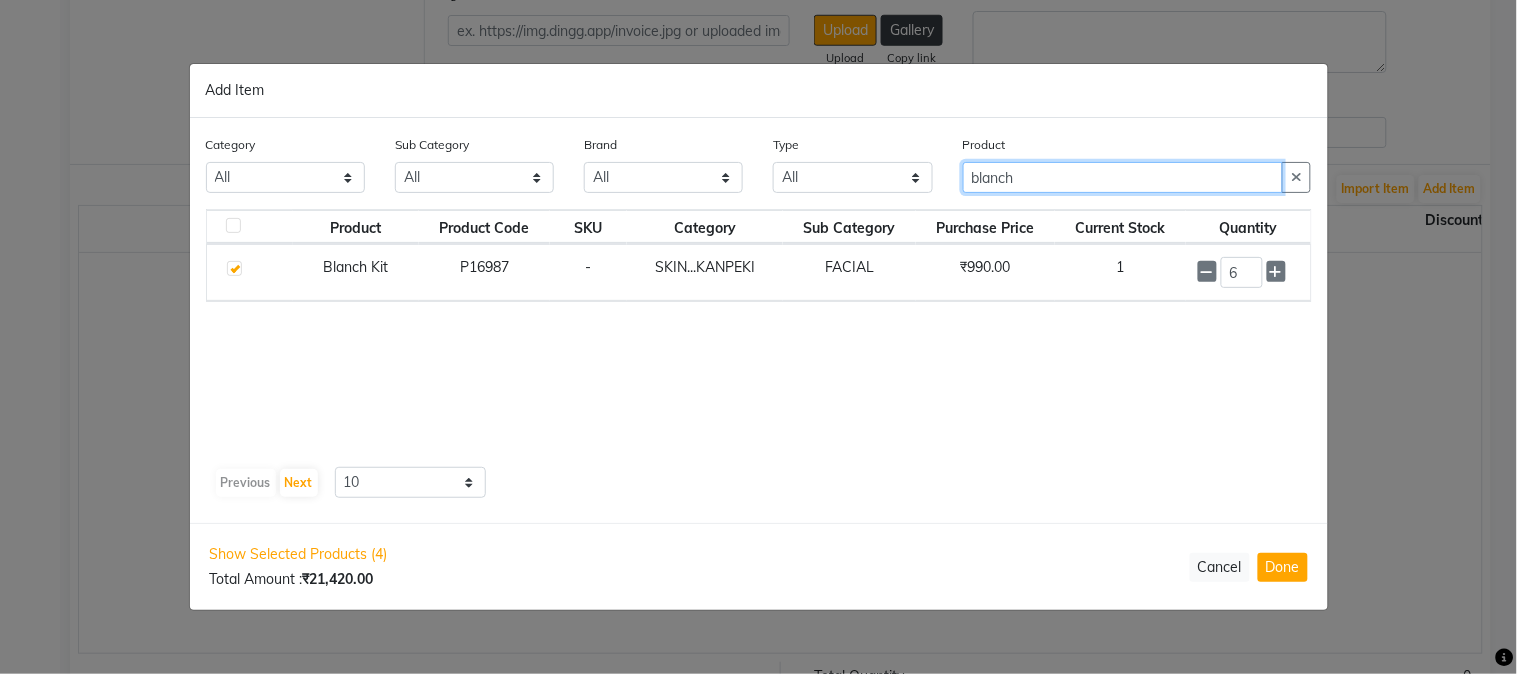 drag, startPoint x: 1037, startPoint y: 171, endPoint x: 913, endPoint y: 205, distance: 128.57683 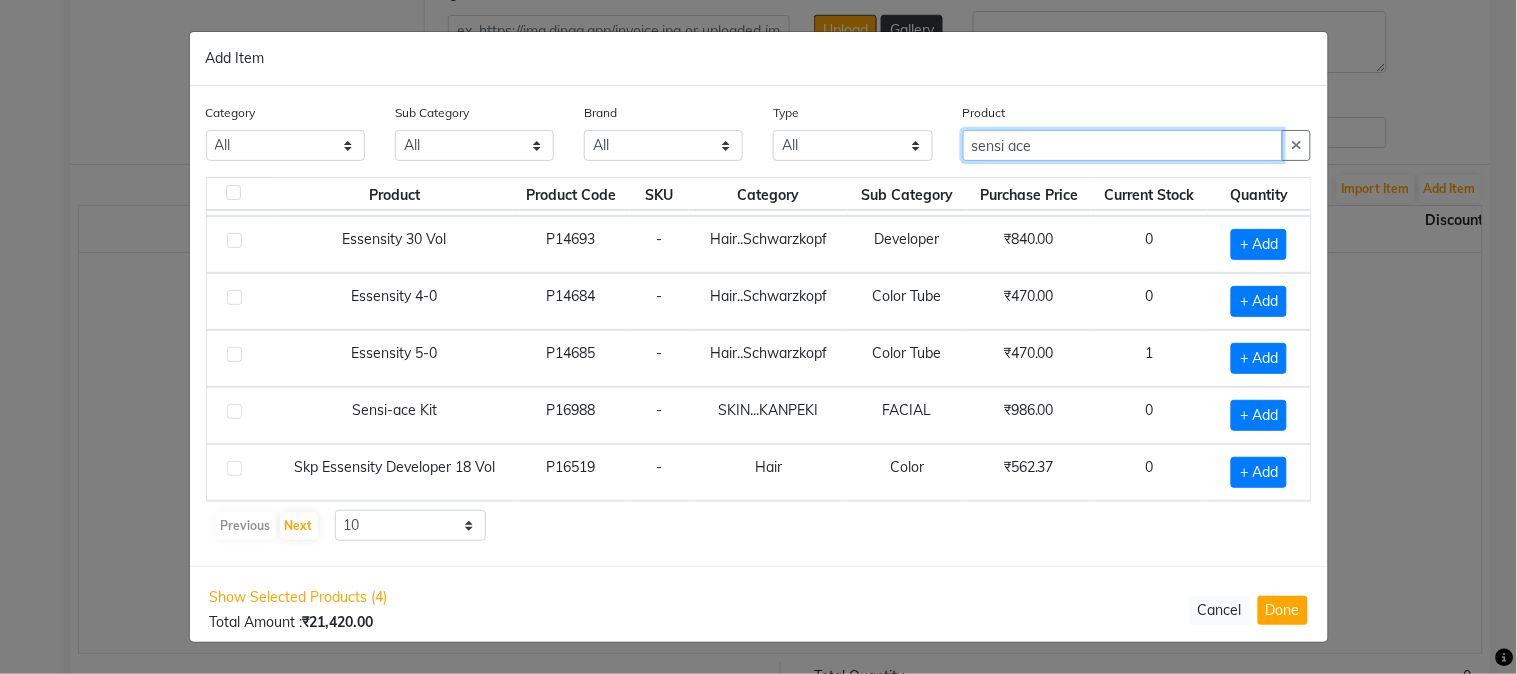 scroll, scrollTop: 0, scrollLeft: 0, axis: both 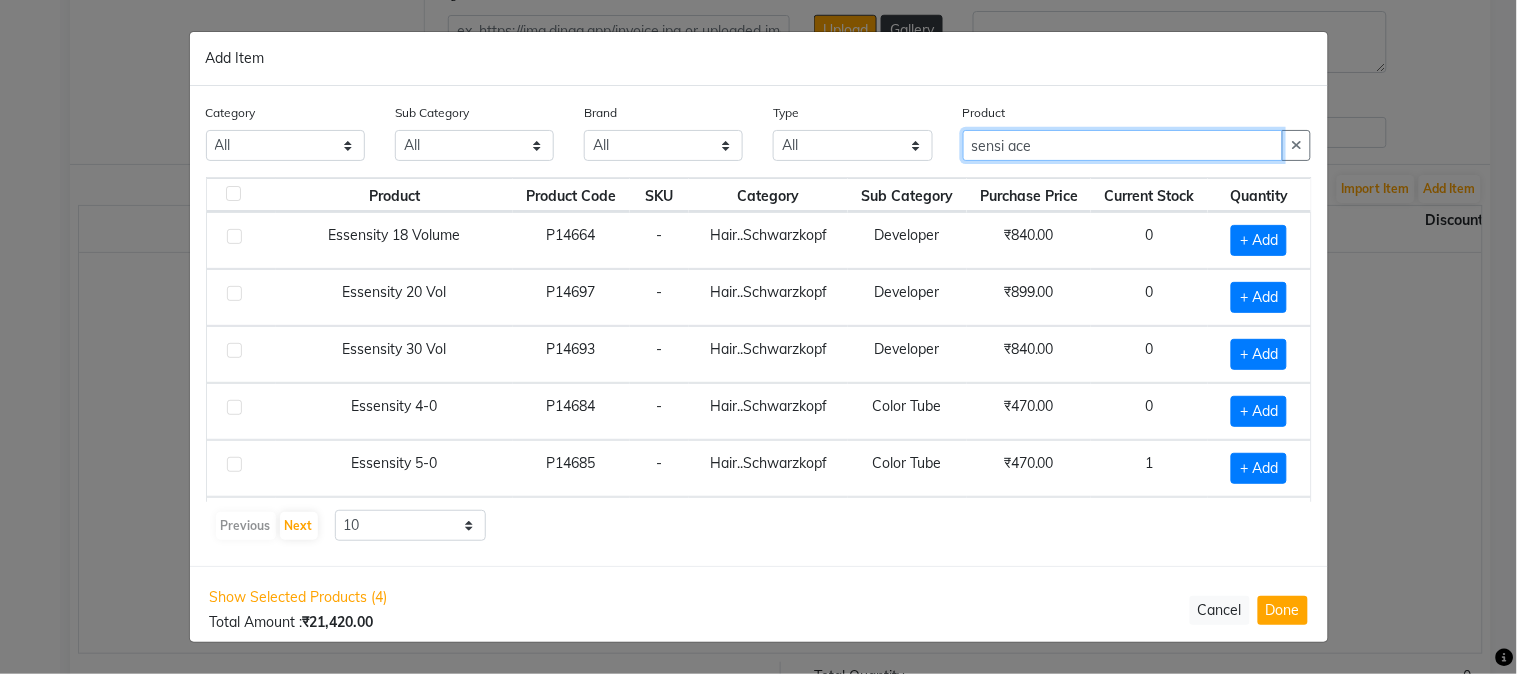 drag, startPoint x: 1055, startPoint y: 143, endPoint x: 916, endPoint y: 161, distance: 140.16063 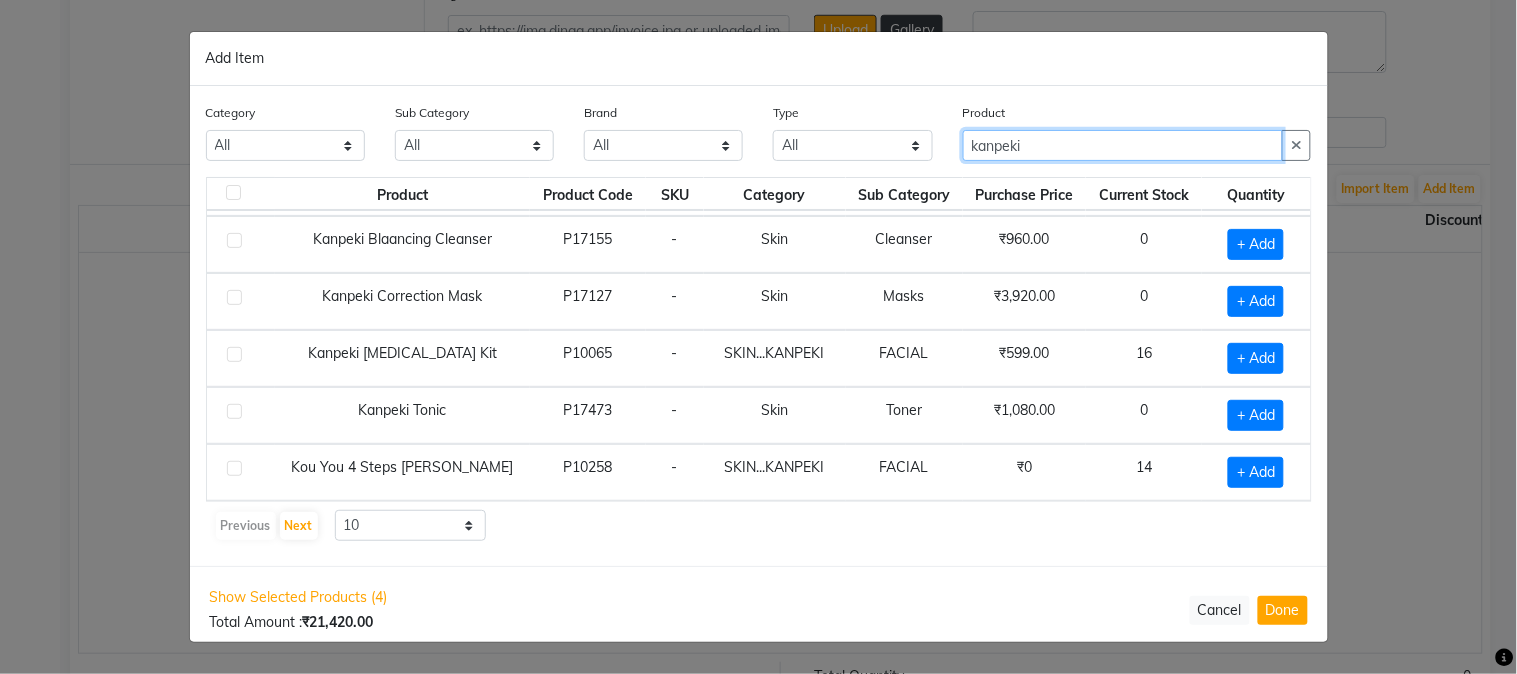 scroll, scrollTop: 0, scrollLeft: 0, axis: both 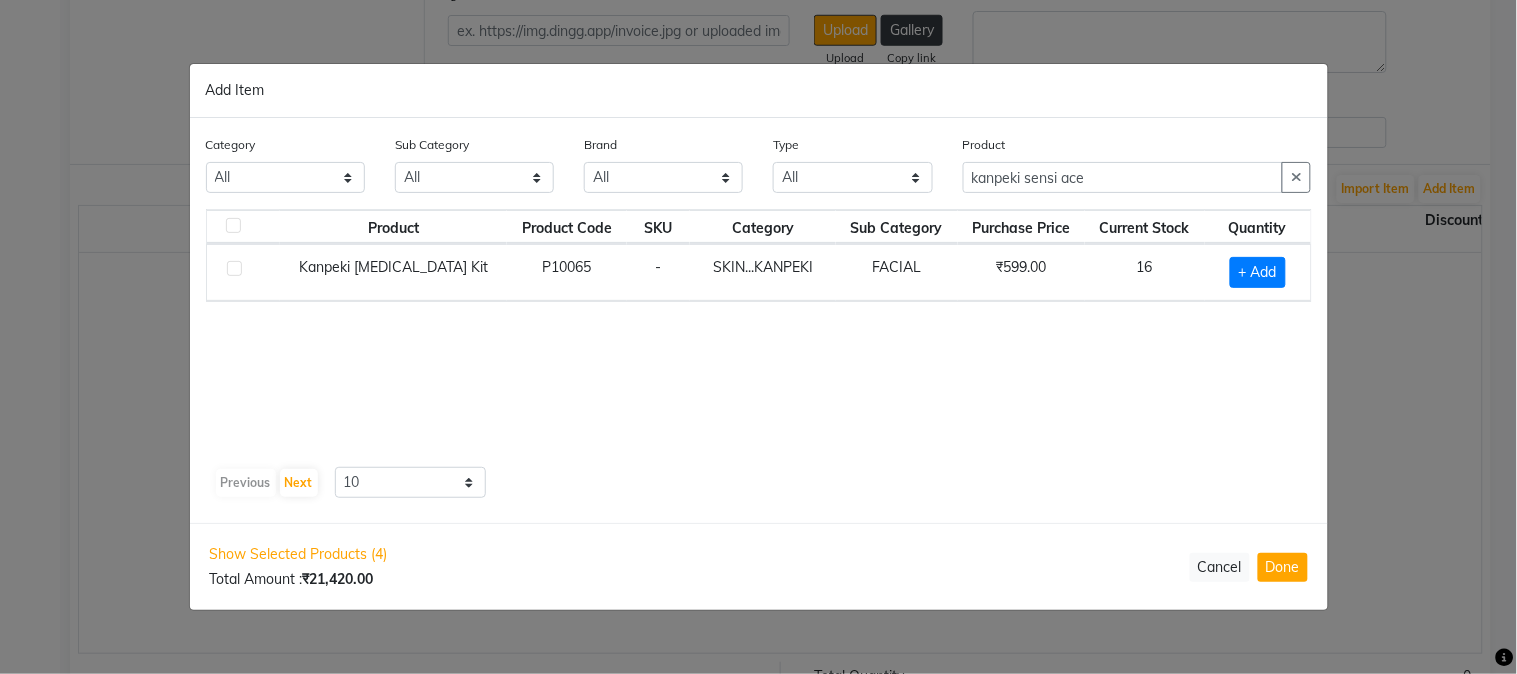 drag, startPoint x: 843, startPoint y: 491, endPoint x: 1025, endPoint y: 292, distance: 269.67572 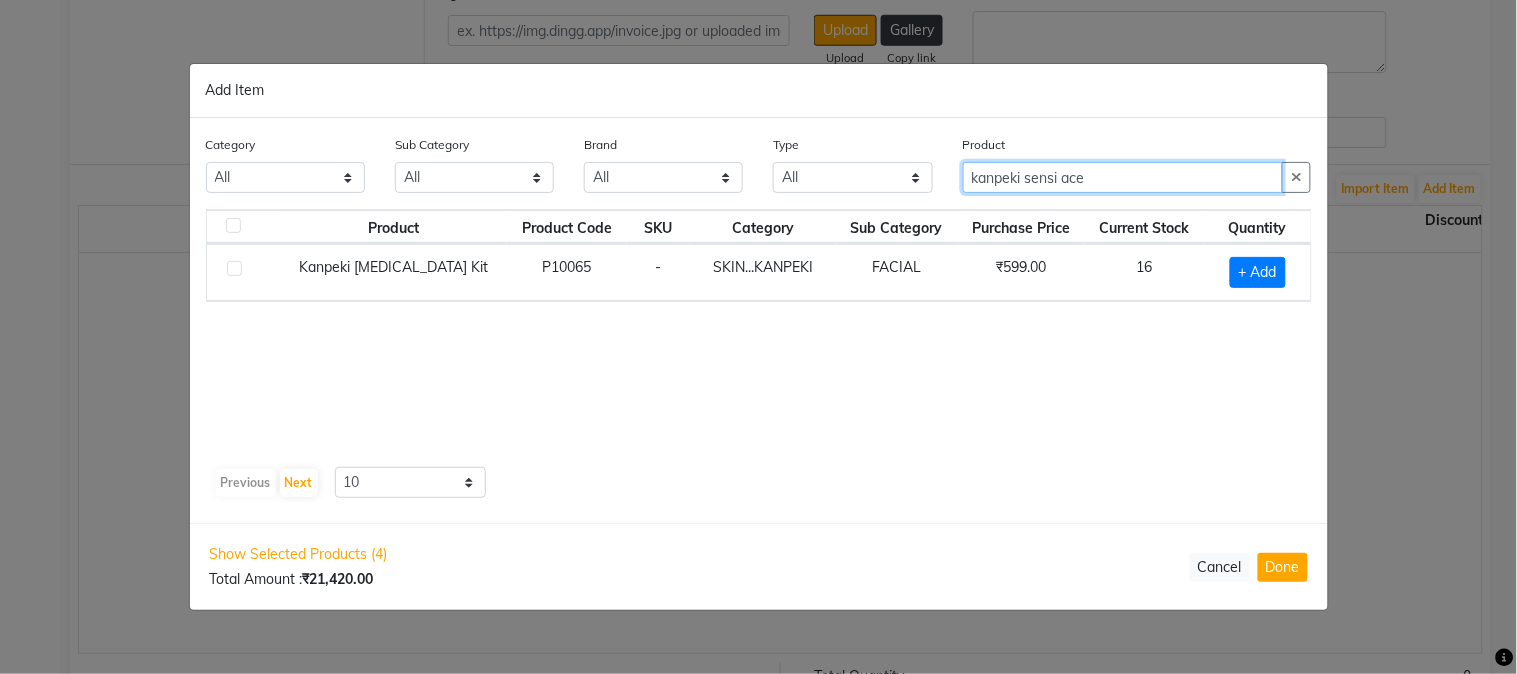 drag, startPoint x: 1142, startPoint y: 180, endPoint x: 867, endPoint y: 204, distance: 276.0453 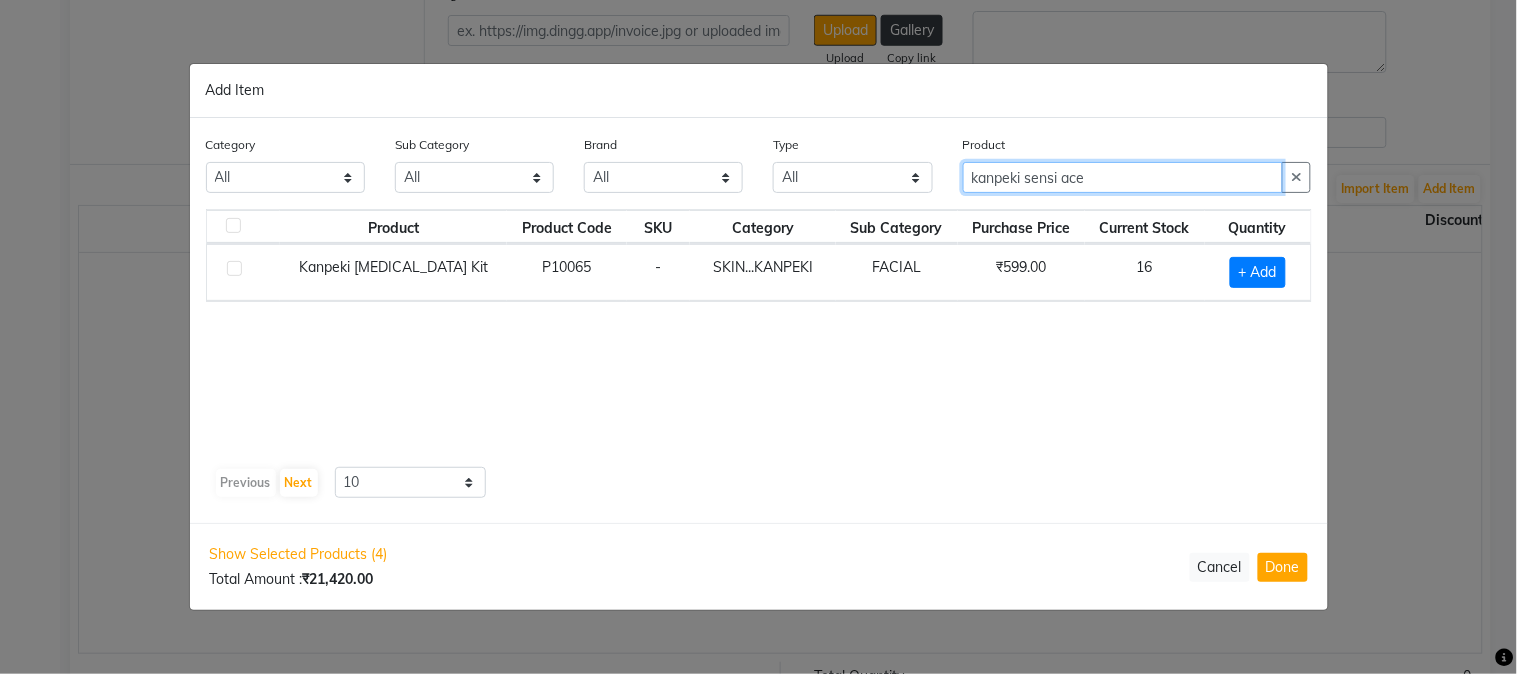 click on "Category All Hair Skin Makeup Personal Care Appliances Beard Waxing Disposable Threading Hands and Feet Beauty Planet Botox Cadiveu Casmara Cheryls Loreal Olaplex Skin..O3+ Hair..Brazilian Hair..Cadiveu Hair..Gellet Hair..Habibs Hair..Lorial Hair..QOD Hair..Schwarzkopf Hair..Orangewood Hair..Wella Skin.. BCL Skin..Lotus SKIN...KANPEKI Hair...Flovactive Disposable Beauty Equipment Nail HAIR..COPACABANA HAIR..QOD ARGAN Skin..O3 Hair...W one Hair..Botoliss Hair...OLAPLEX SKIN...KANPEKI Other Sub Category All Houskeeping Cleanser Hair Products Beauty & Other Salon Use Loreal Retail Appron Shampoo Honey Bath & Body Cheryls Retail Lips Casmara Retail Keratin Retail Olaplex Salon Use Botox Salon Use Rill Cream Botox Retail Liposoulable Conditioner Disposable Facial Keratin Salon Use Appliances Gel Nails Loreal Salon Use Female Hygiene Cheryls Salon Use Gown Shaving Soap Bedsheet Face Moisturiser Appliances Makeup Cream Brazilian Grooming - Women Eyes Pre Shave Hair Colour Salon Use Serum Pre After Shave Other Nepkin" 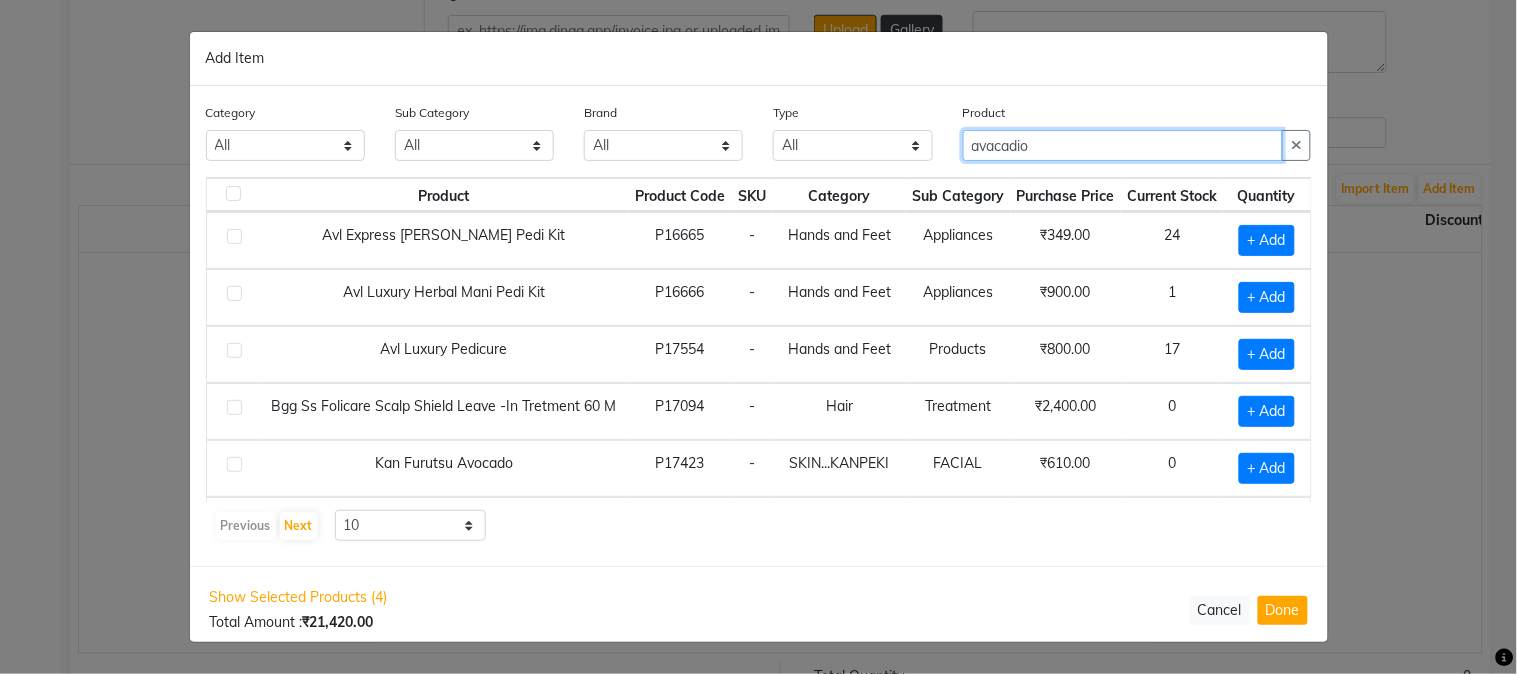 scroll, scrollTop: 111, scrollLeft: 0, axis: vertical 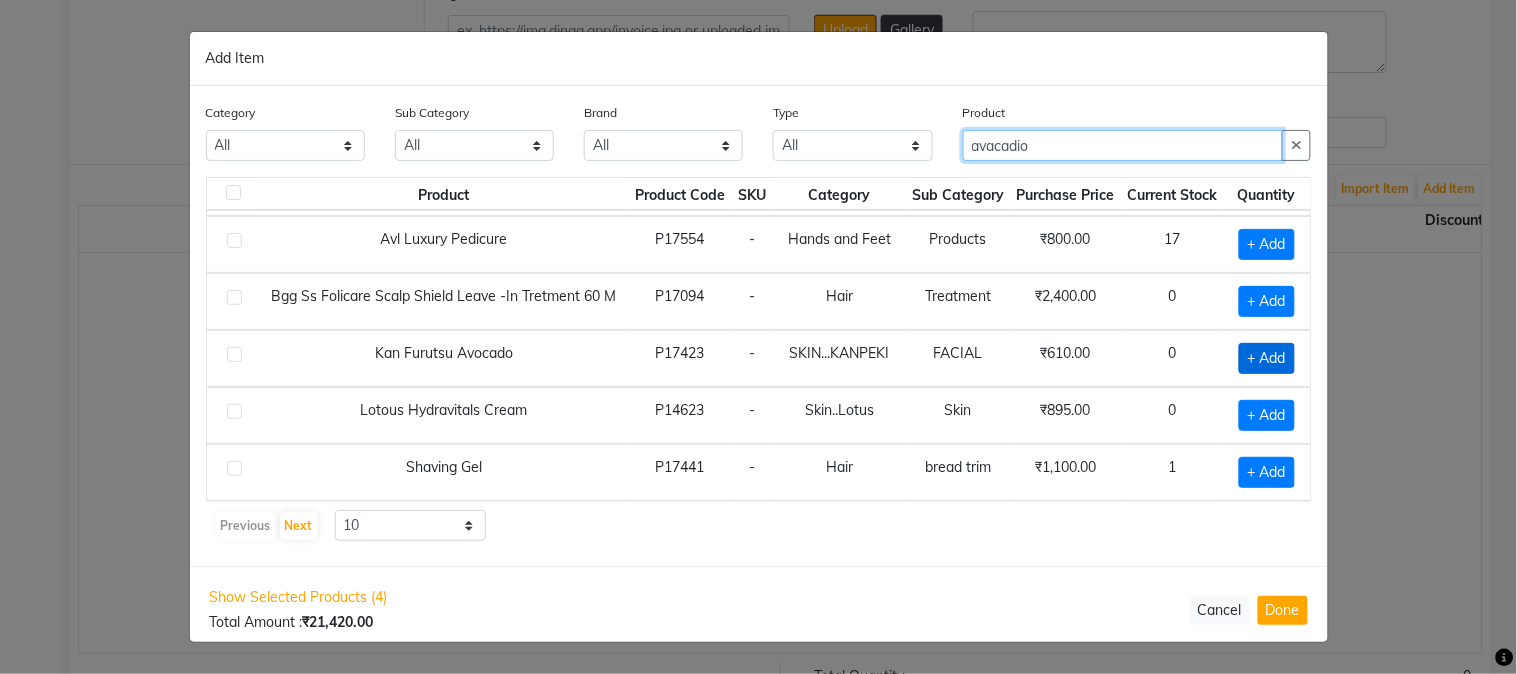 type on "avacadio" 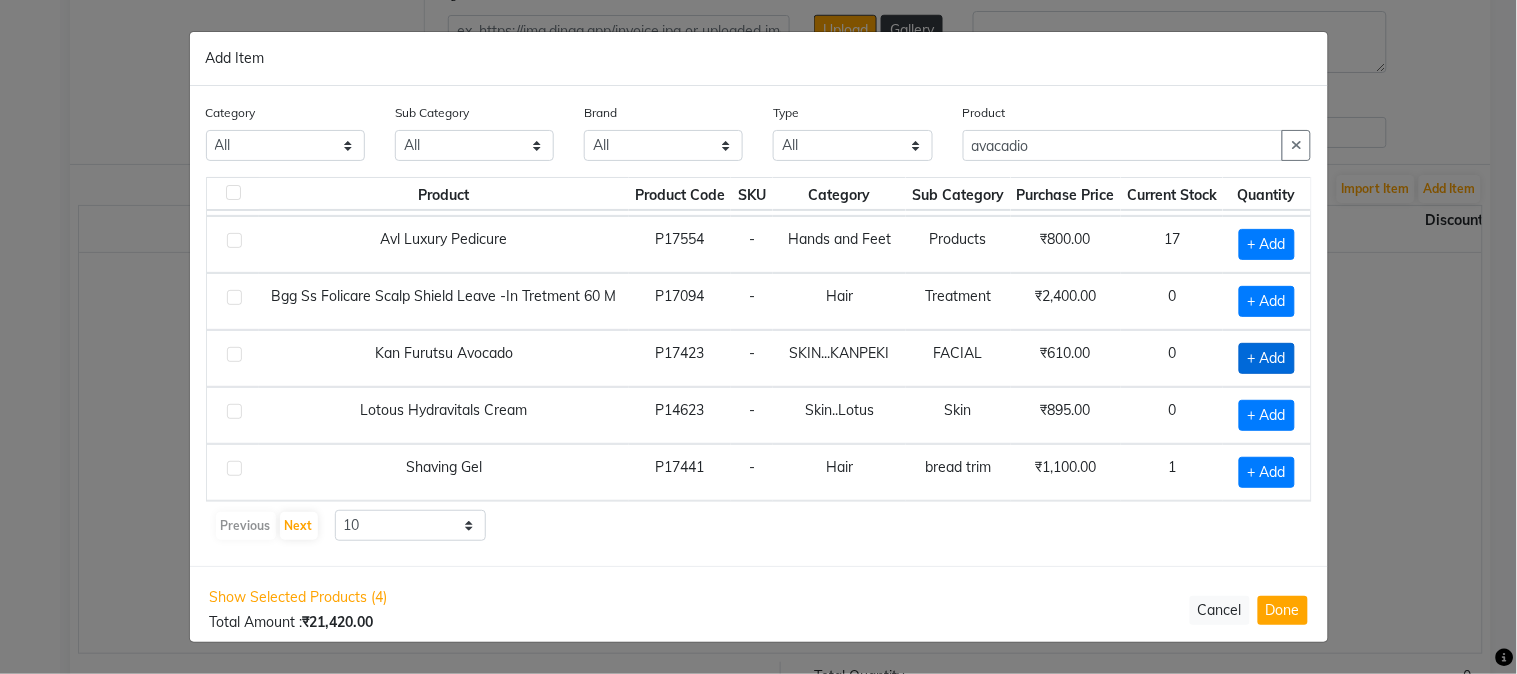 click on "+ Add" 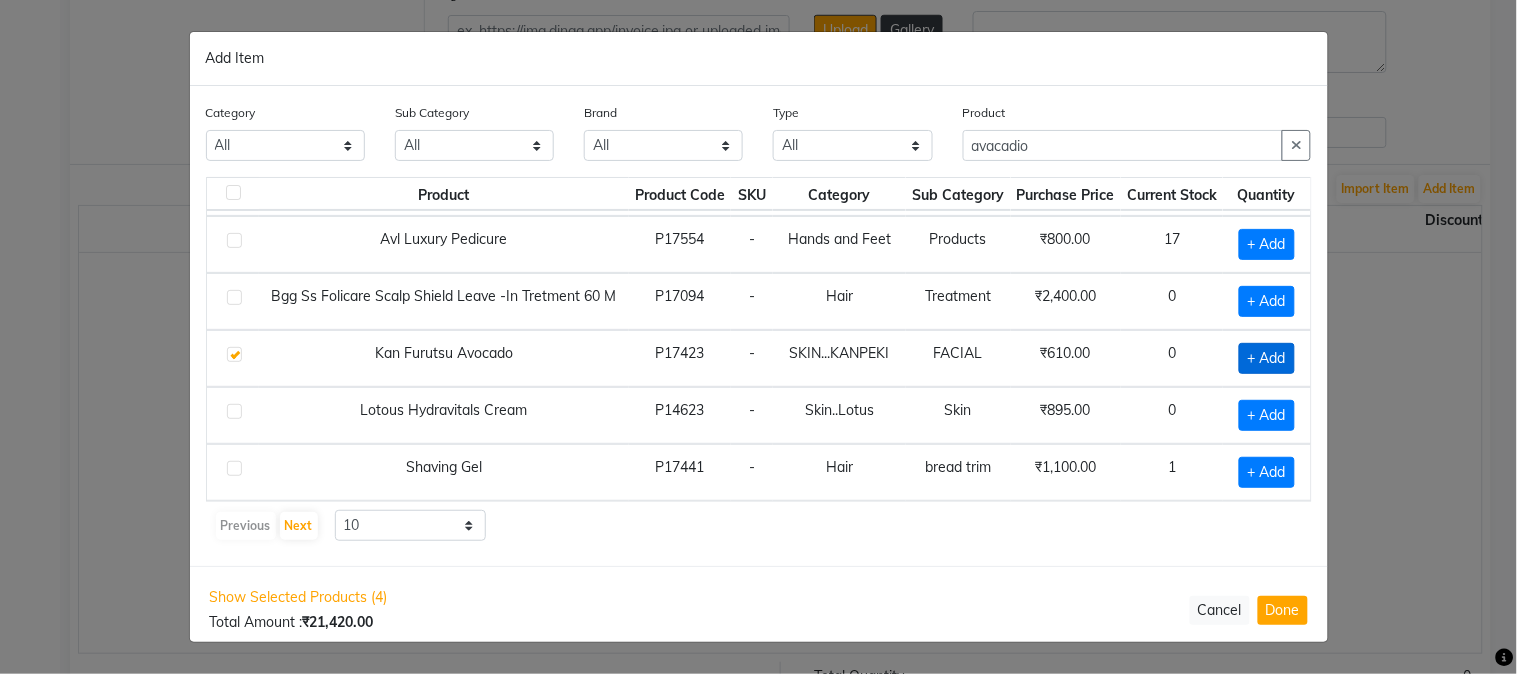 checkbox on "true" 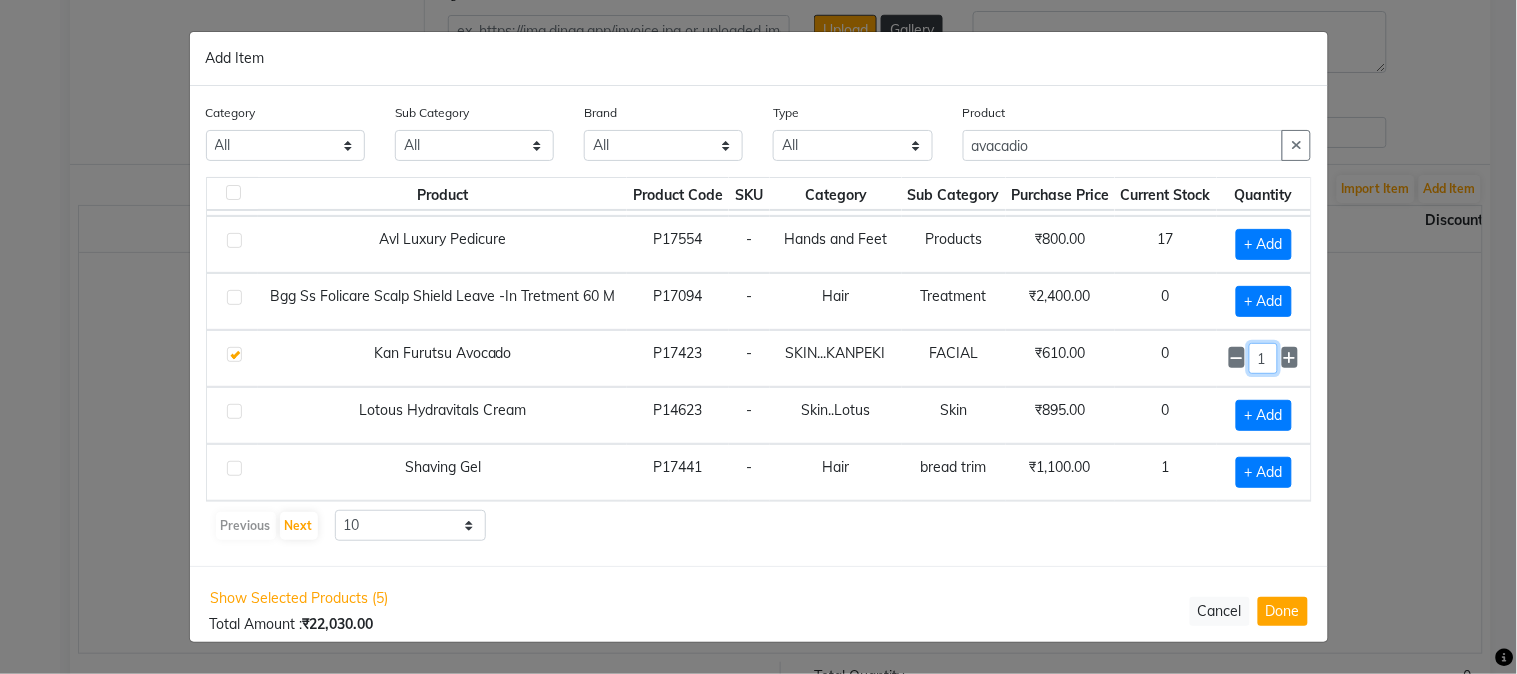 click on "1" 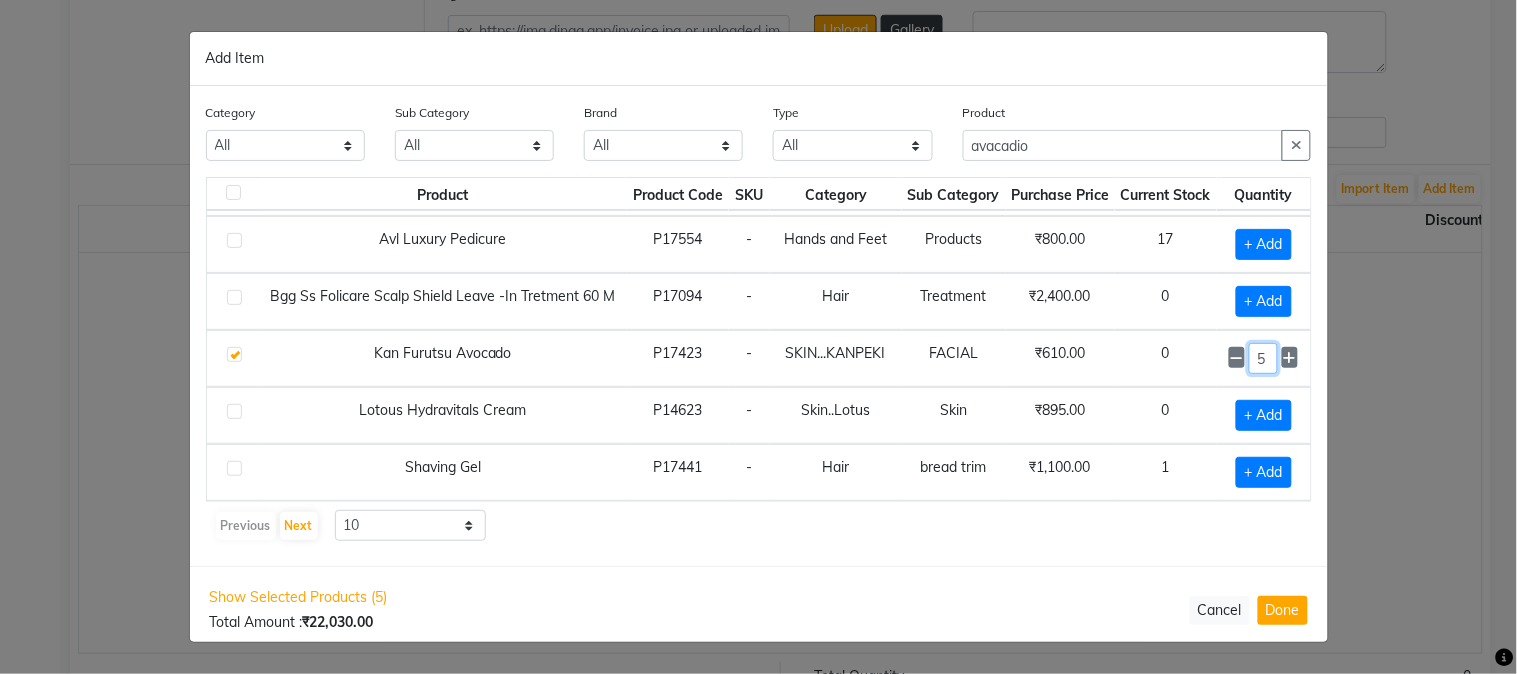 type on "5" 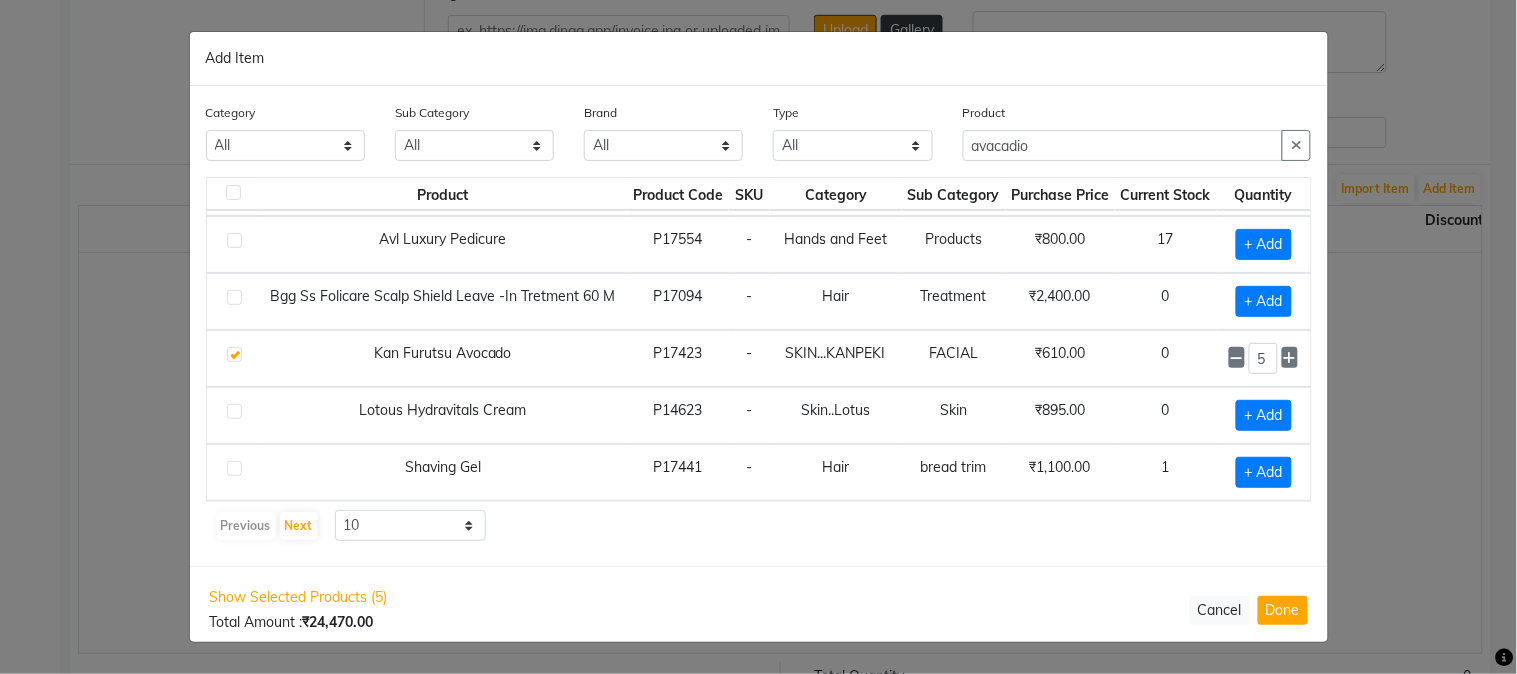 click on "Previous   Next  10 50 100" 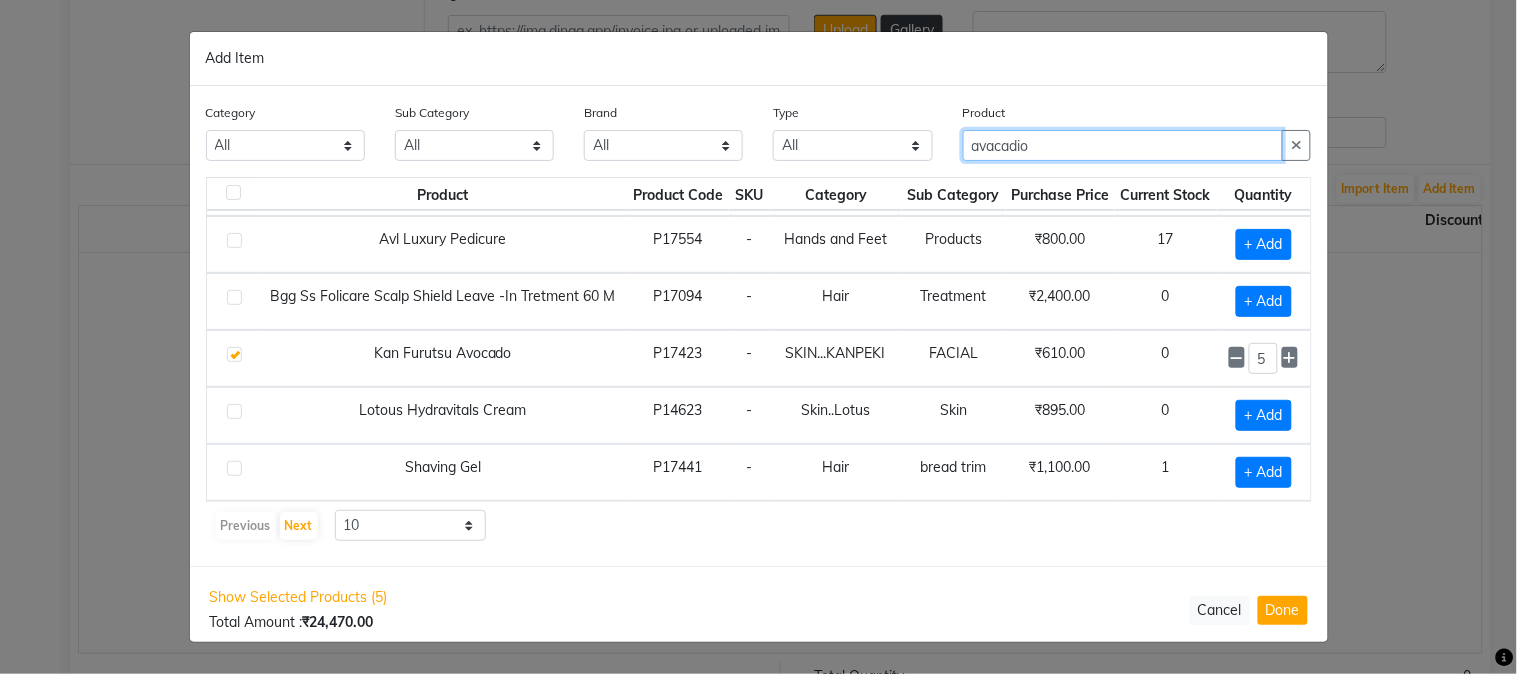 drag, startPoint x: 1098, startPoint y: 150, endPoint x: 894, endPoint y: 132, distance: 204.79257 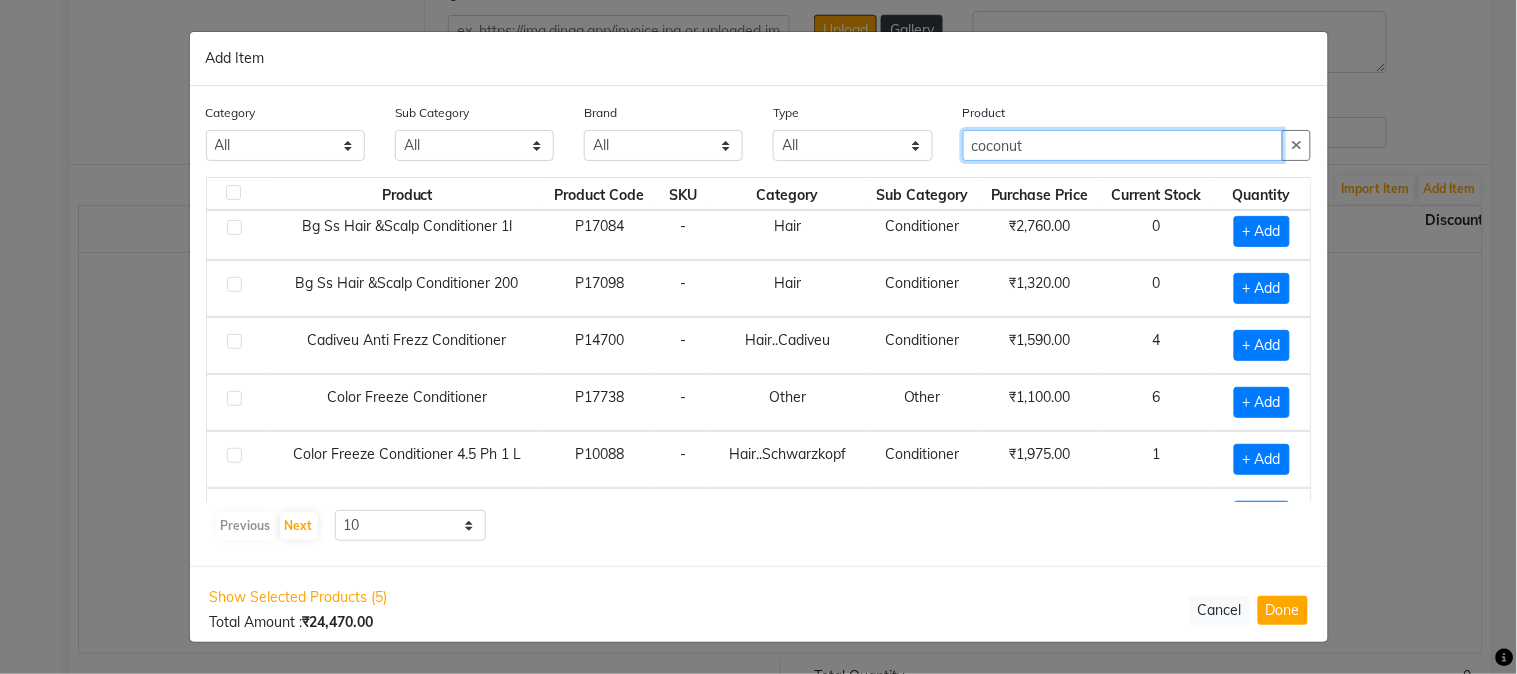scroll, scrollTop: 0, scrollLeft: 0, axis: both 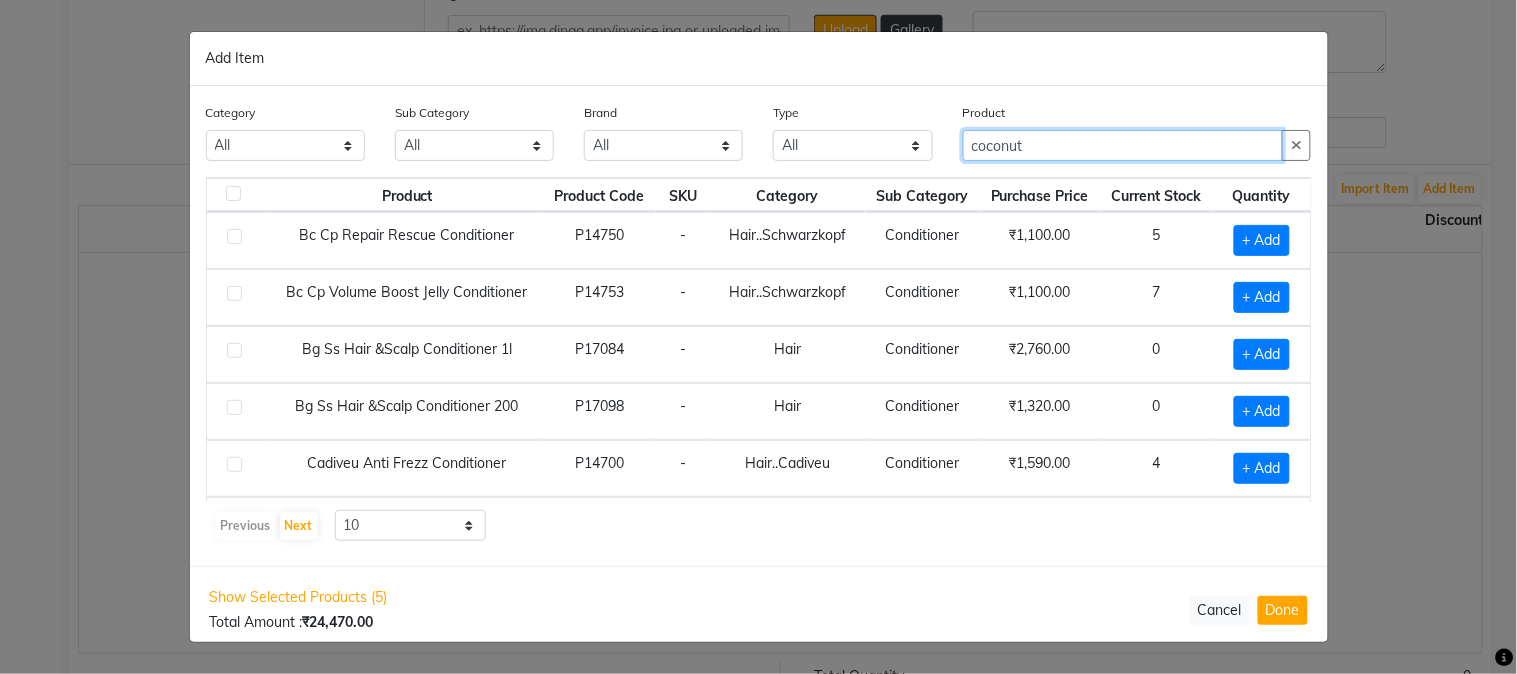 click on "coconut" 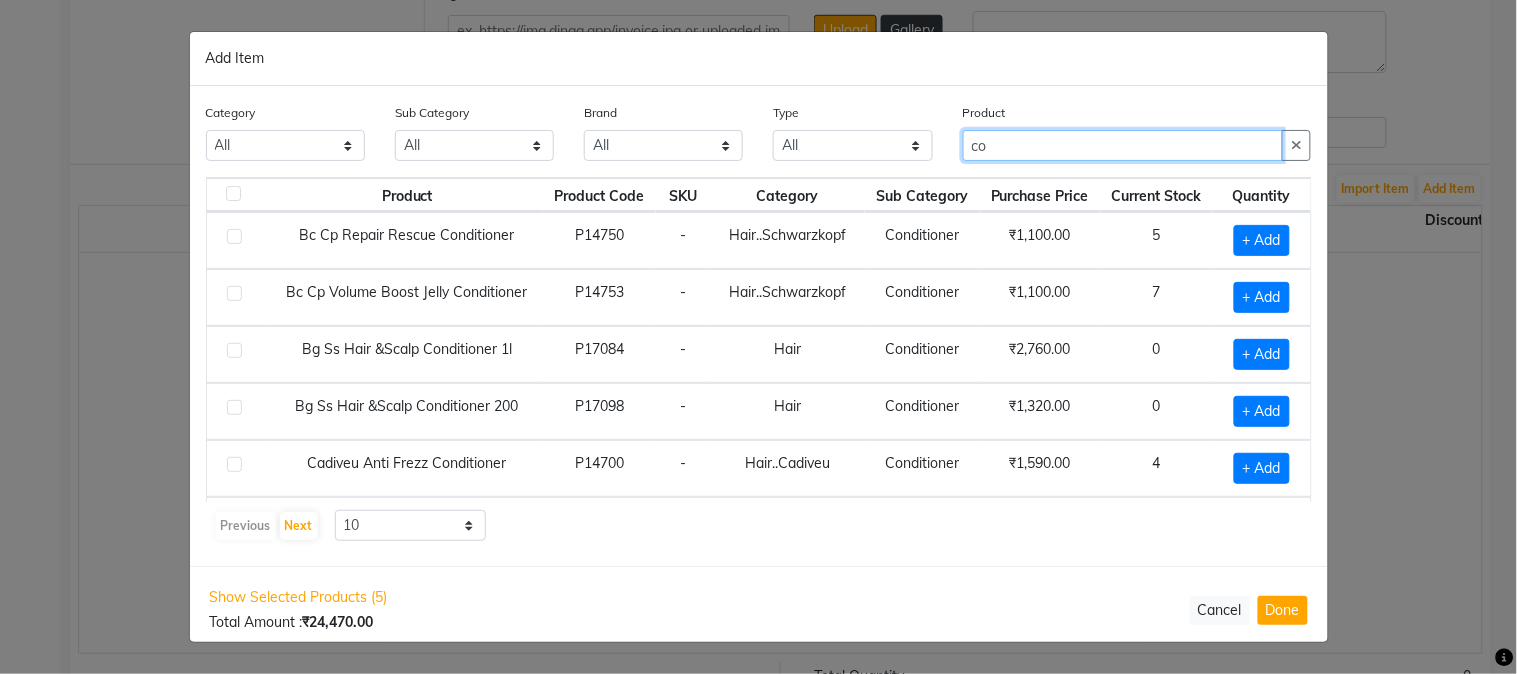 type on "c" 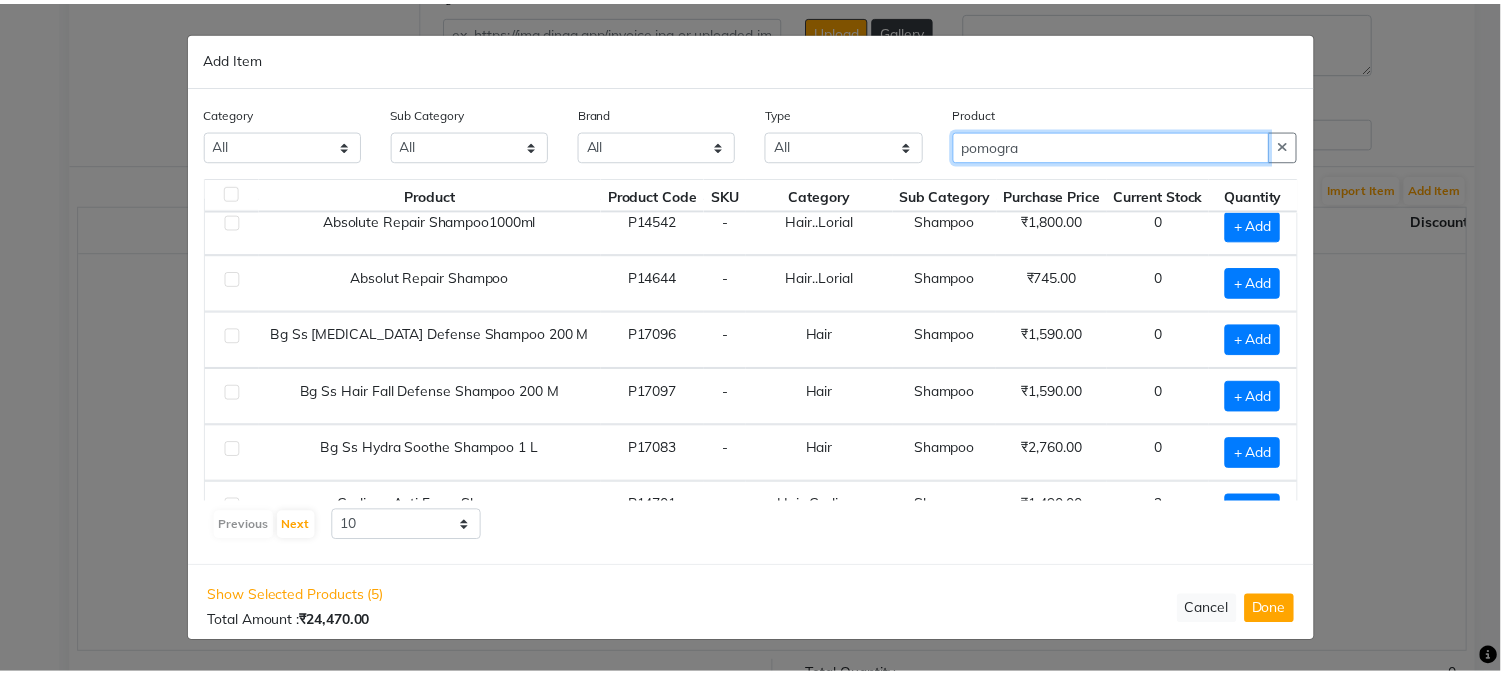 scroll, scrollTop: 0, scrollLeft: 0, axis: both 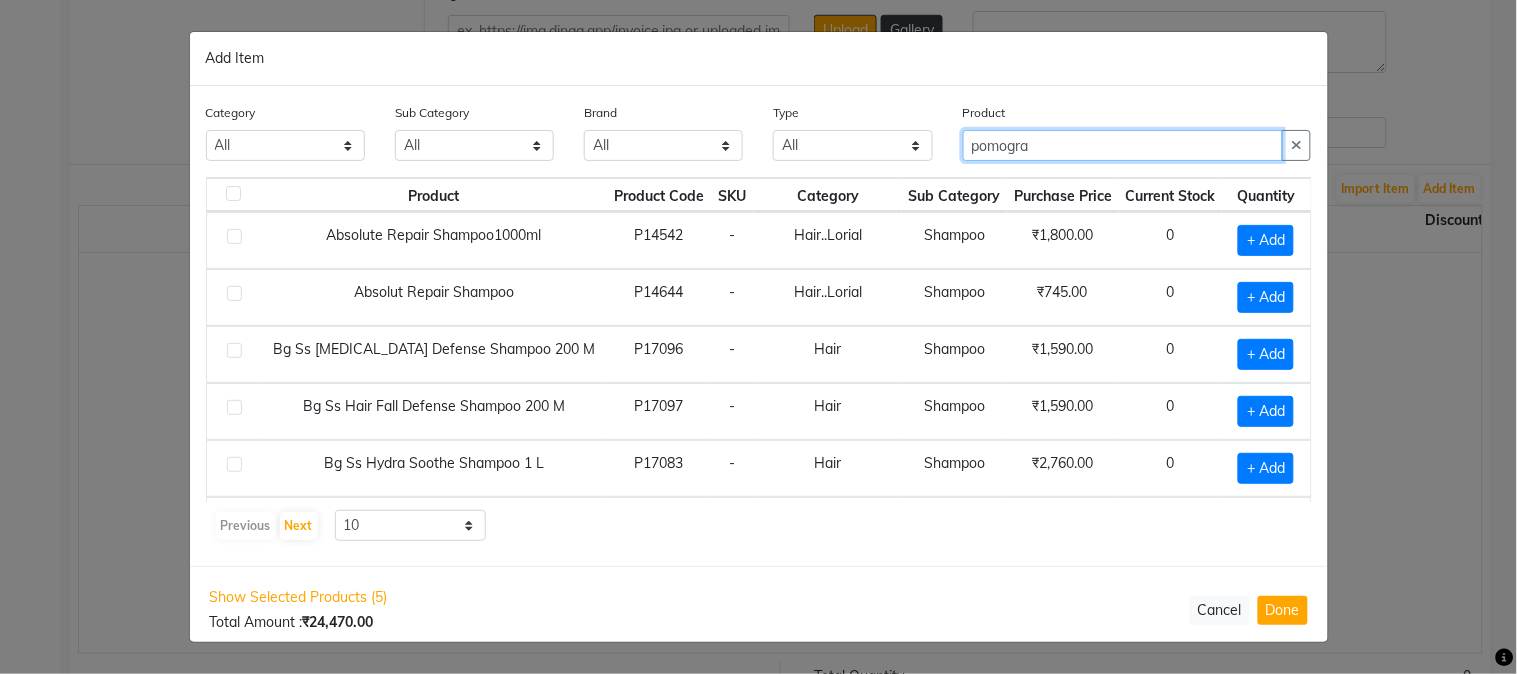 type on "pomogra" 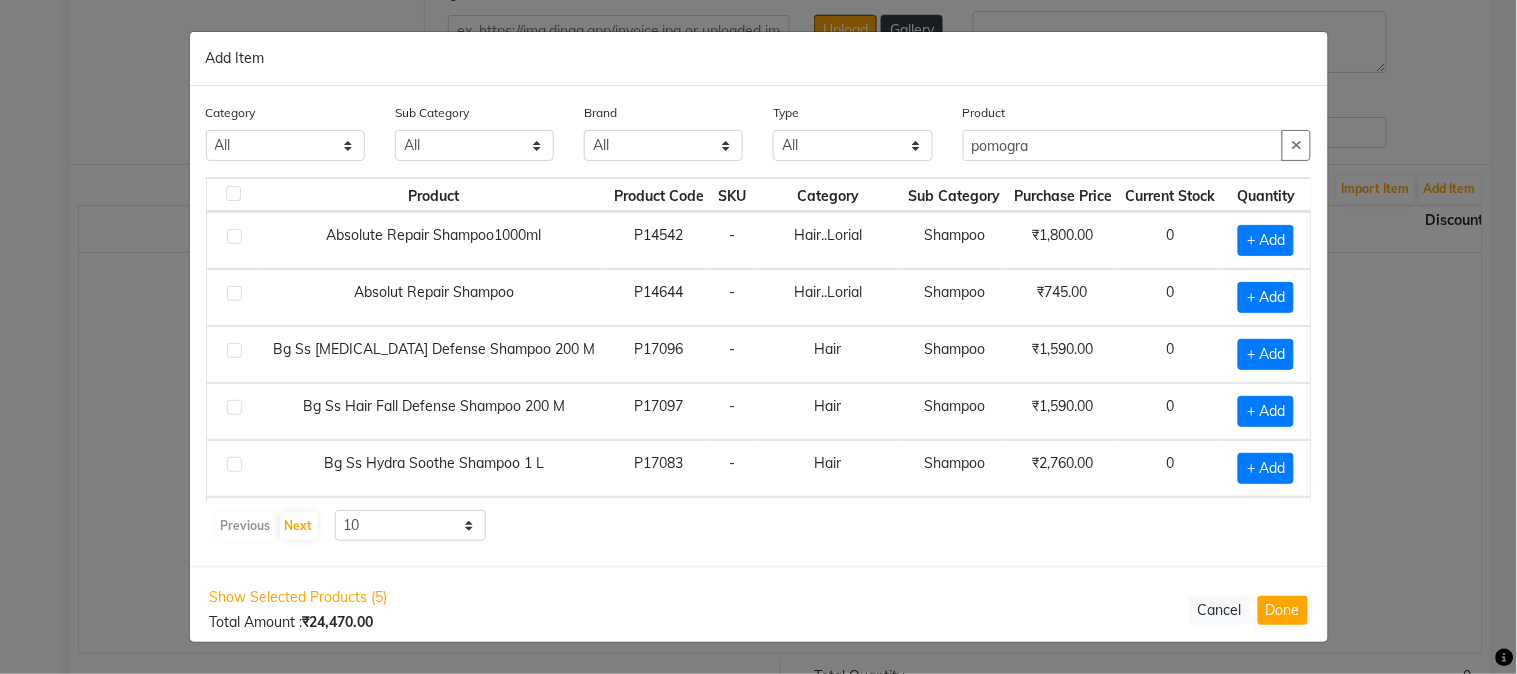 click on "Add Item  Category All Hair Skin Makeup Personal Care Appliances Beard Waxing Disposable Threading Hands and Feet Beauty Planet Botox Cadiveu Casmara Cheryls Loreal Olaplex Skin..O3+ Hair..Brazilian Hair..Cadiveu Hair..Gellet Hair..Habibs Hair..Lorial Hair..QOD Hair..Schwarzkopf Hair..Orangewood Hair..Wella Skin.. BCL Skin..Lotus SKIN...KANPEKI Hair...Flovactive Disposable Beauty Equipment Nail HAIR..COPACABANA HAIR..QOD ARGAN Skin..O3 Hair...W one Hair..Botoliss Hair...OLAPLEX SKIN...KANPEKI Other Sub Category All Houskeeping Cleanser Hair Products Beauty & Other Salon Use Loreal Retail Appron Shampoo Honey Bath & Body Cheryls Retail Lips Casmara Retail Keratin Retail Olaplex Salon Use Botox Salon Use Rill Cream Botox Retail Liposoulable Conditioner Disposable Facial Keratin Salon Use Appliances Gel Nails Loreal Salon Use Female Hygiene Cheryls Salon Use Gown Shaving Soap Bedsheet Face Moisturiser Appliances Makeup Cream Brazilian Grooming - Women Eyes Pre Shave Hair Colour Salon Use Serum Pre After Shave" 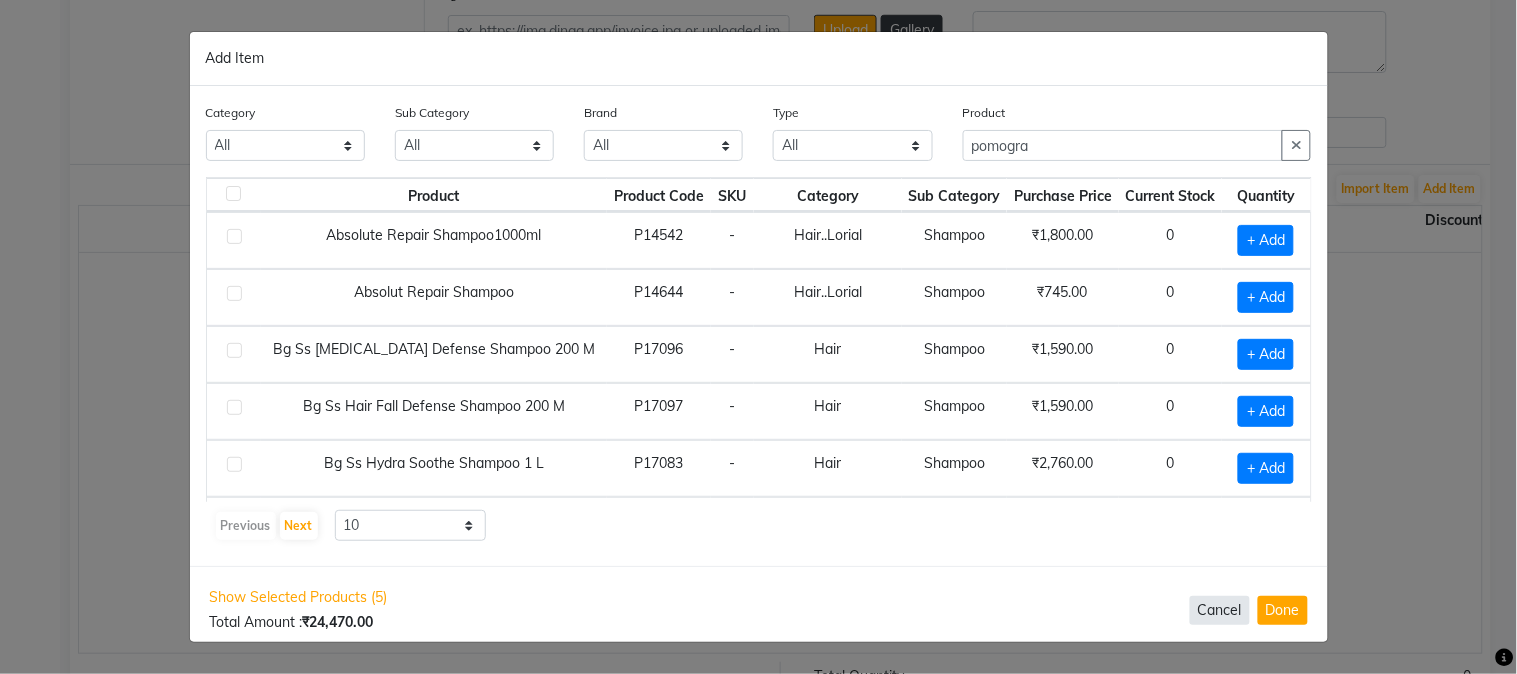 click on "Cancel" 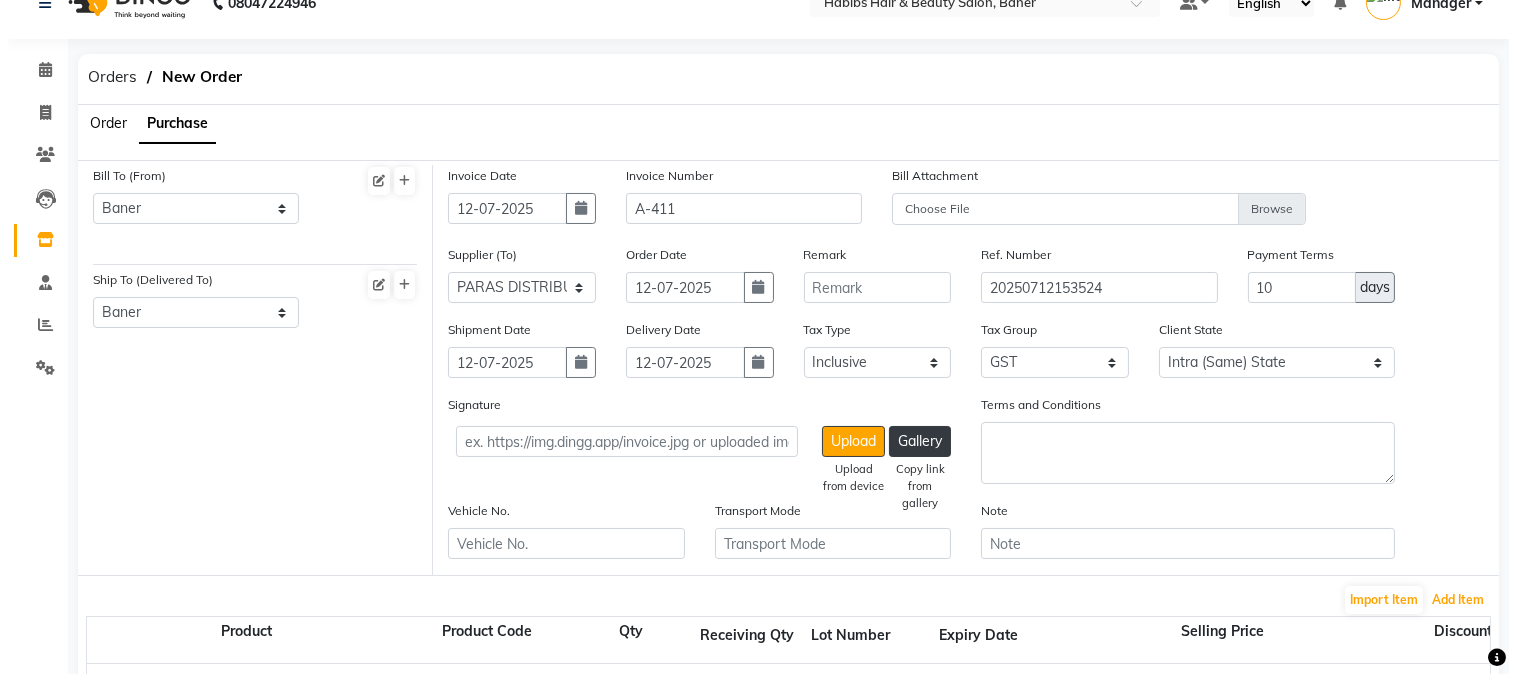 scroll, scrollTop: 0, scrollLeft: 0, axis: both 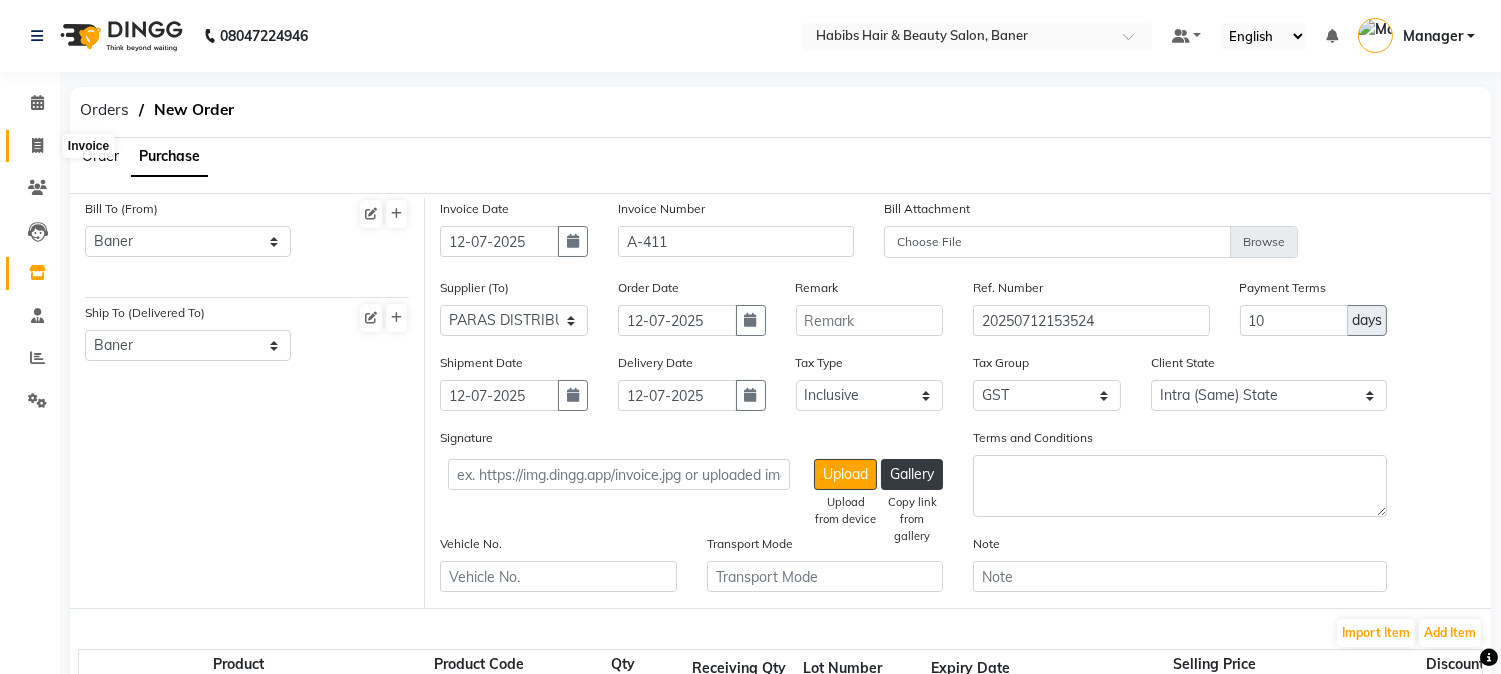 click 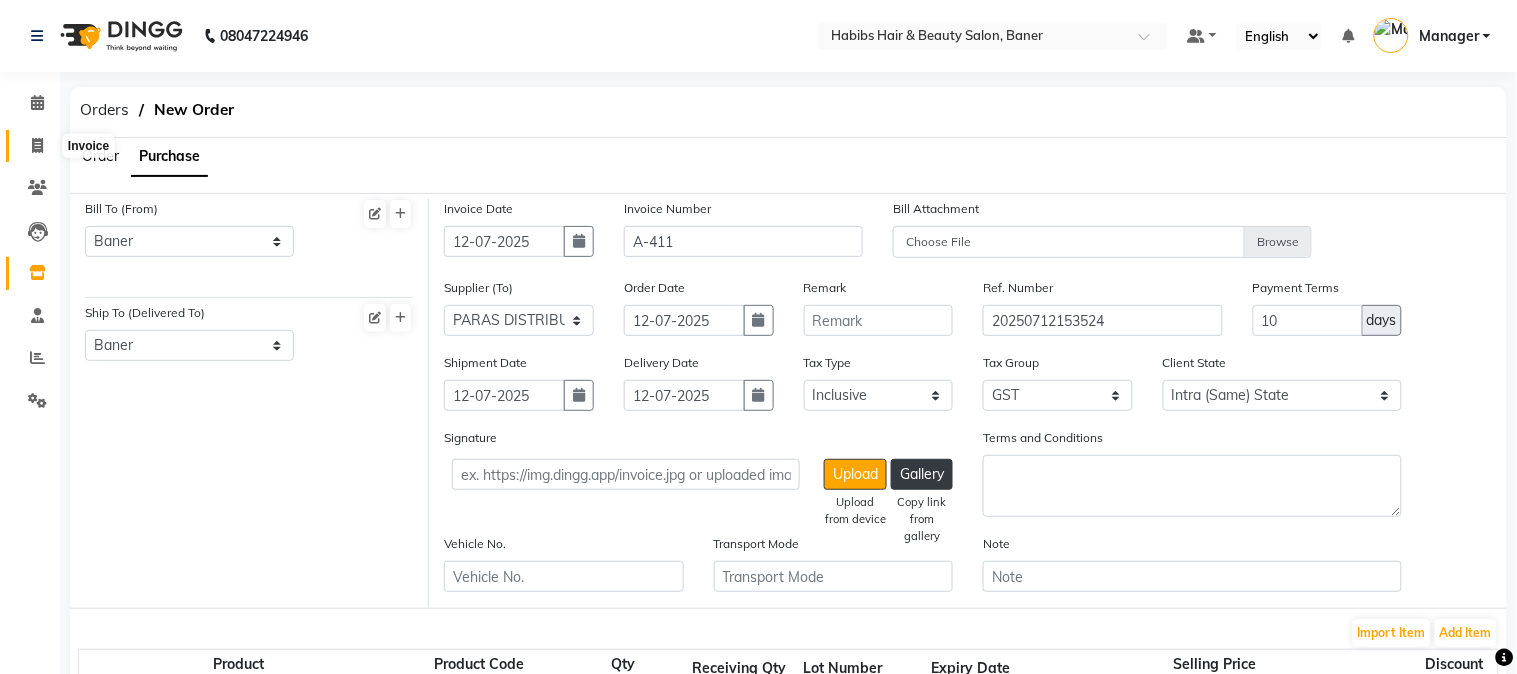 select on "5356" 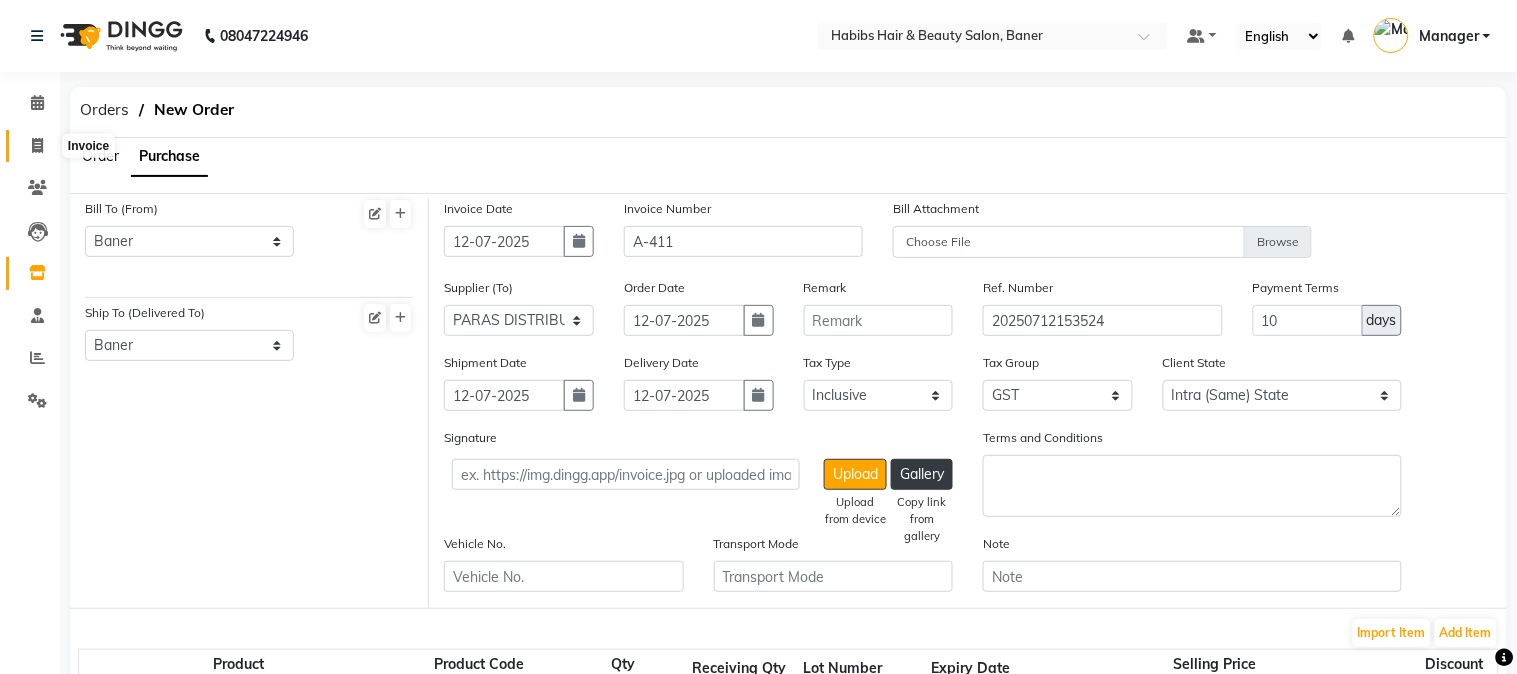 select on "service" 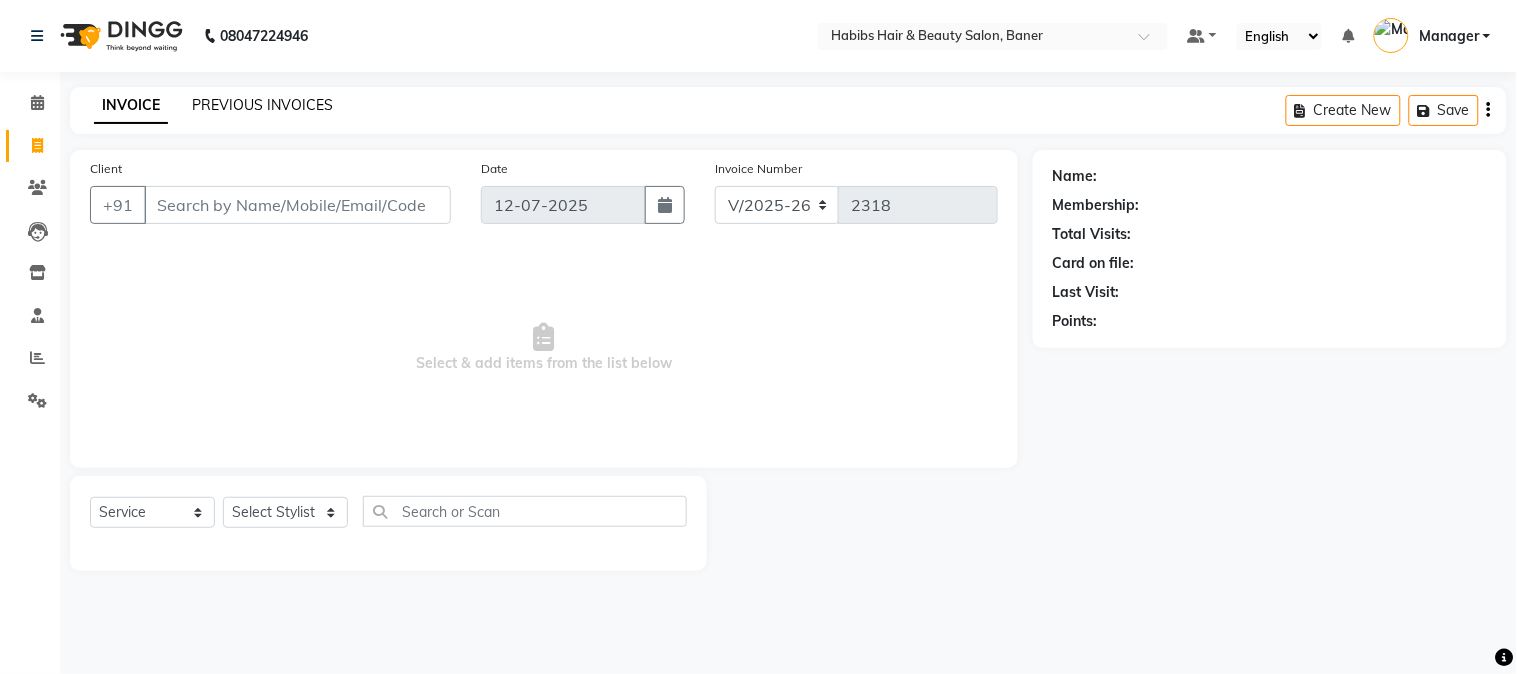 click on "PREVIOUS INVOICES" 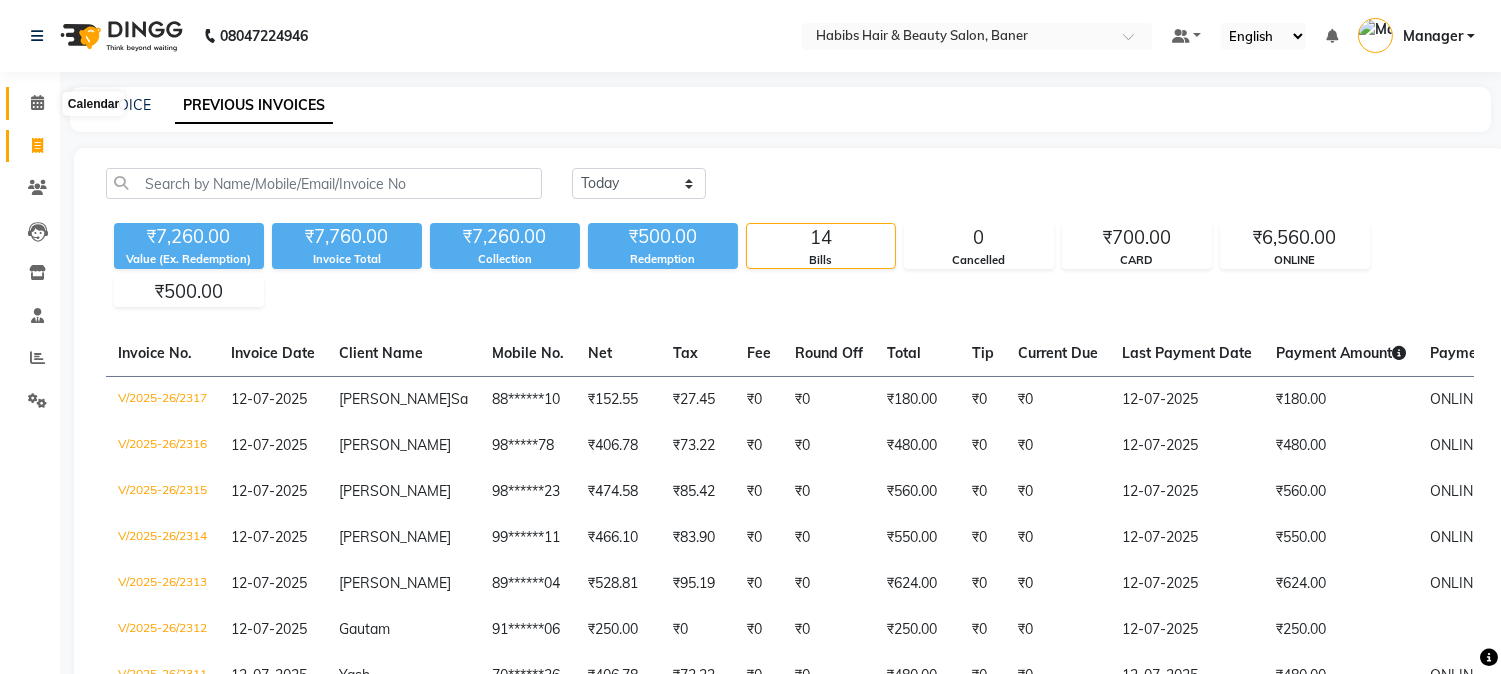 click 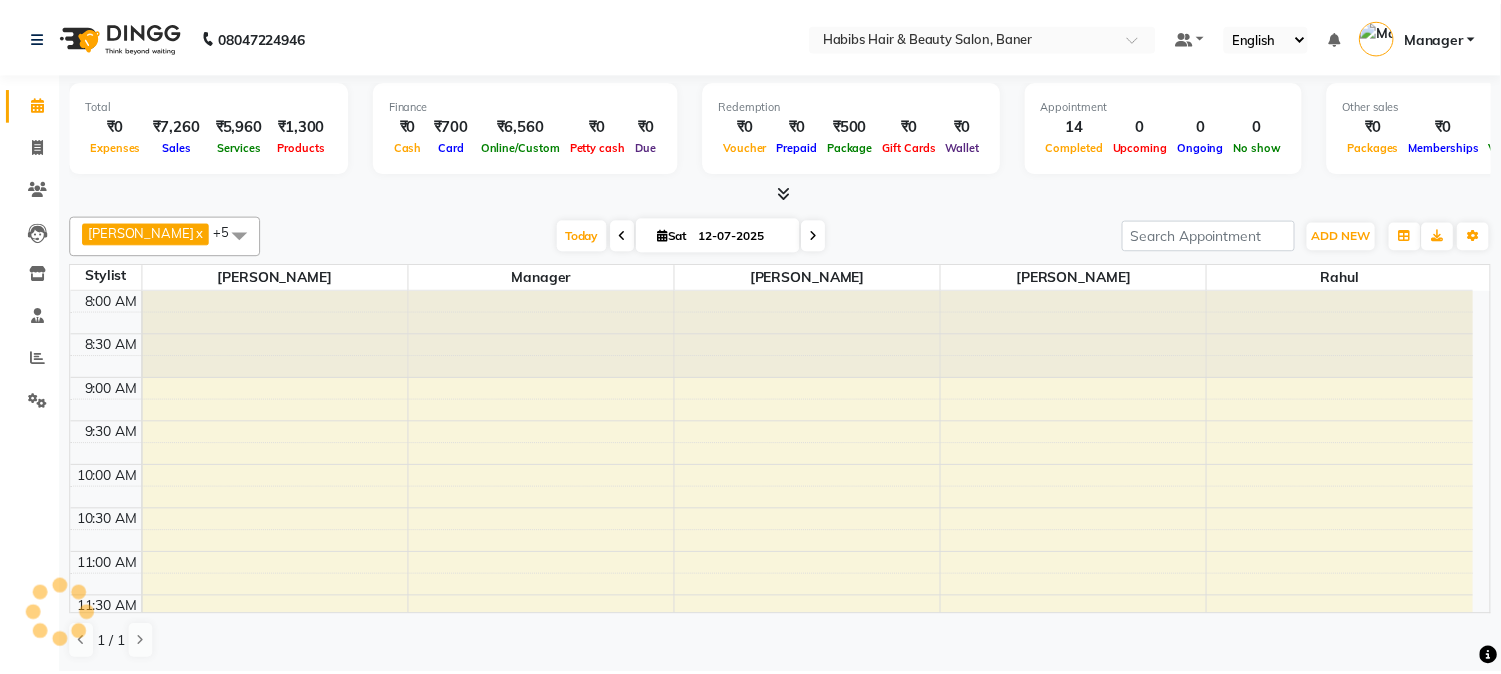 scroll, scrollTop: 0, scrollLeft: 0, axis: both 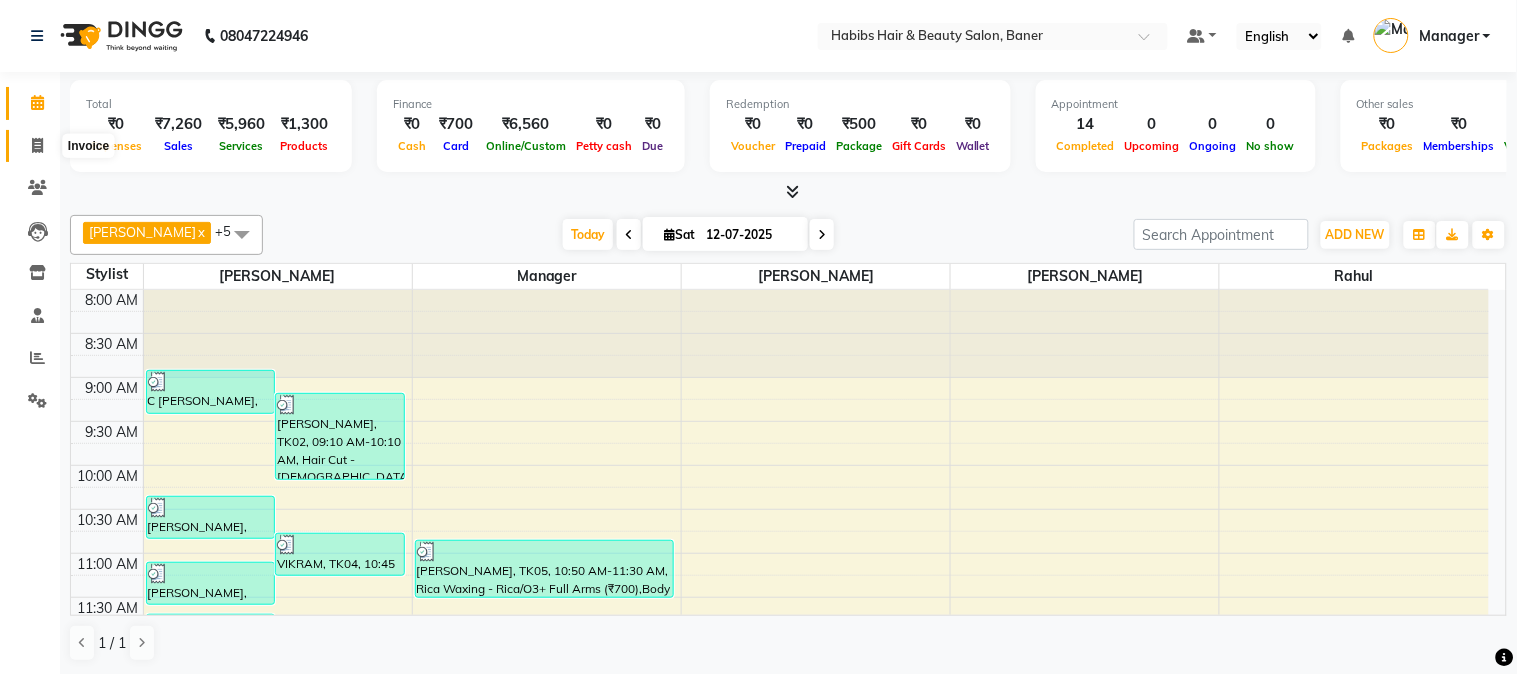 click 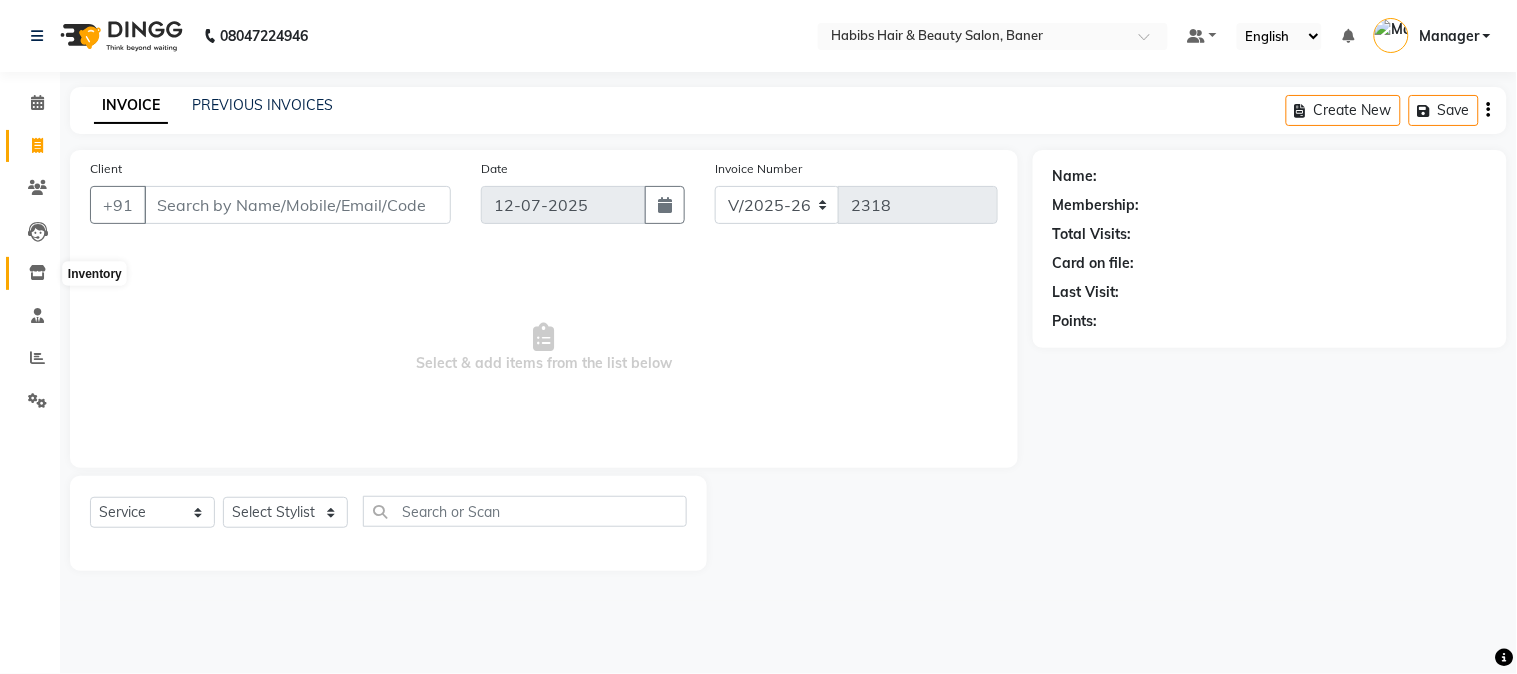 click 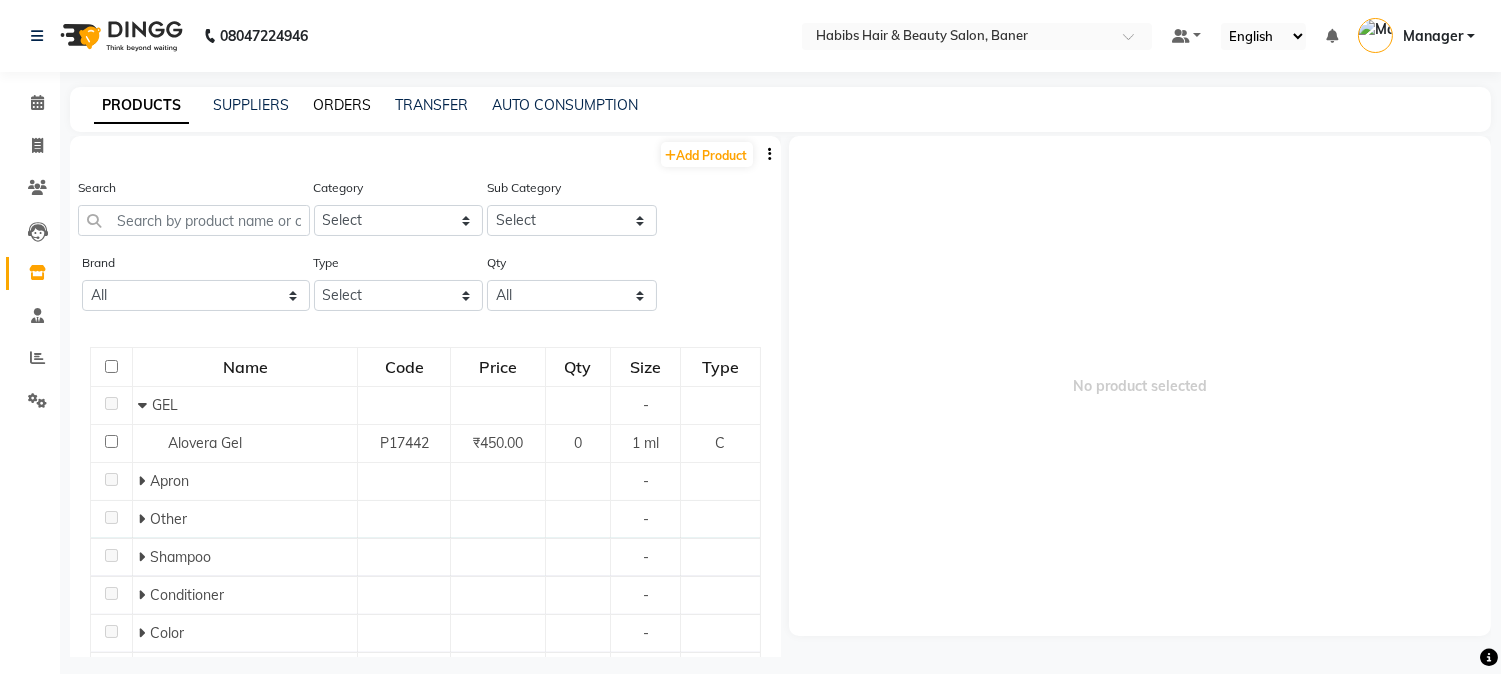 click on "ORDERS" 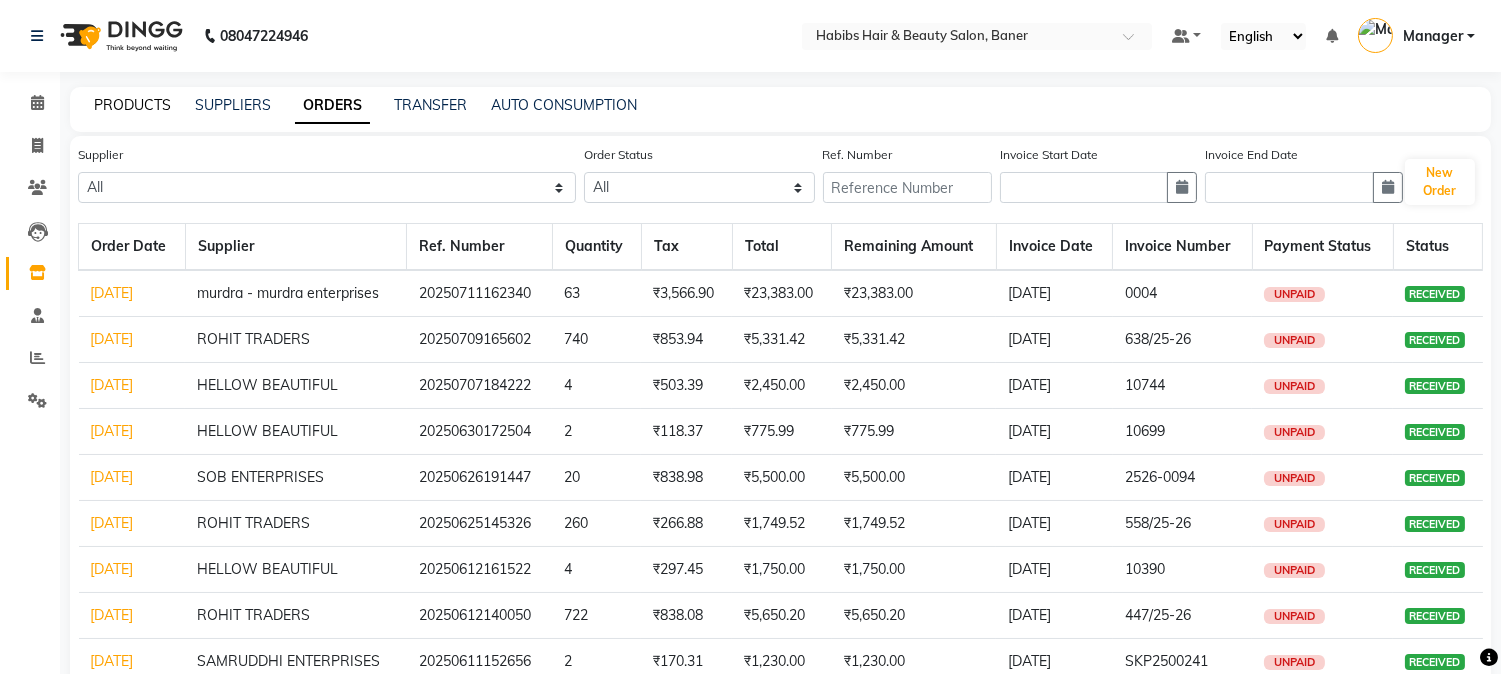 click on "PRODUCTS" 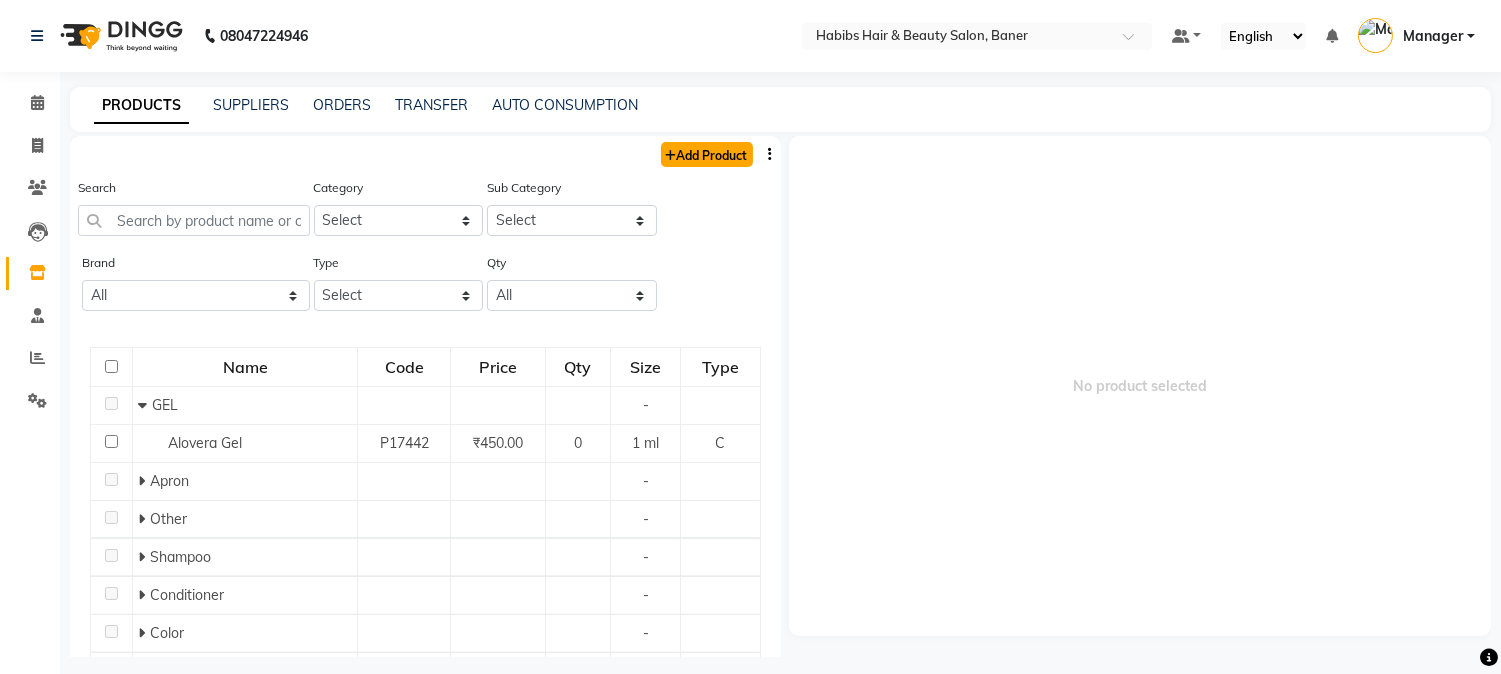 click on "Add Product" 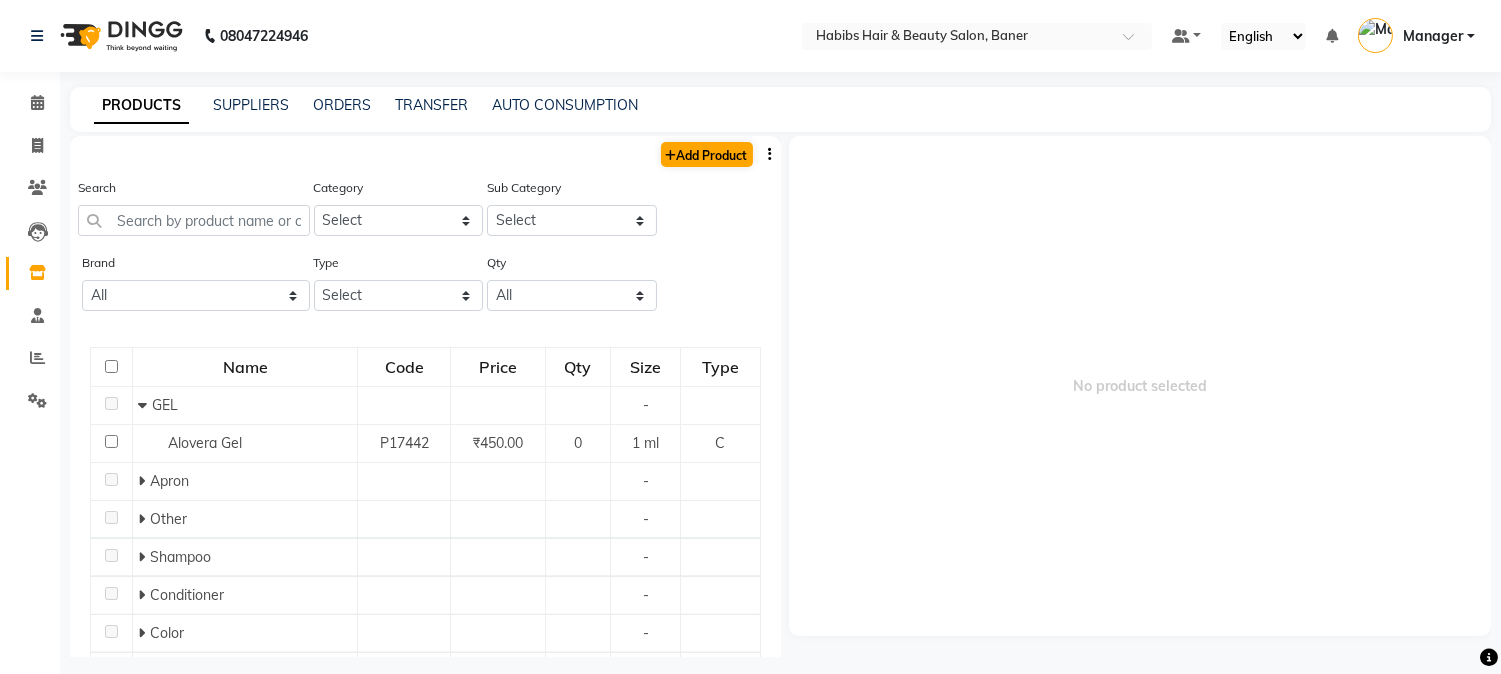 select on "true" 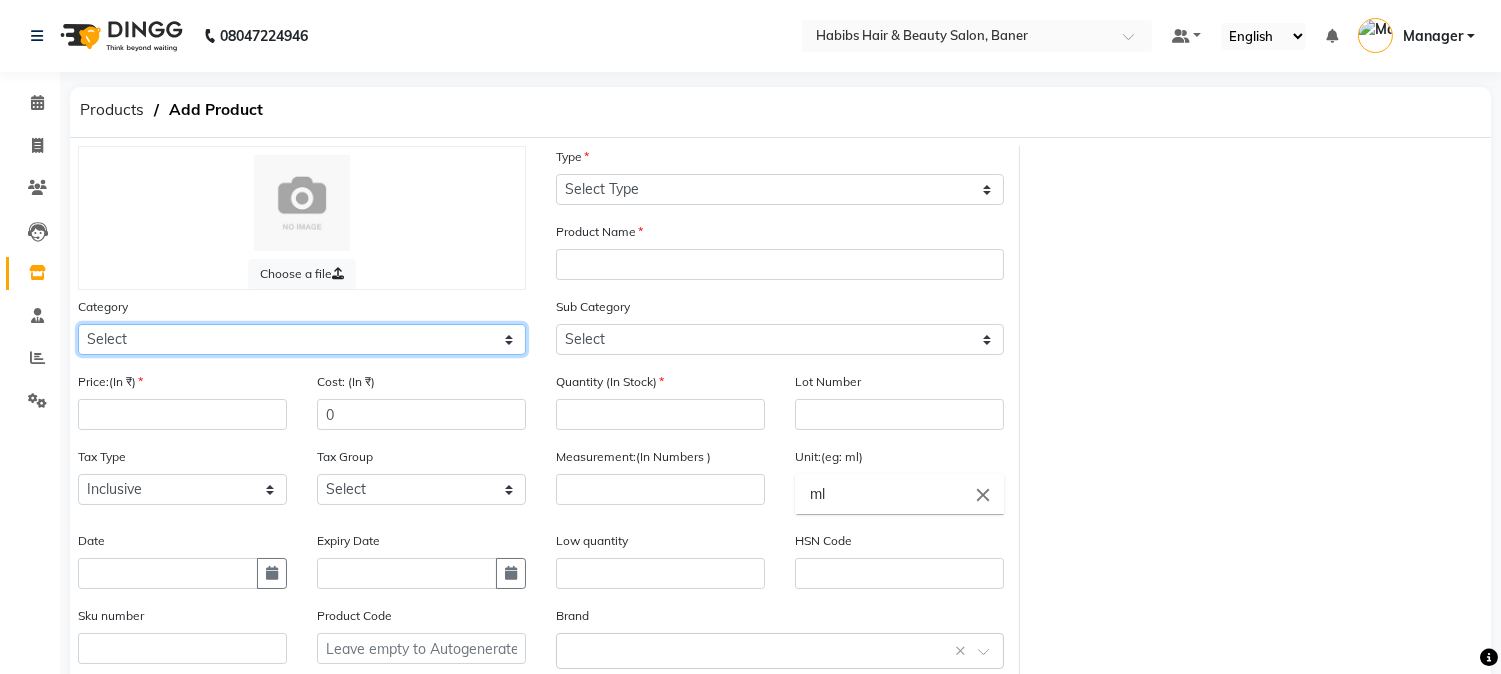 click on "Select Hair Skin Makeup Personal Care Appliances Beard Waxing Disposable Threading Hands and Feet Beauty Planet Botox Cadiveu Casmara Cheryls Loreal Olaplex Skin..O3+ Hair..Brazilian Hair..Cadiveu Hair..Gellet Hair..Habibs Hair..Lorial Hair..QOD Hair..Schwarzkopf Hair..Orangewood Hair..Wella Skin.. BCL Skin..Lotus SKIN...KANPEKI Hair...Flovactive Disposable Beauty Equipment Nail HAIR..COPACABANA HAIR..QOD ARGAN Skin..O3 Hair...W one Hair..Botoliss Hair...OLAPLEX SKIN...KANPEKI Other" 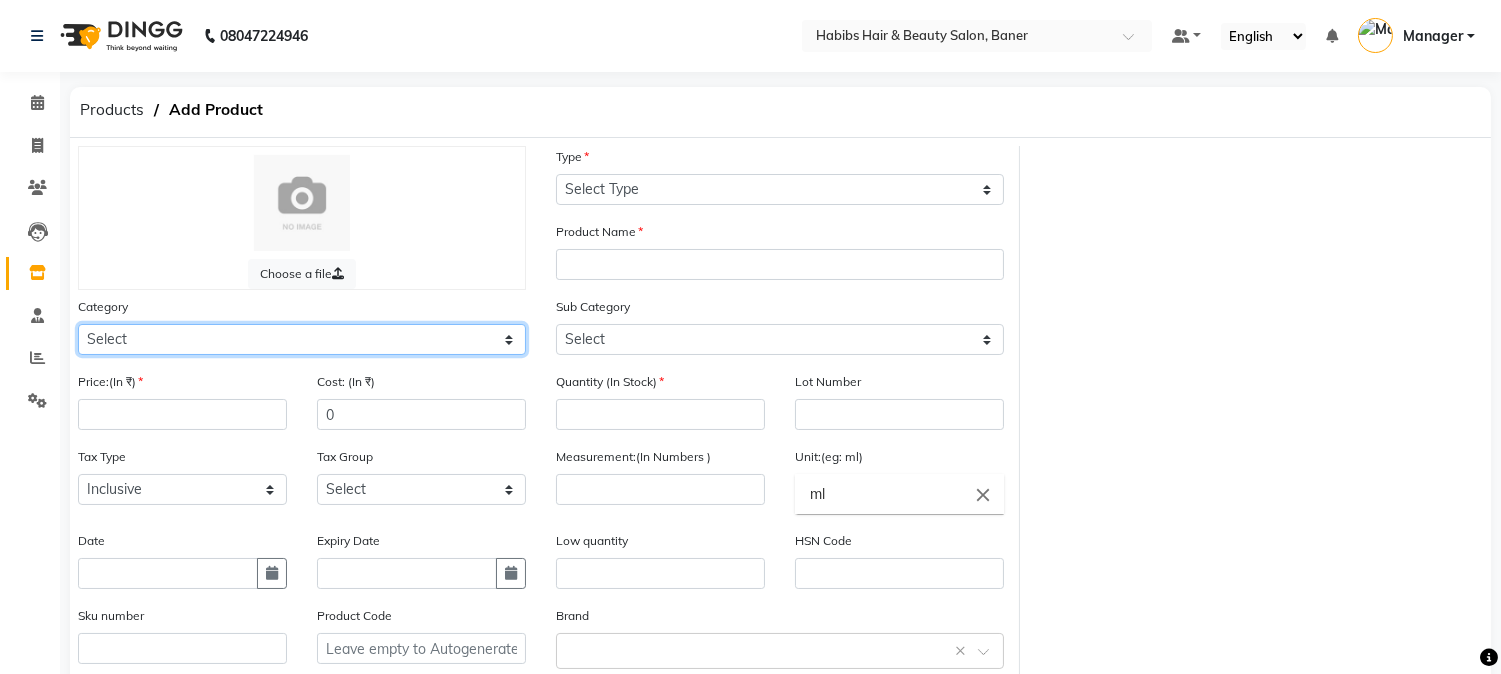 select on "1436704450" 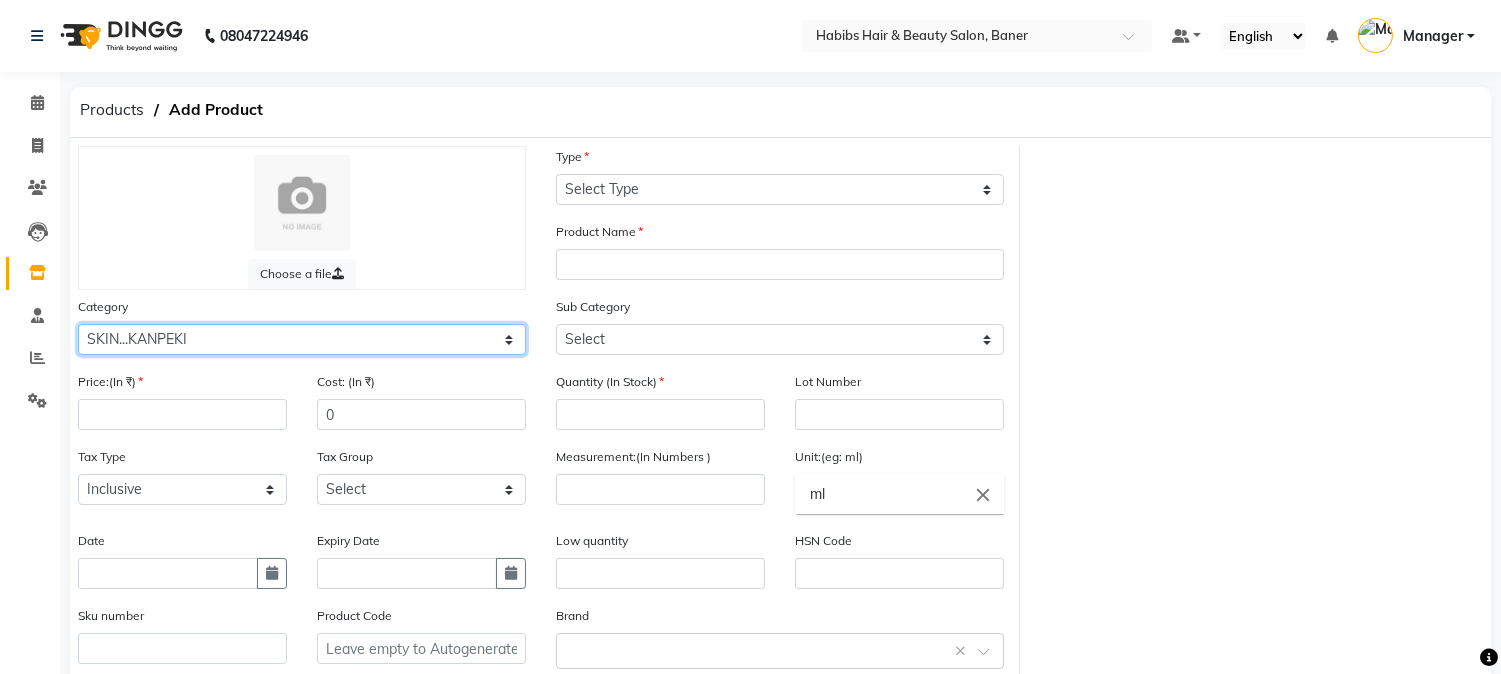 click on "Select Hair Skin Makeup Personal Care Appliances Beard Waxing Disposable Threading Hands and Feet Beauty Planet Botox Cadiveu Casmara Cheryls Loreal Olaplex Skin..O3+ Hair..Brazilian Hair..Cadiveu Hair..Gellet Hair..Habibs Hair..Lorial Hair..QOD Hair..Schwarzkopf Hair..Orangewood Hair..Wella Skin.. BCL Skin..Lotus SKIN...KANPEKI Hair...Flovactive Disposable Beauty Equipment Nail HAIR..COPACABANA HAIR..QOD ARGAN Skin..O3 Hair...W one Hair..Botoliss Hair...OLAPLEX SKIN...KANPEKI Other" 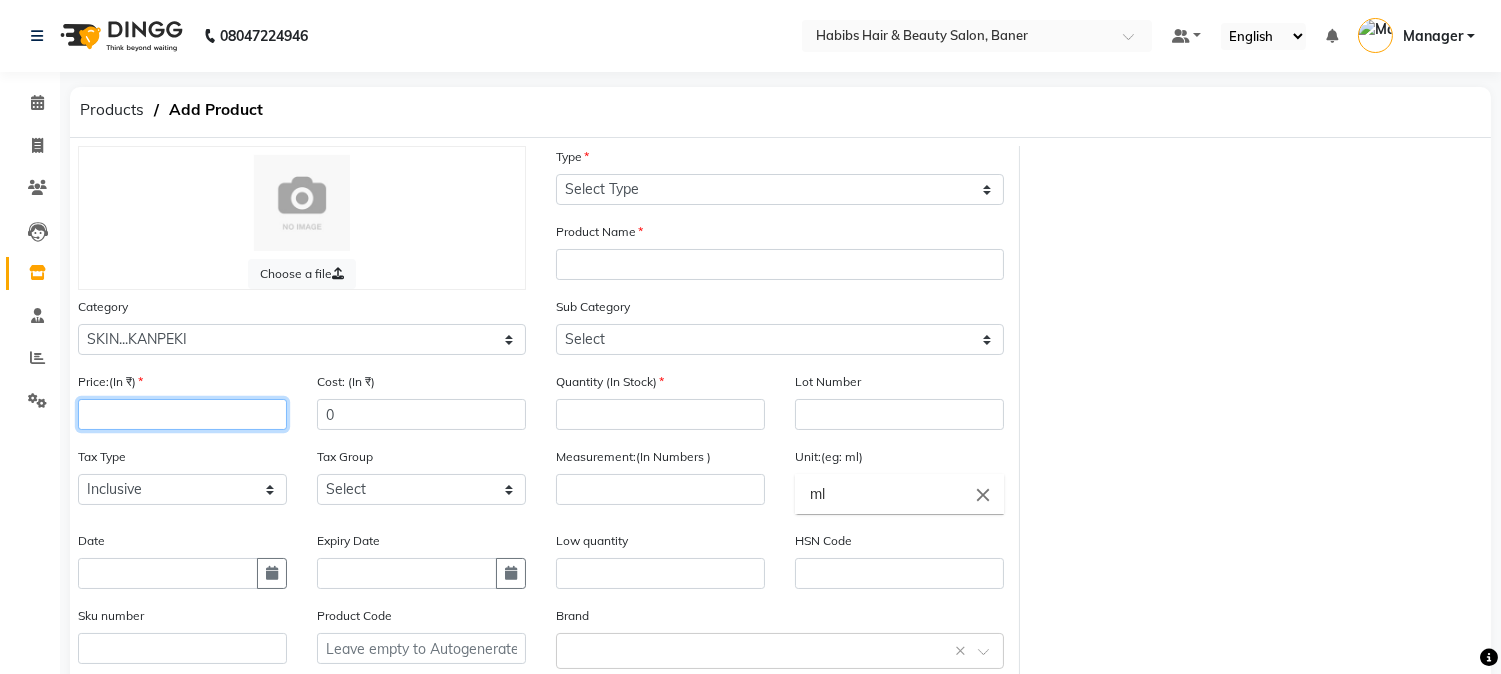 click 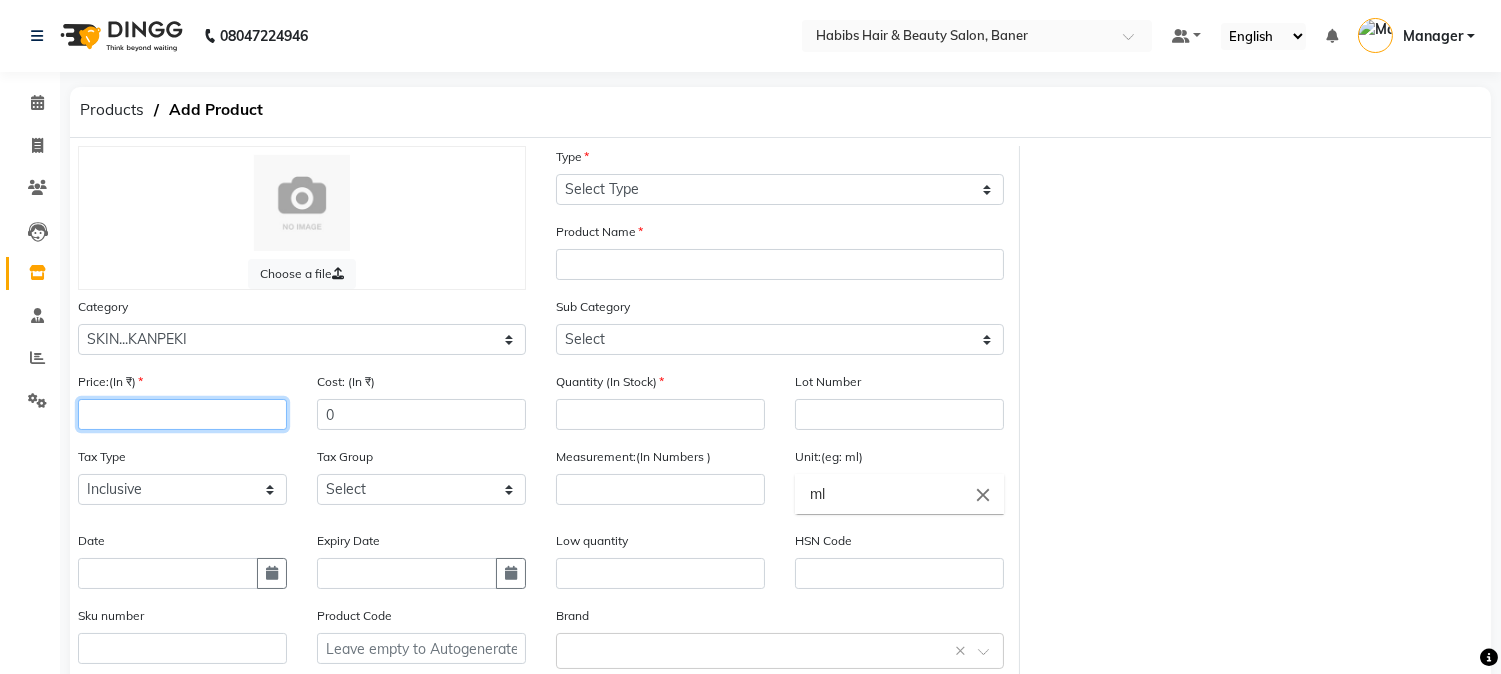 click 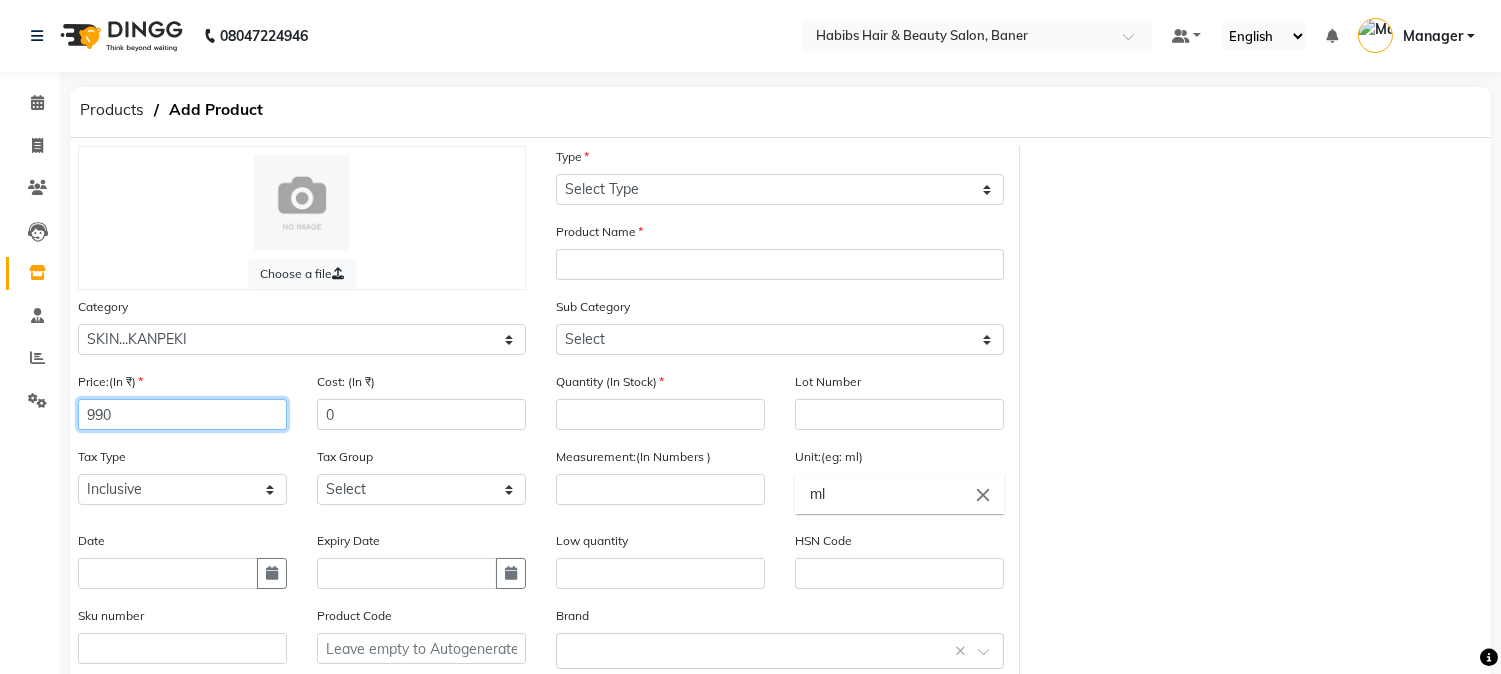 type on "990" 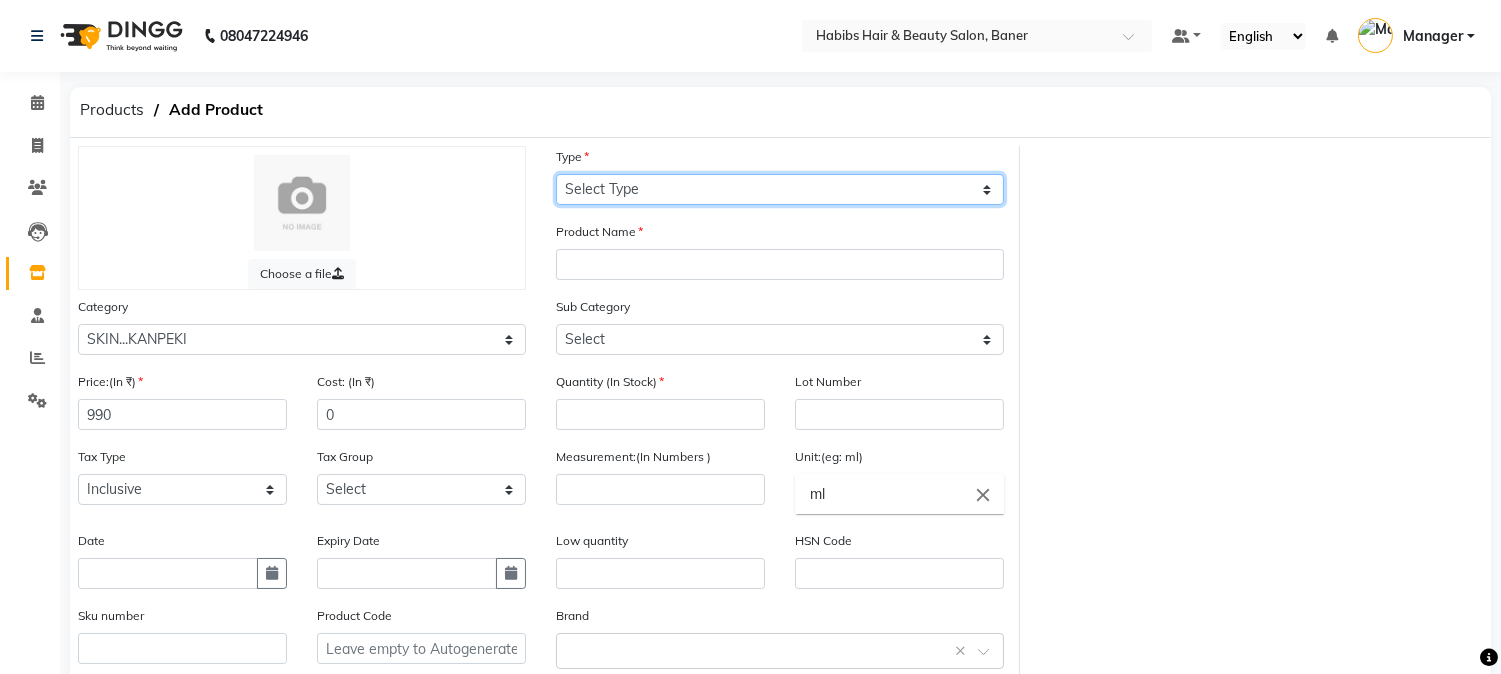 click on "Select Type Both Retail Consumable" 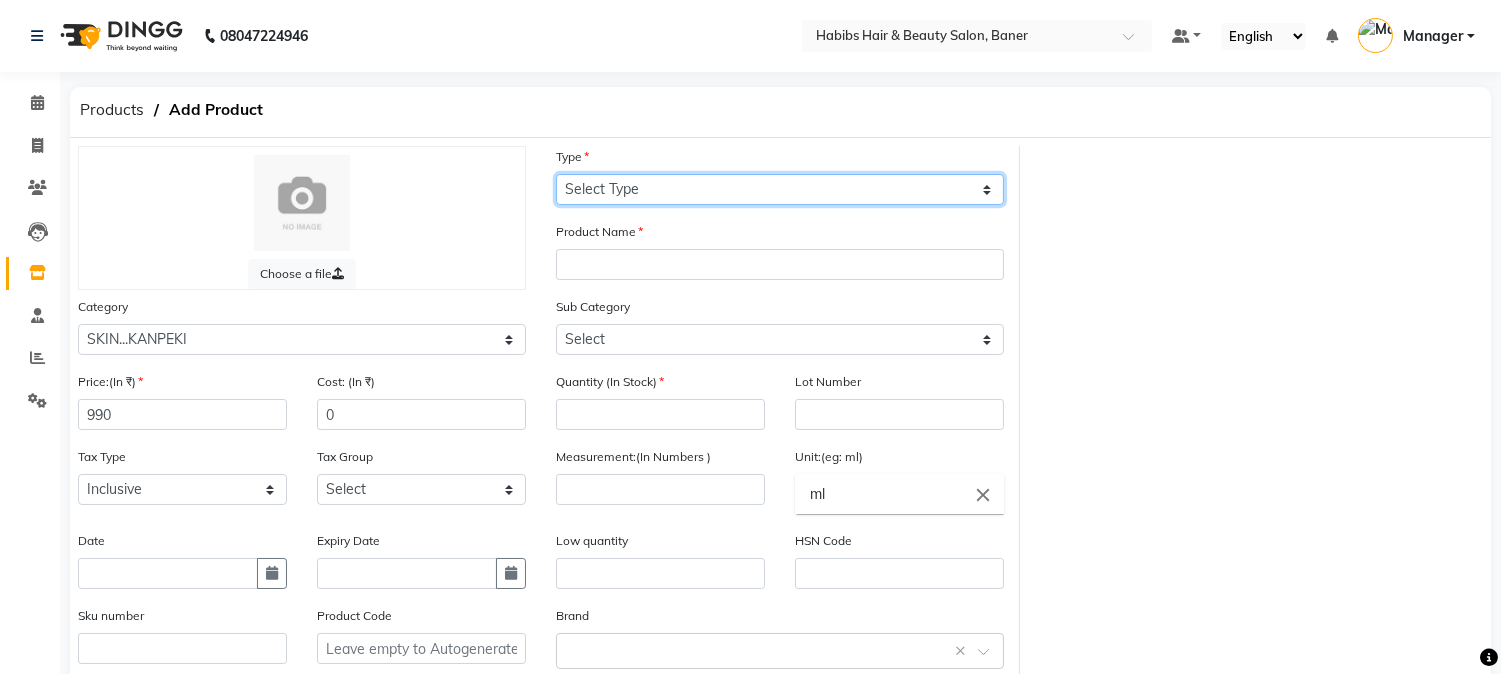 select on "C" 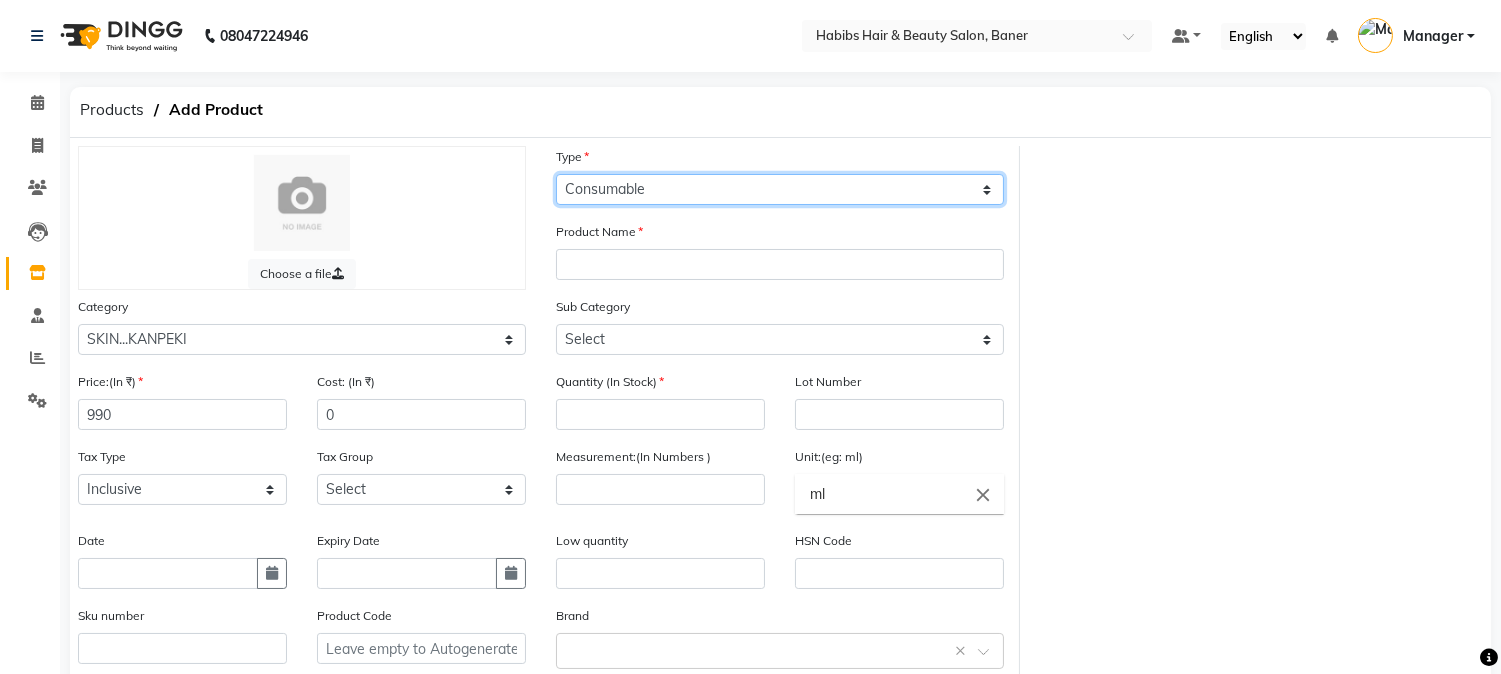 click on "Select Type Both Retail Consumable" 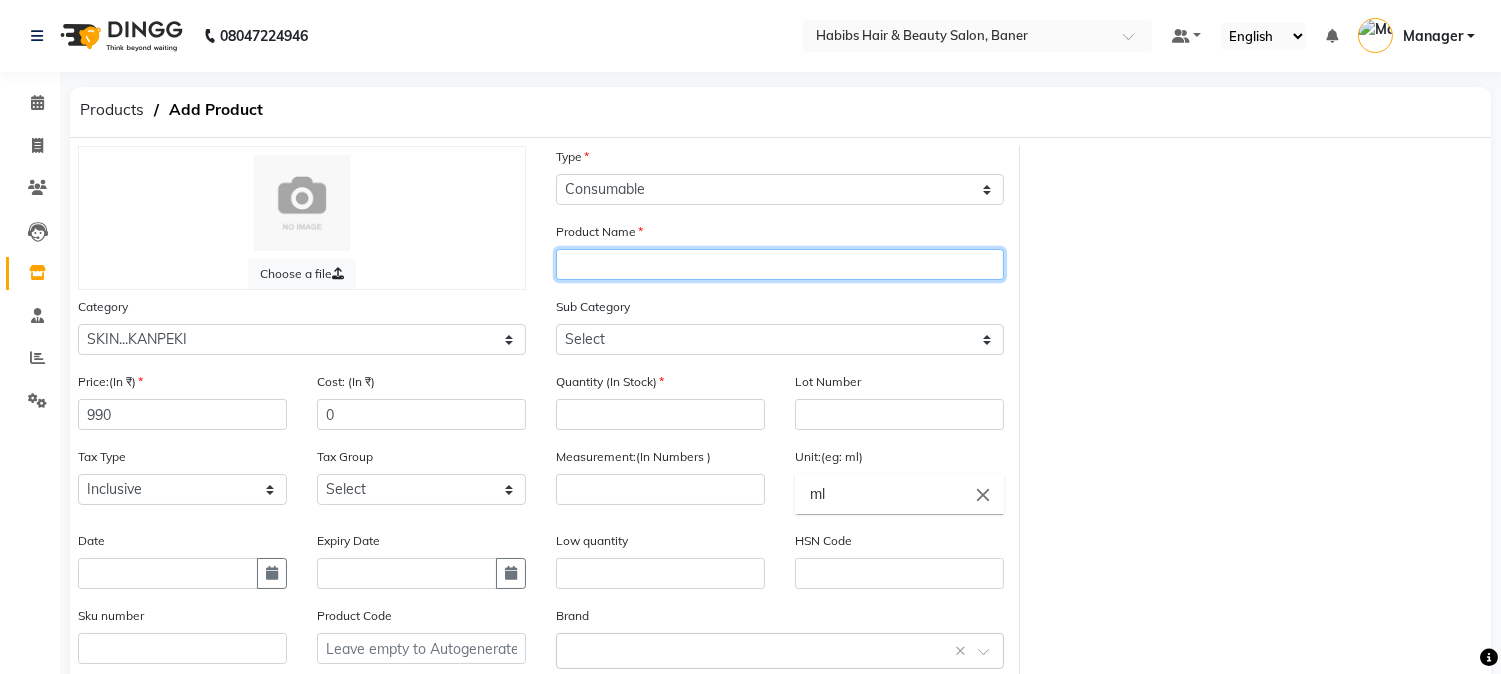 click 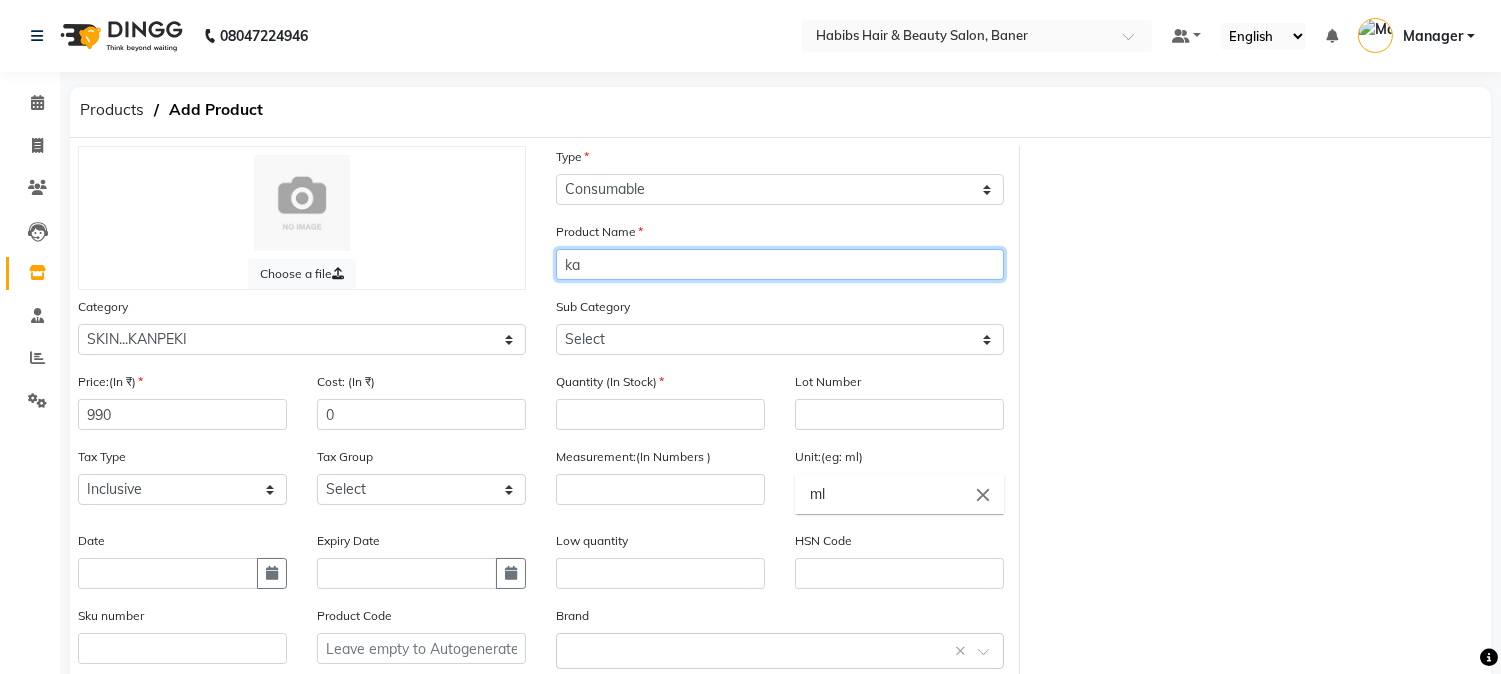 type on "k" 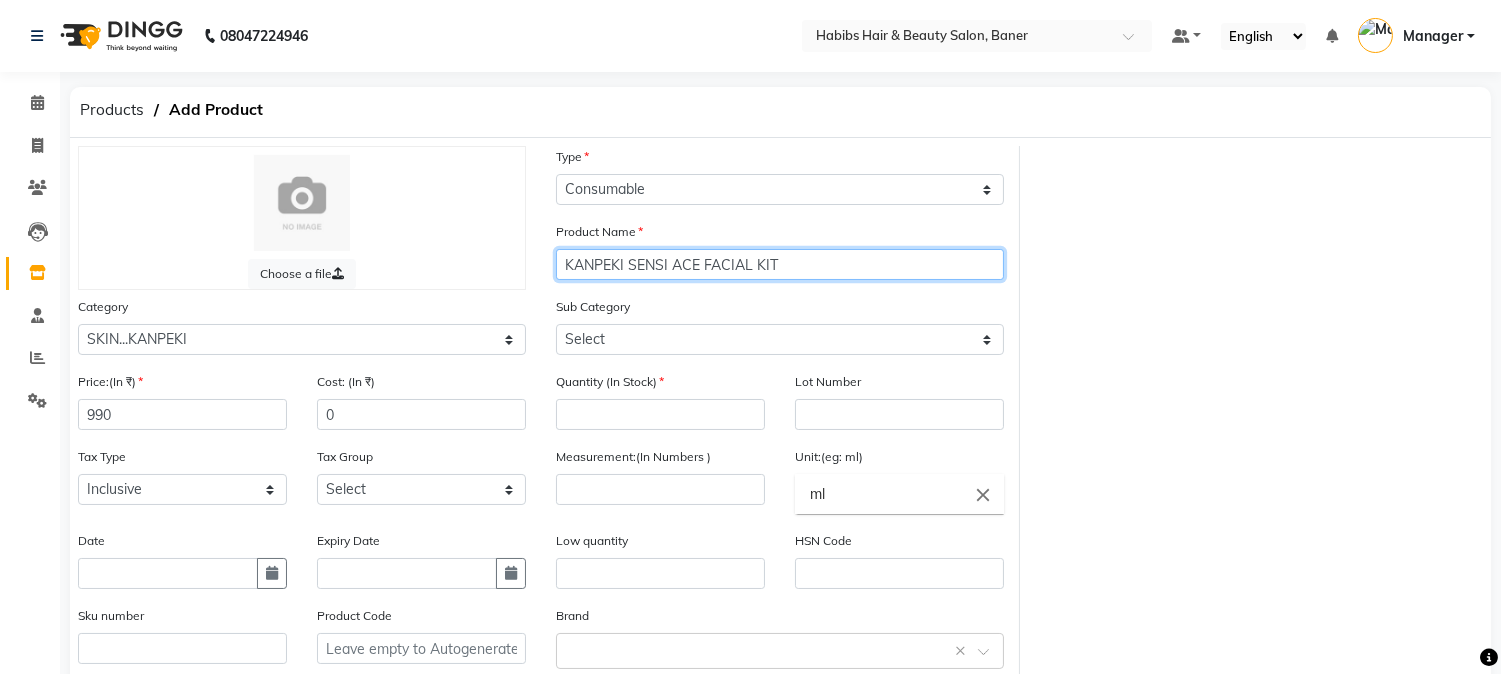type on "KANPEKI SENSI ACE FACIAL KIT" 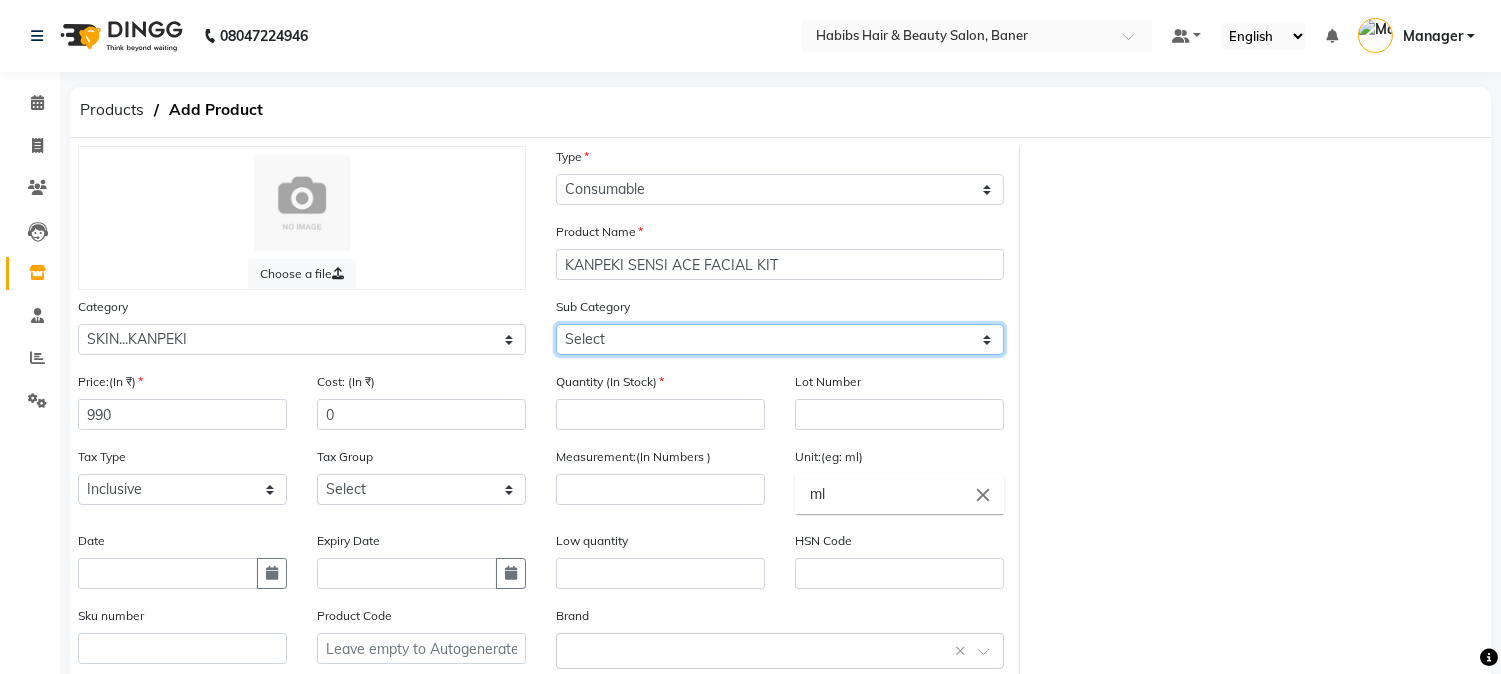 click on "Select FACIAL" 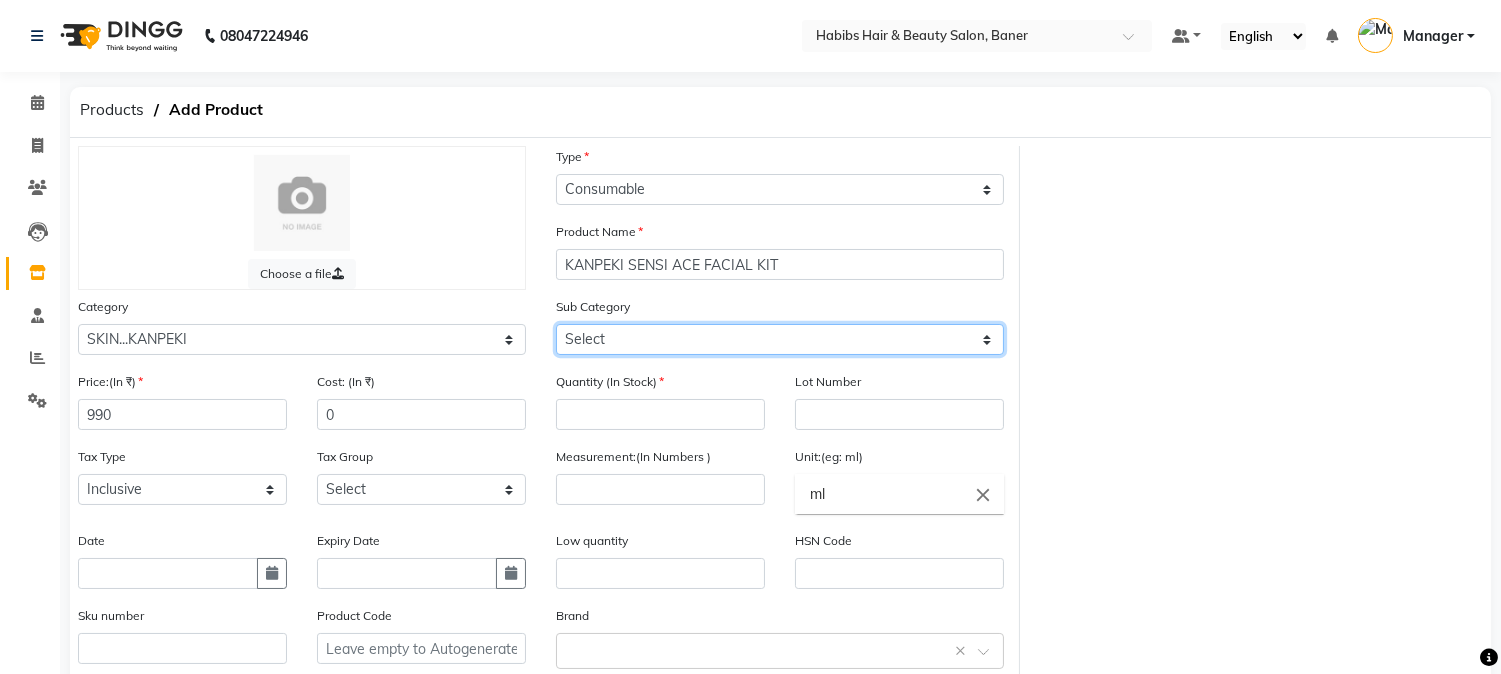 select on "14367044501" 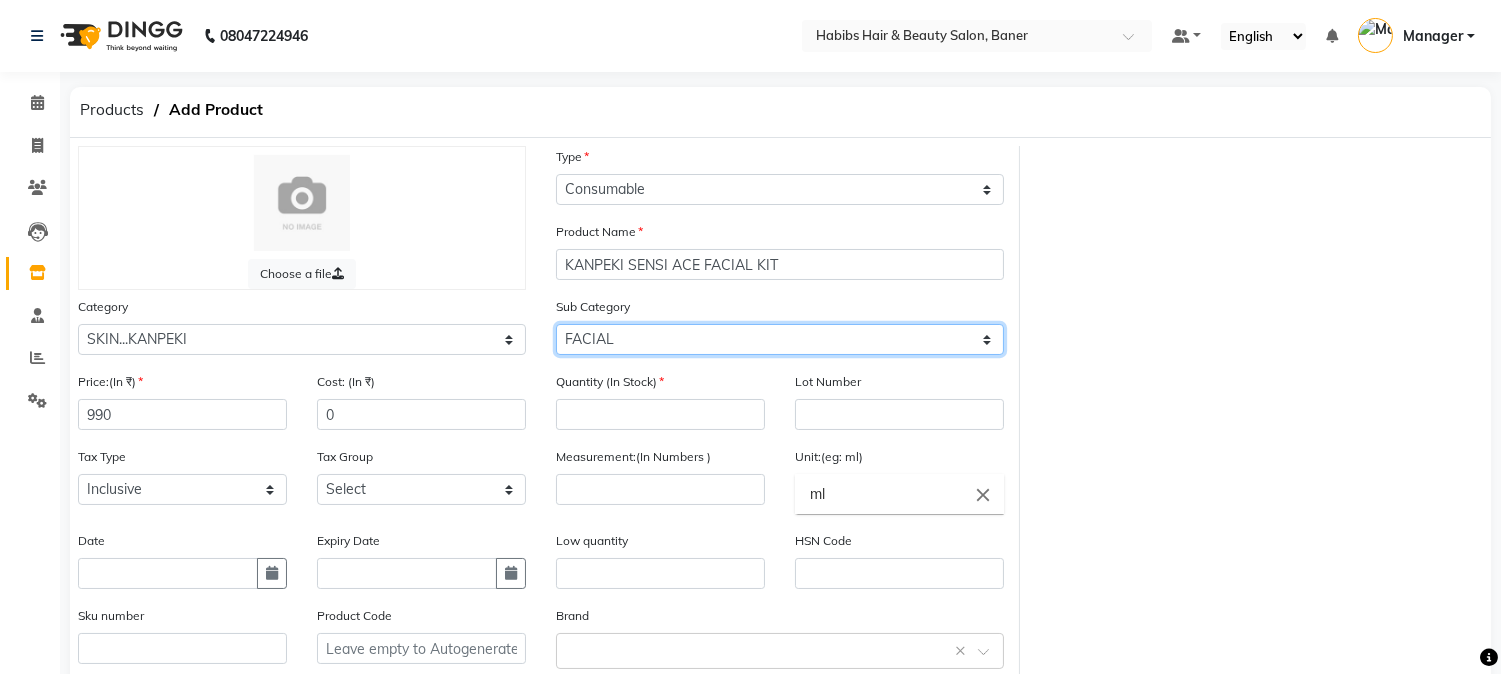 click on "Select FACIAL" 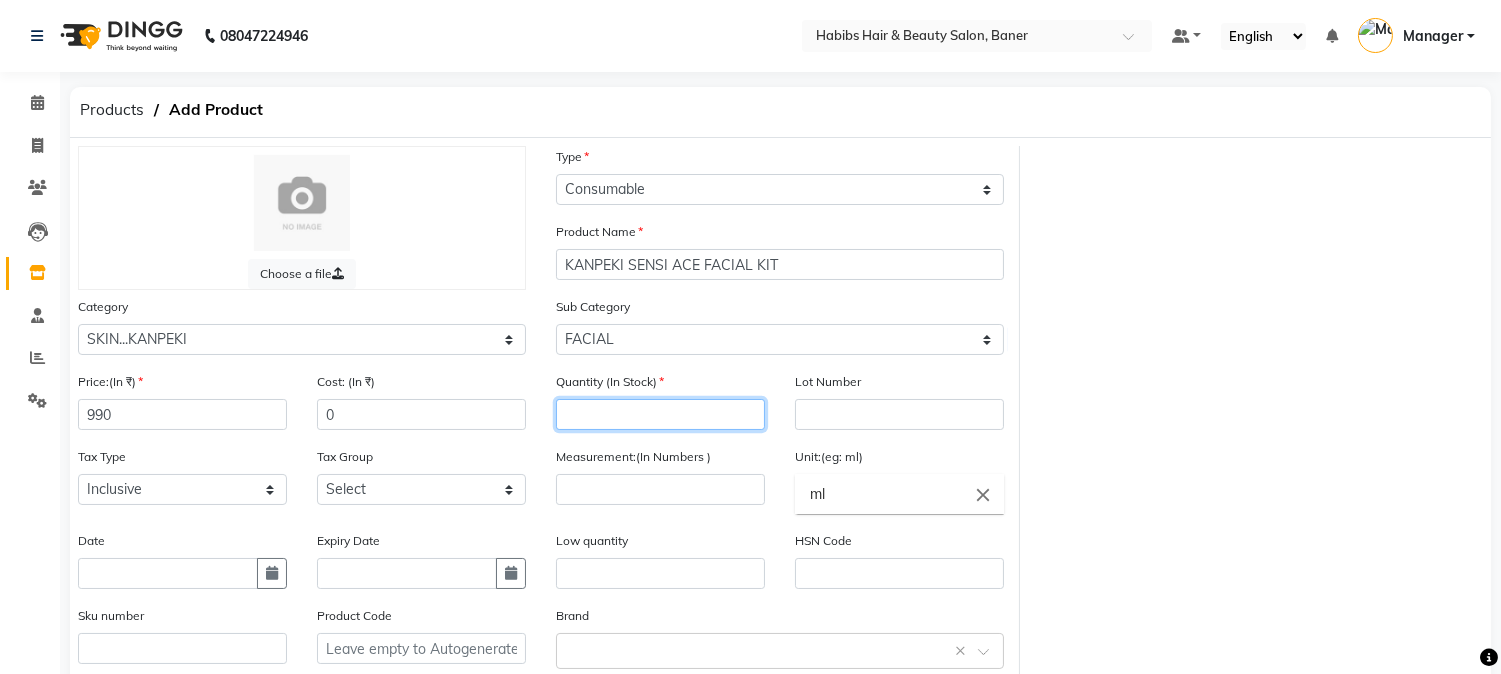 click 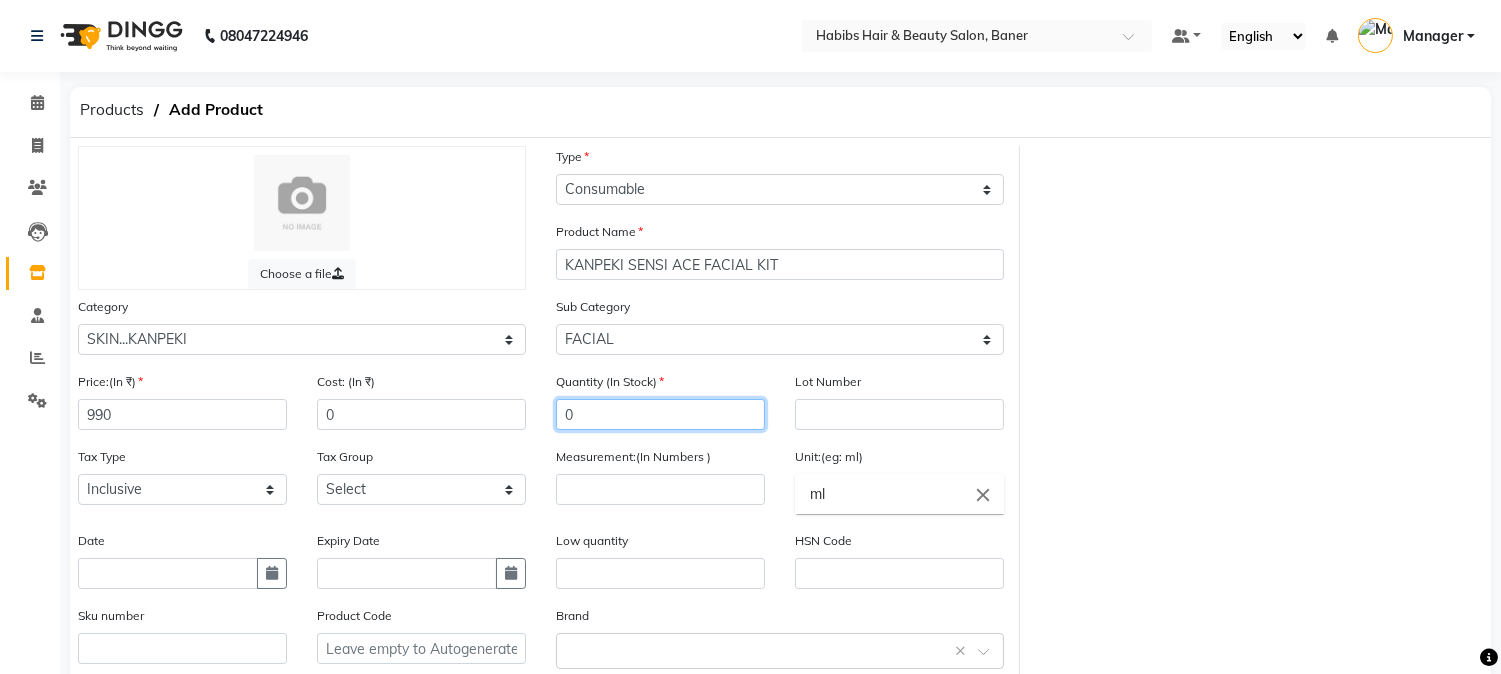 type on "0" 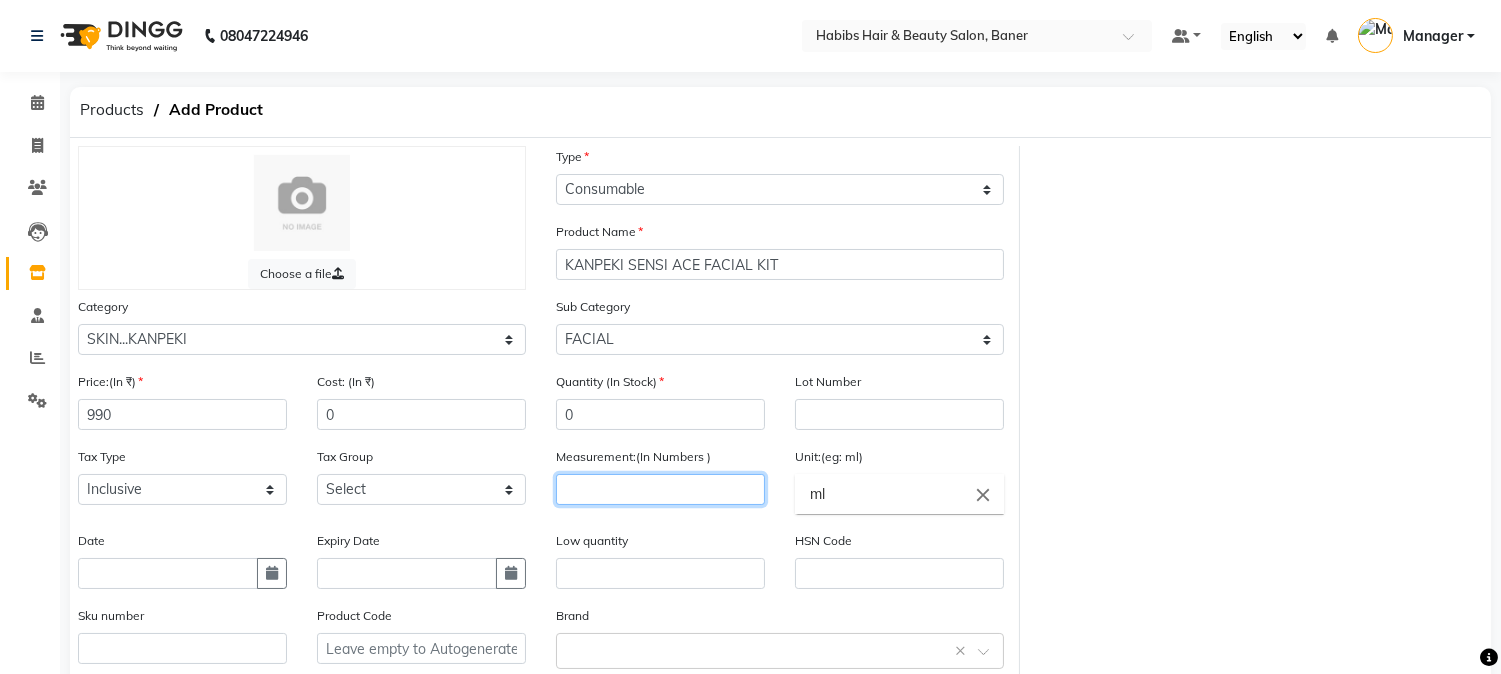 click 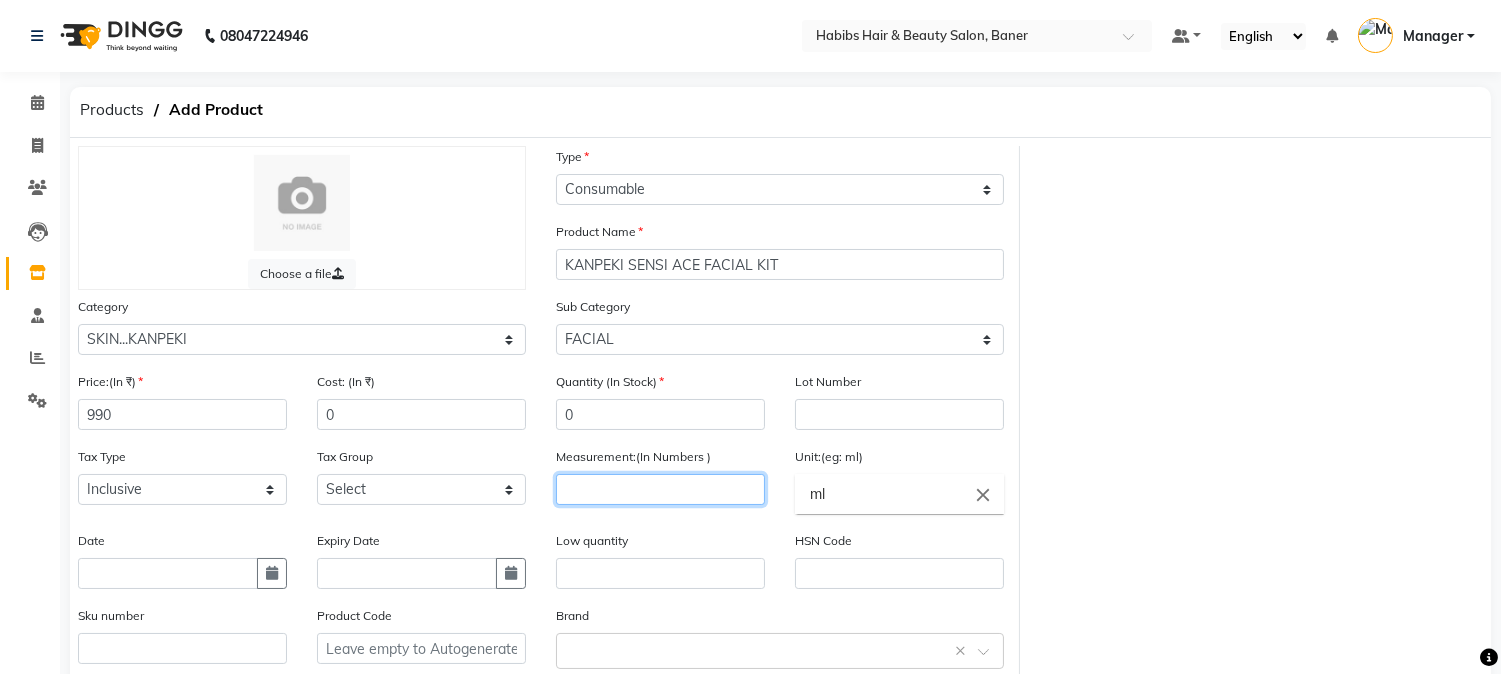 type on "0" 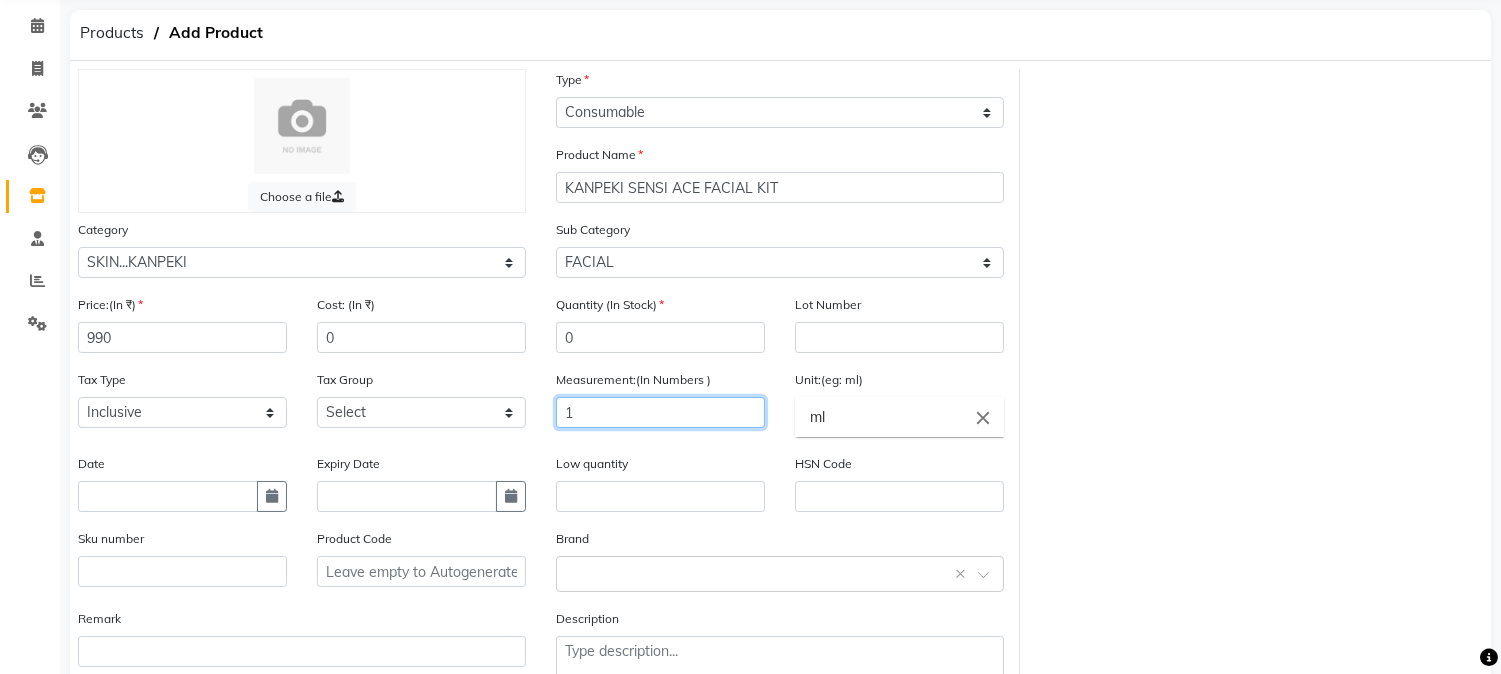 scroll, scrollTop: 204, scrollLeft: 0, axis: vertical 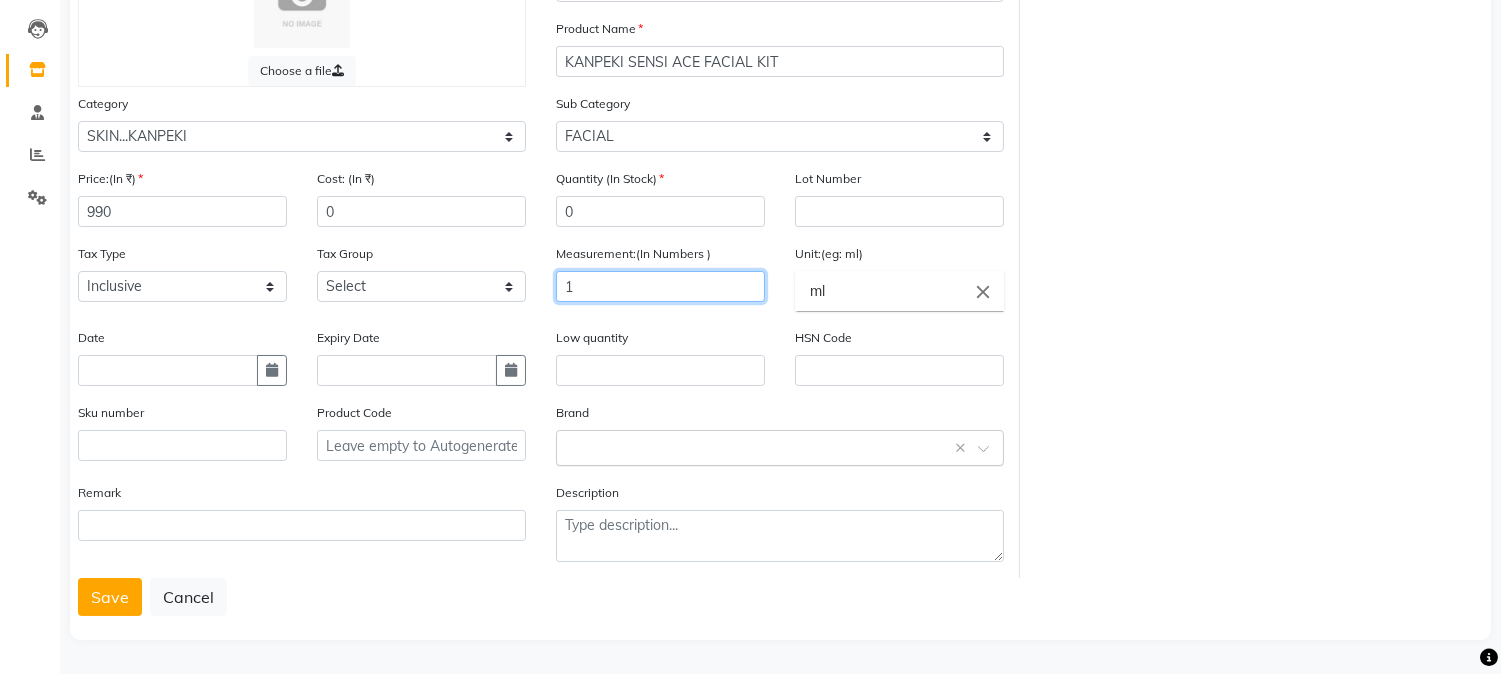 type on "1" 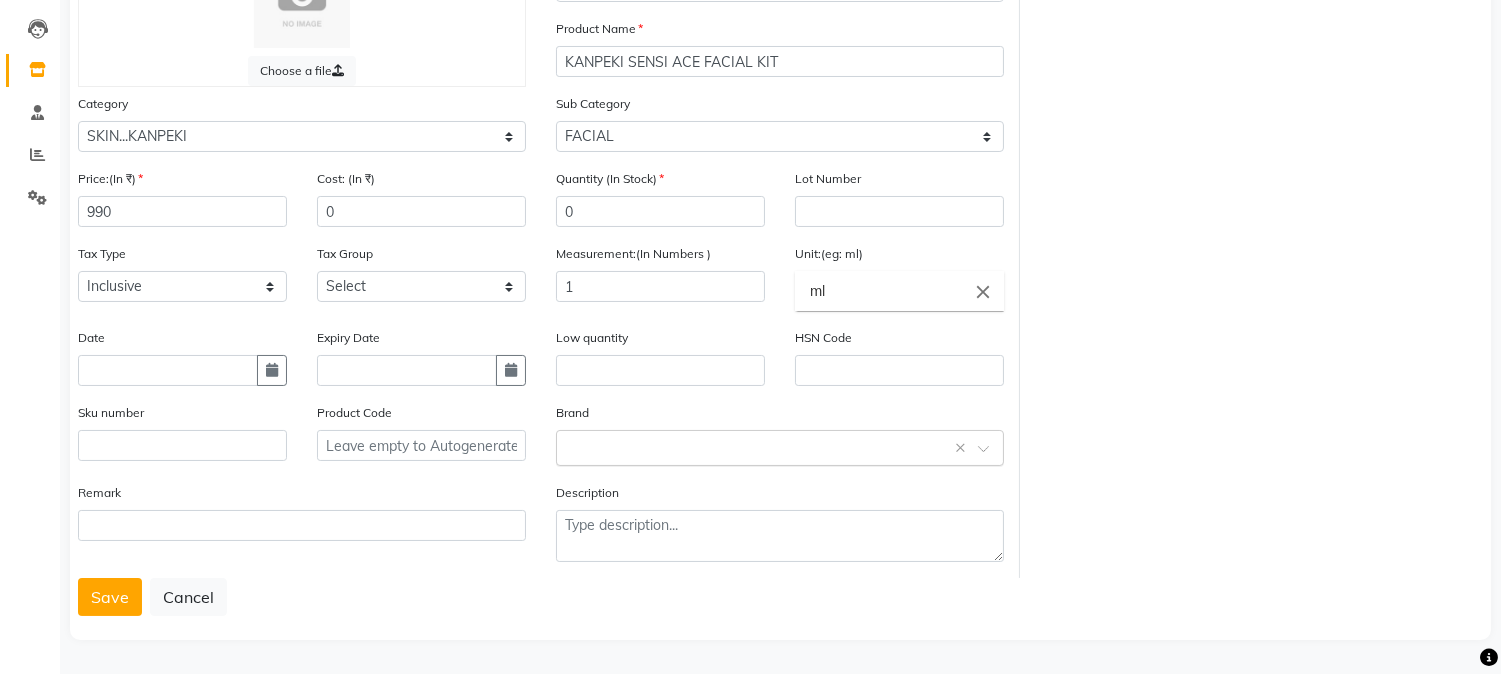 click 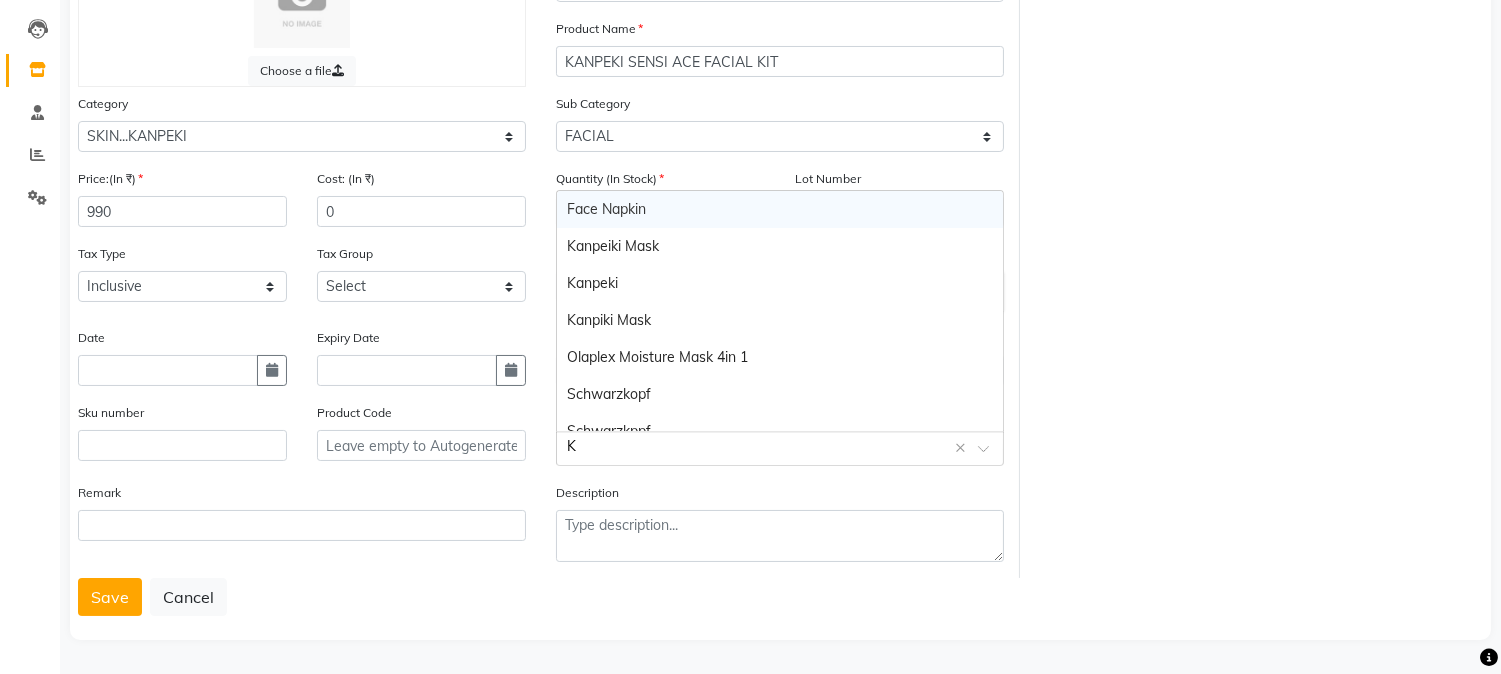 type on "KA" 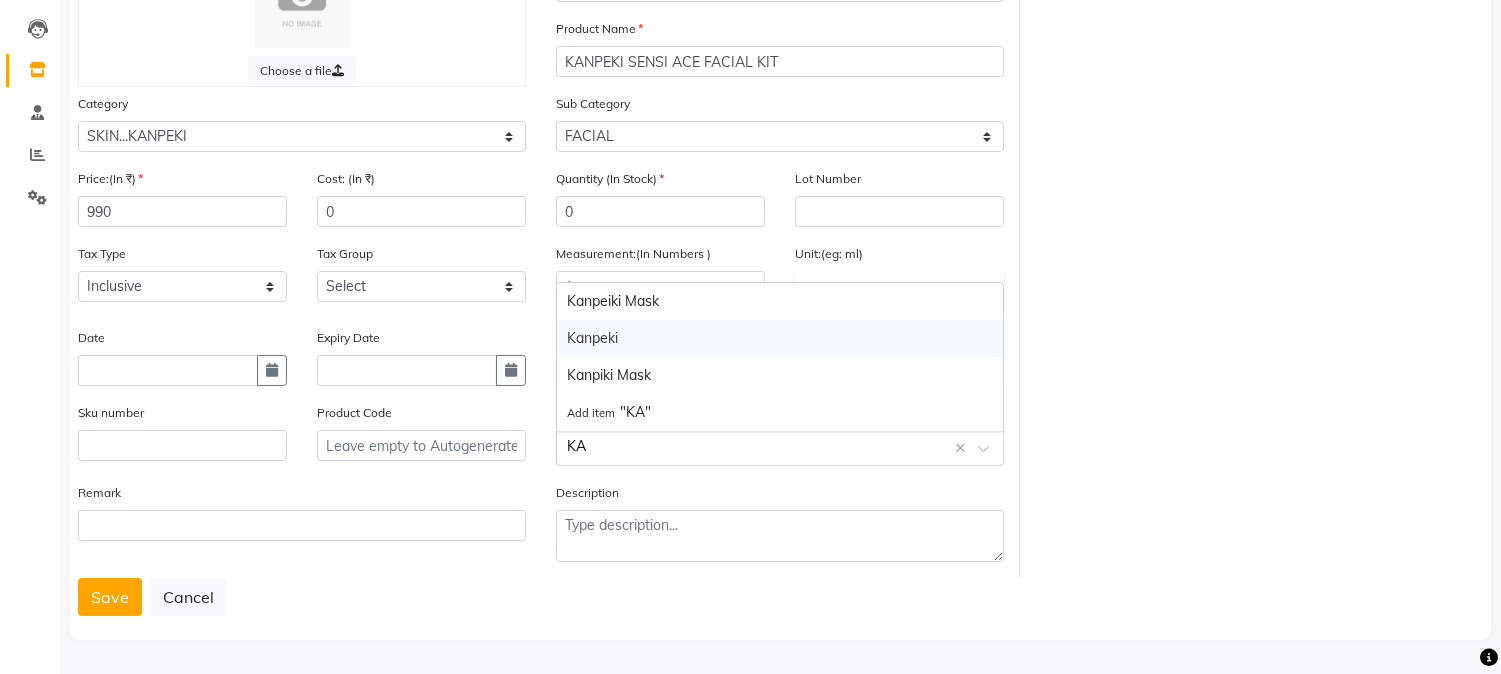 click on "Kanpeki" at bounding box center [780, 338] 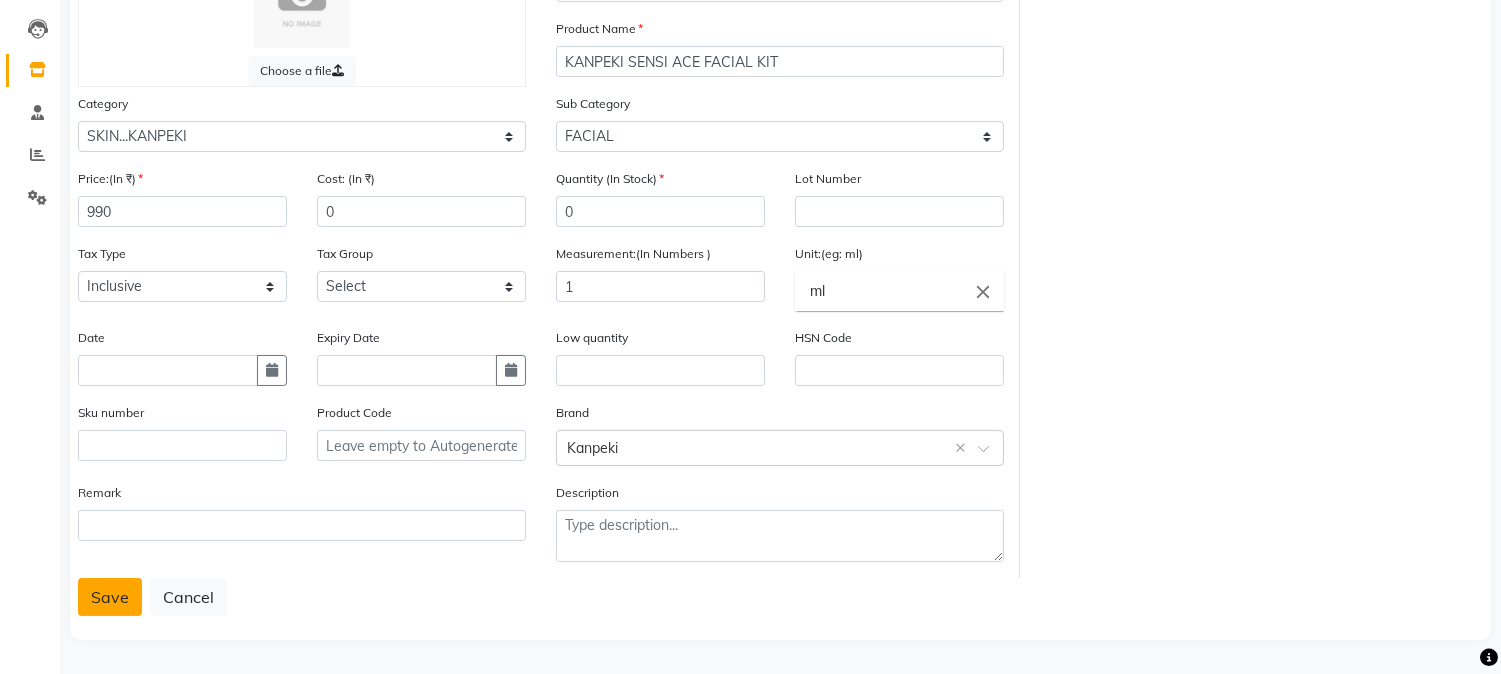 click on "Save" 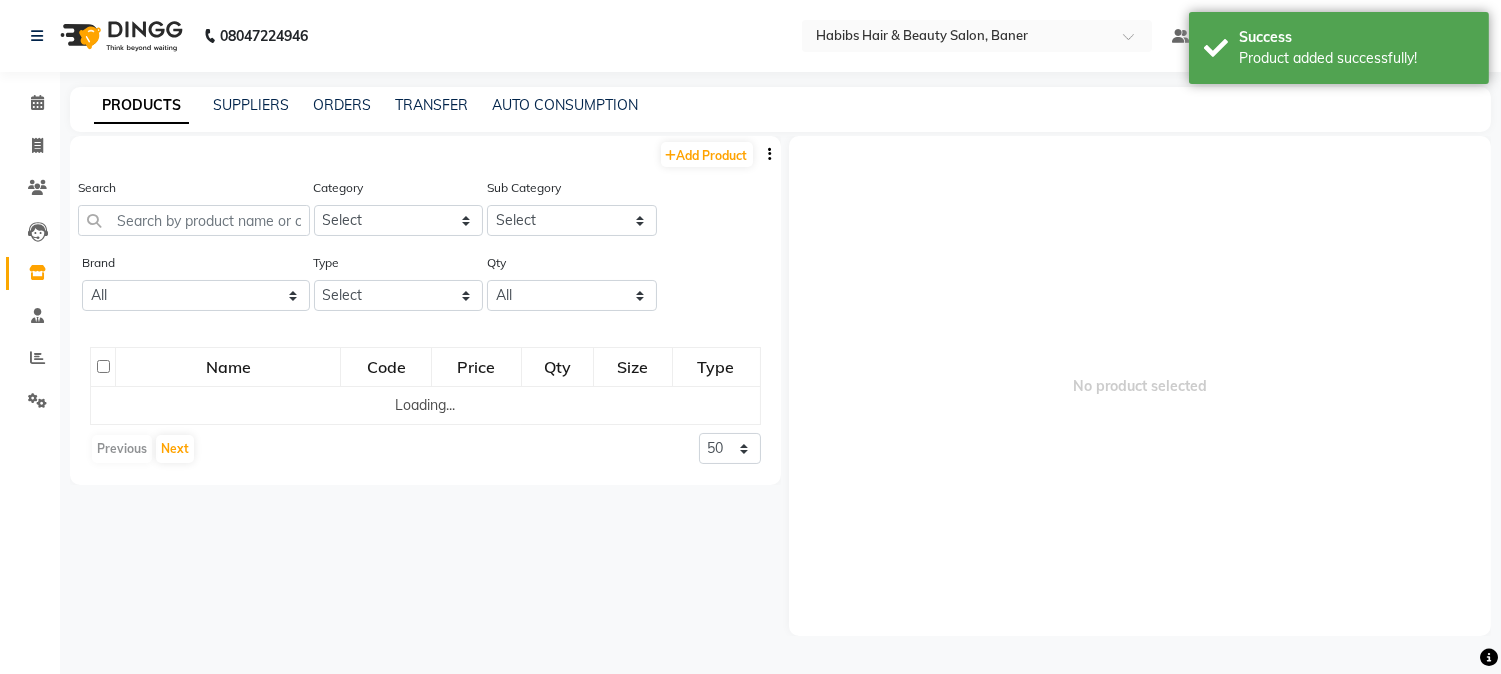 scroll, scrollTop: 0, scrollLeft: 0, axis: both 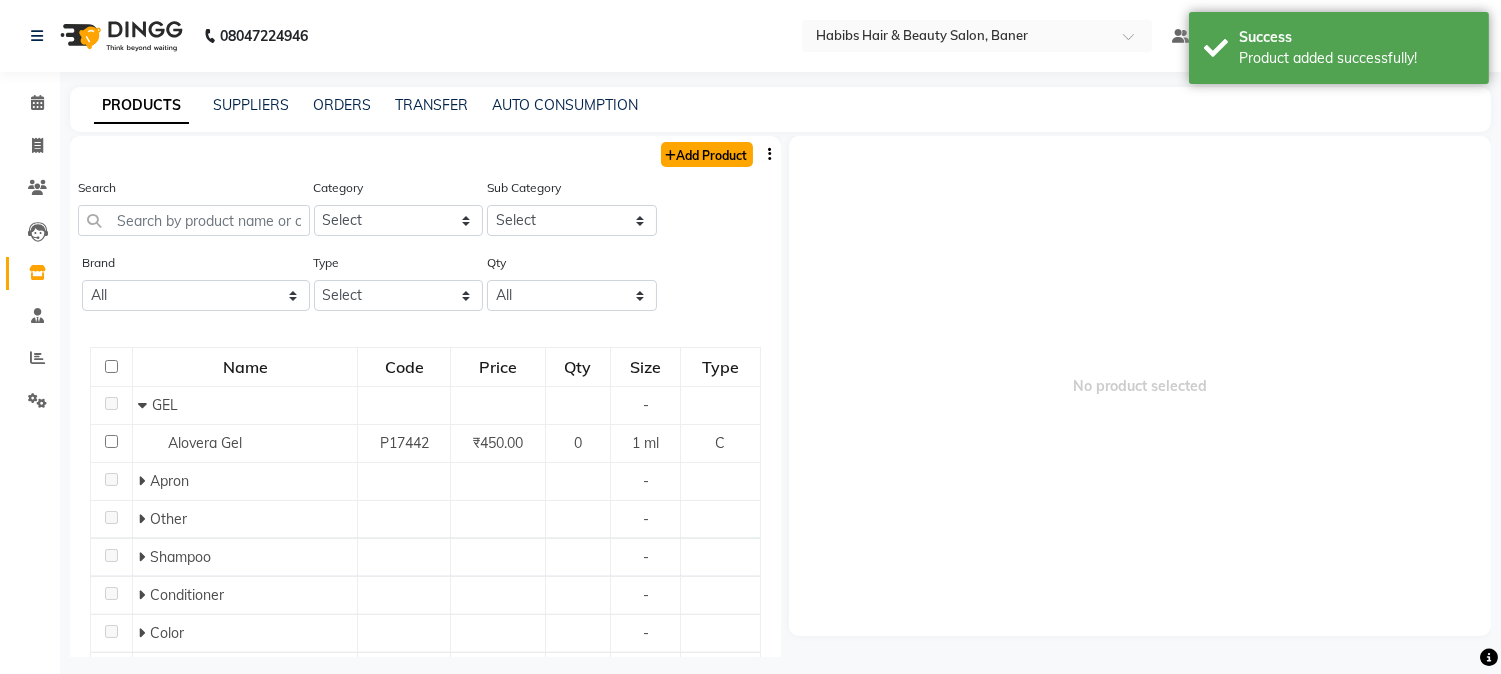 click on "Add Product" 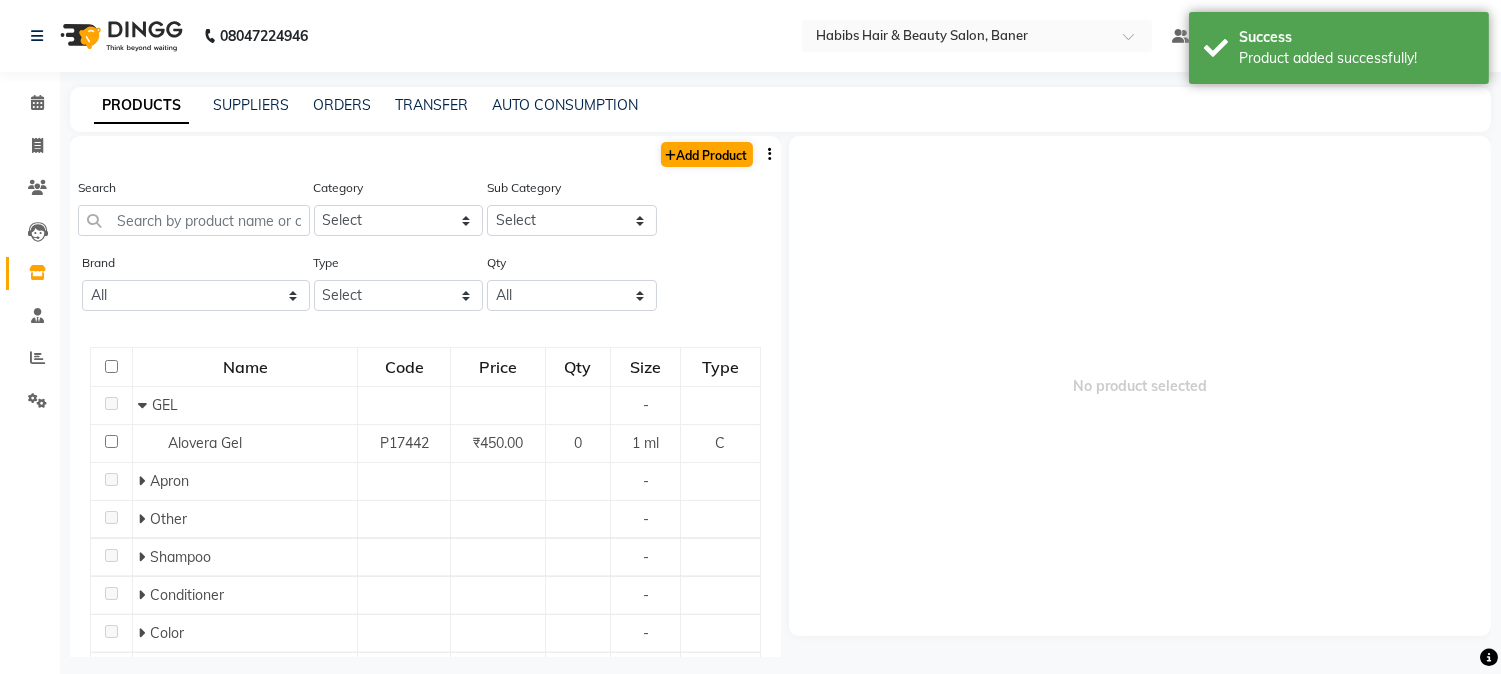 select on "true" 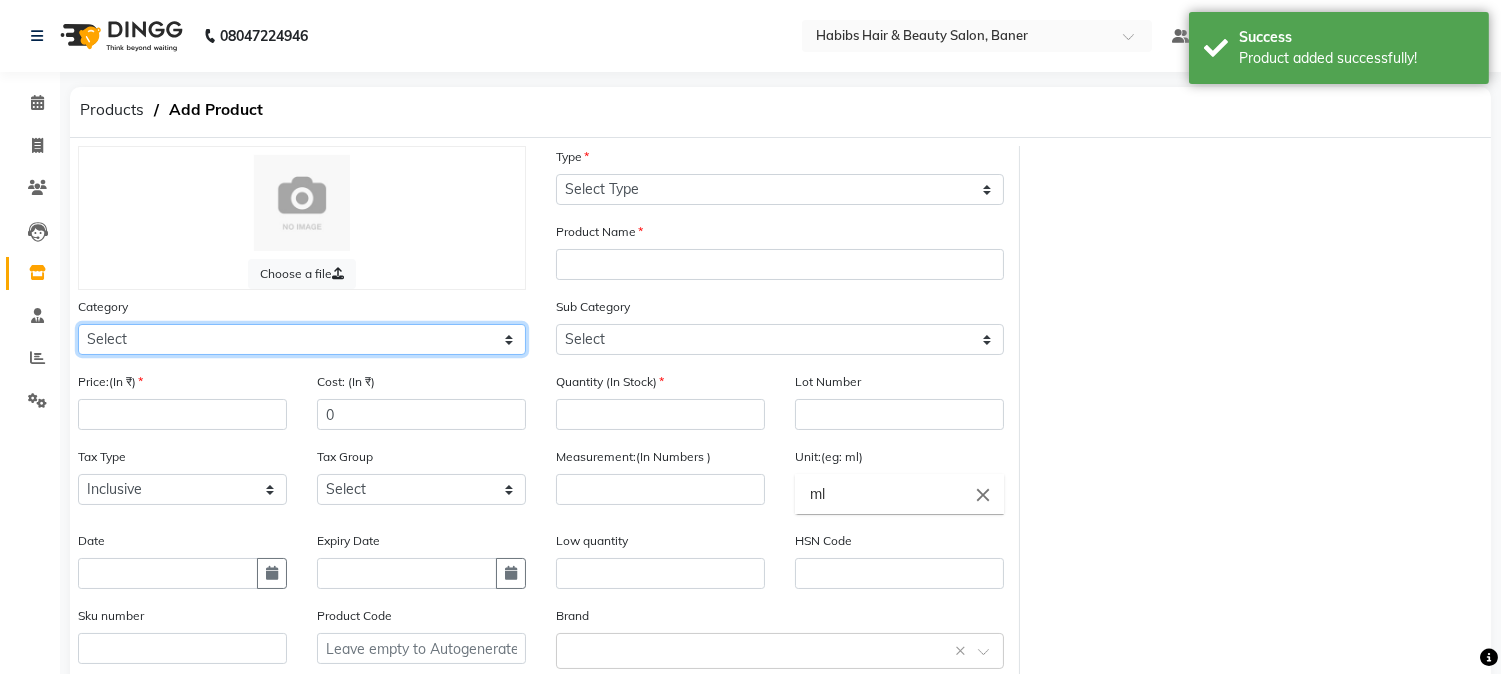 click on "Select Hair Skin Makeup Personal Care Appliances Beard Waxing Disposable Threading Hands and Feet Beauty Planet Botox Cadiveu Casmara Cheryls Loreal Olaplex Skin..O3+ Hair..Brazilian Hair..Cadiveu Hair..Gellet Hair..Habibs Hair..Lorial Hair..QOD Hair..Schwarzkopf Hair..Orangewood Hair..Wella Skin.. BCL Skin..Lotus SKIN...KANPEKI Hair...Flovactive Disposable Beauty Equipment Nail HAIR..COPACABANA HAIR..QOD ARGAN Skin..O3 Hair...W one Hair..Botoliss Hair...OLAPLEX SKIN...KANPEKI Other" 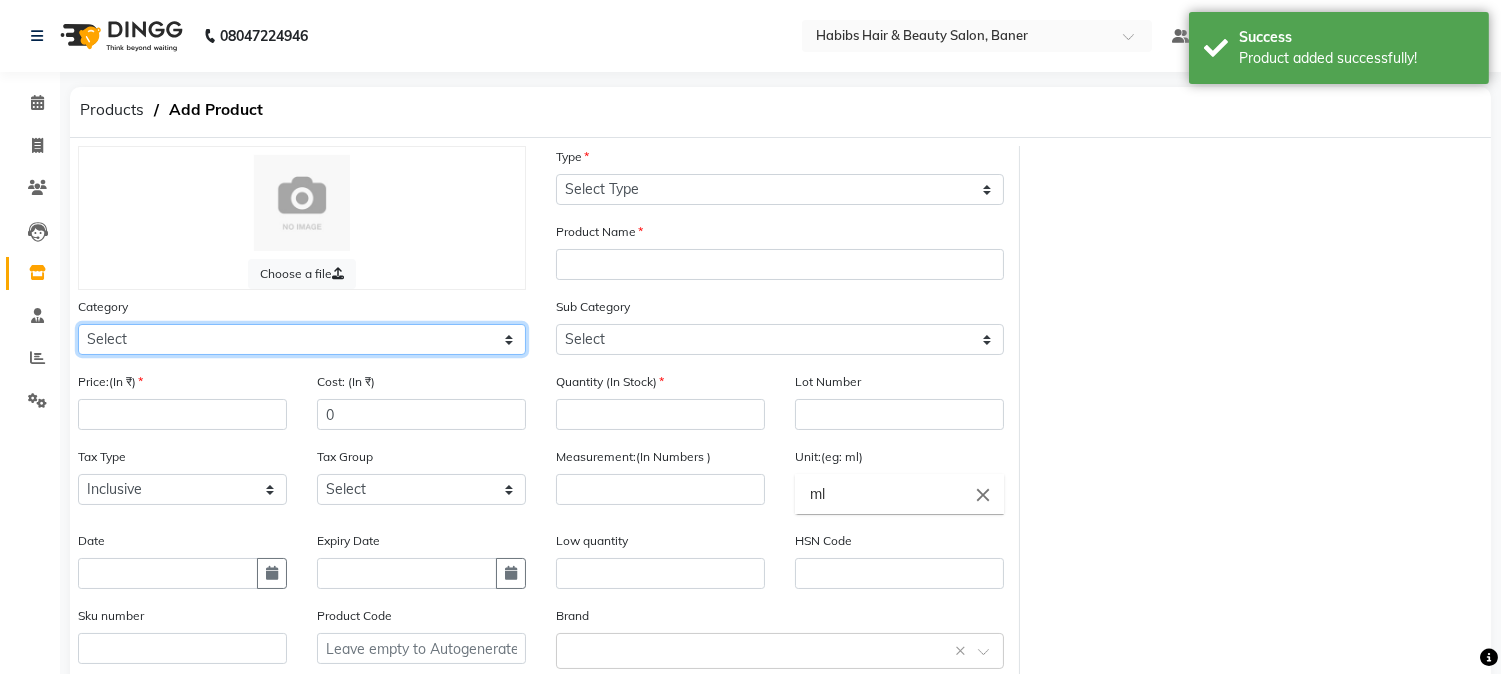 select on "1436704450" 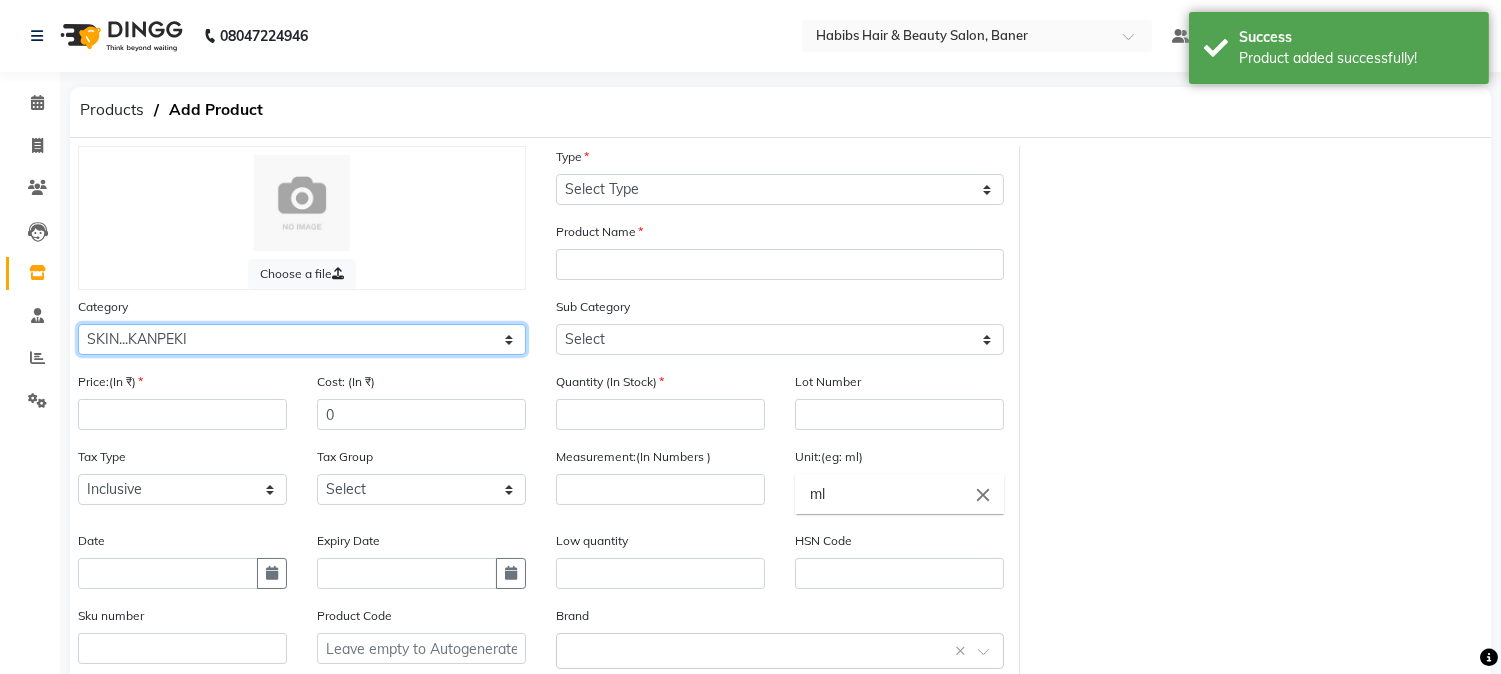 click on "Select Hair Skin Makeup Personal Care Appliances Beard Waxing Disposable Threading Hands and Feet Beauty Planet Botox Cadiveu Casmara Cheryls Loreal Olaplex Skin..O3+ Hair..Brazilian Hair..Cadiveu Hair..Gellet Hair..Habibs Hair..Lorial Hair..QOD Hair..Schwarzkopf Hair..Orangewood Hair..Wella Skin.. BCL Skin..Lotus SKIN...KANPEKI Hair...Flovactive Disposable Beauty Equipment Nail HAIR..COPACABANA HAIR..QOD ARGAN Skin..O3 Hair...W one Hair..Botoliss Hair...OLAPLEX SKIN...KANPEKI Other" 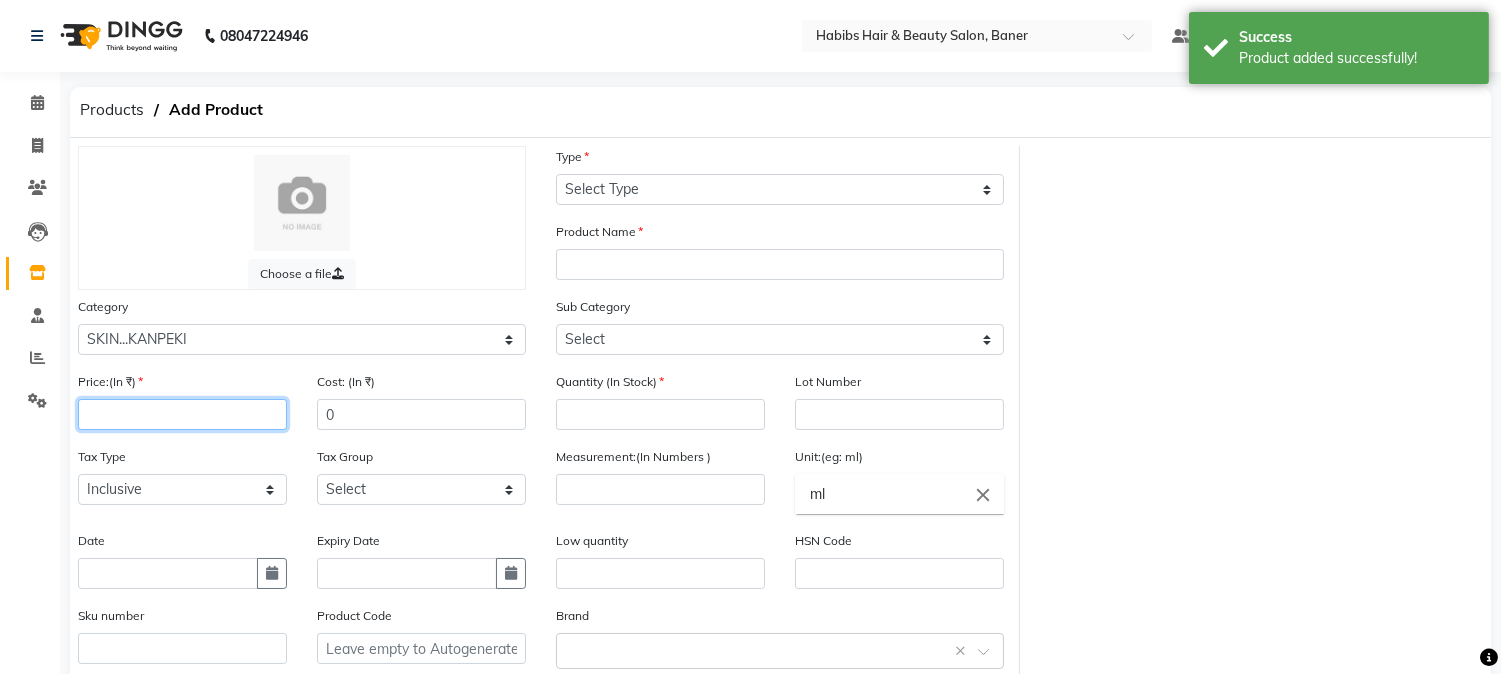 click 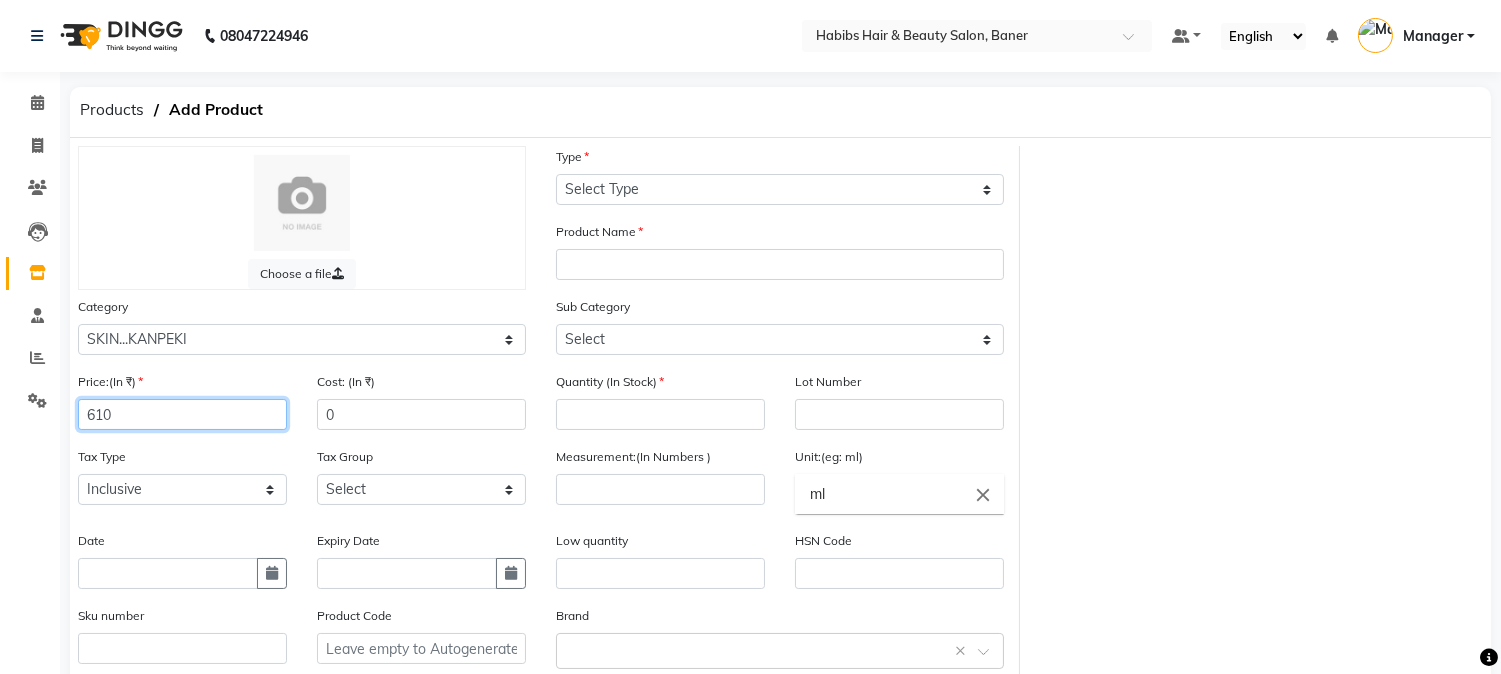 type on "610" 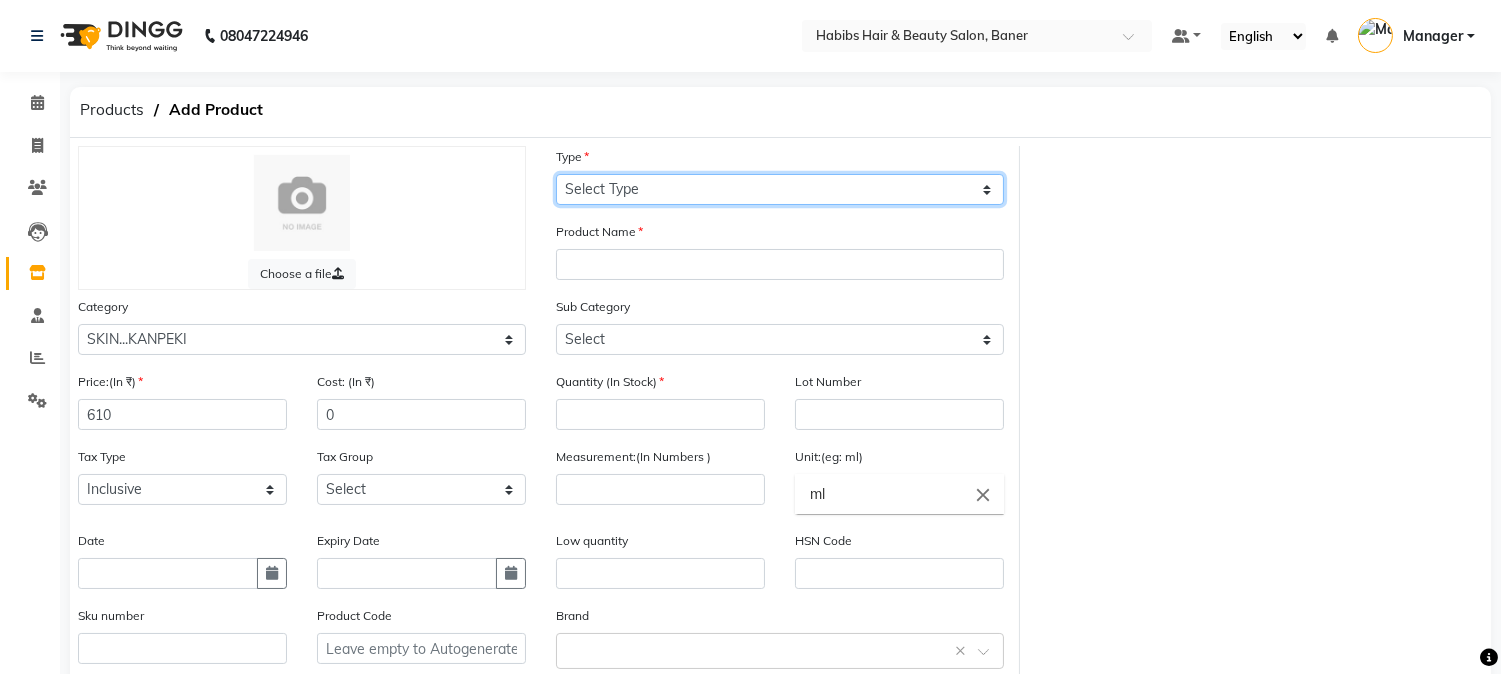 click on "Select Type Both Retail Consumable" 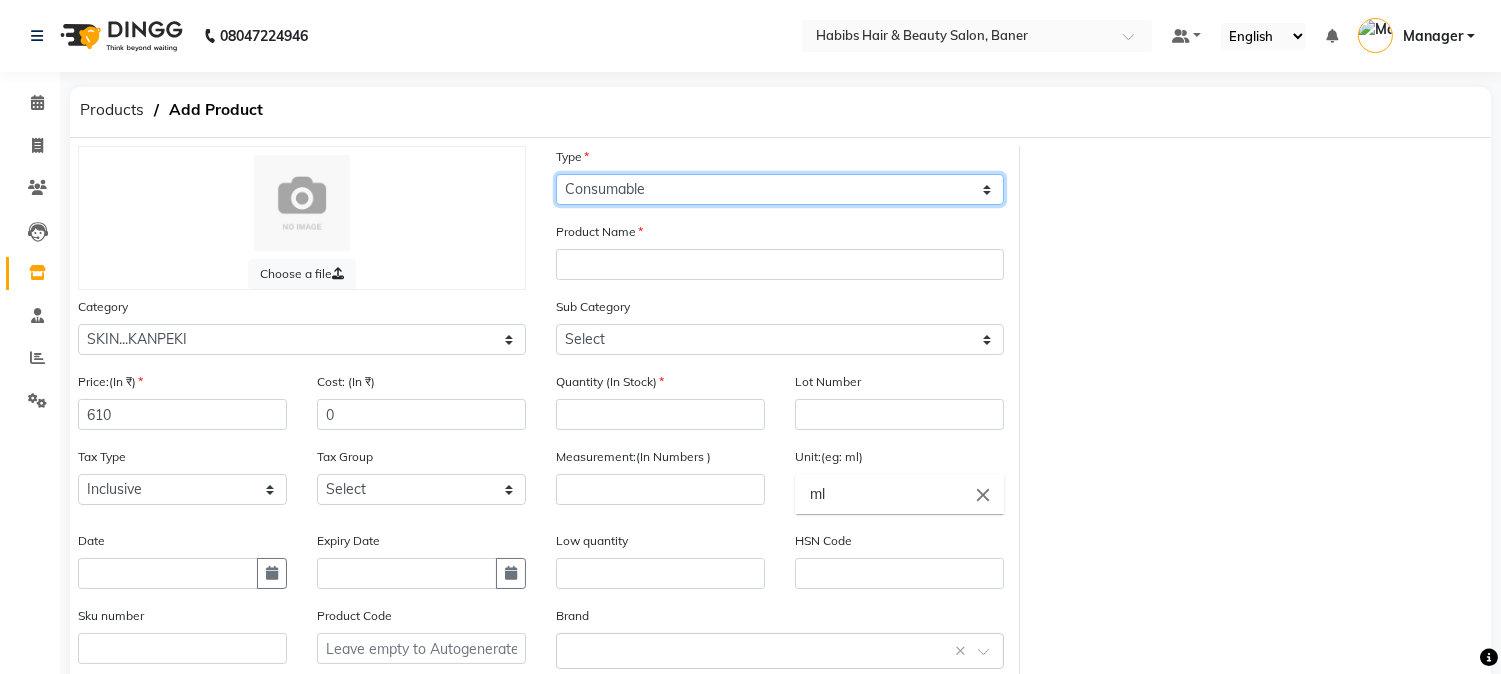 click on "Select Type Both Retail Consumable" 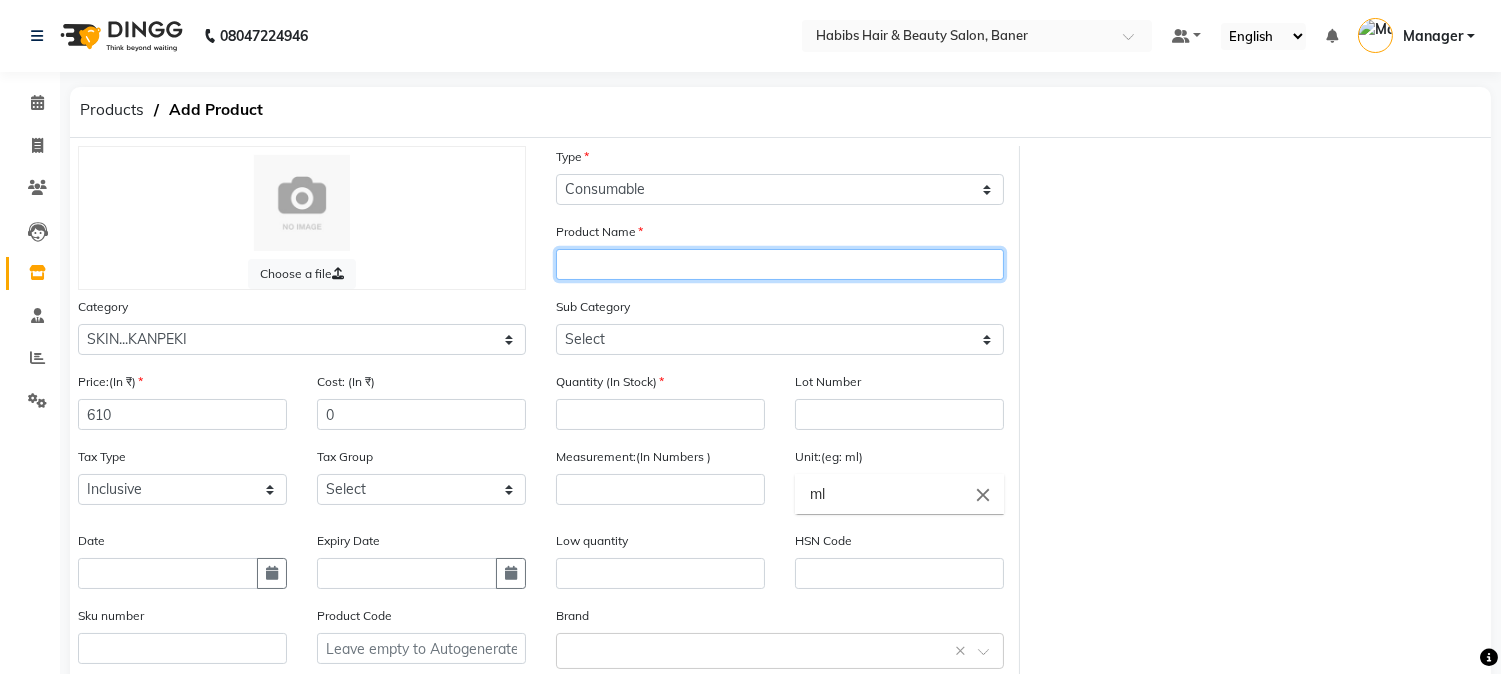 drag, startPoint x: 624, startPoint y: 254, endPoint x: 656, endPoint y: 282, distance: 42.520584 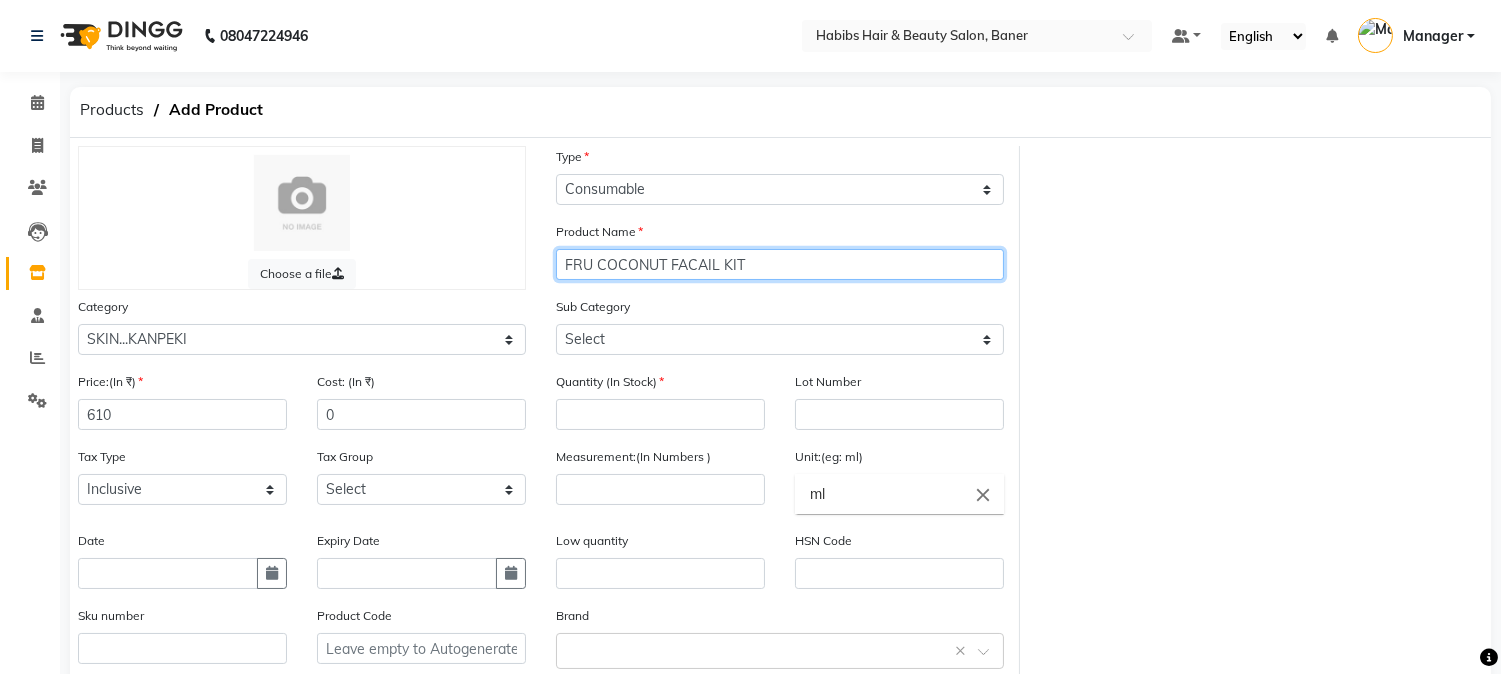 type on "FRU COCONUT FACAIL KIT" 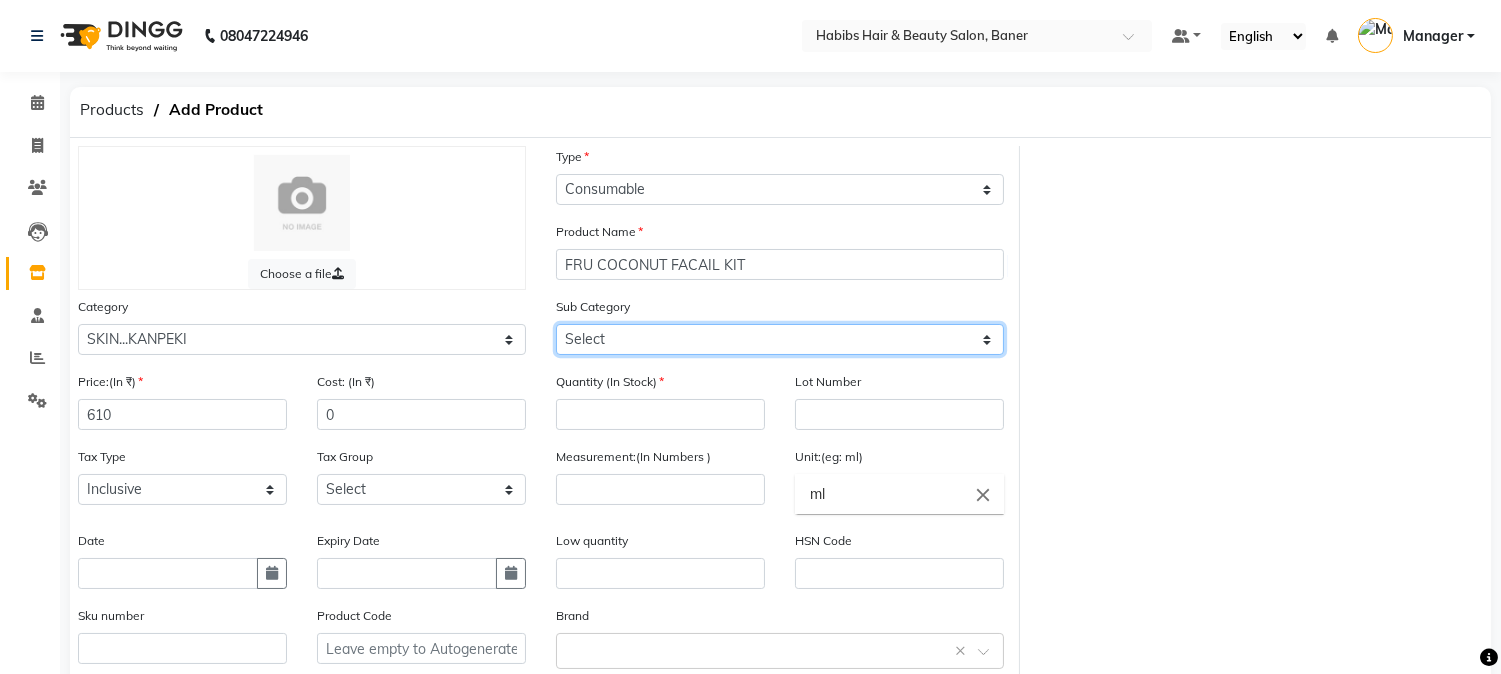 click on "Select FACIAL" 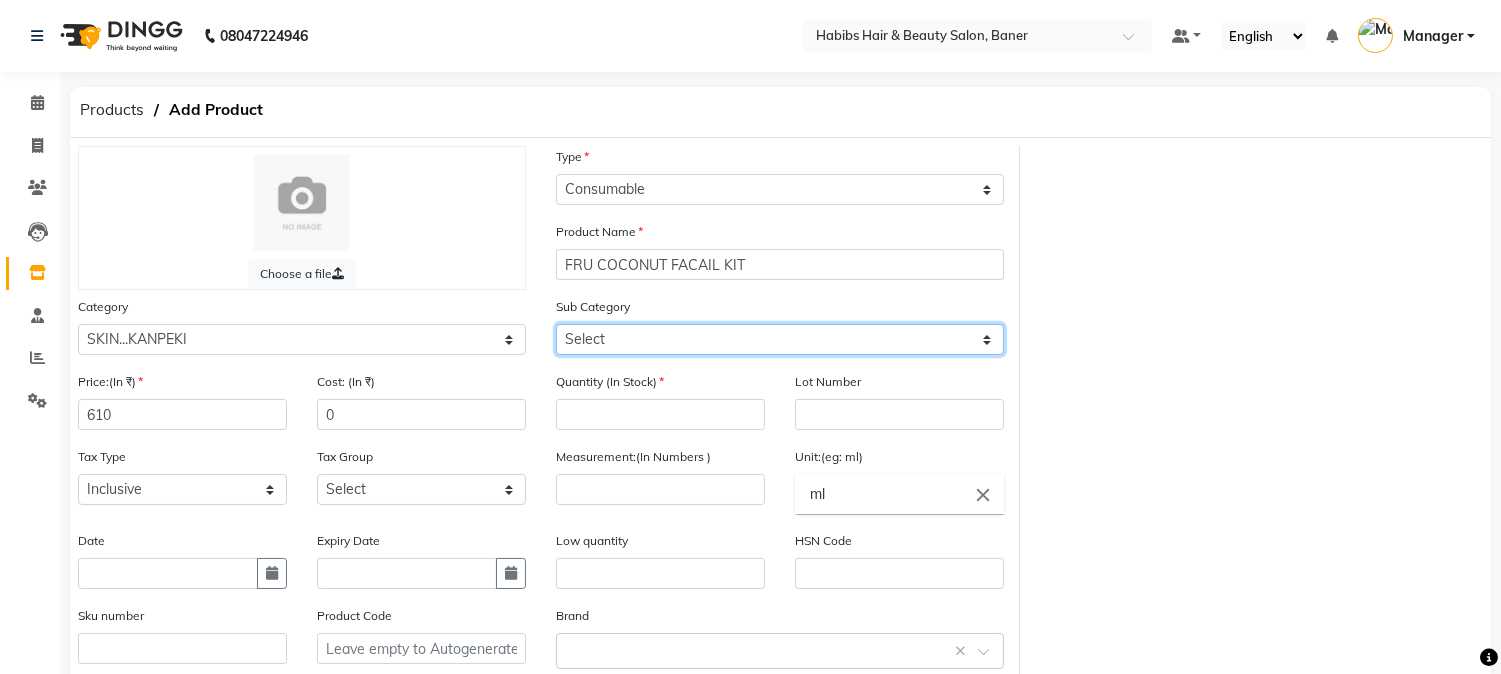 select on "14367044501" 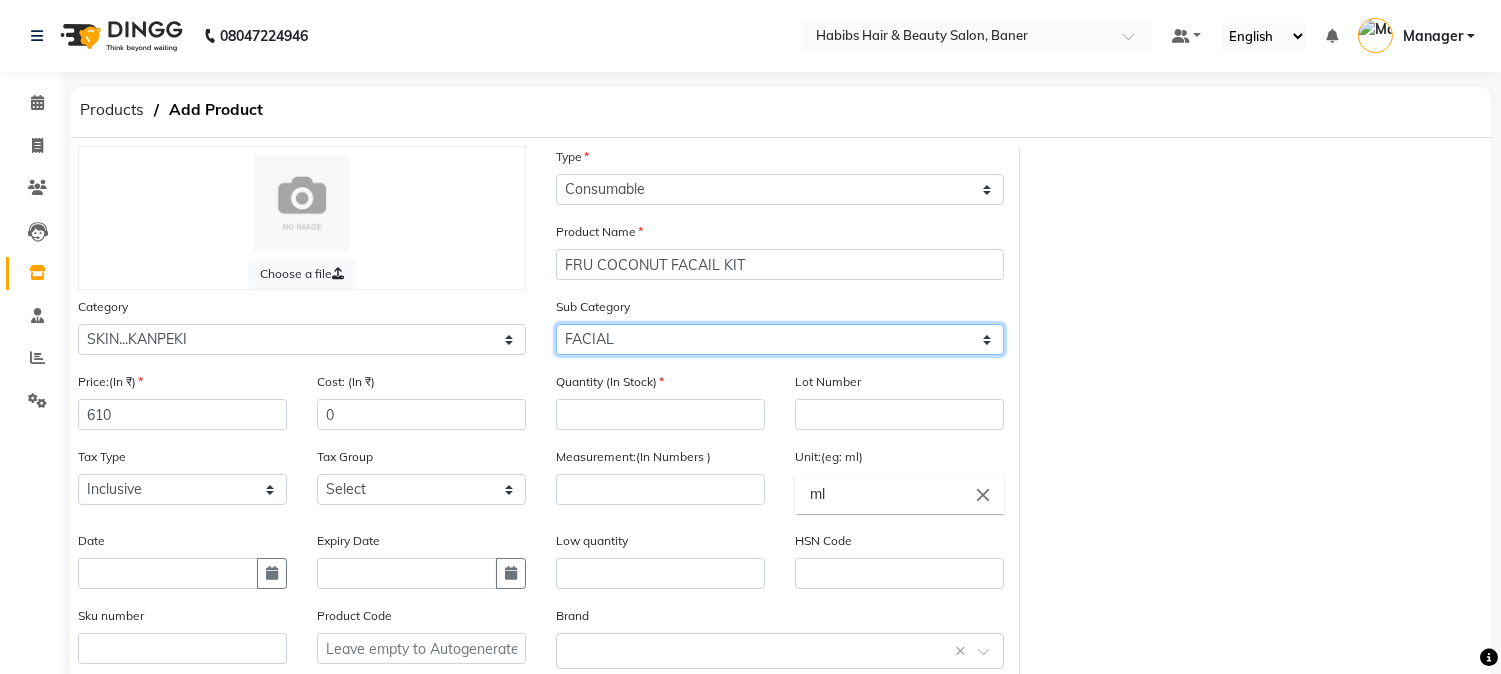 click on "Select FACIAL" 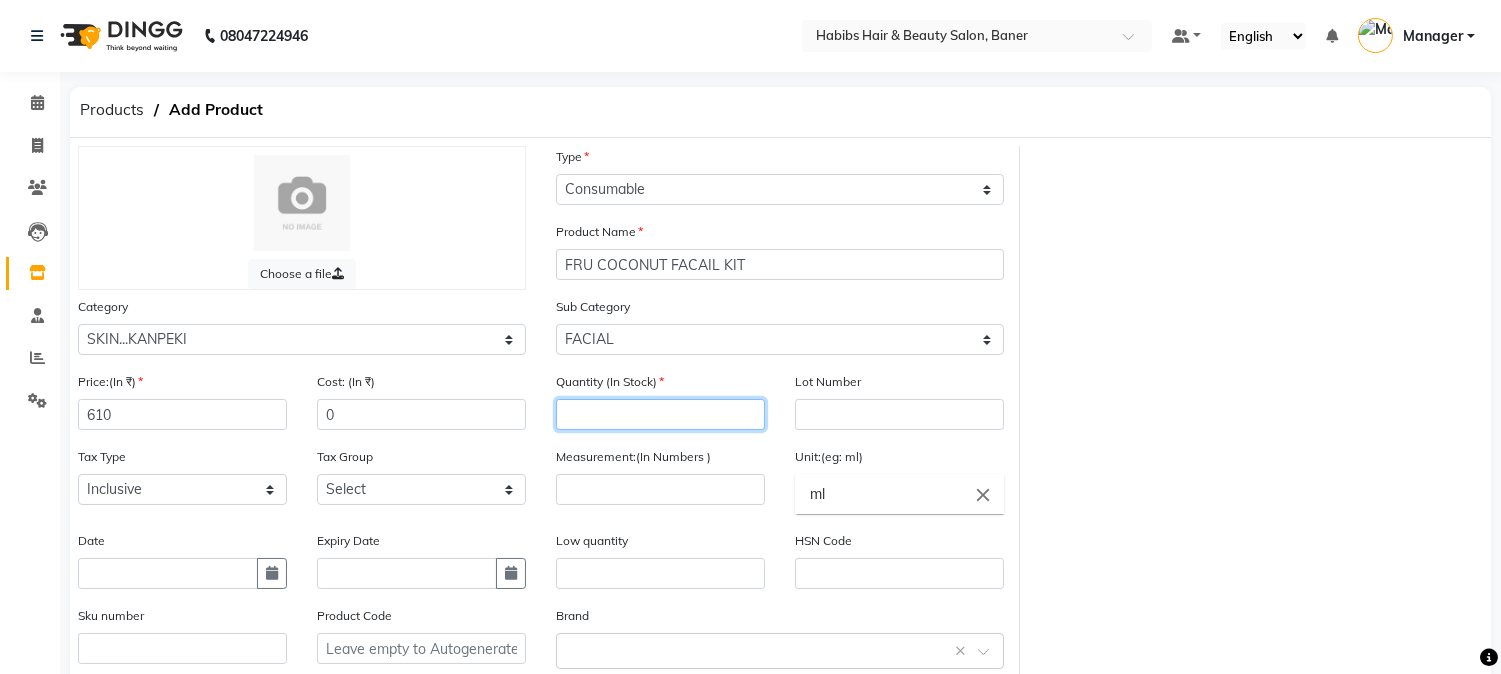 click 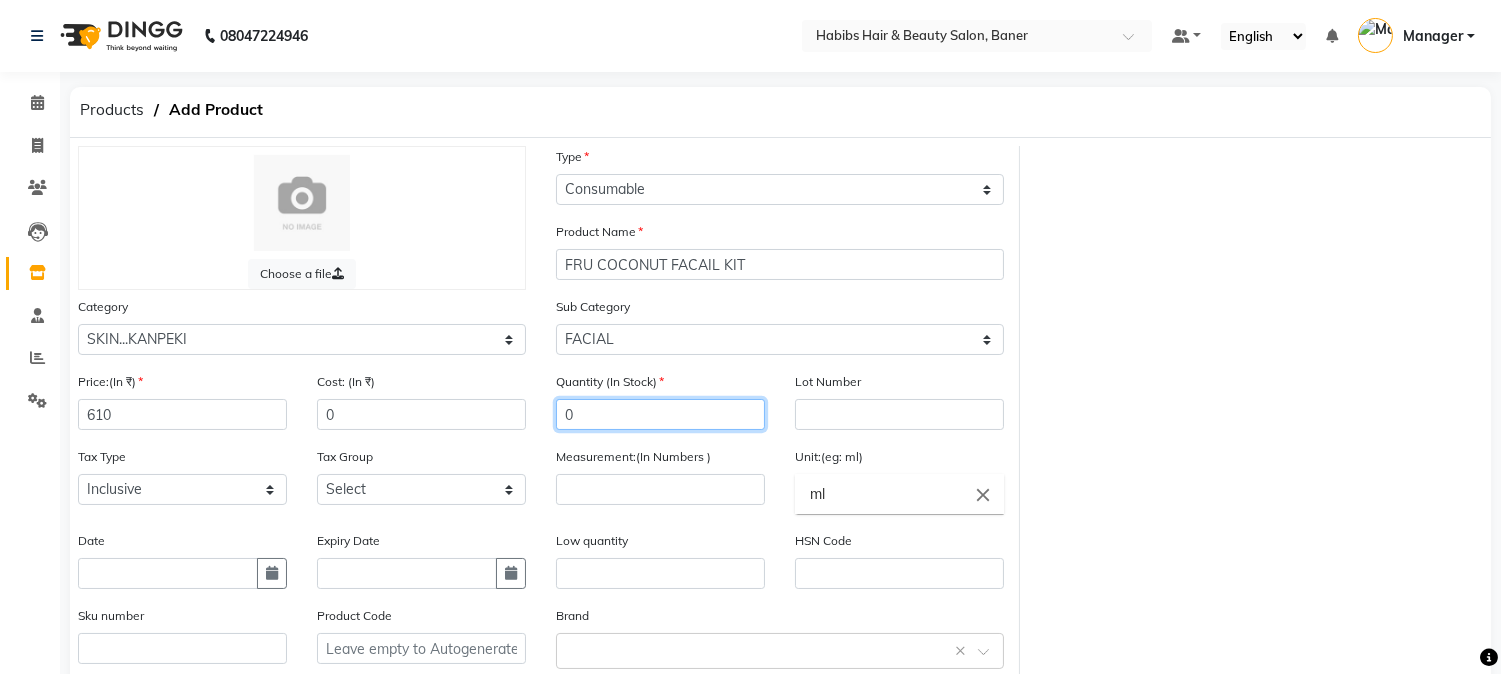 type on "0" 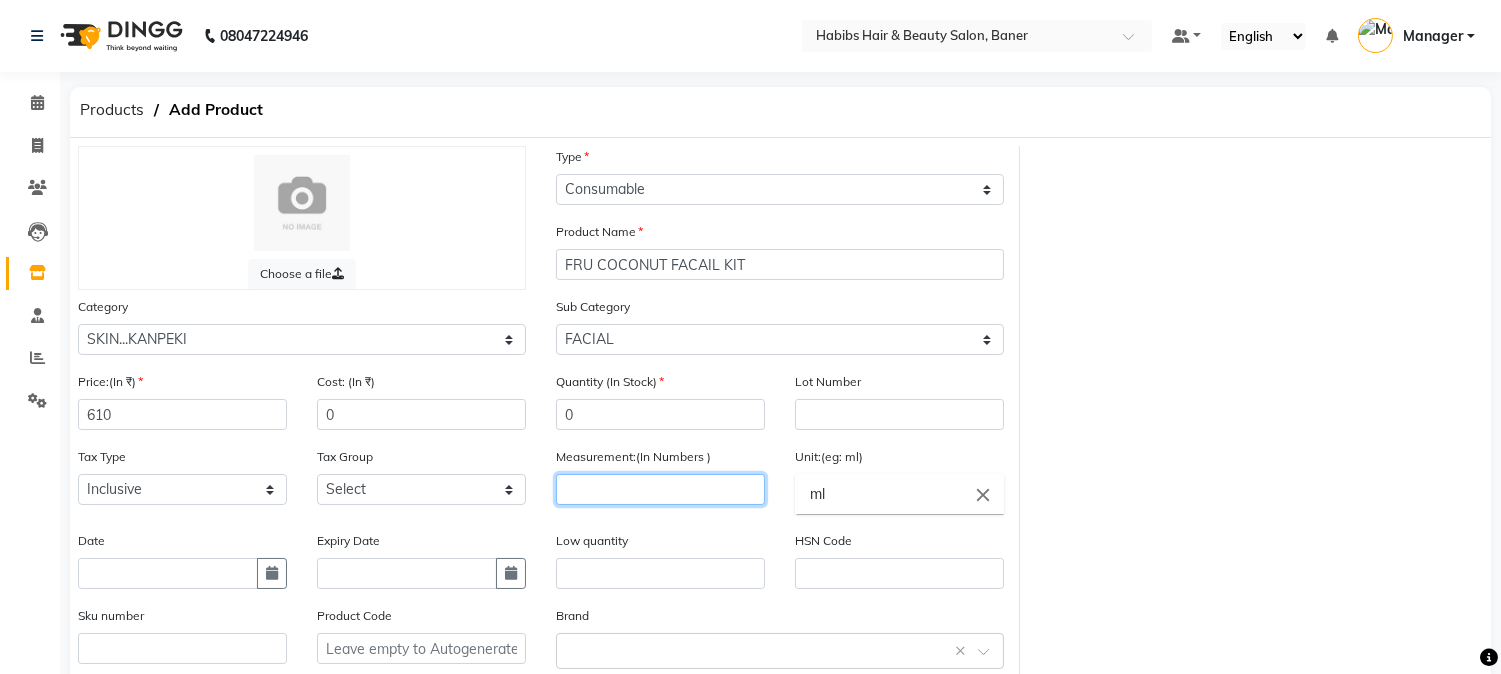 click 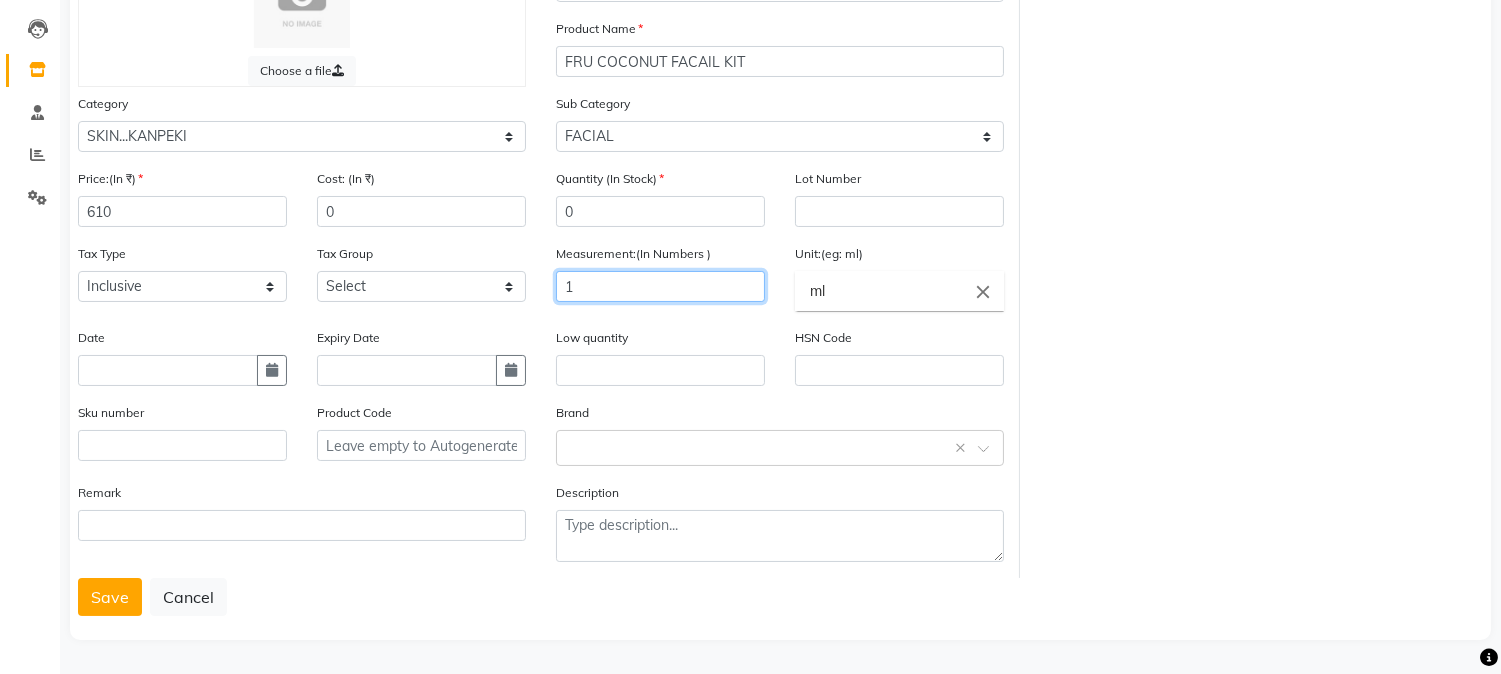 scroll, scrollTop: 204, scrollLeft: 0, axis: vertical 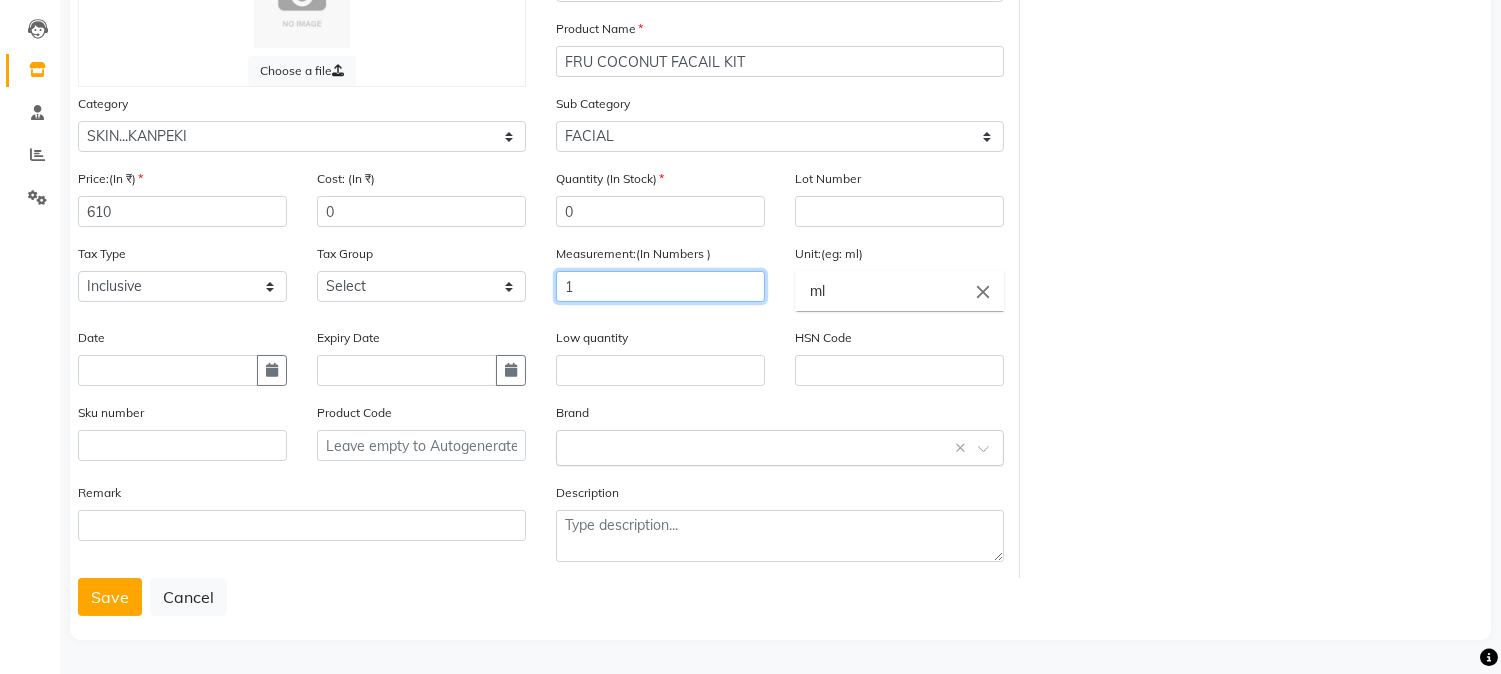 type on "1" 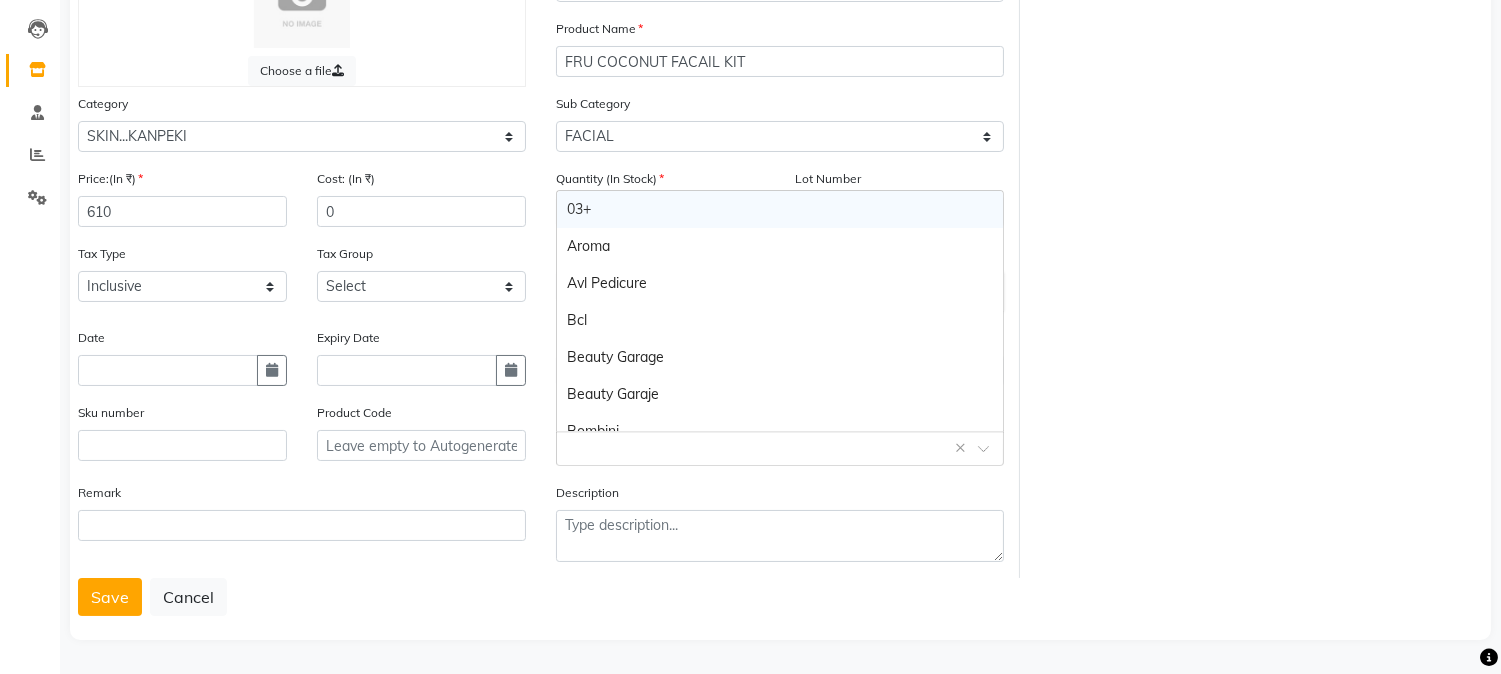 click 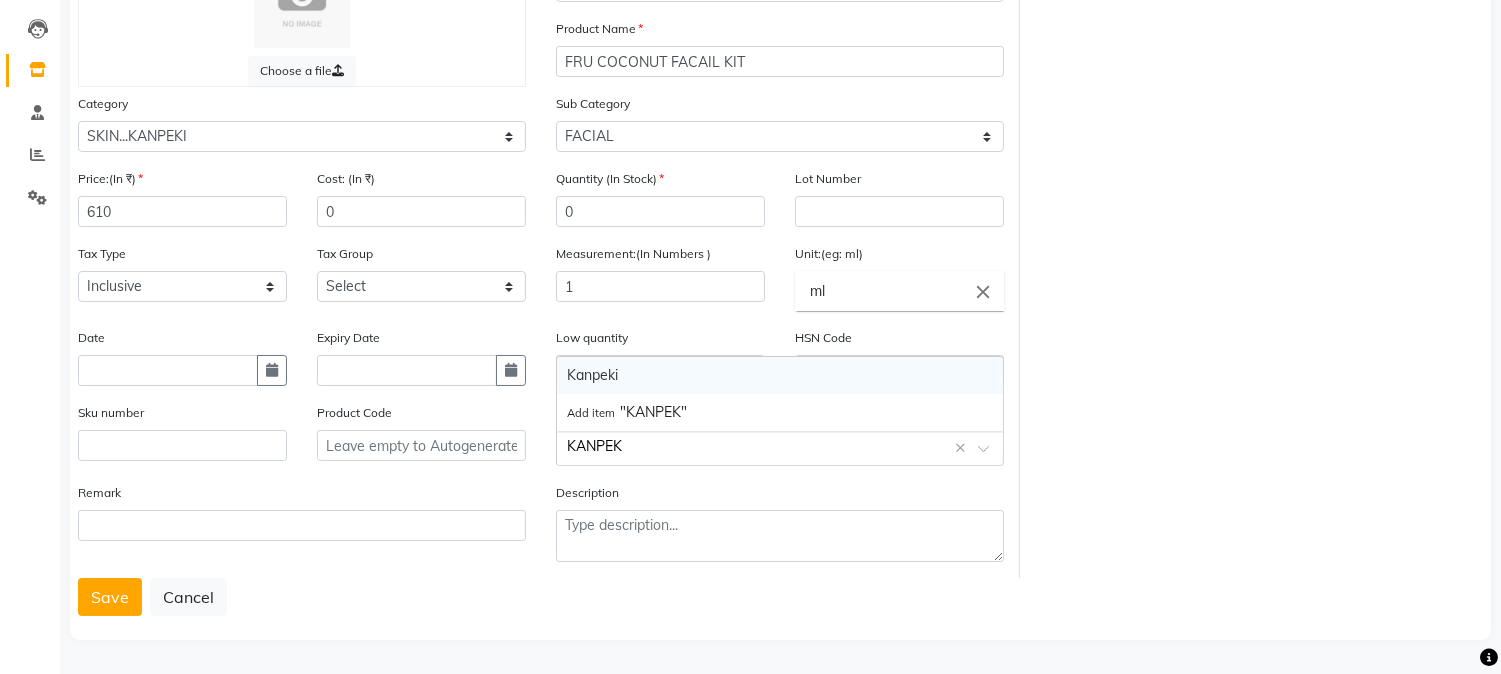type on "KANPEKI" 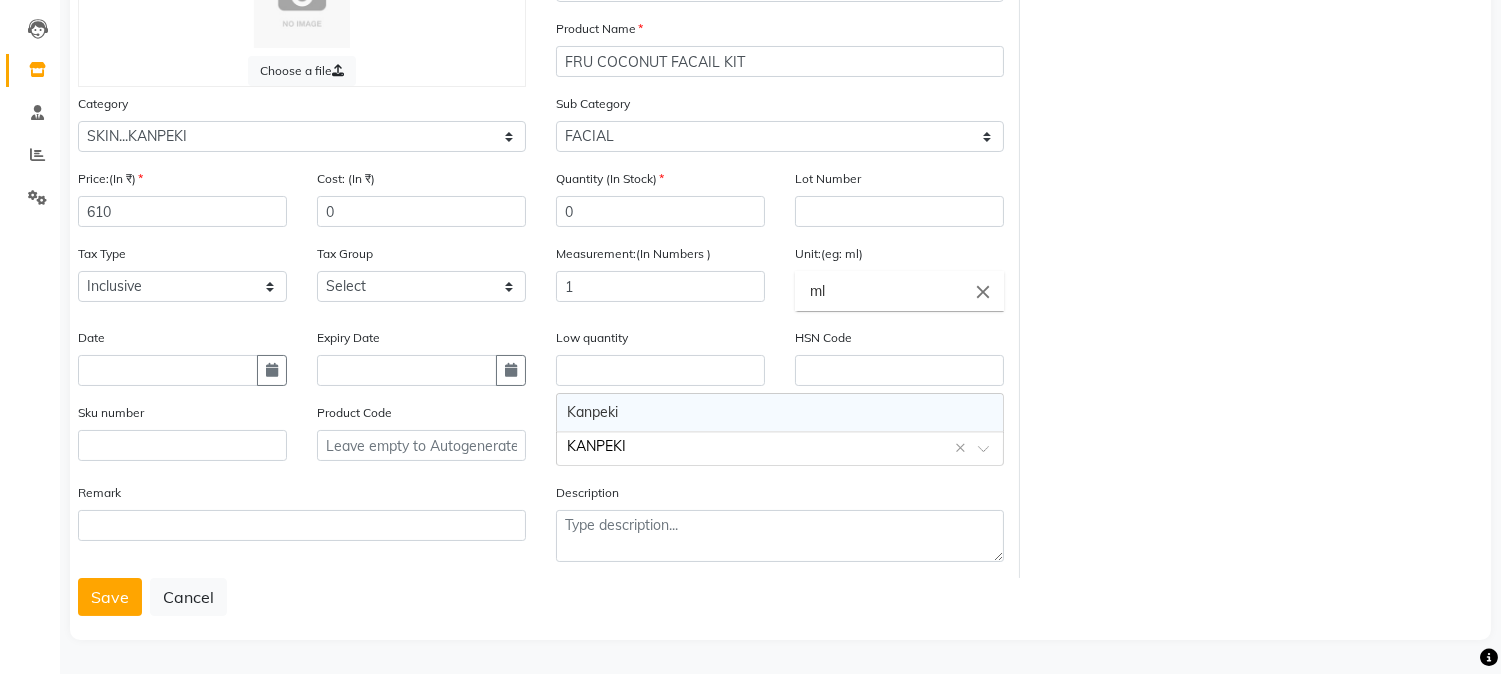 click on "KANPEKI" 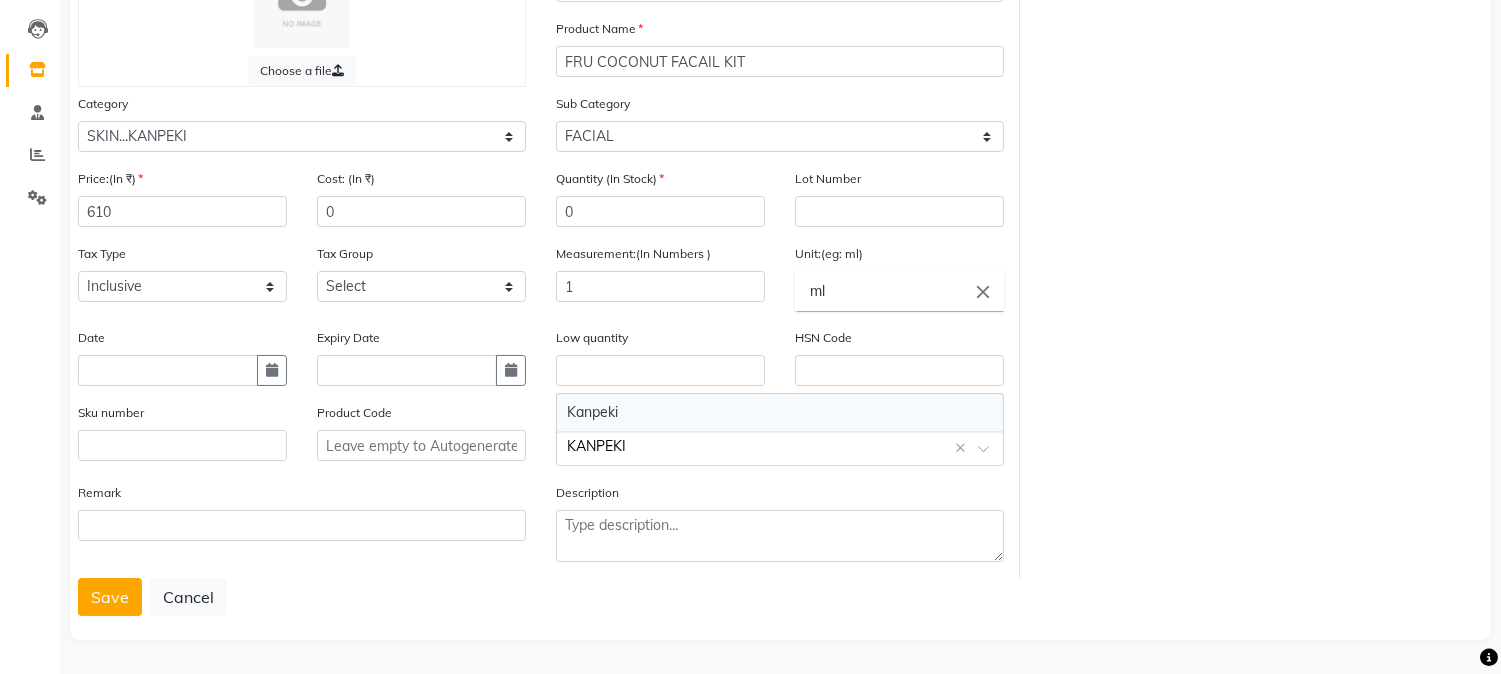 click on "Kanpeki" at bounding box center (780, 412) 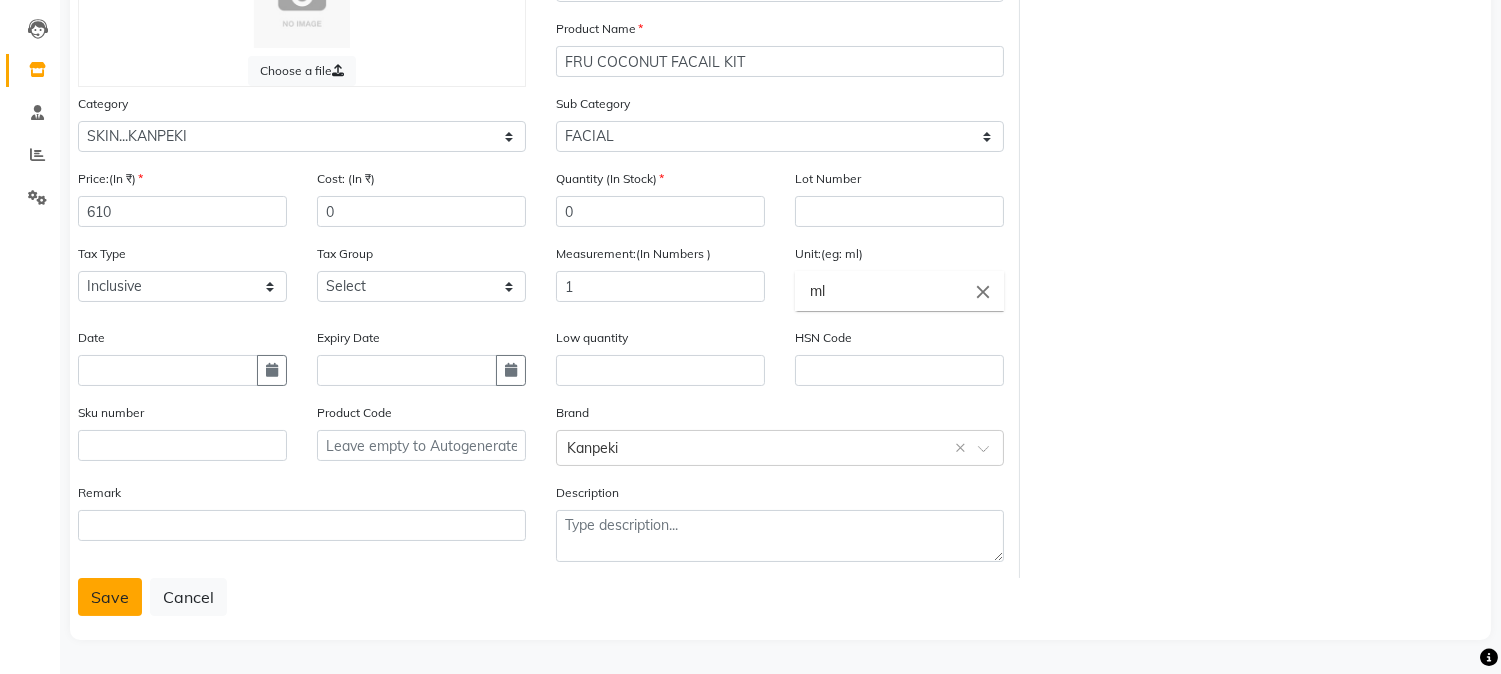 click on "Save" 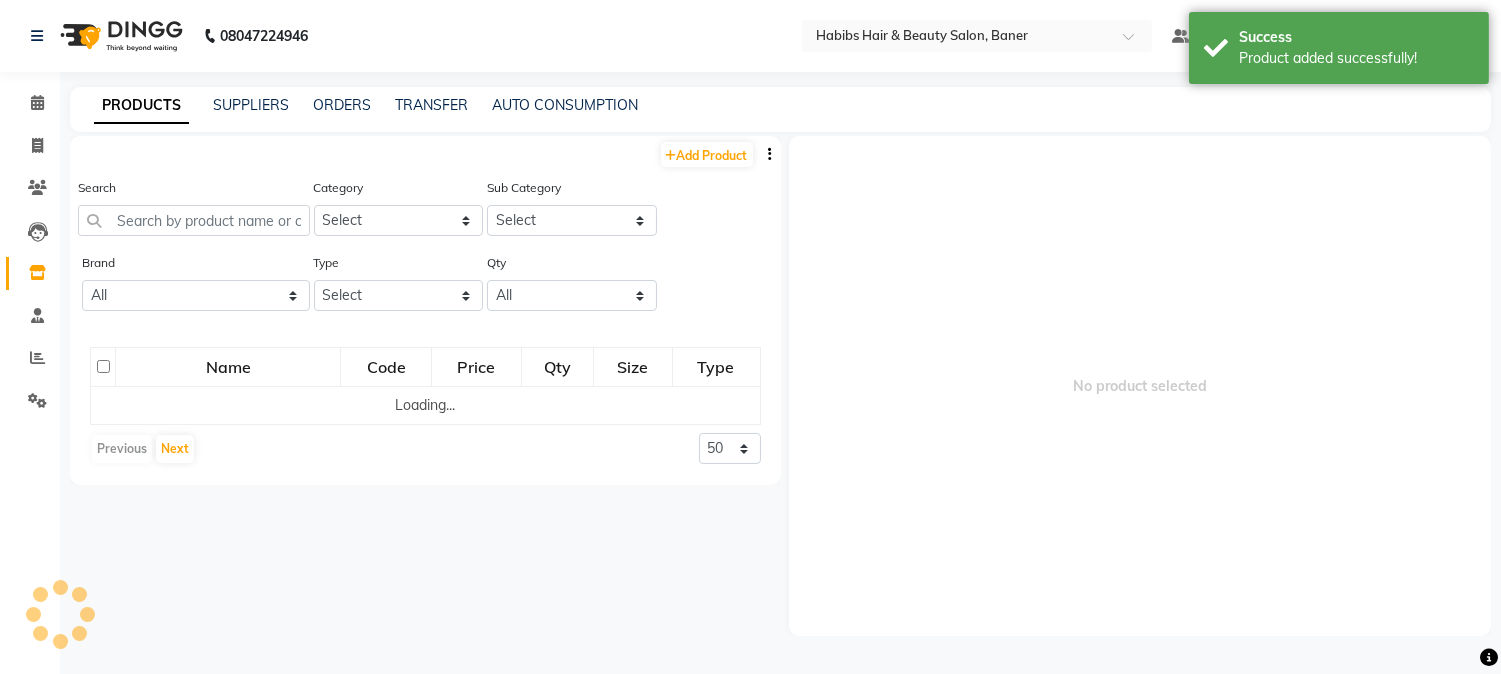 scroll, scrollTop: 0, scrollLeft: 0, axis: both 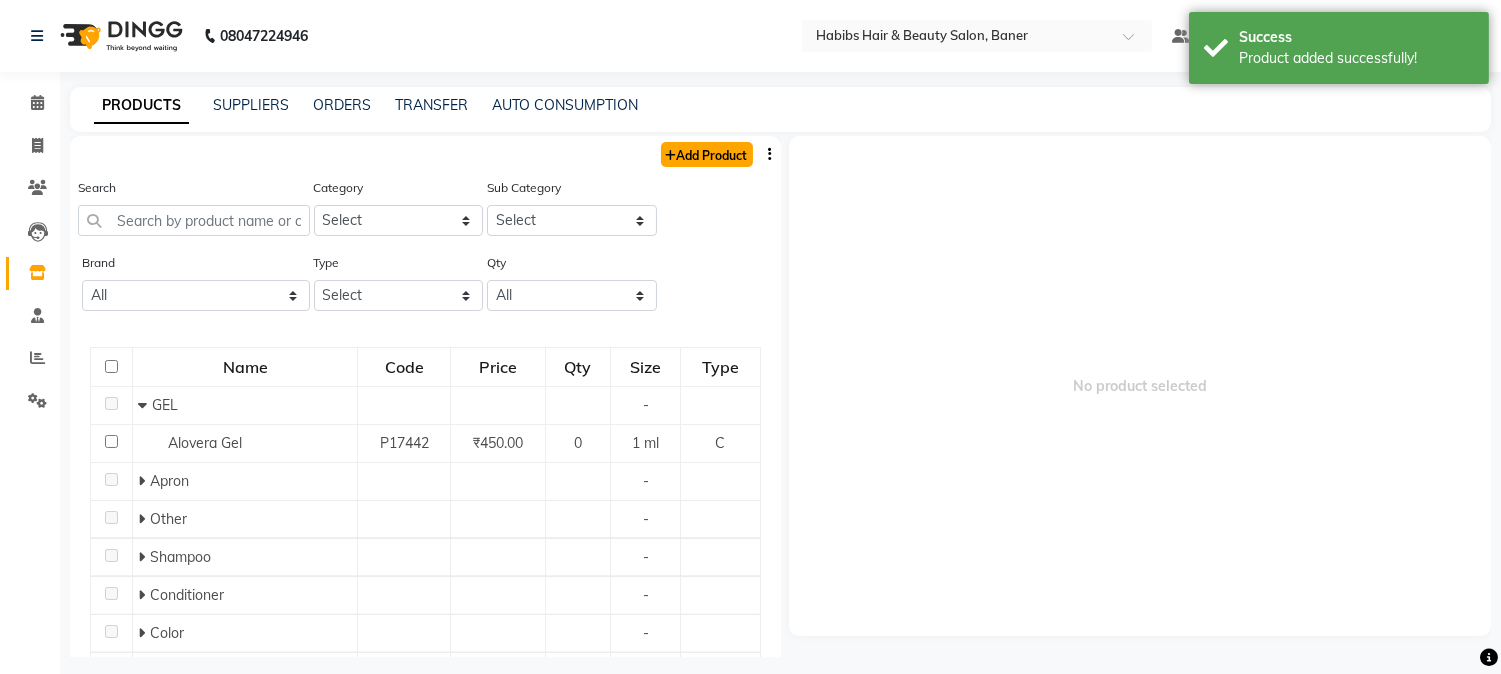 click on "Add Product" 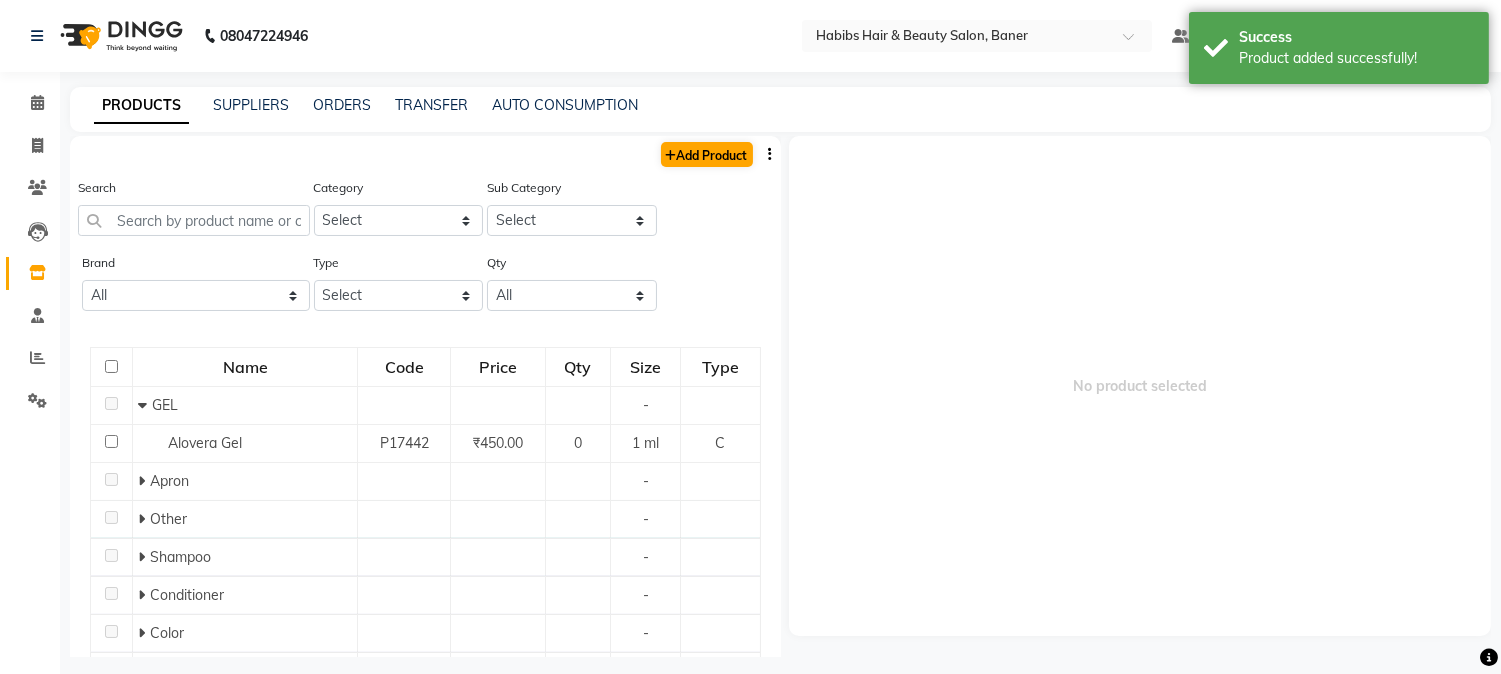 select on "true" 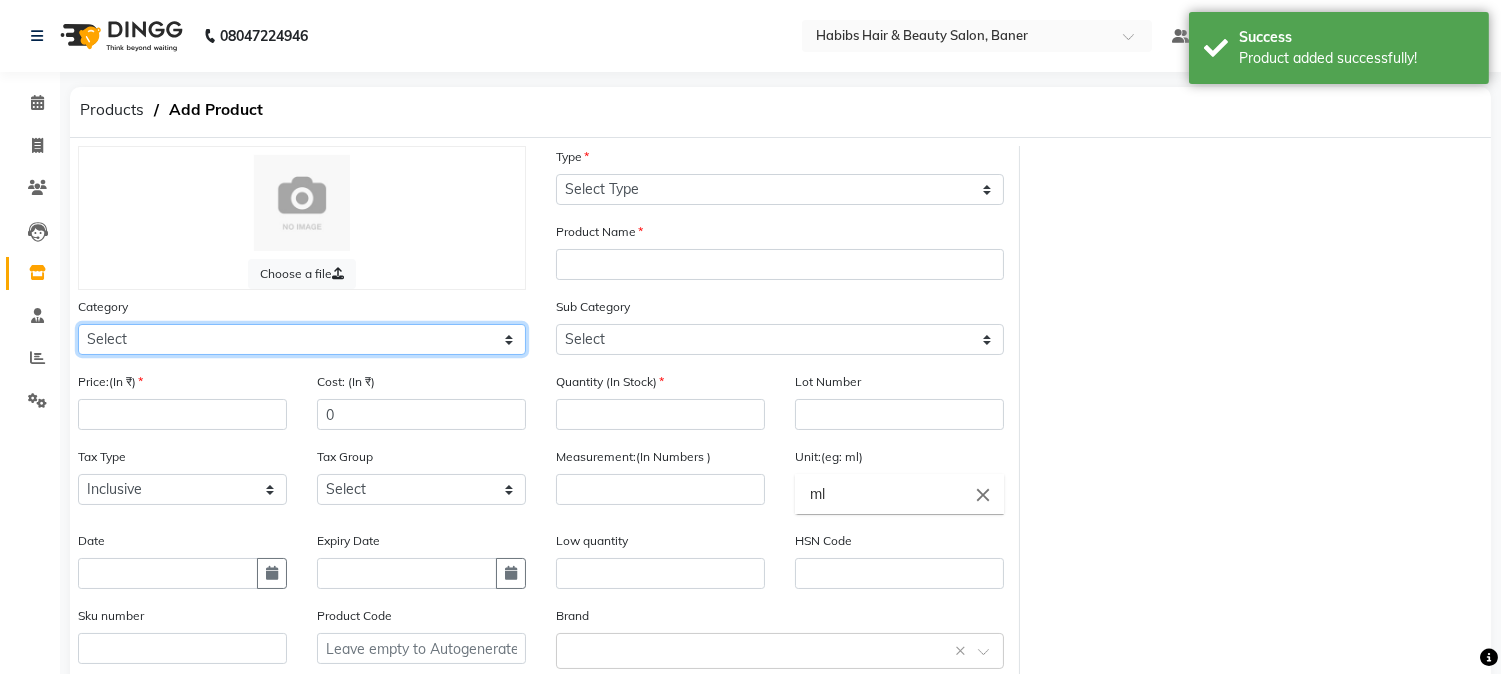 click on "Select Hair Skin Makeup Personal Care Appliances Beard Waxing Disposable Threading Hands and Feet Beauty Planet Botox Cadiveu Casmara Cheryls Loreal Olaplex Skin..O3+ Hair..Brazilian Hair..Cadiveu Hair..Gellet Hair..Habibs Hair..Lorial Hair..QOD Hair..Schwarzkopf Hair..Orangewood Hair..Wella Skin.. BCL Skin..Lotus SKIN...KANPEKI Hair...Flovactive Disposable Beauty Equipment Nail HAIR..COPACABANA HAIR..QOD ARGAN Skin..O3 Hair...W one Hair..Botoliss Hair...OLAPLEX SKIN...KANPEKI Other" 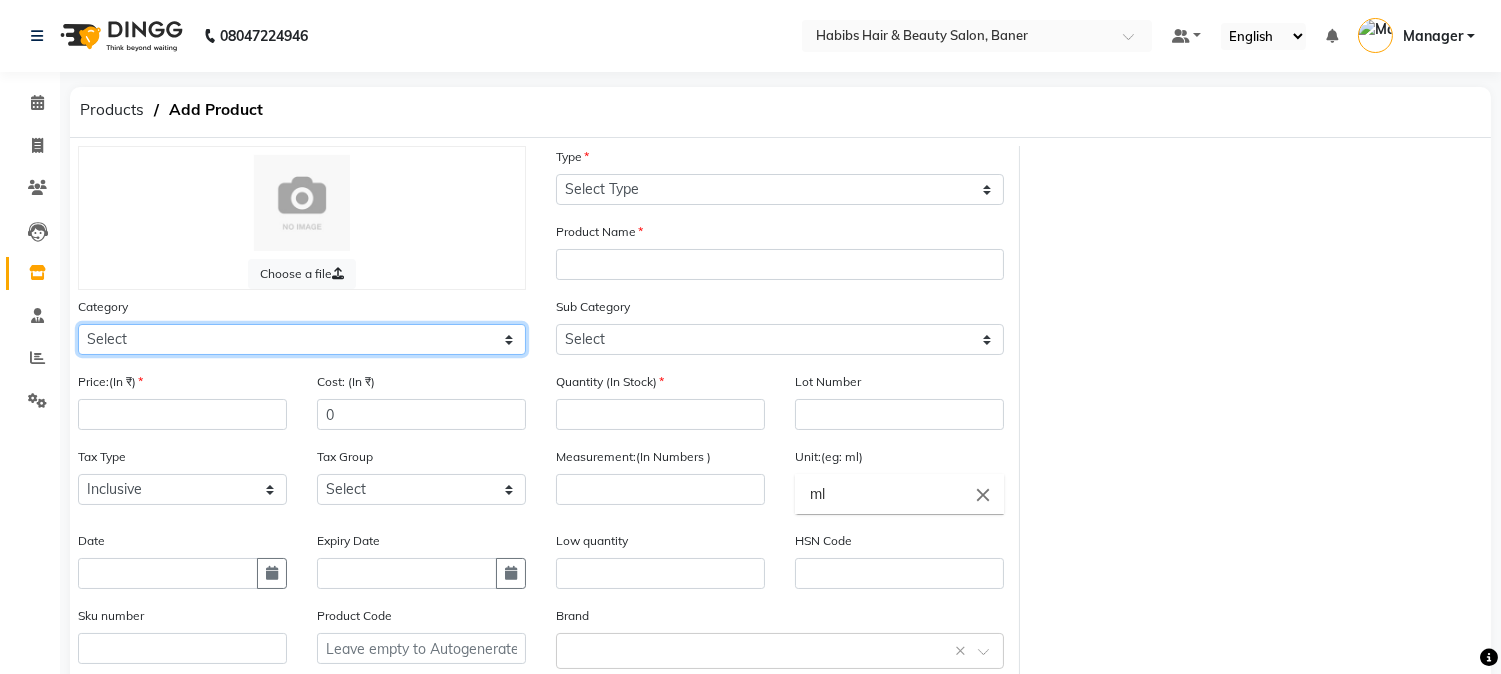 select on "1436704450" 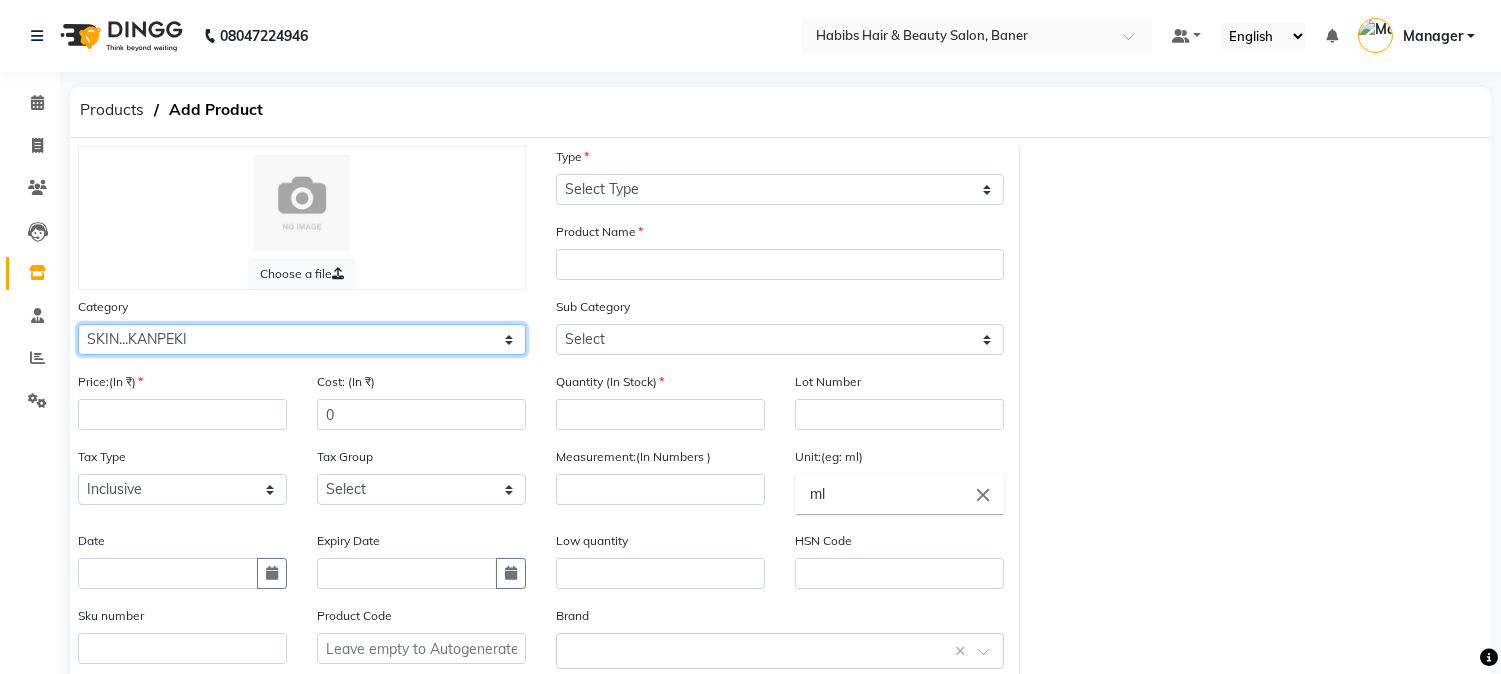 click on "Select Hair Skin Makeup Personal Care Appliances Beard Waxing Disposable Threading Hands and Feet Beauty Planet Botox Cadiveu Casmara Cheryls Loreal Olaplex Skin..O3+ Hair..Brazilian Hair..Cadiveu Hair..Gellet Hair..Habibs Hair..Lorial Hair..QOD Hair..Schwarzkopf Hair..Orangewood Hair..Wella Skin.. BCL Skin..Lotus SKIN...KANPEKI Hair...Flovactive Disposable Beauty Equipment Nail HAIR..COPACABANA HAIR..QOD ARGAN Skin..O3 Hair...W one Hair..Botoliss Hair...OLAPLEX SKIN...KANPEKI Other" 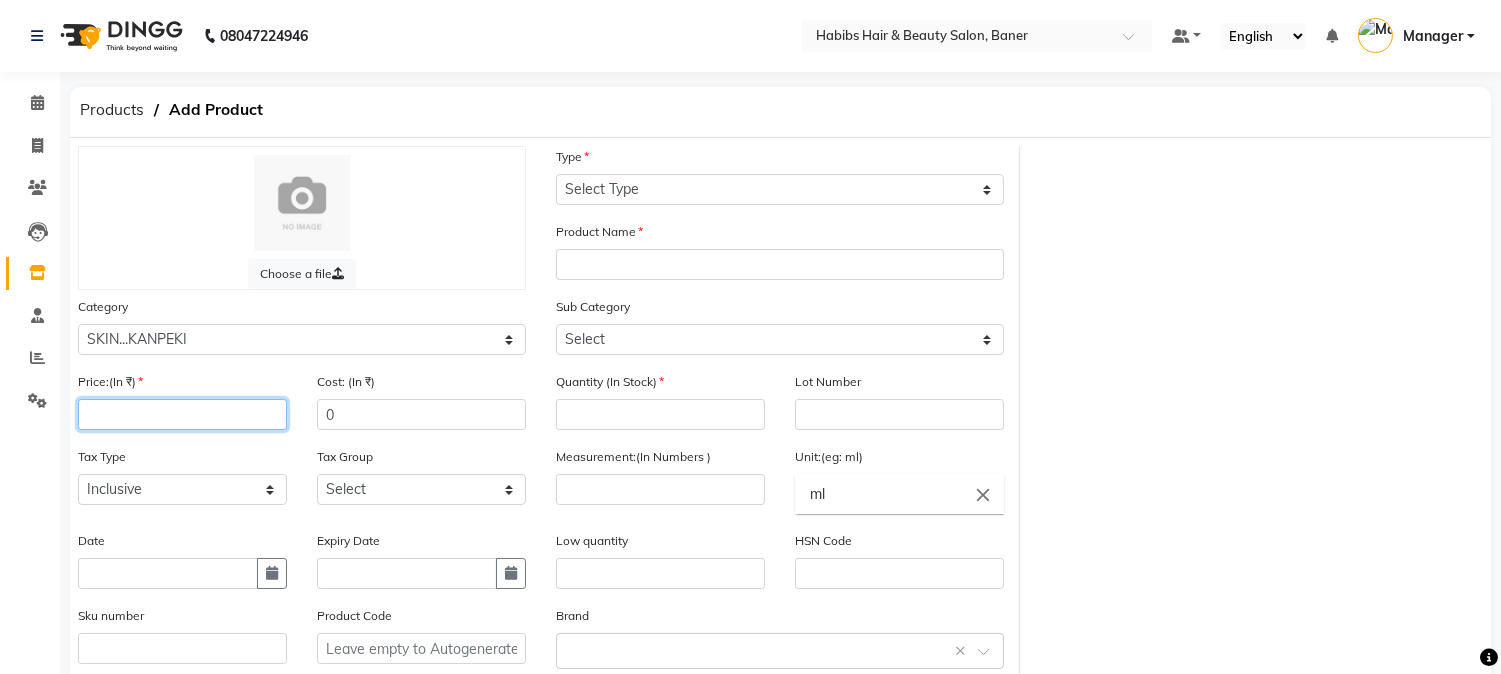 click 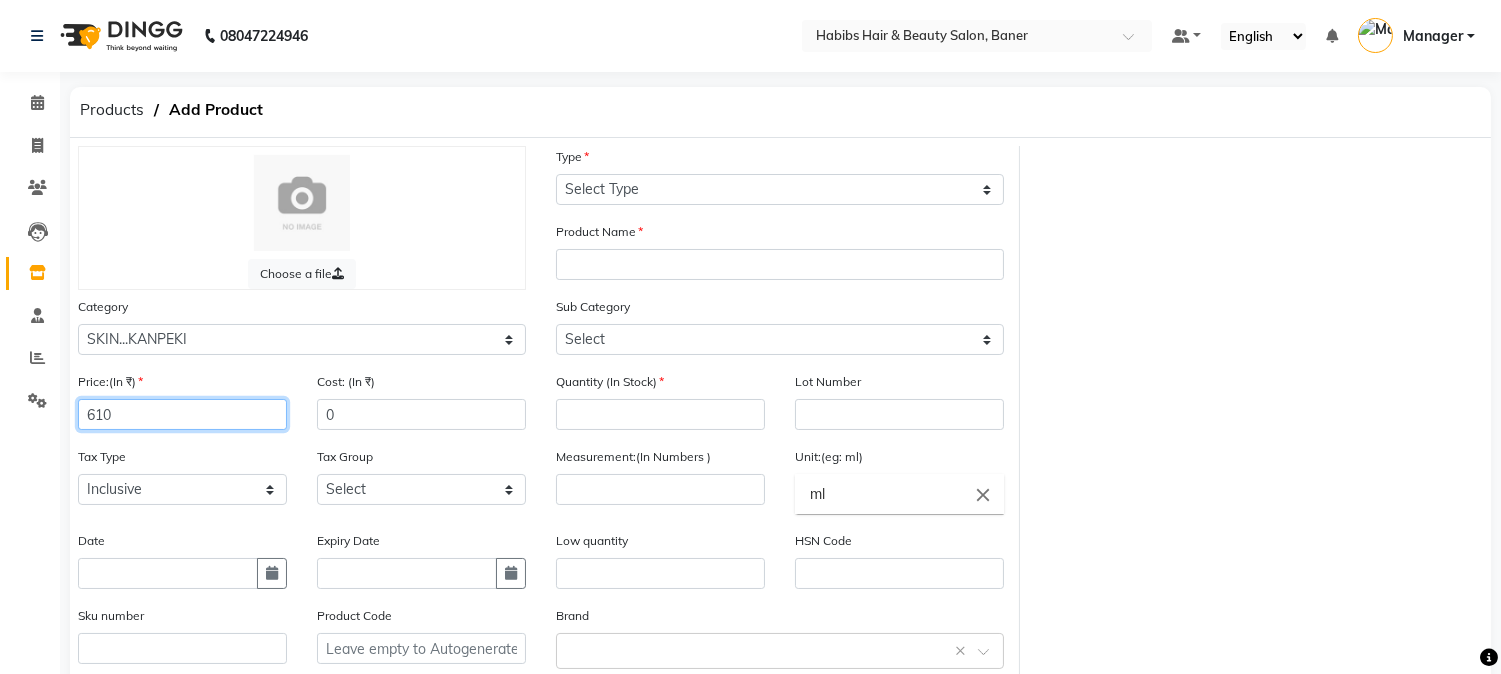 type on "610" 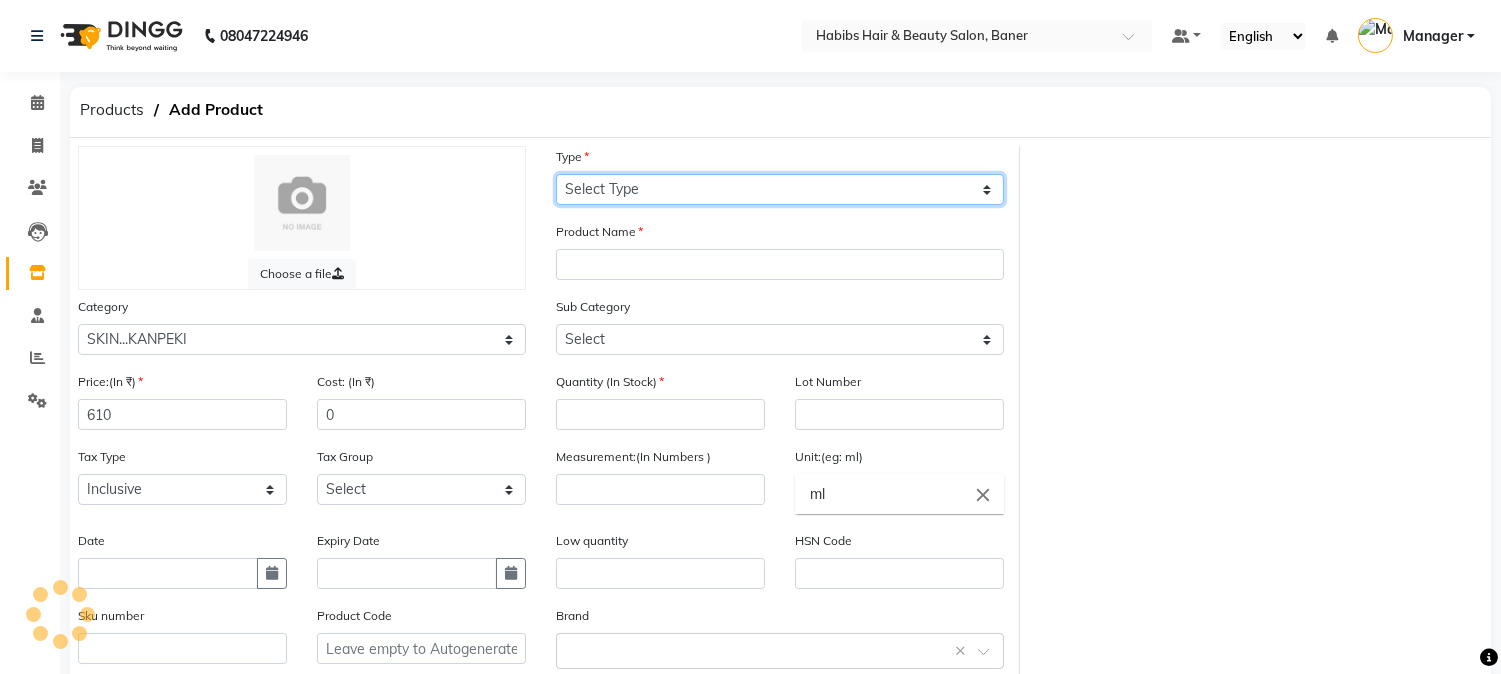 click on "Select Type Both Retail Consumable" 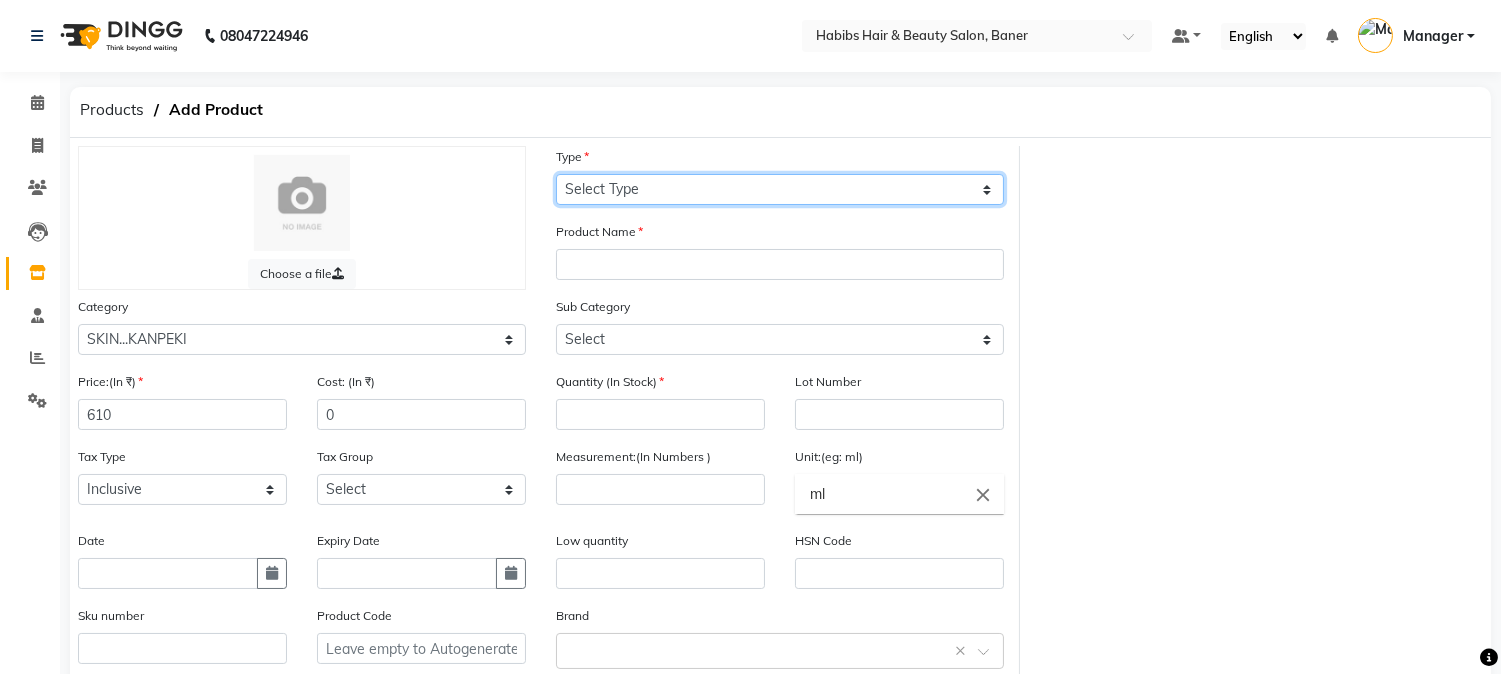select on "C" 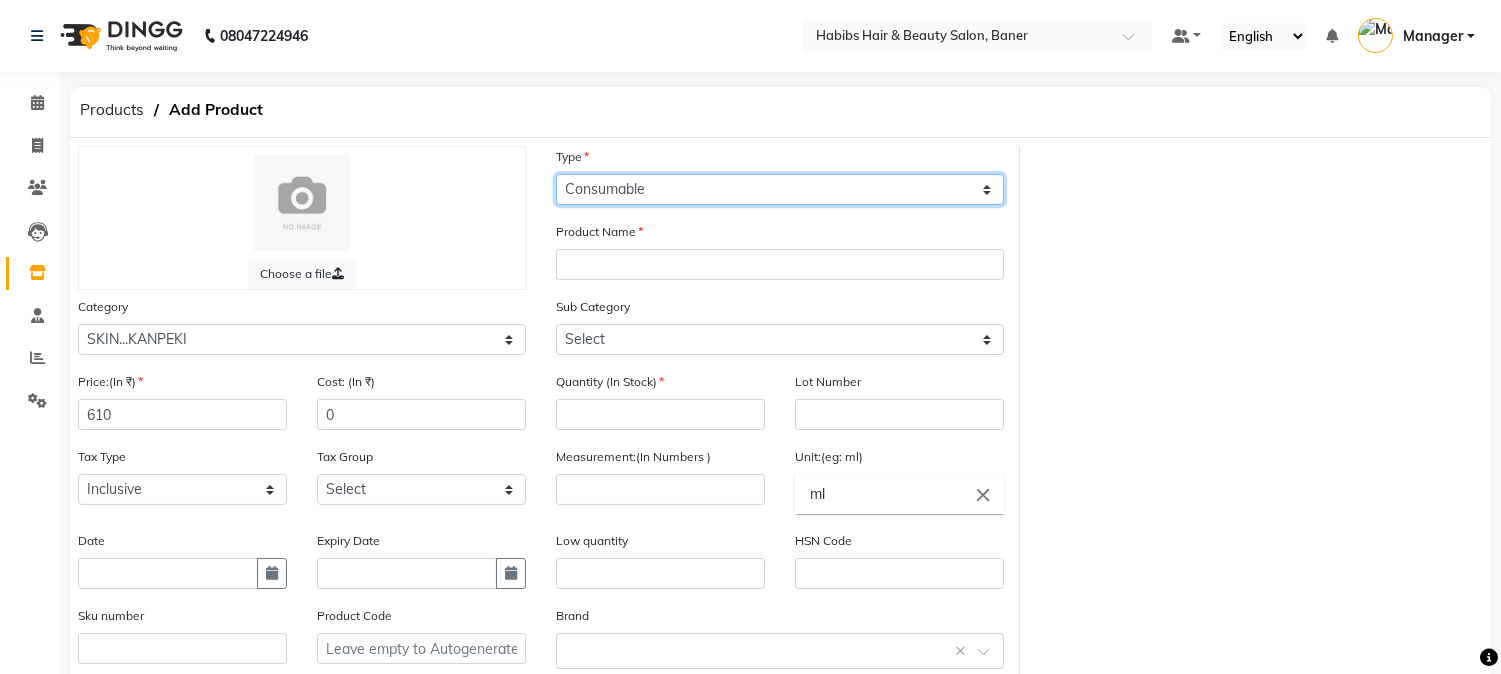 click on "Select Type Both Retail Consumable" 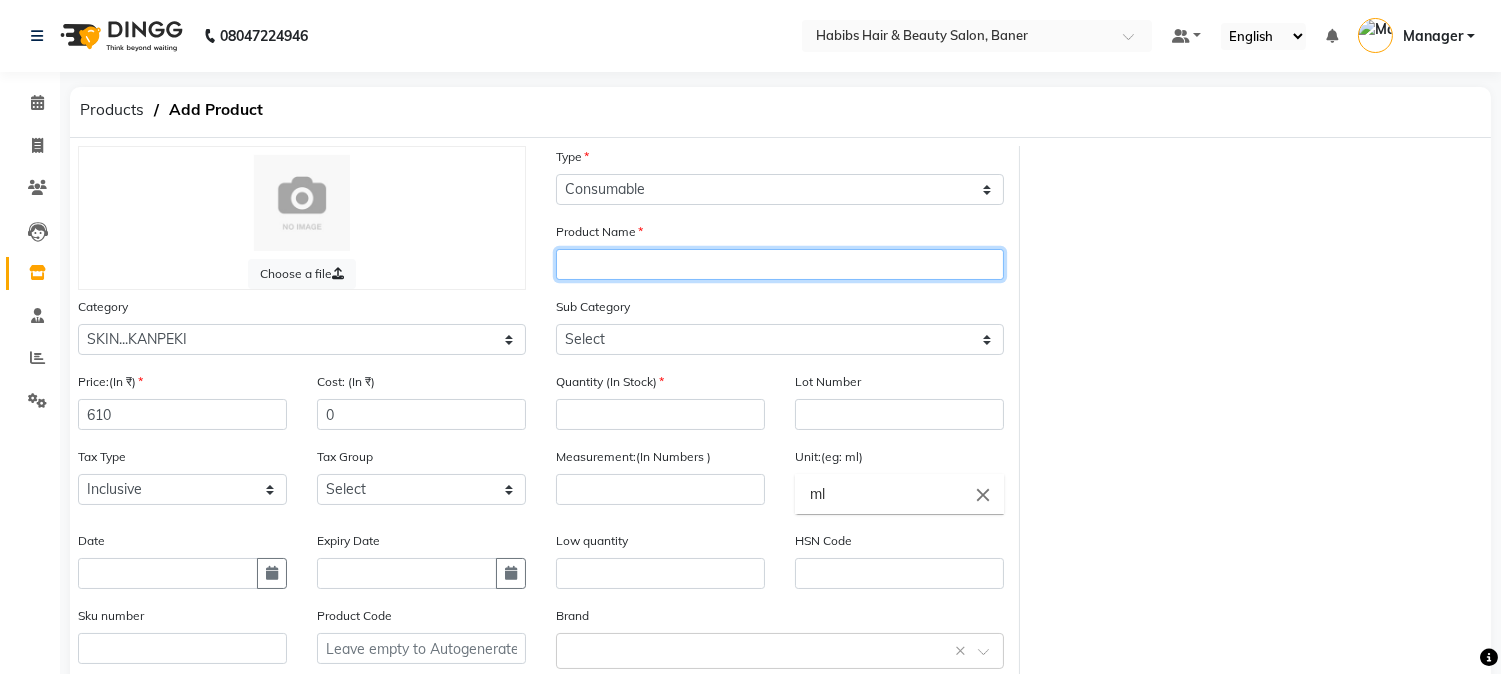 click 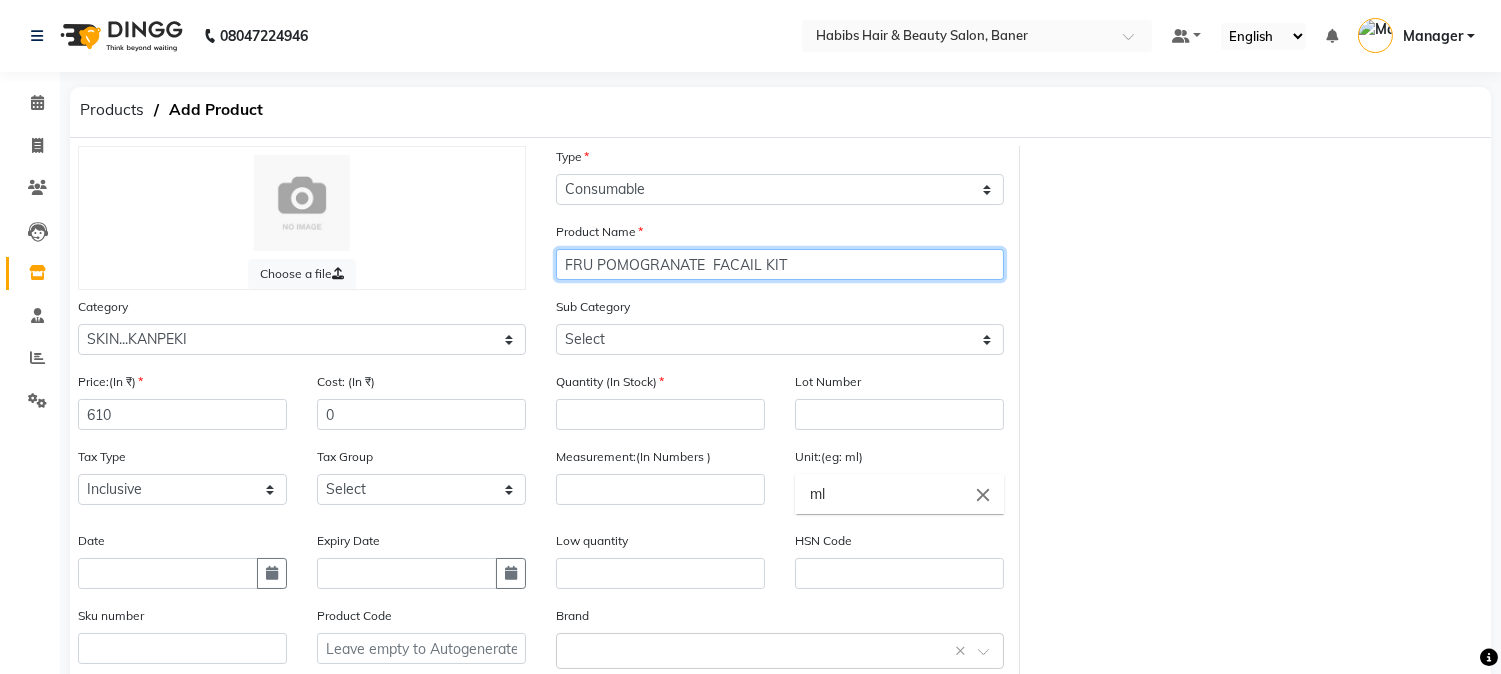 type on "FRU POMOGRANATE  FACAIL KIT" 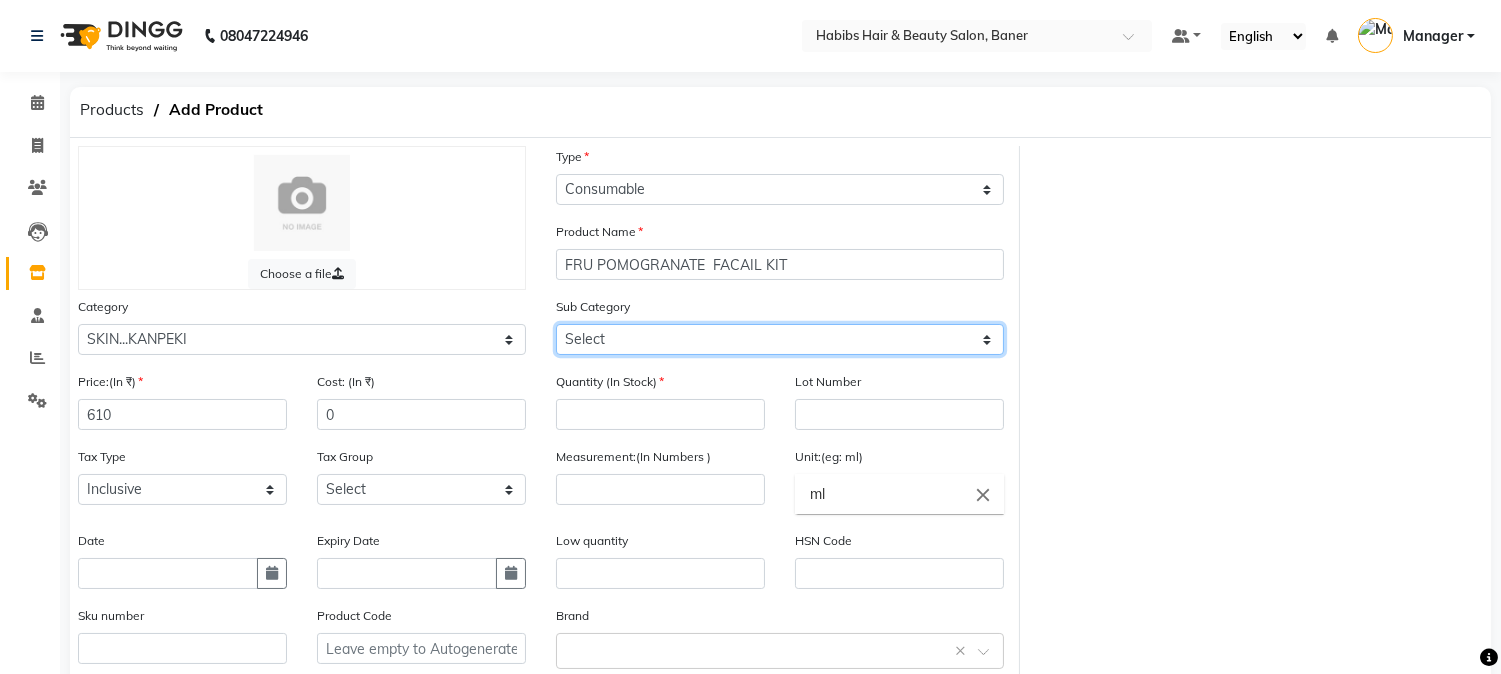 click on "Select FACIAL" 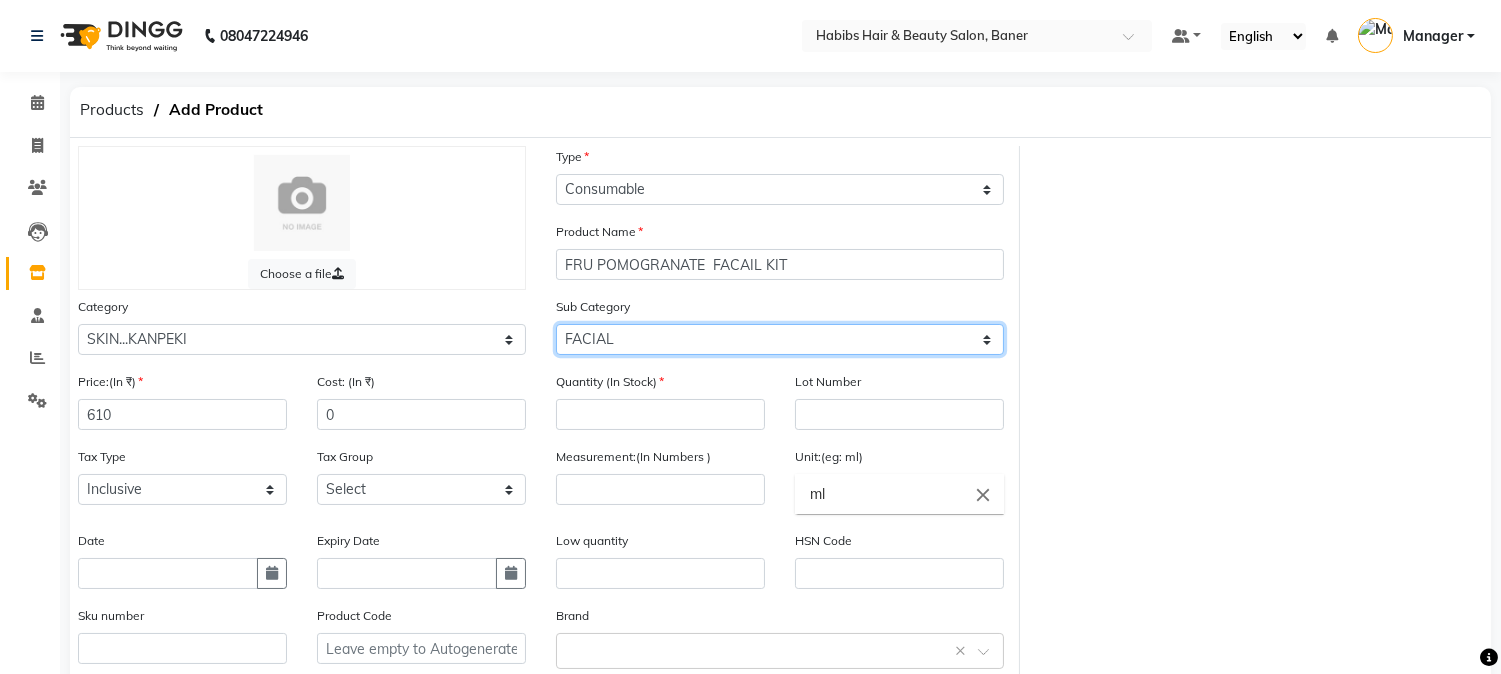 click on "Select FACIAL" 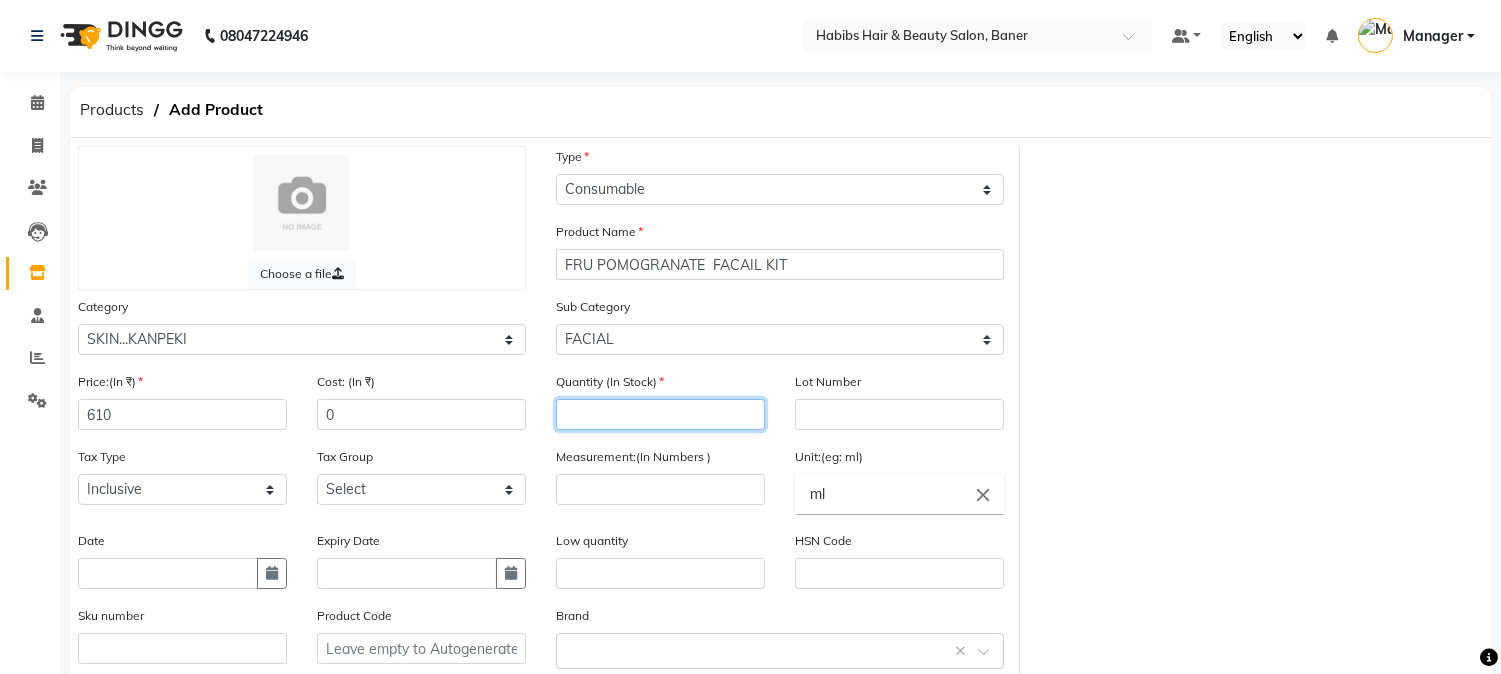 click 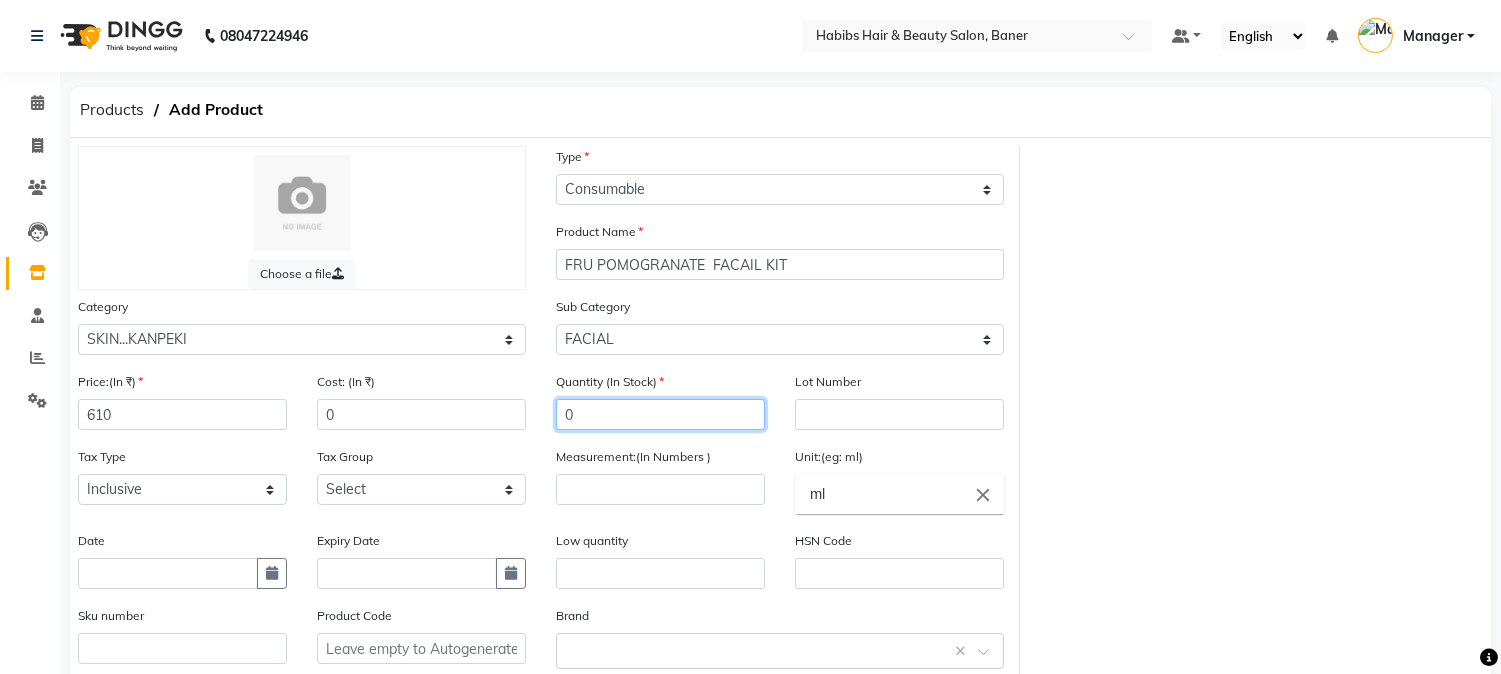 type on "0" 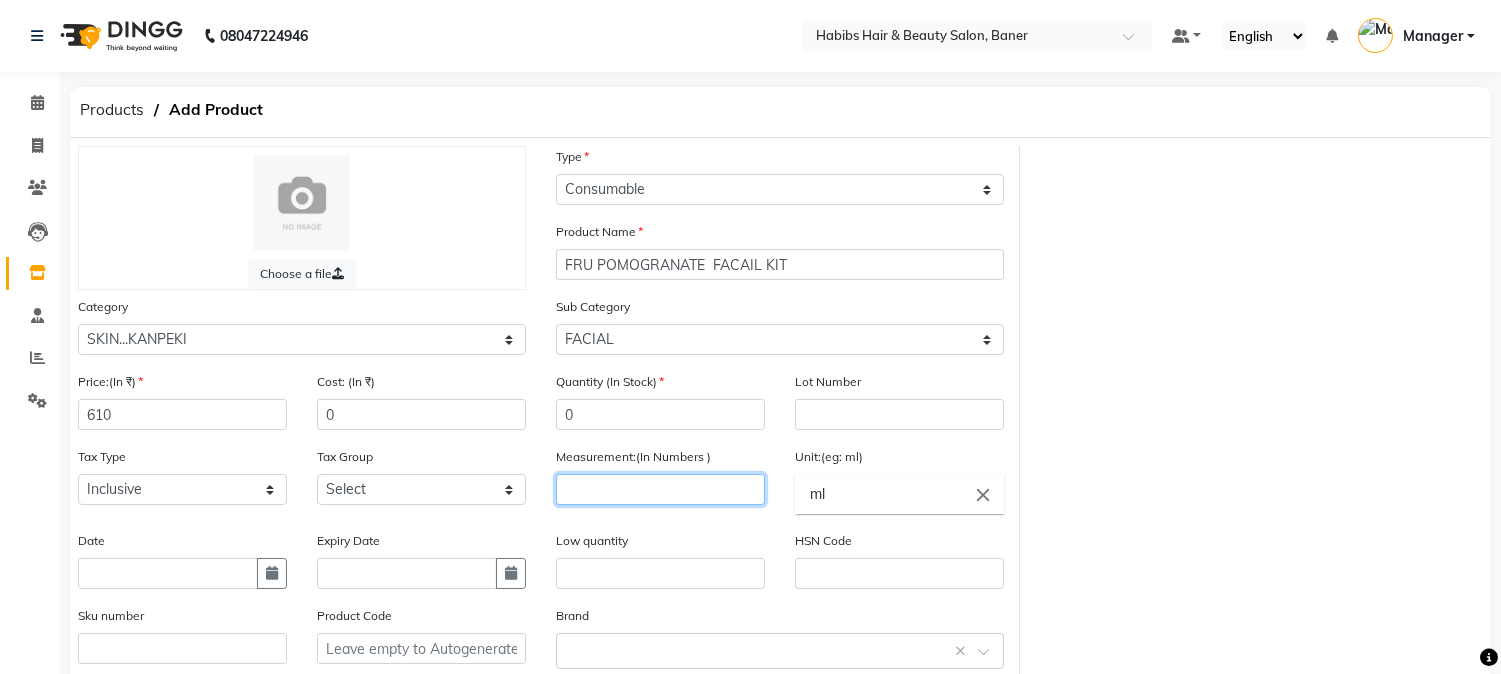 click 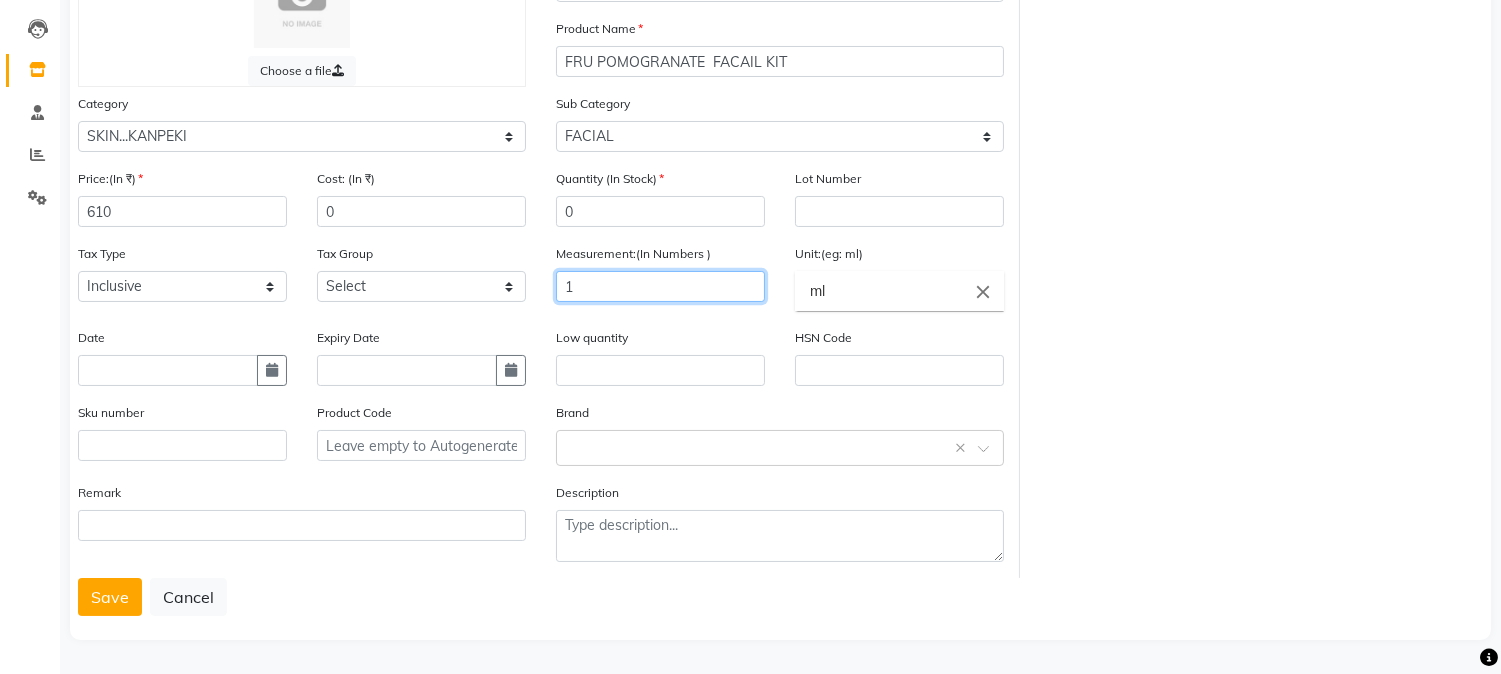 scroll, scrollTop: 204, scrollLeft: 0, axis: vertical 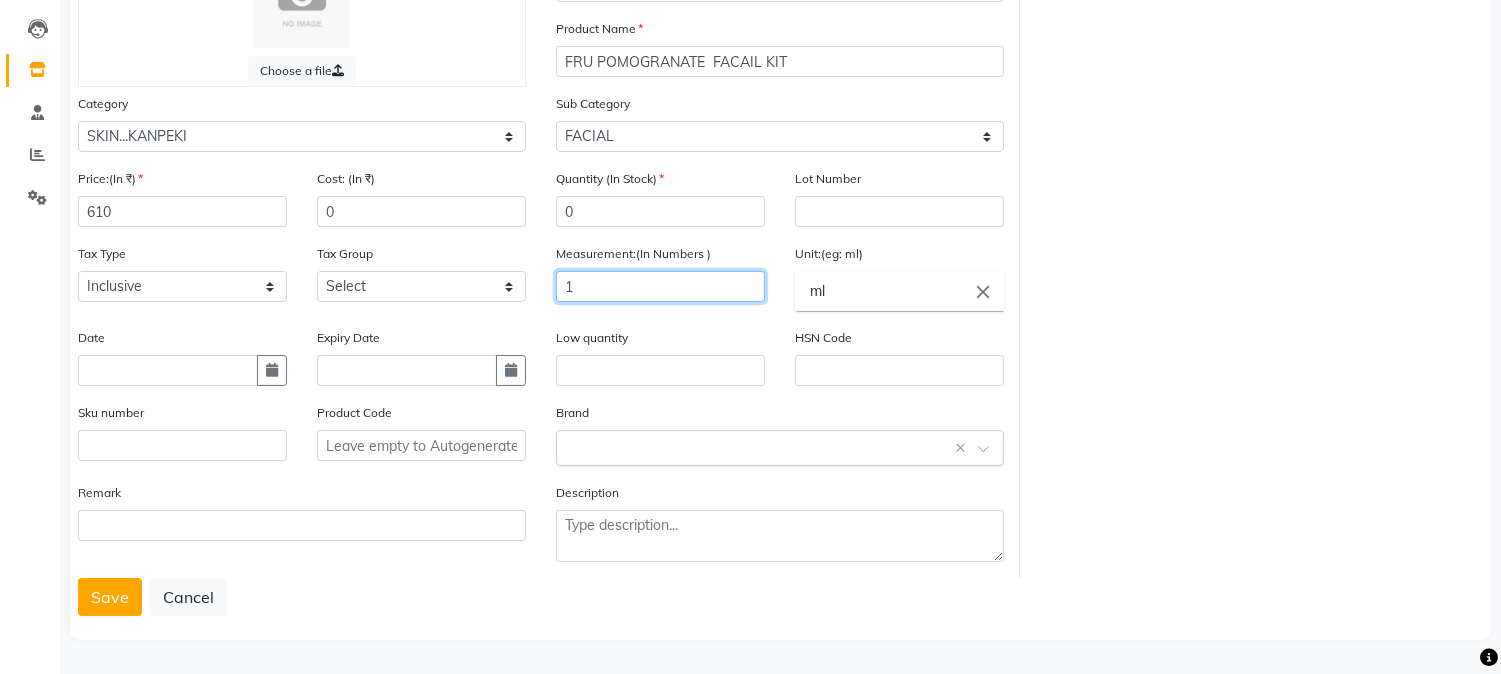 type on "1" 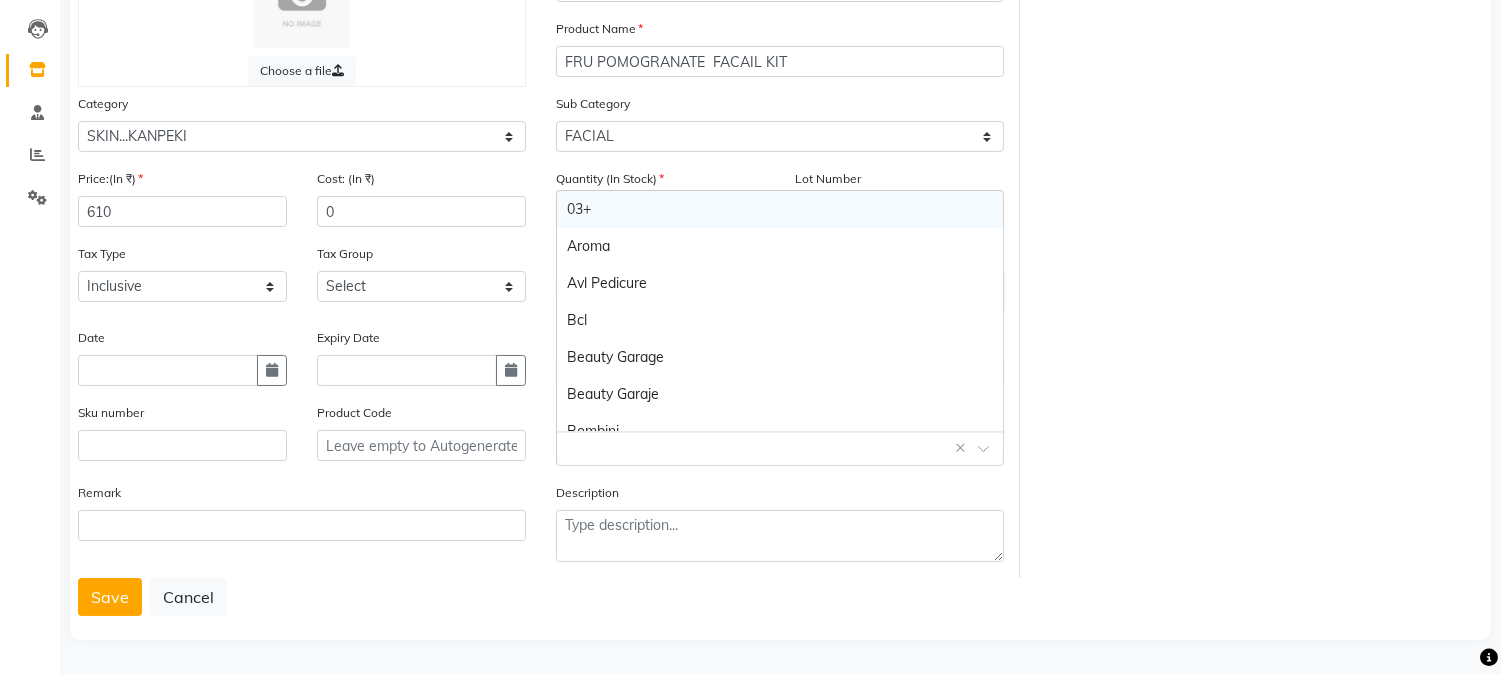click 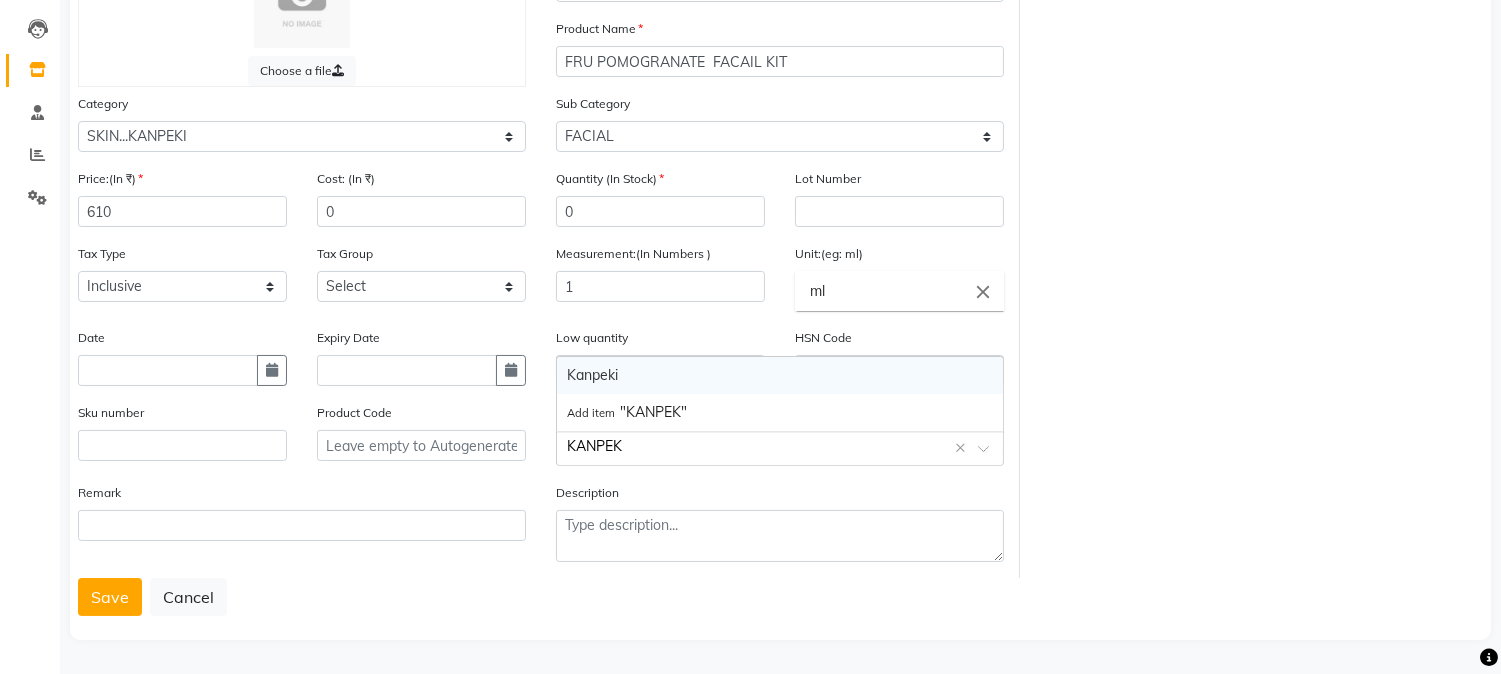 type on "KANPEKI" 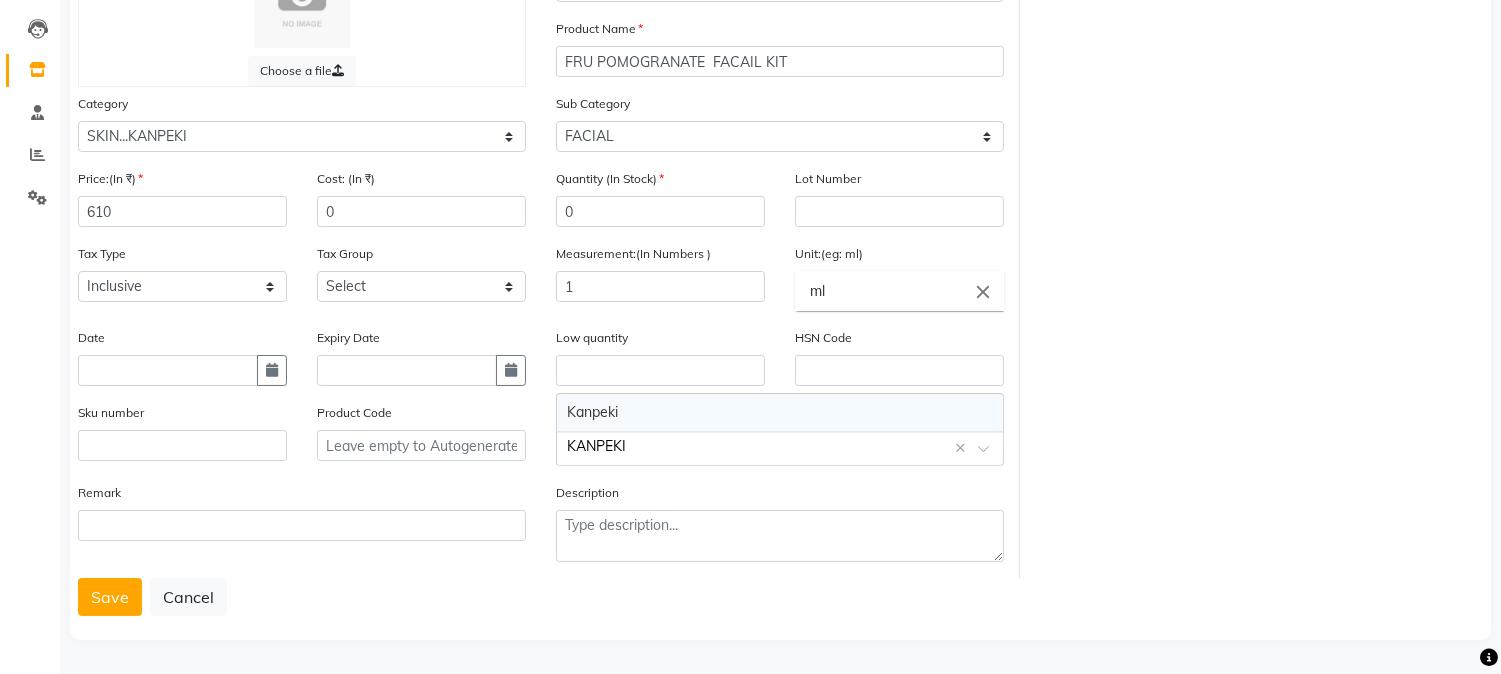 click on "Kanpeki" at bounding box center (780, 412) 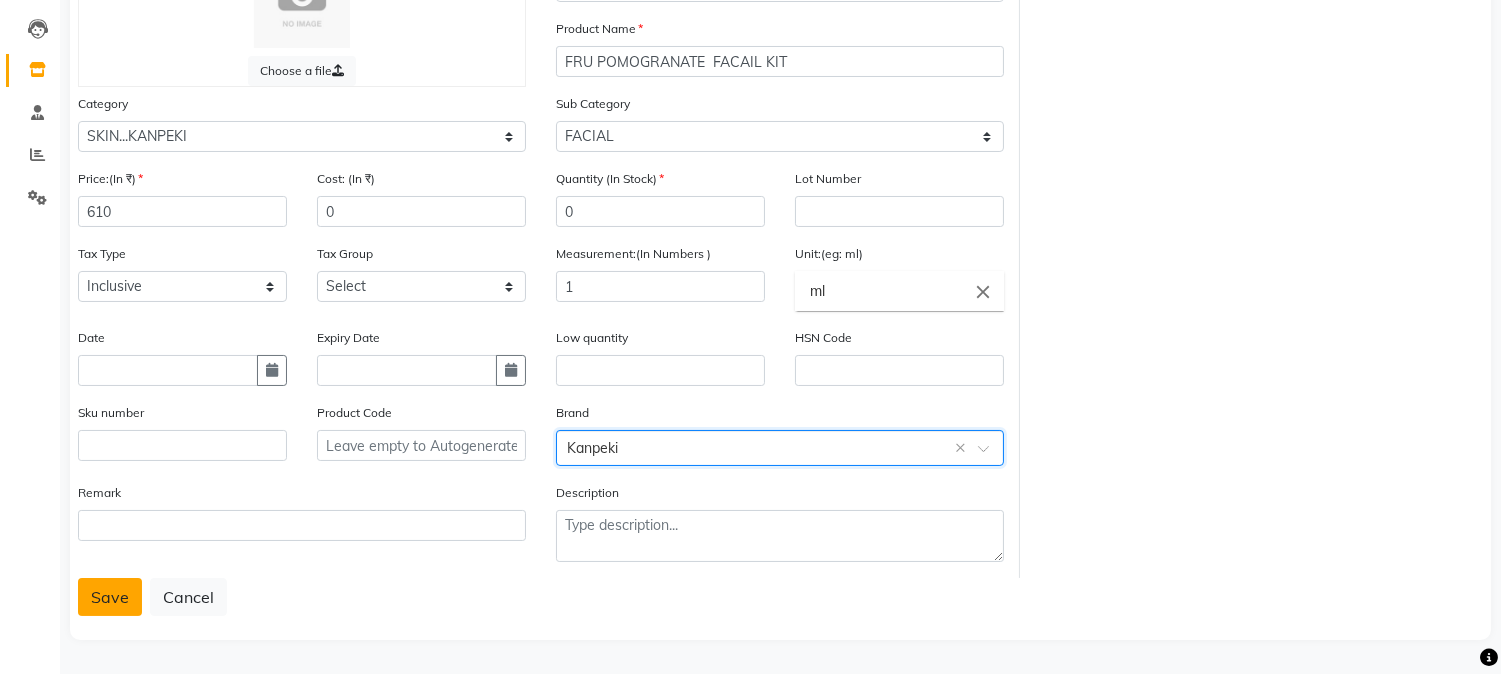 click on "Save" 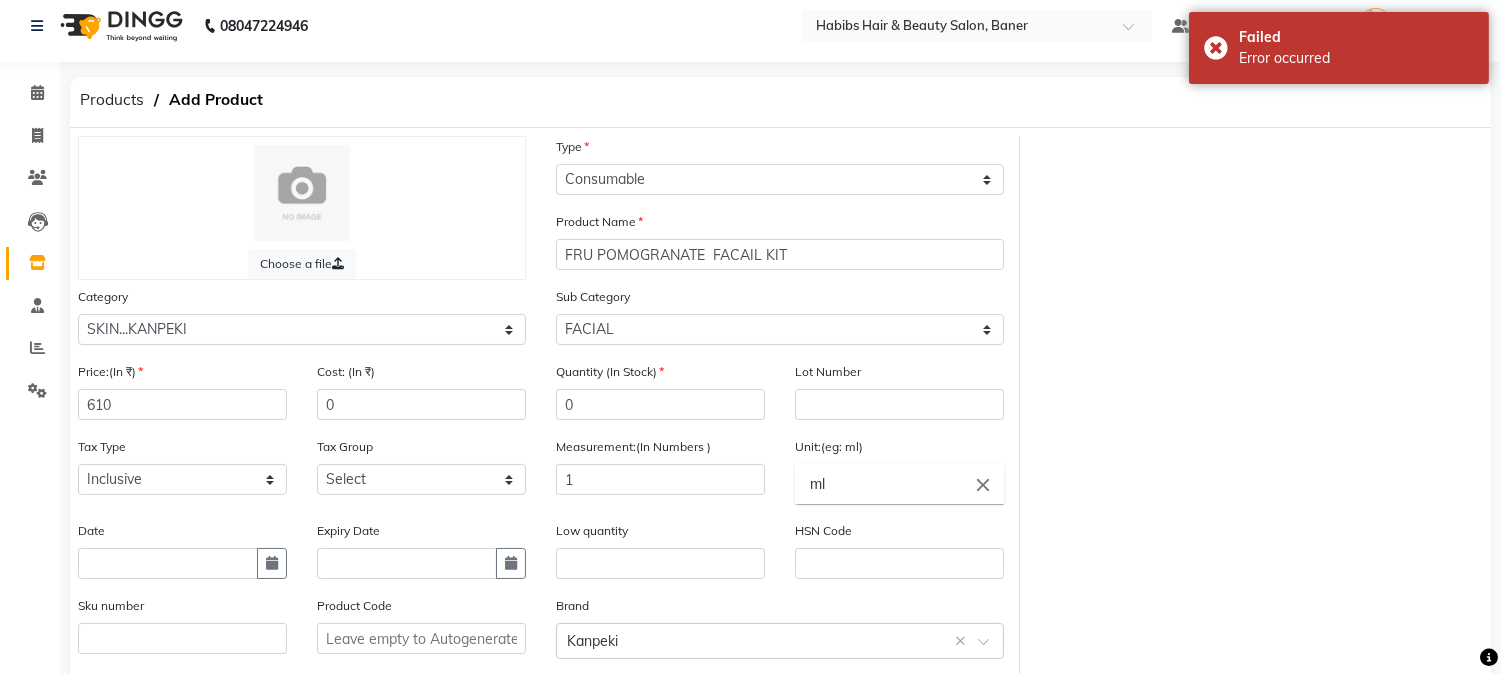 scroll, scrollTop: 0, scrollLeft: 0, axis: both 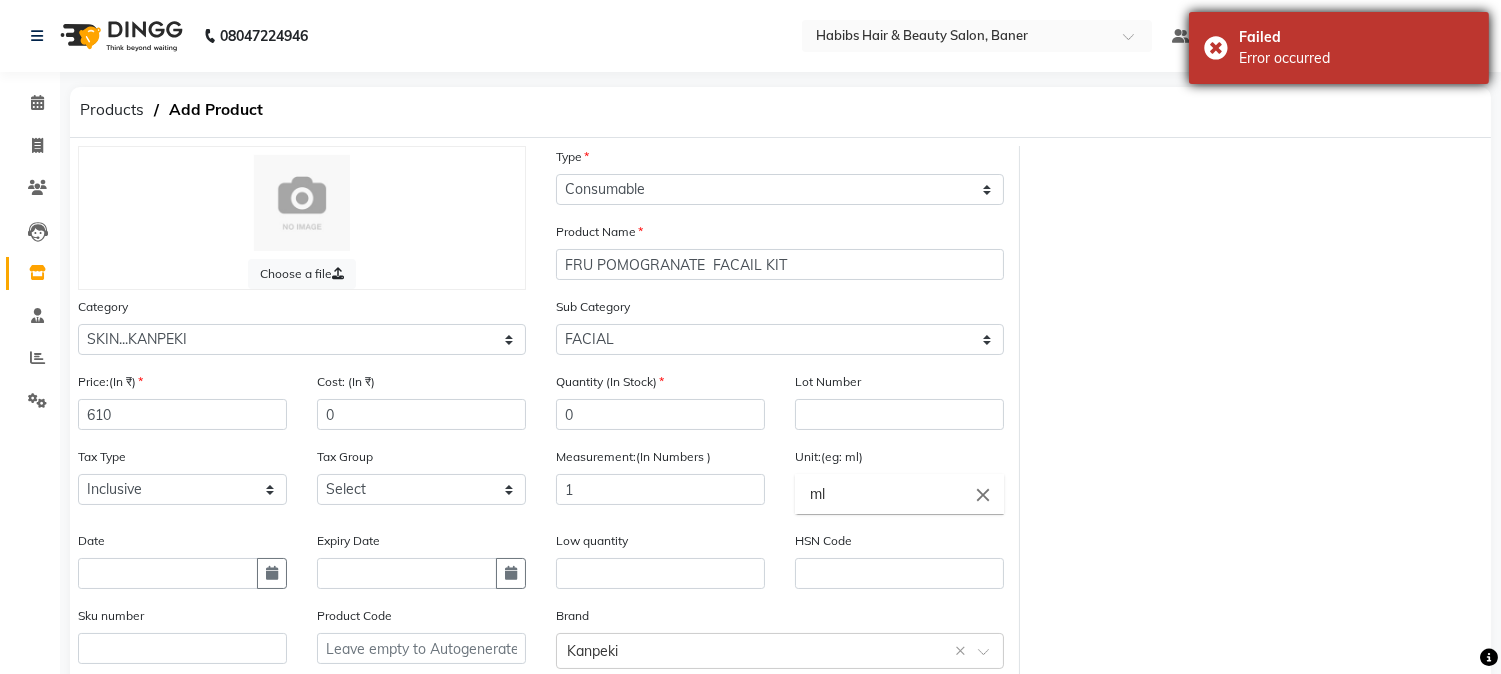 click on "Failed   Error occurred" at bounding box center [1339, 48] 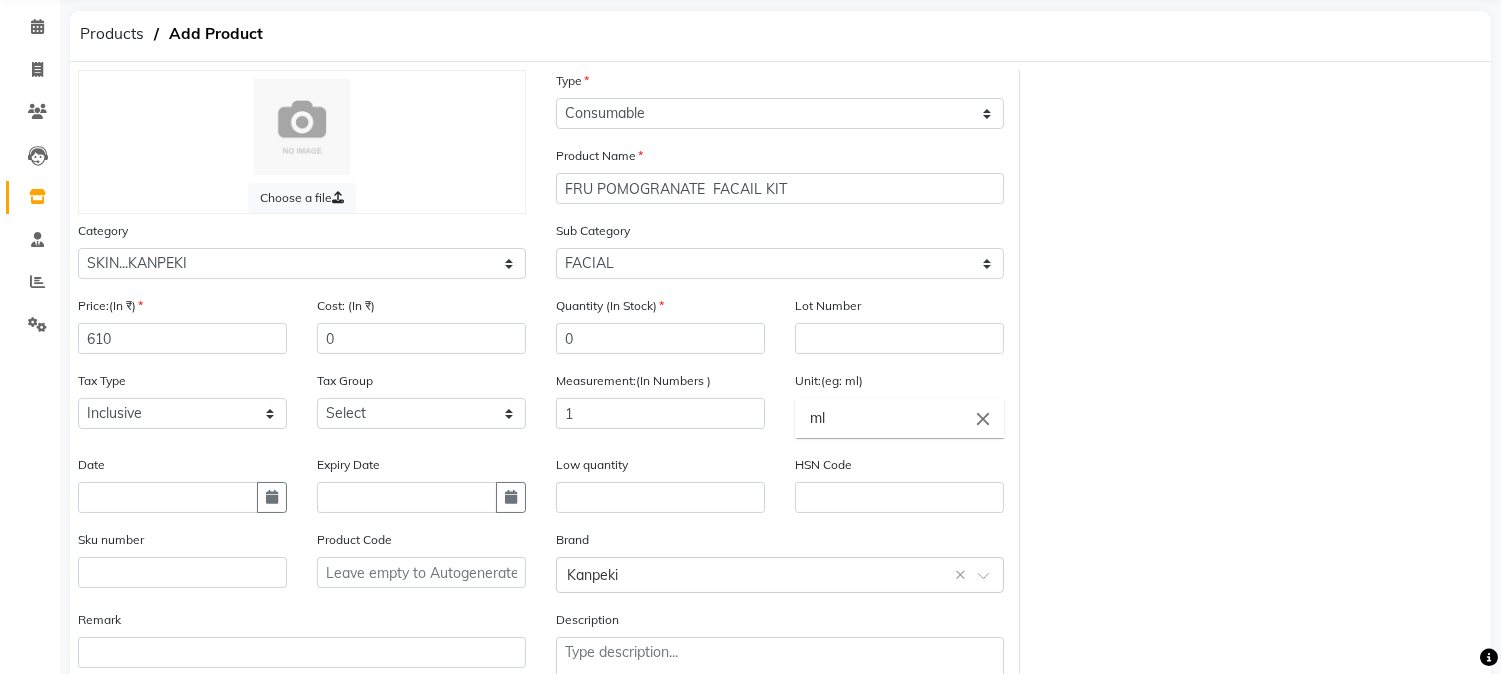 scroll, scrollTop: 204, scrollLeft: 0, axis: vertical 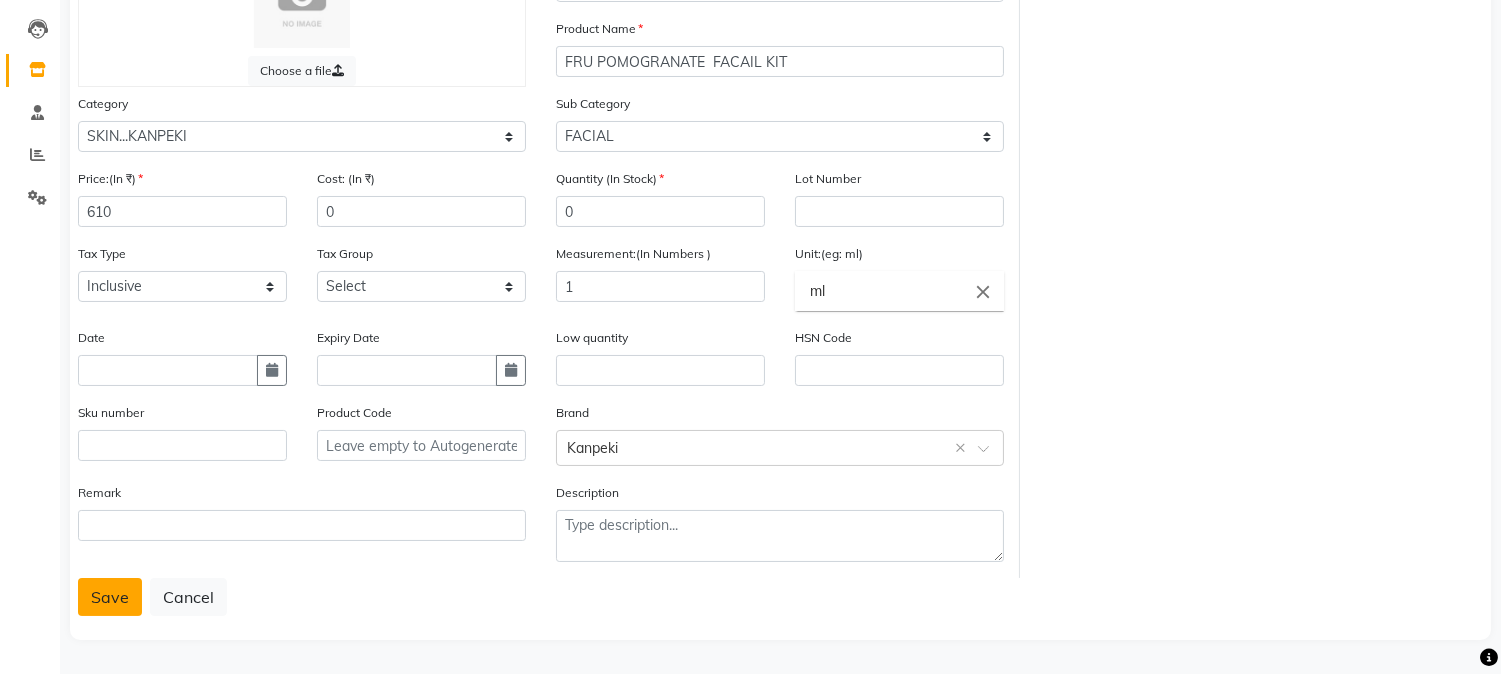 click on "Save" 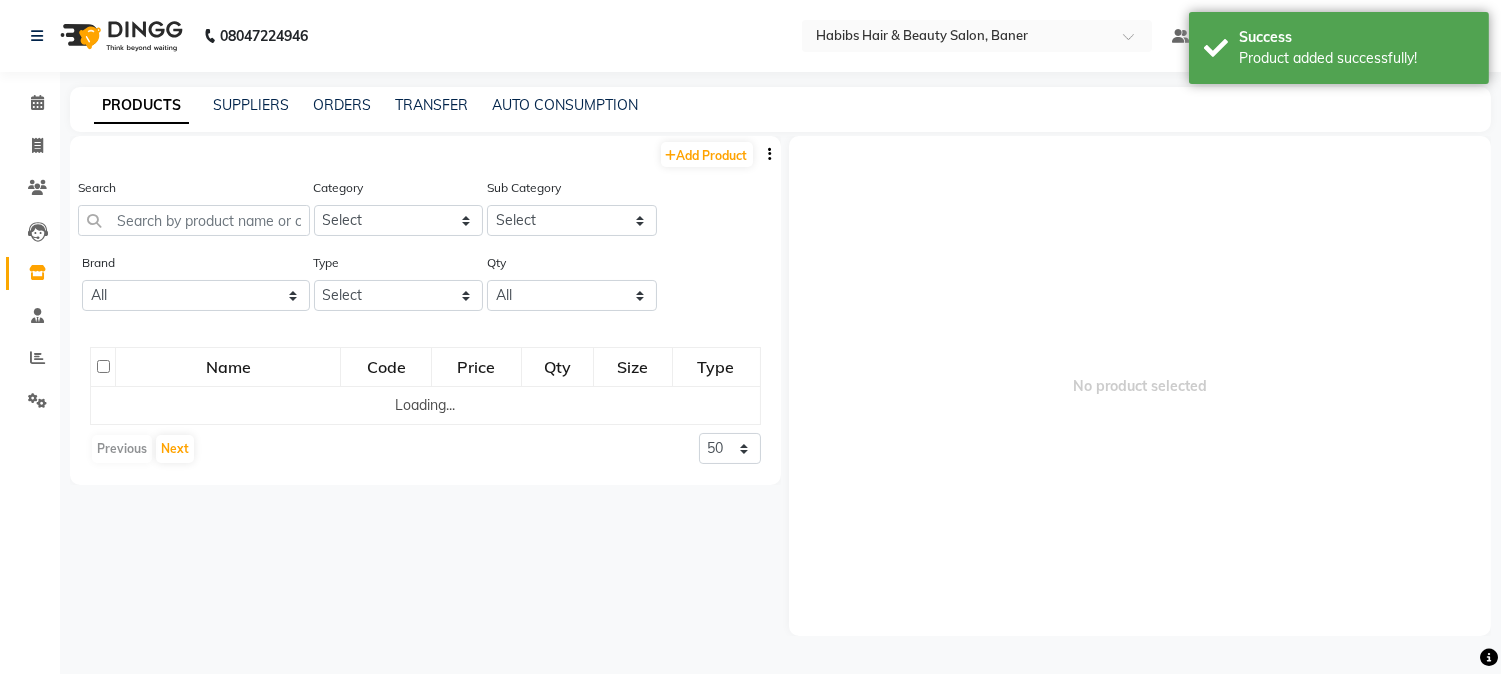 scroll, scrollTop: 0, scrollLeft: 0, axis: both 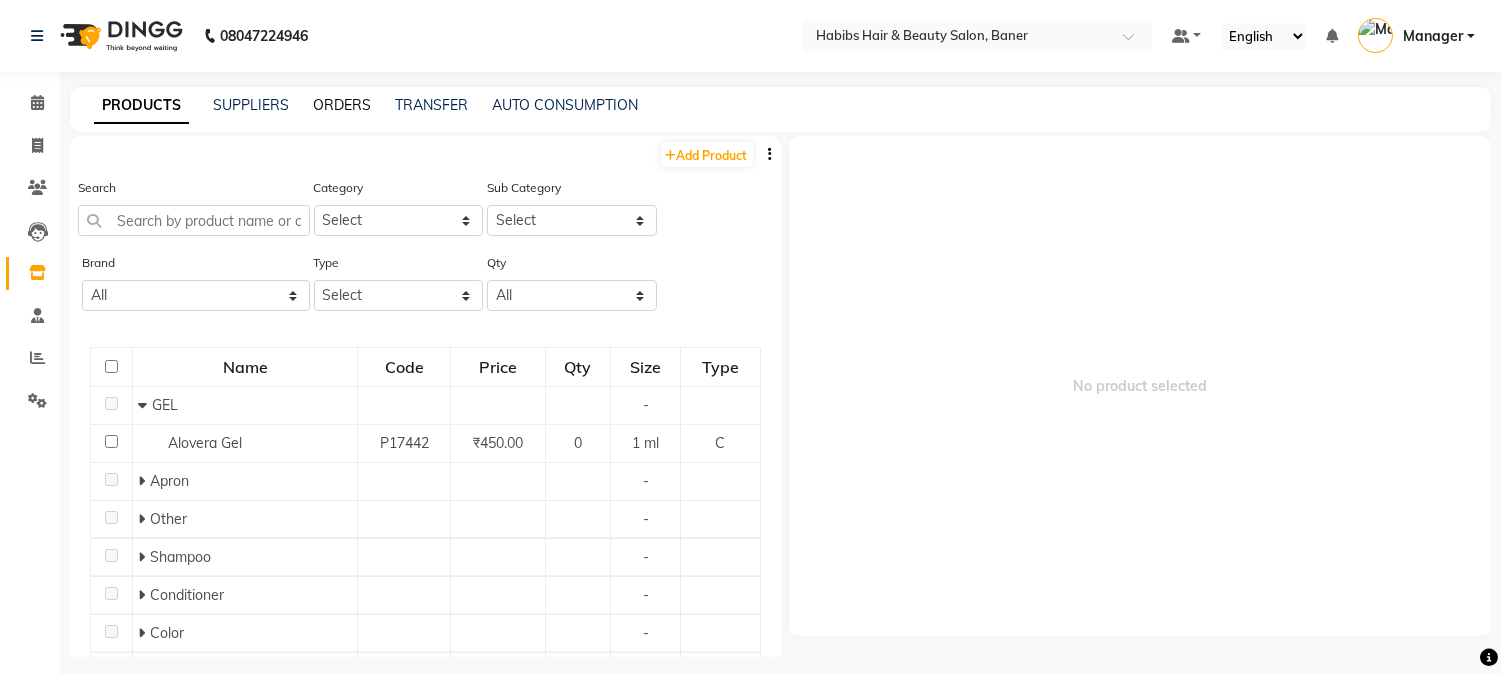 click on "ORDERS" 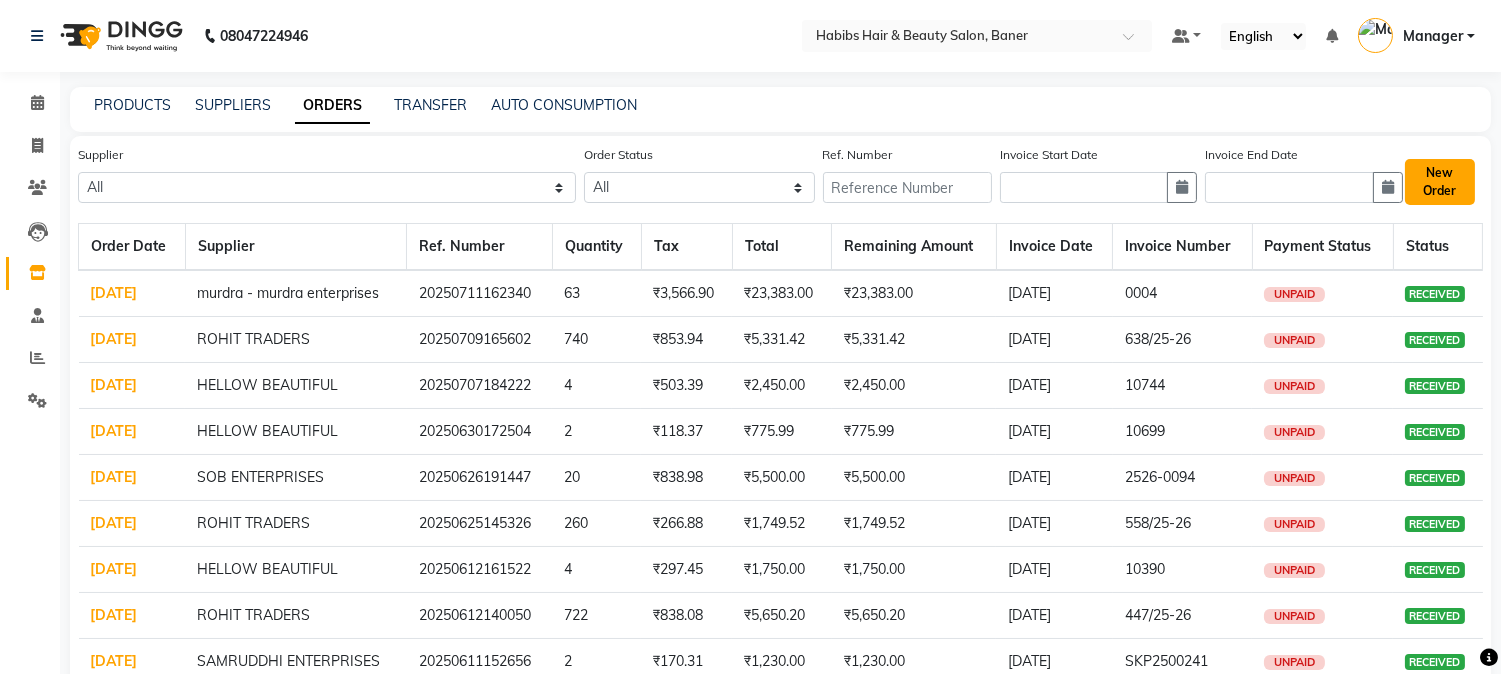 click on "New Order" 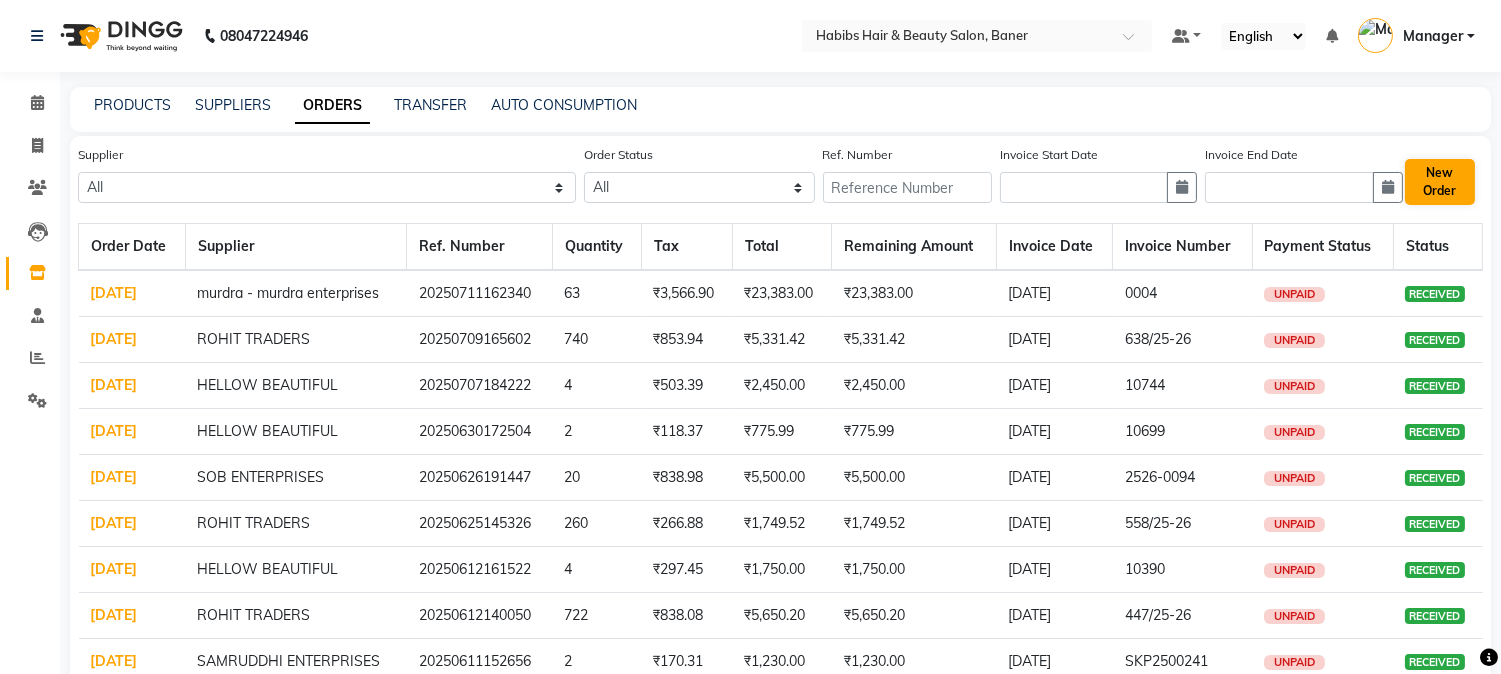 select on "true" 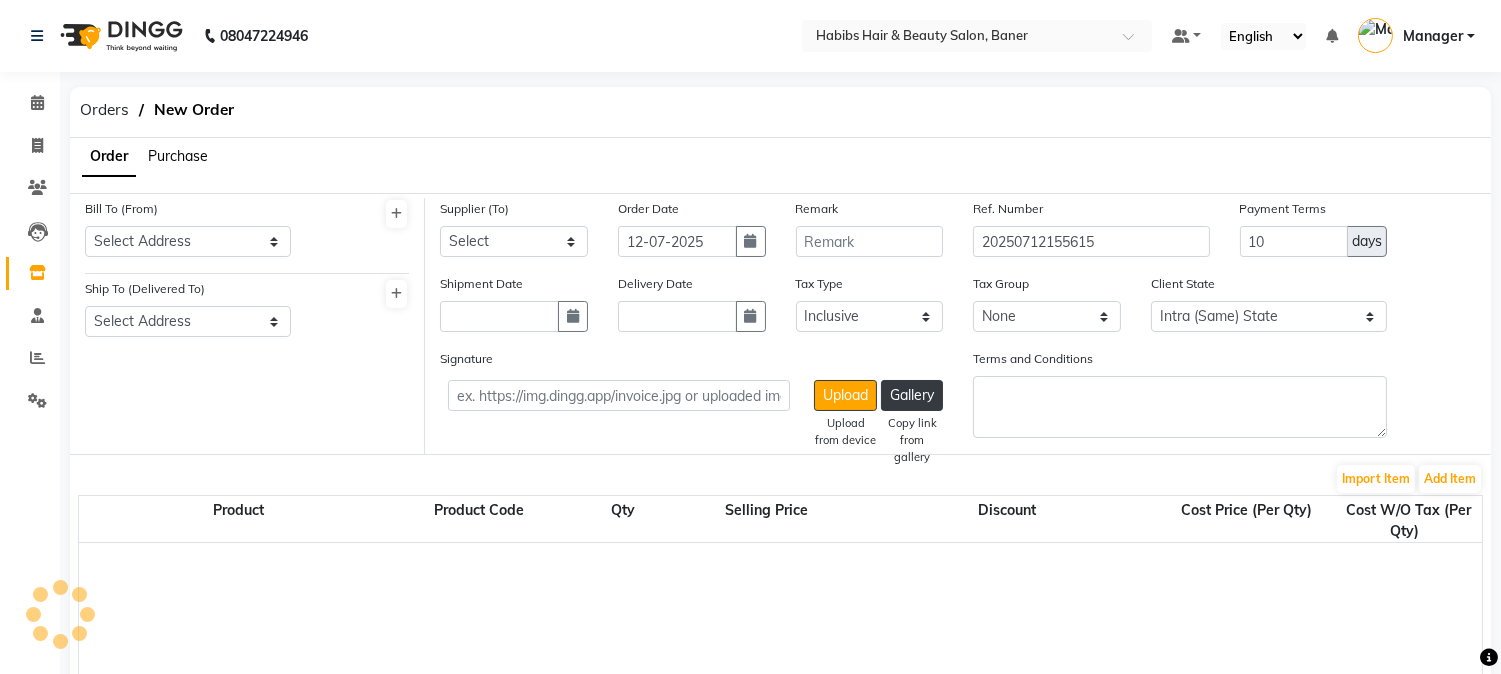 select on "2229" 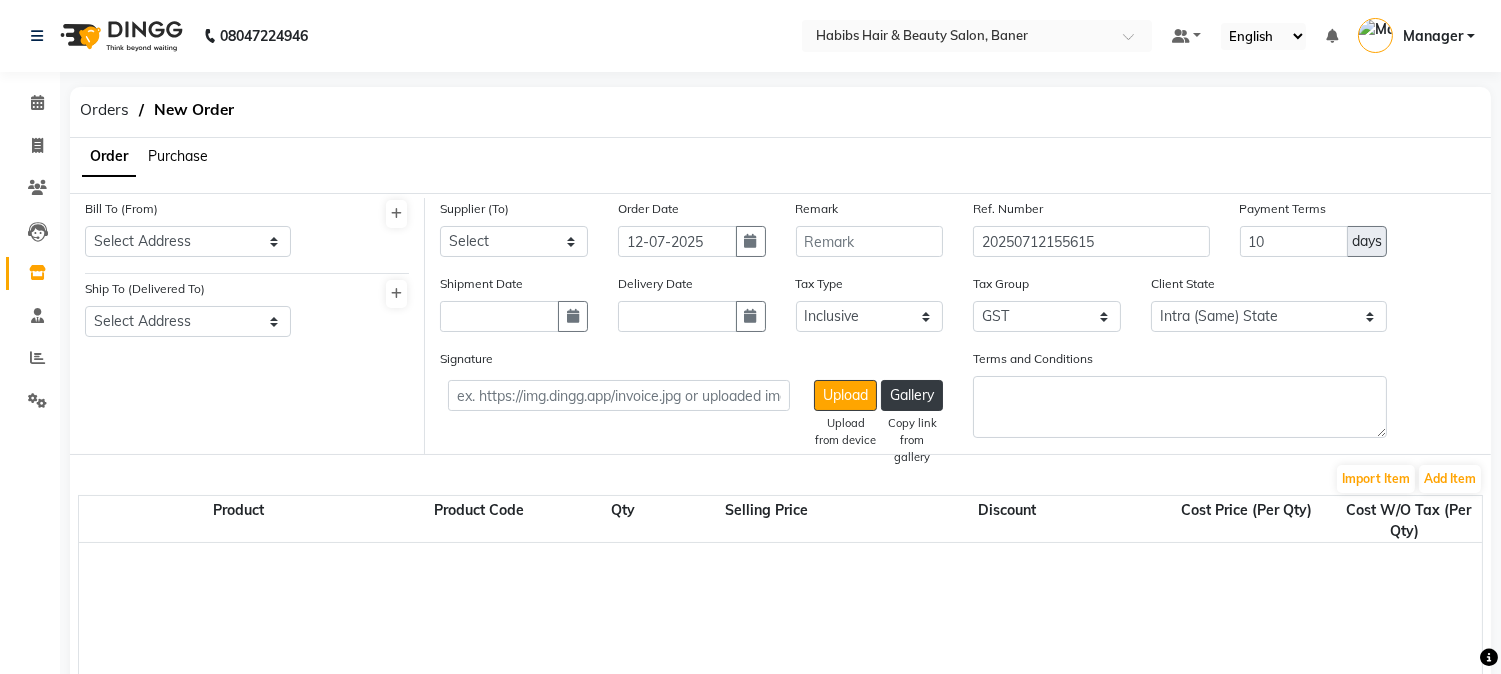 click on "Purchase" 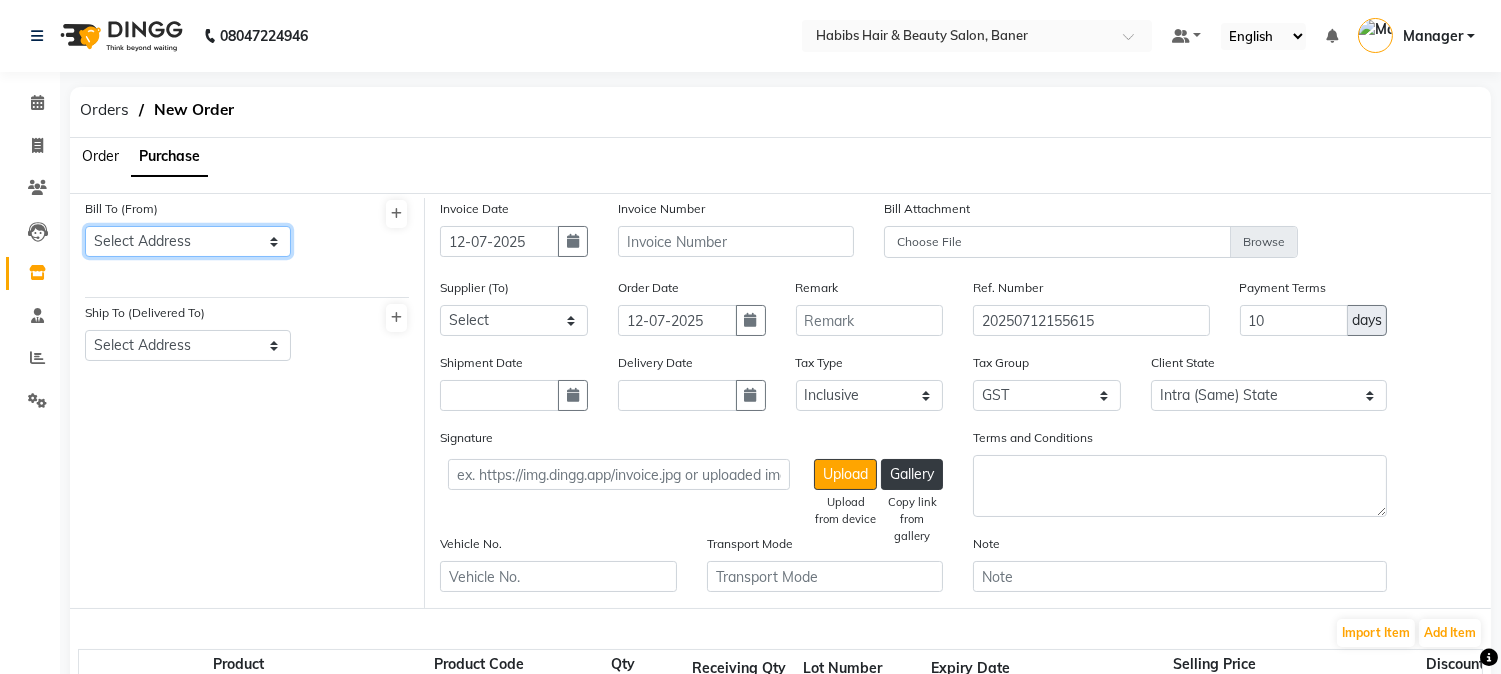 click on "Select Address  Baner" 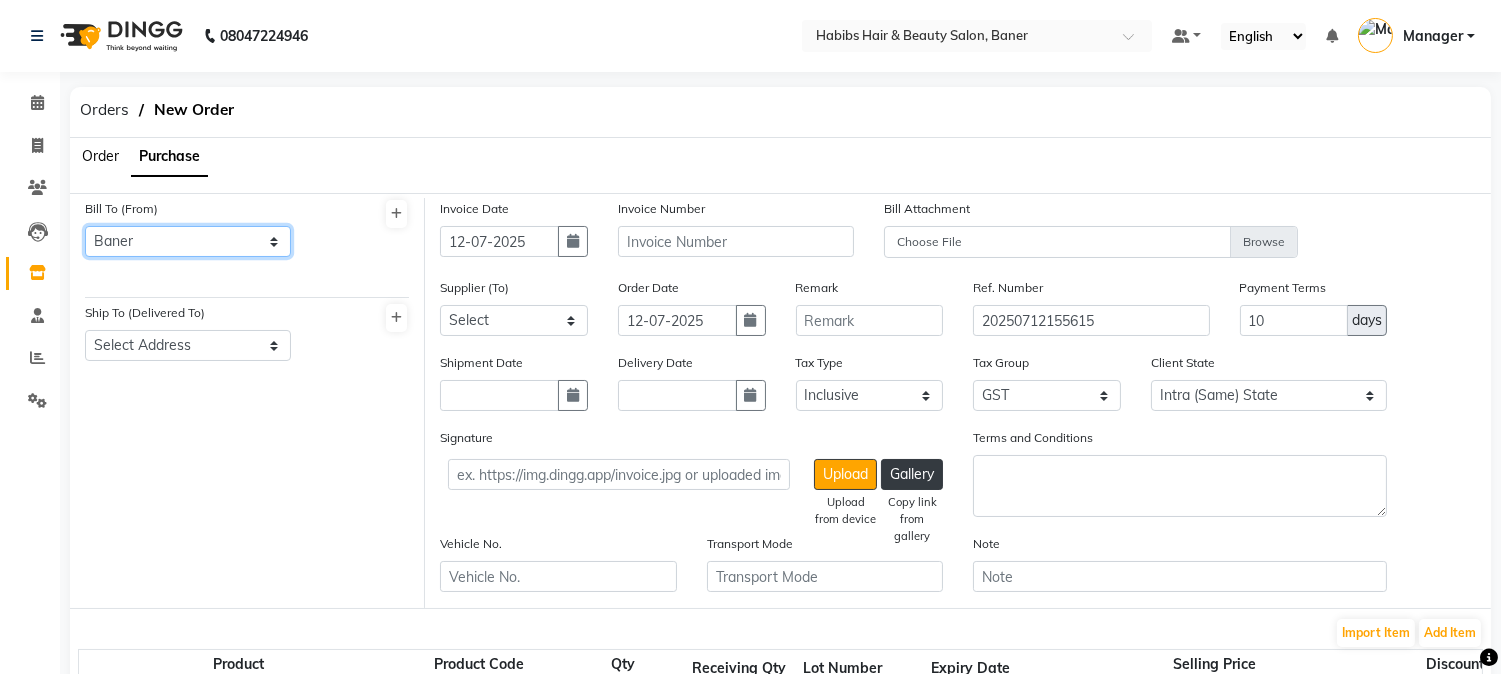 click on "Select Address  Baner" 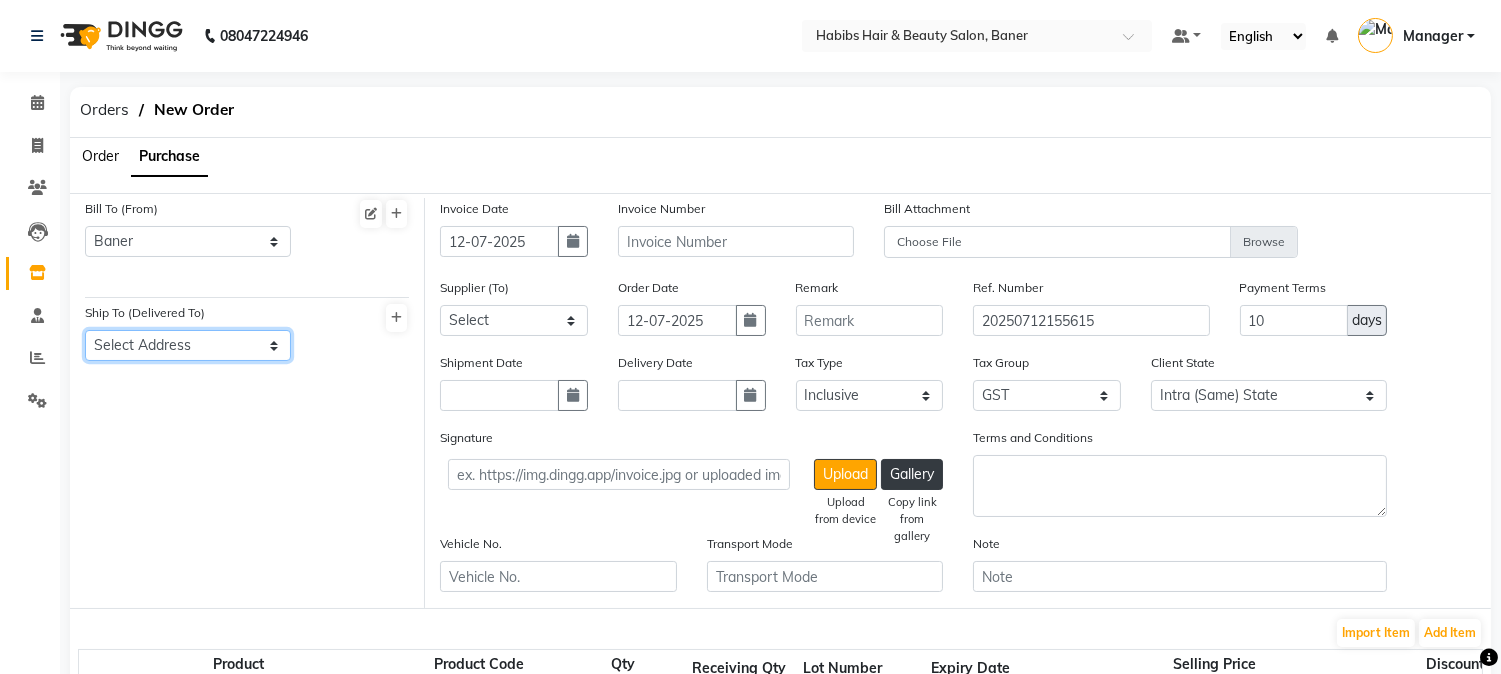 click on "Select Address  Baner" 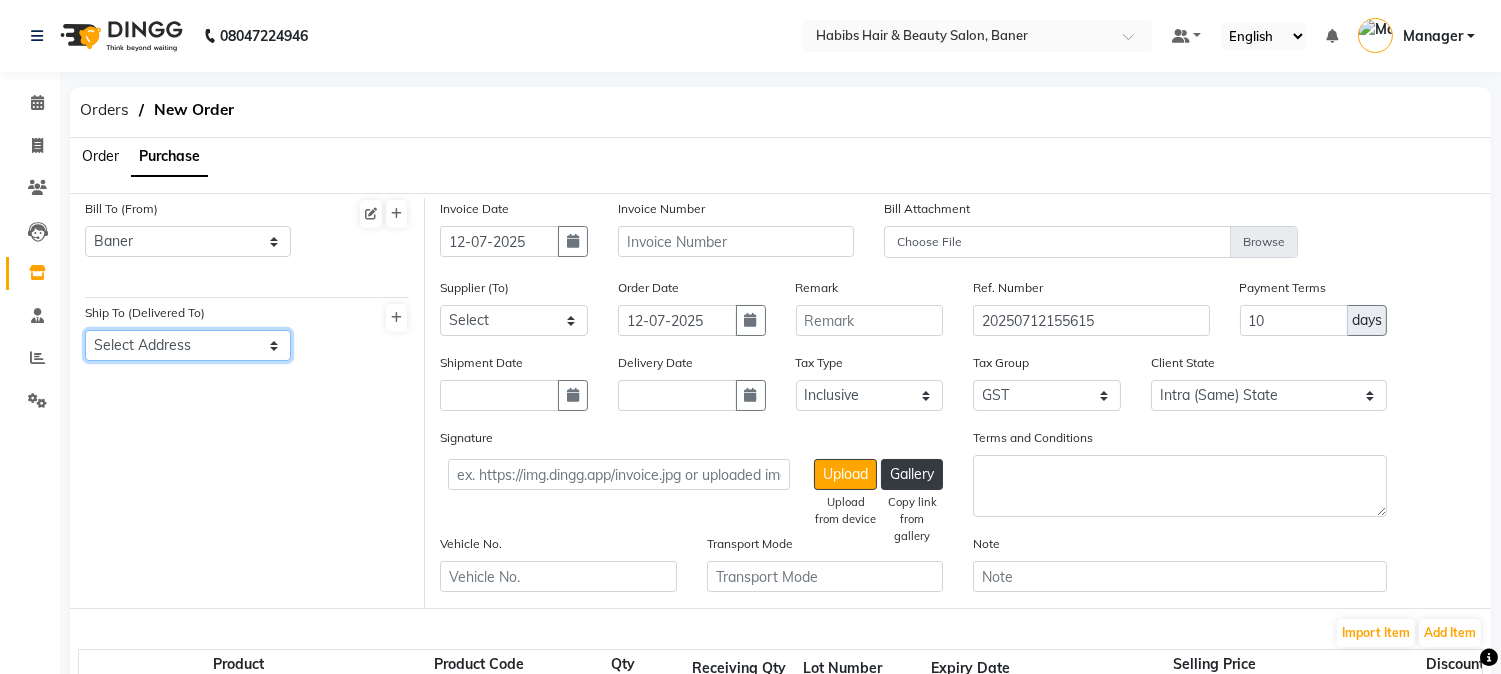 select on "729" 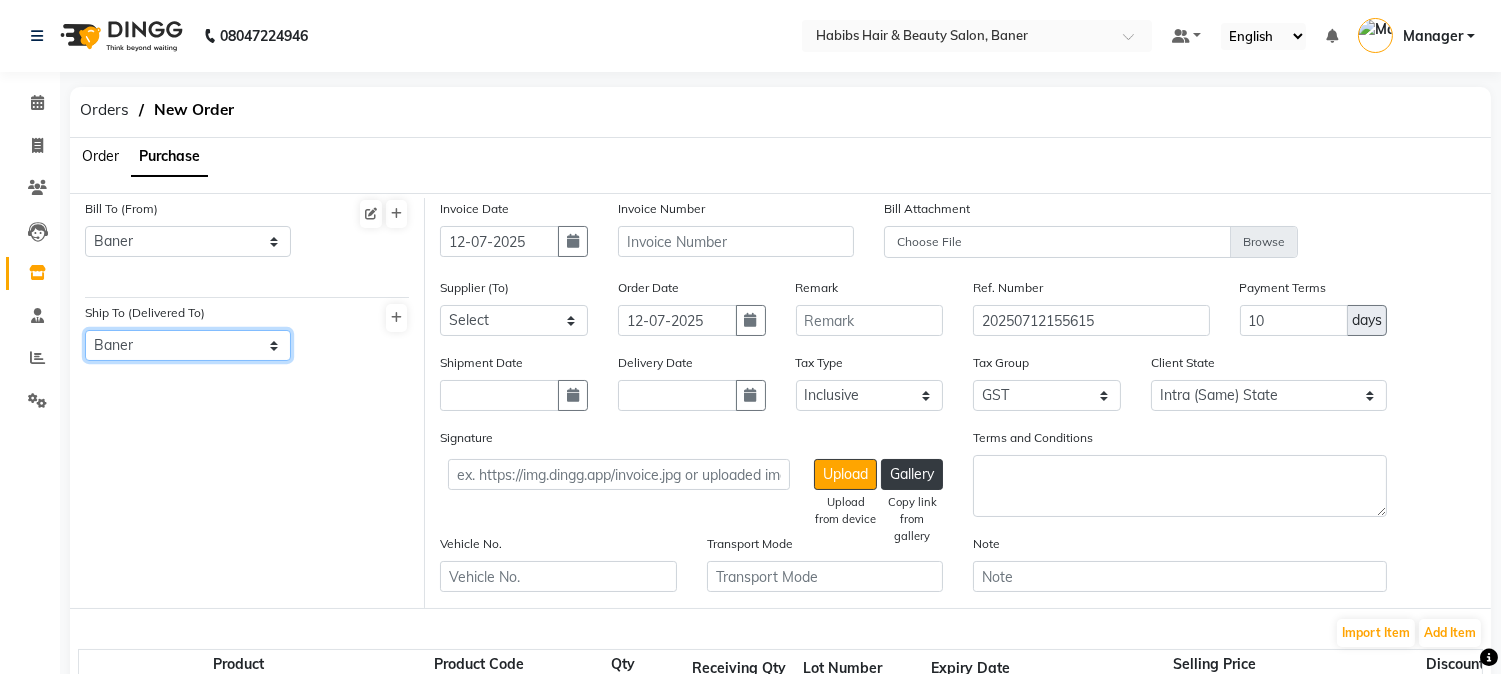 click on "Select Address  Baner" 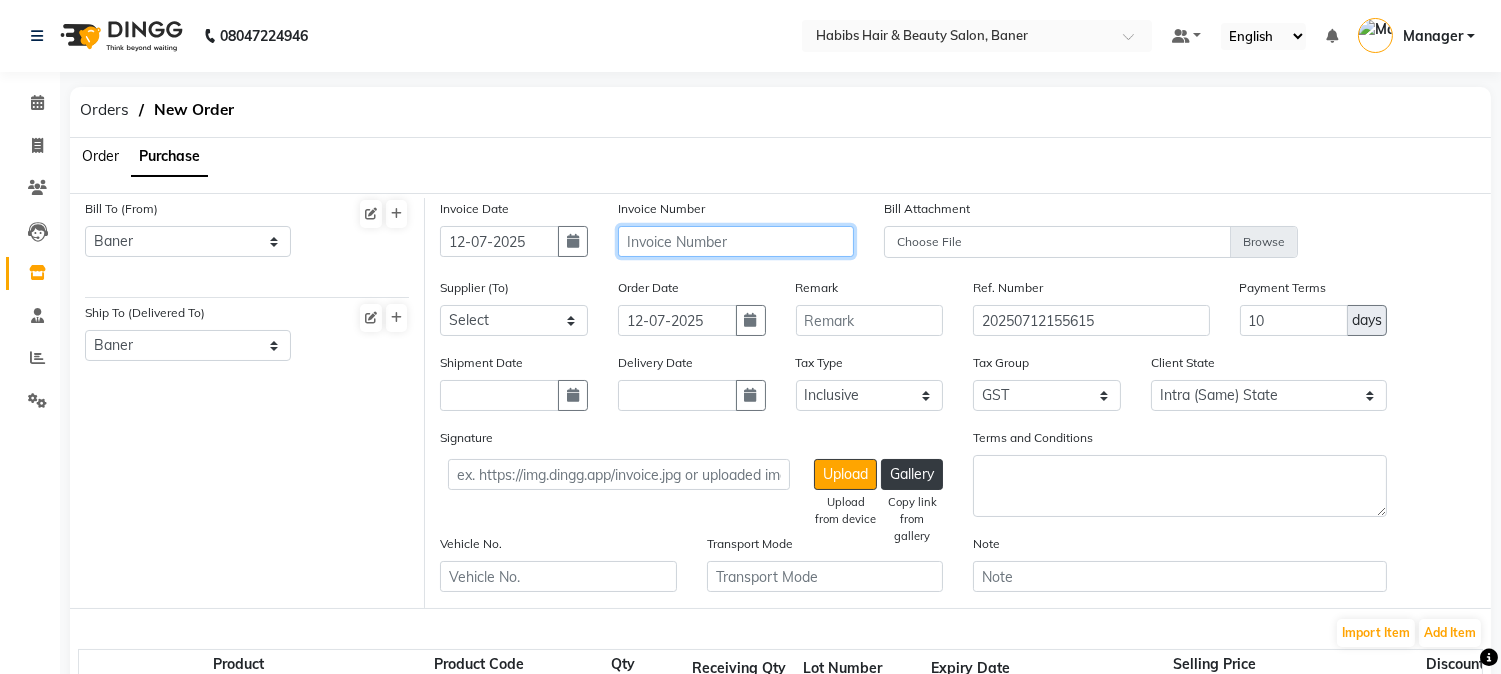click 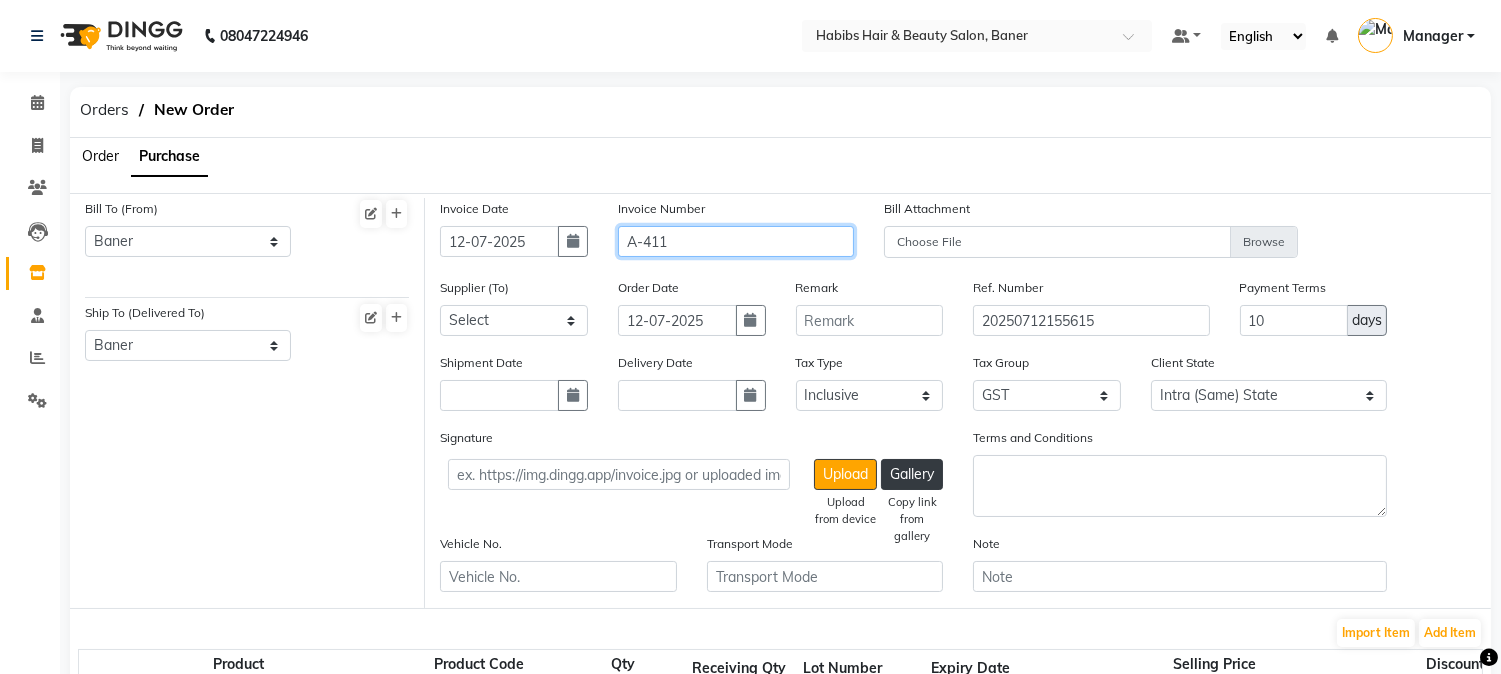 type on "A-411" 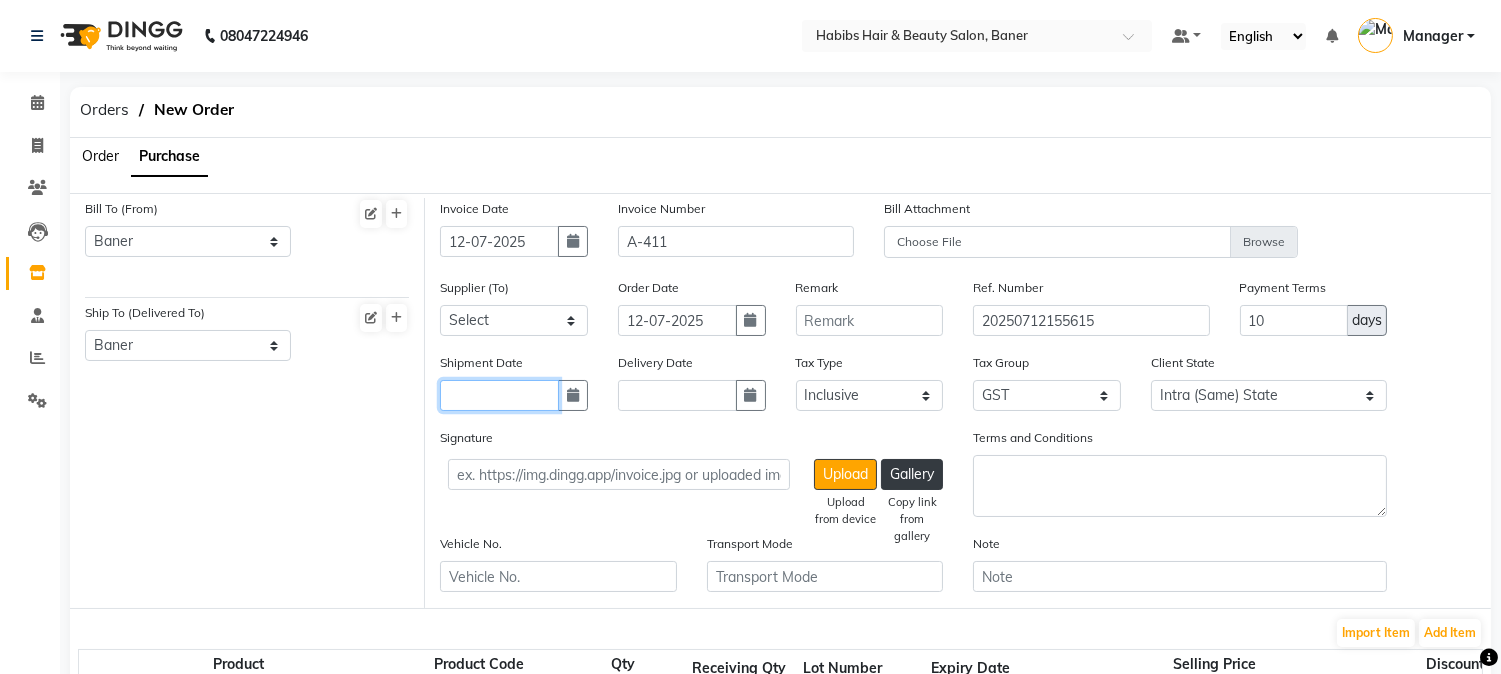 click 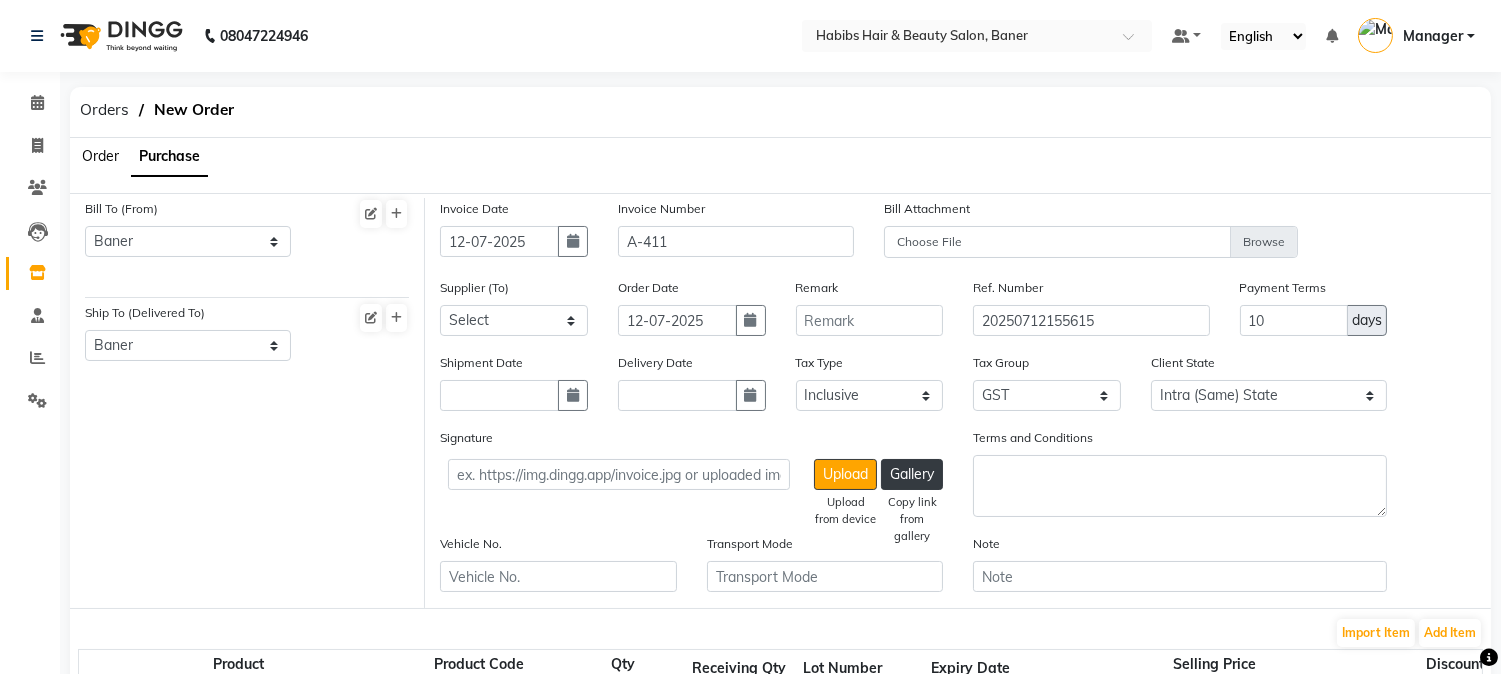 select on "7" 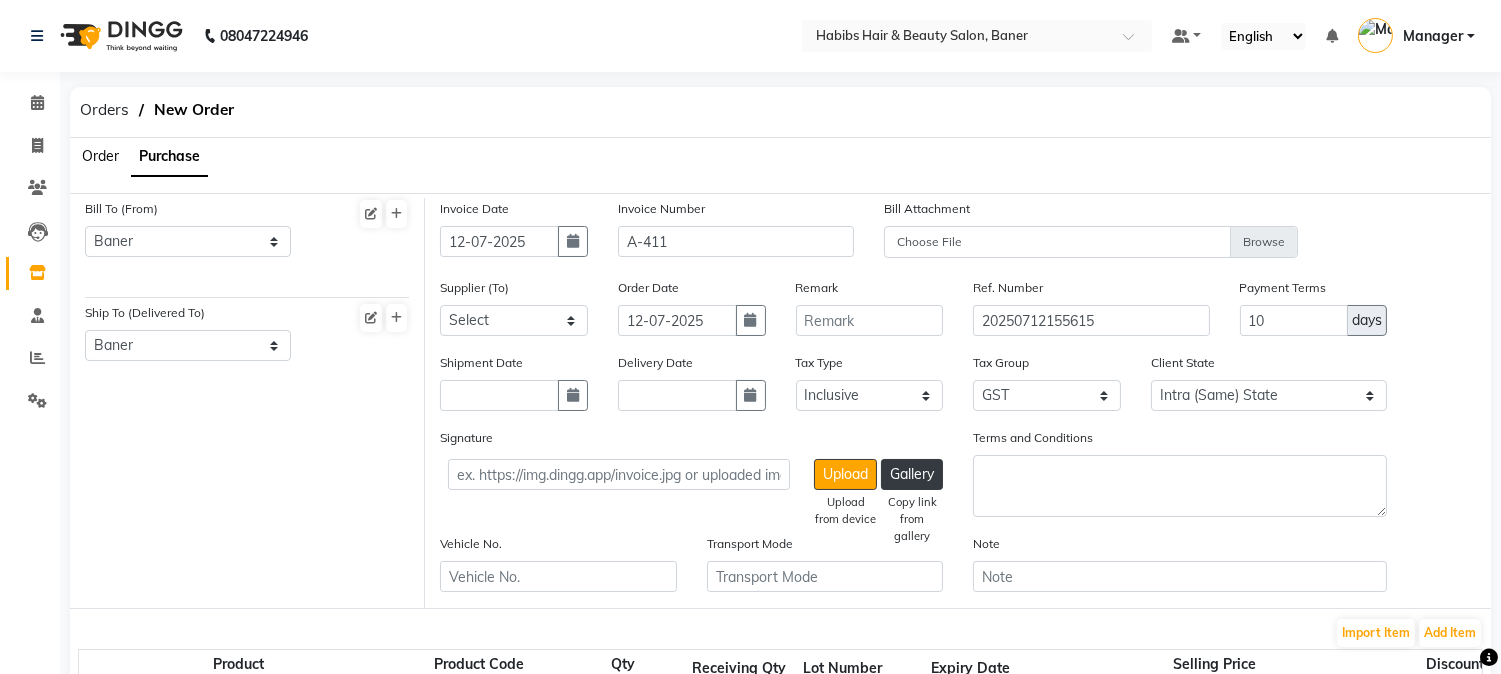 select on "2025" 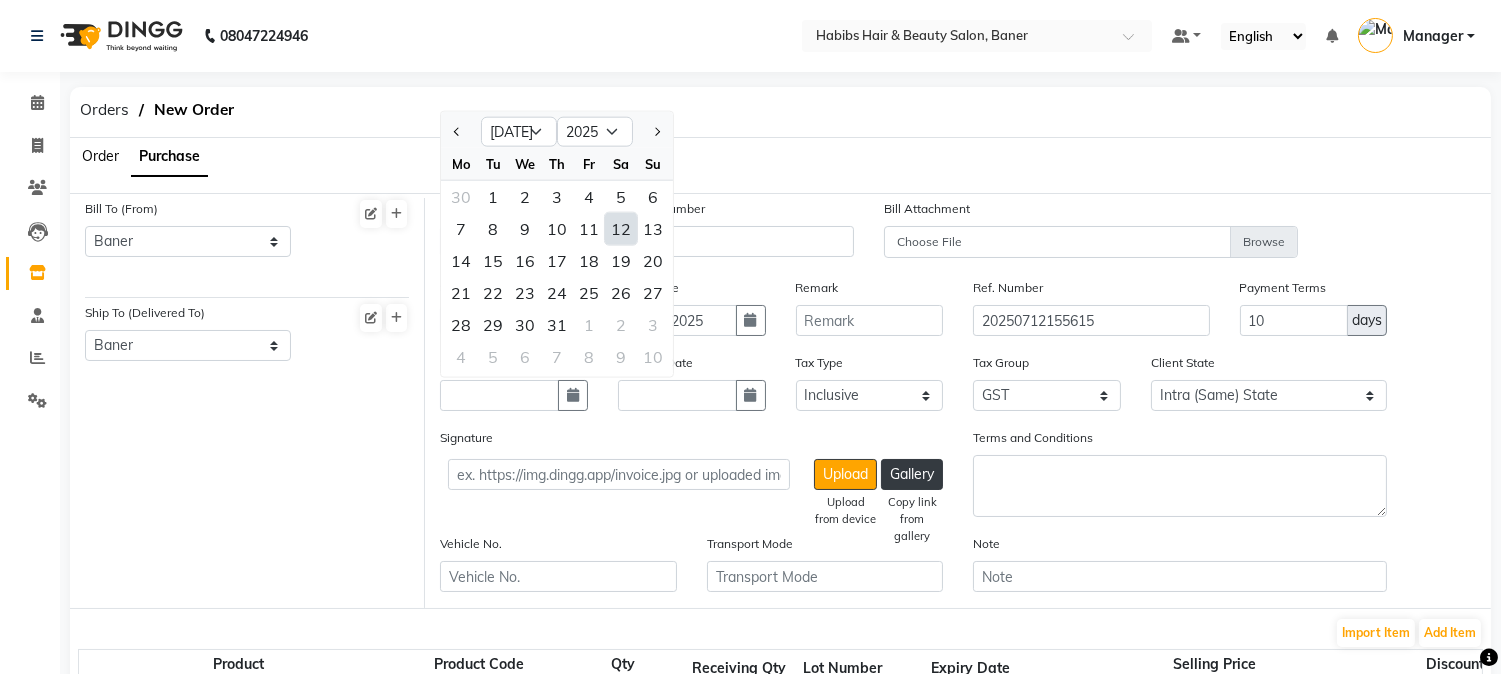 click on "12" 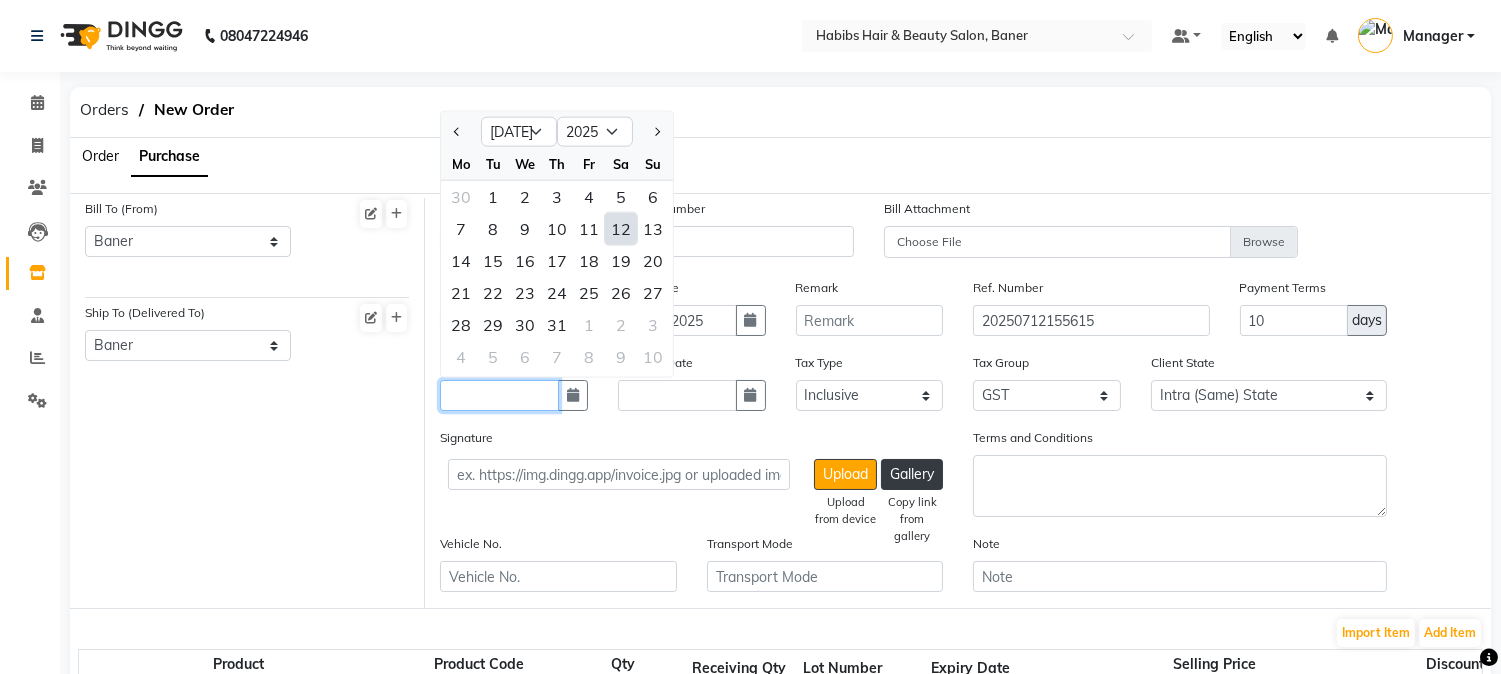 type on "12-07-2025" 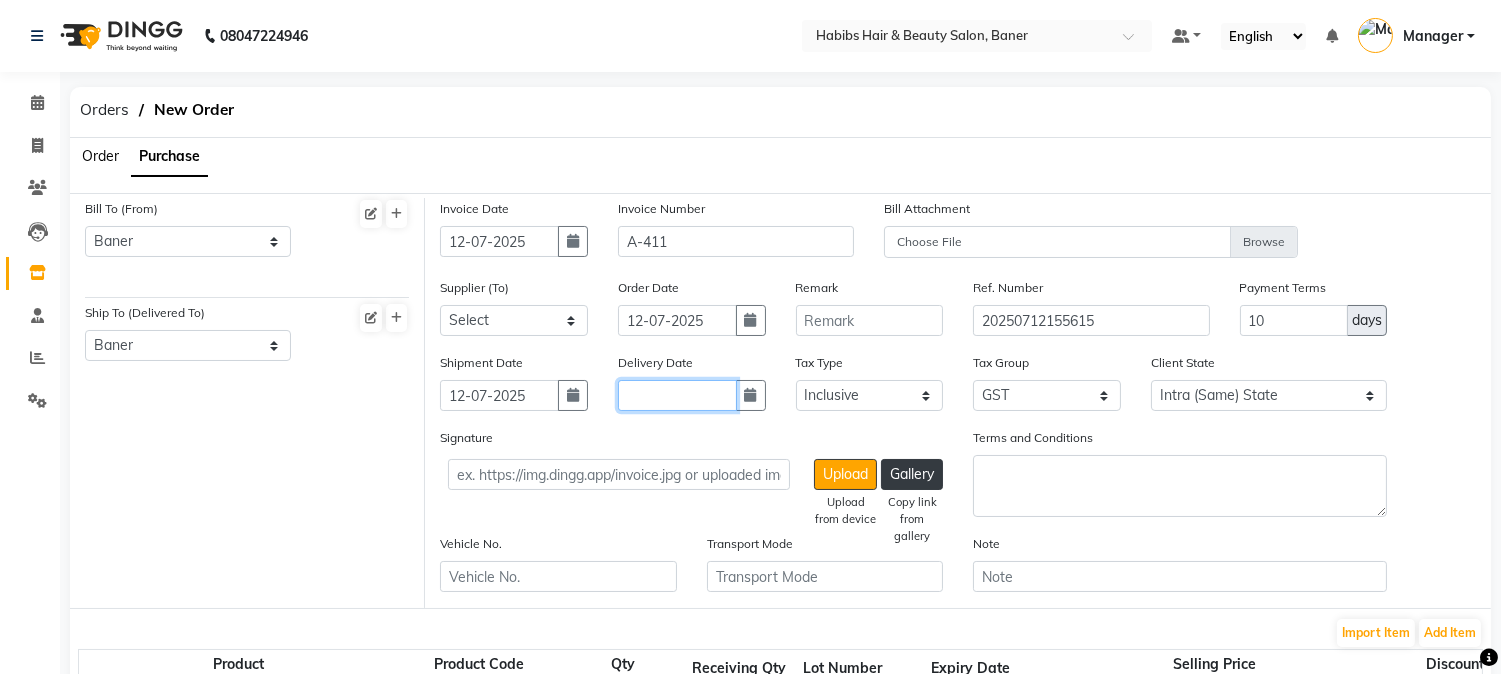 click 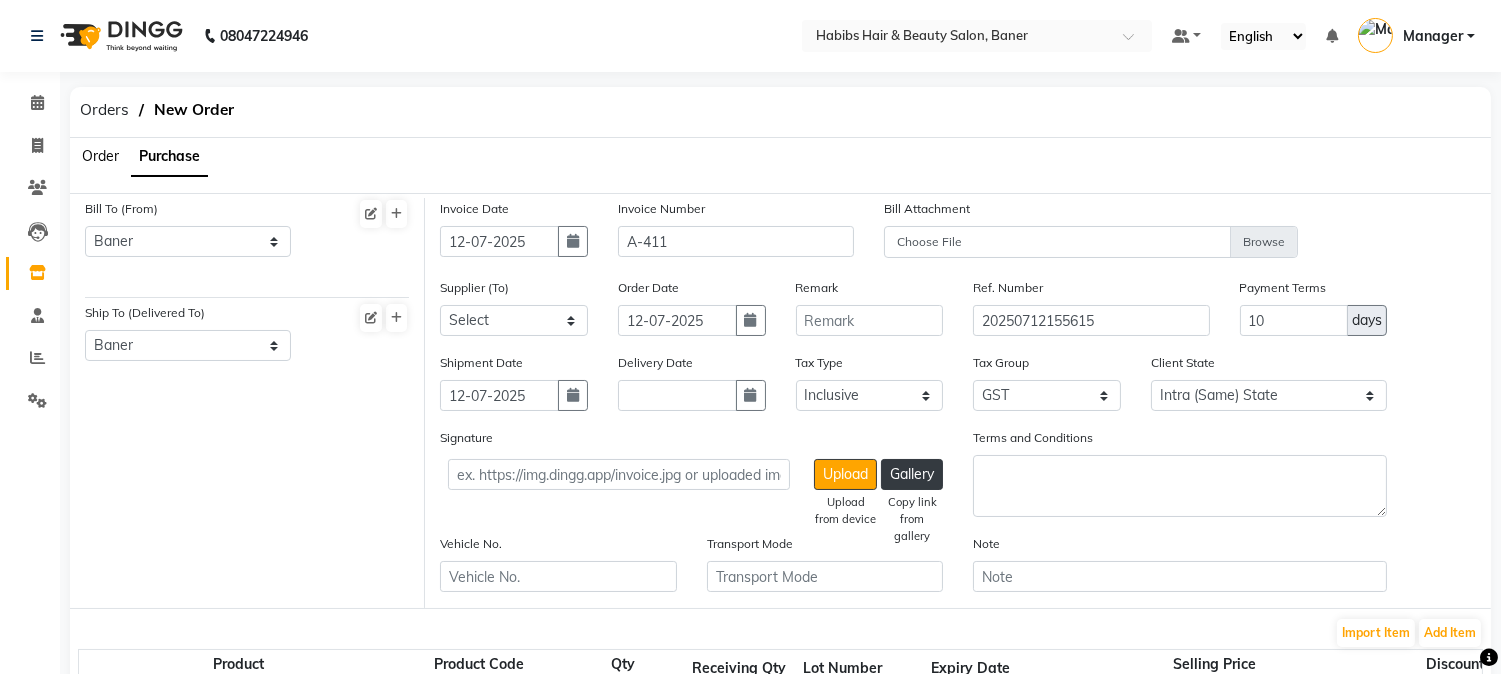 select on "7" 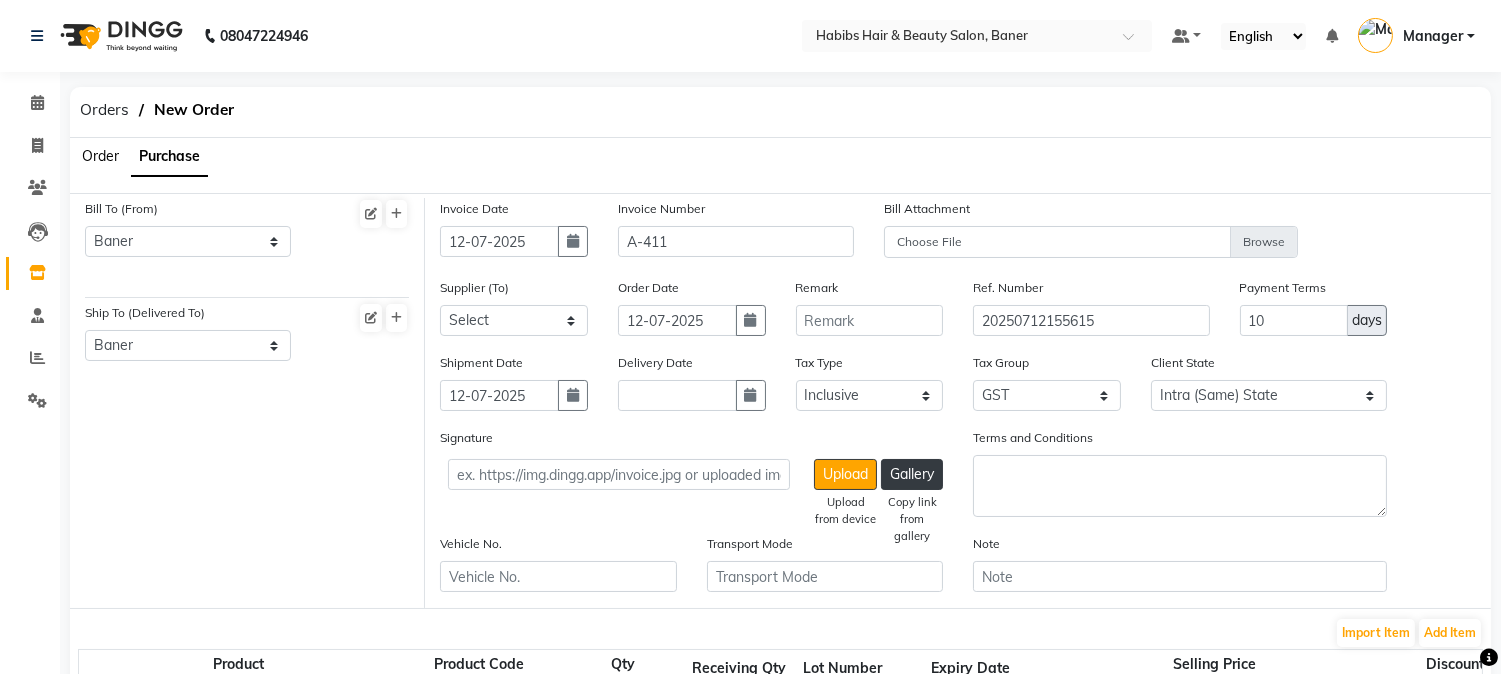select on "2025" 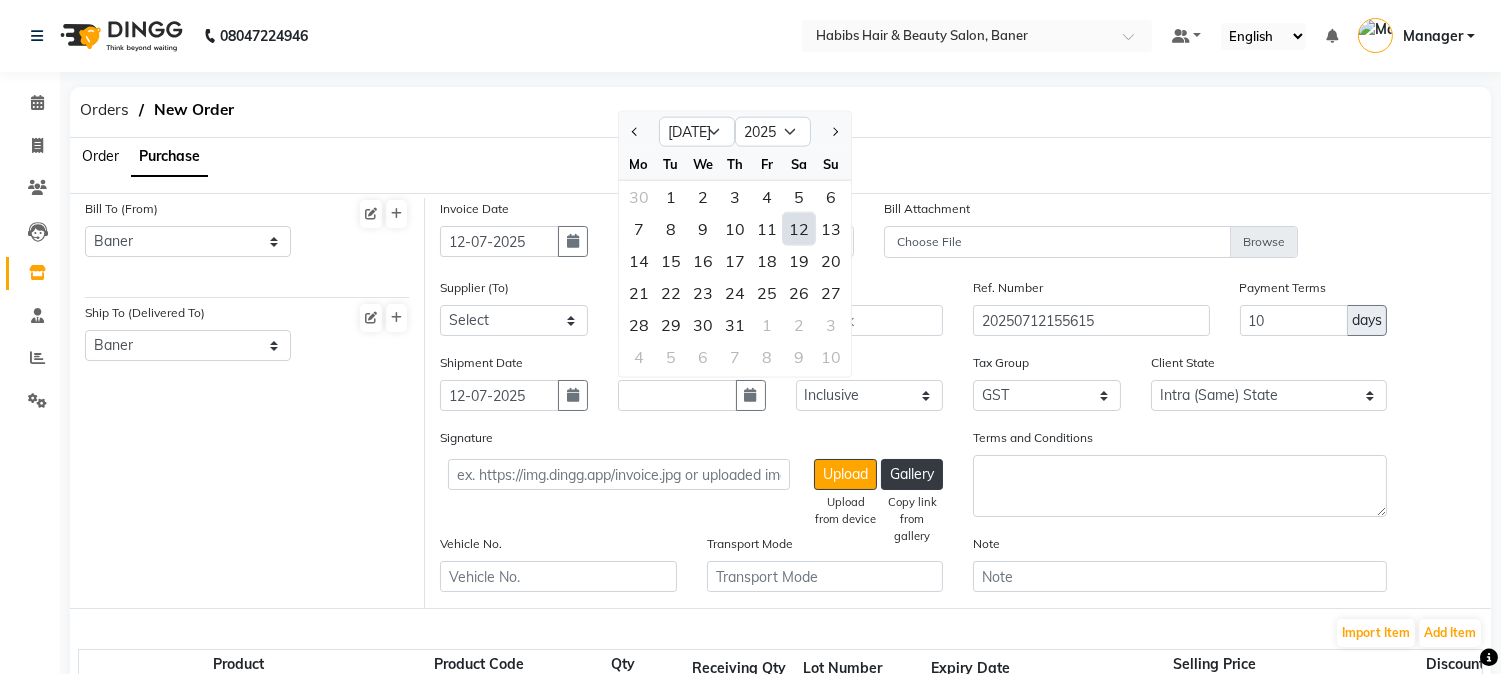 click on "12" 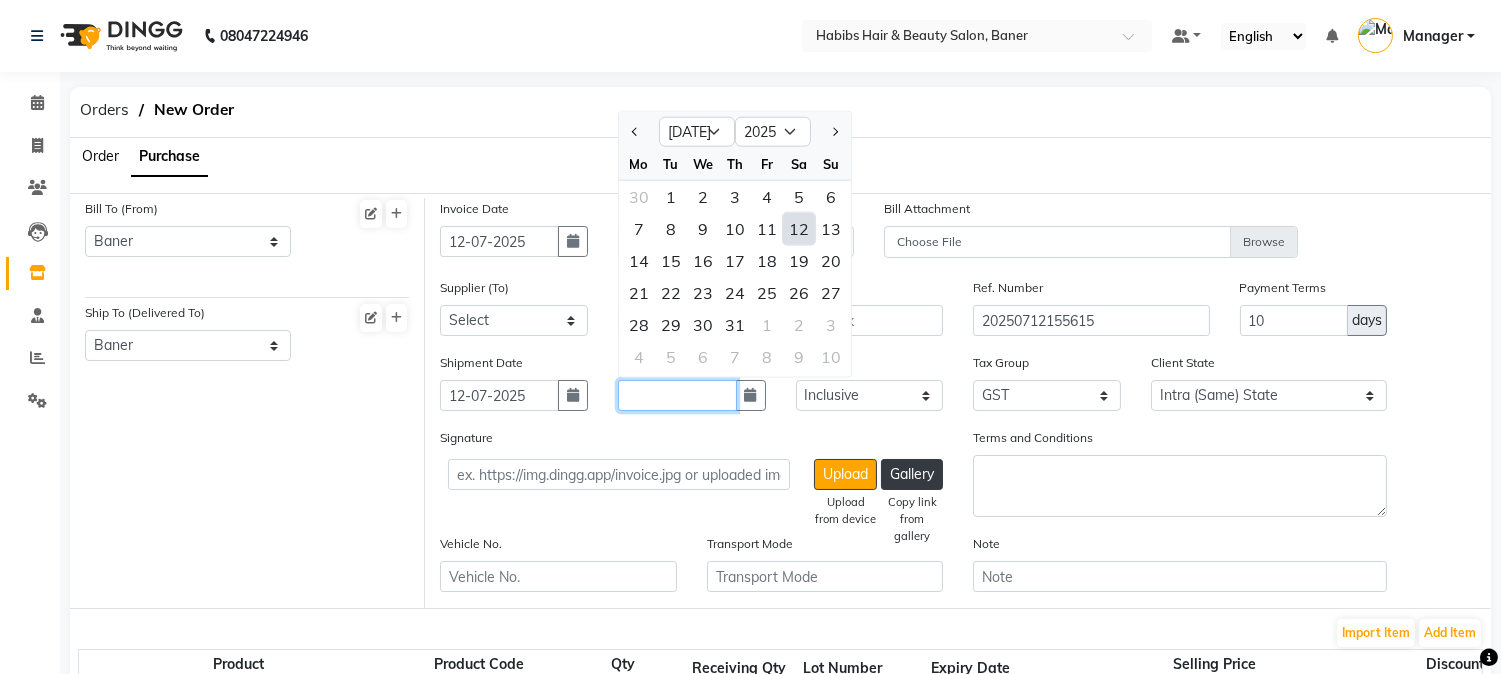 type on "12-07-2025" 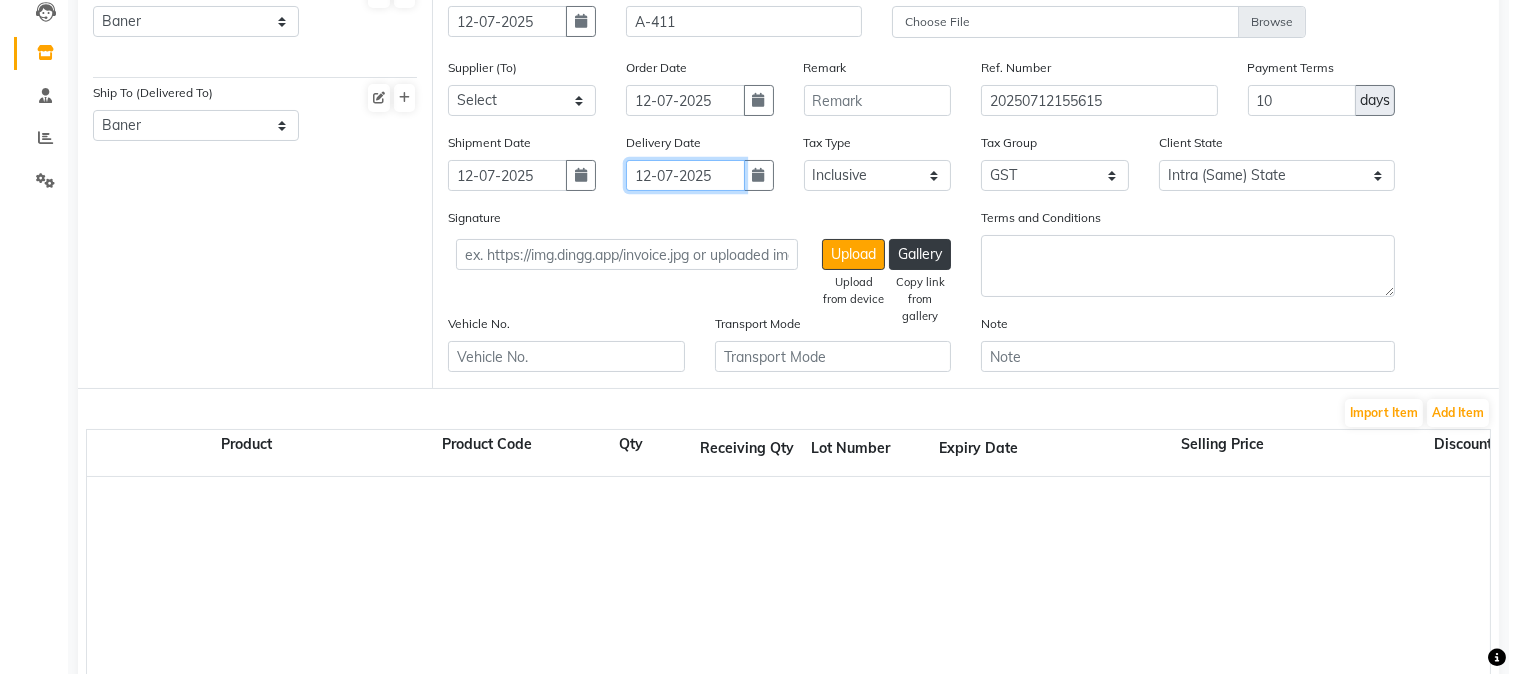 scroll, scrollTop: 222, scrollLeft: 0, axis: vertical 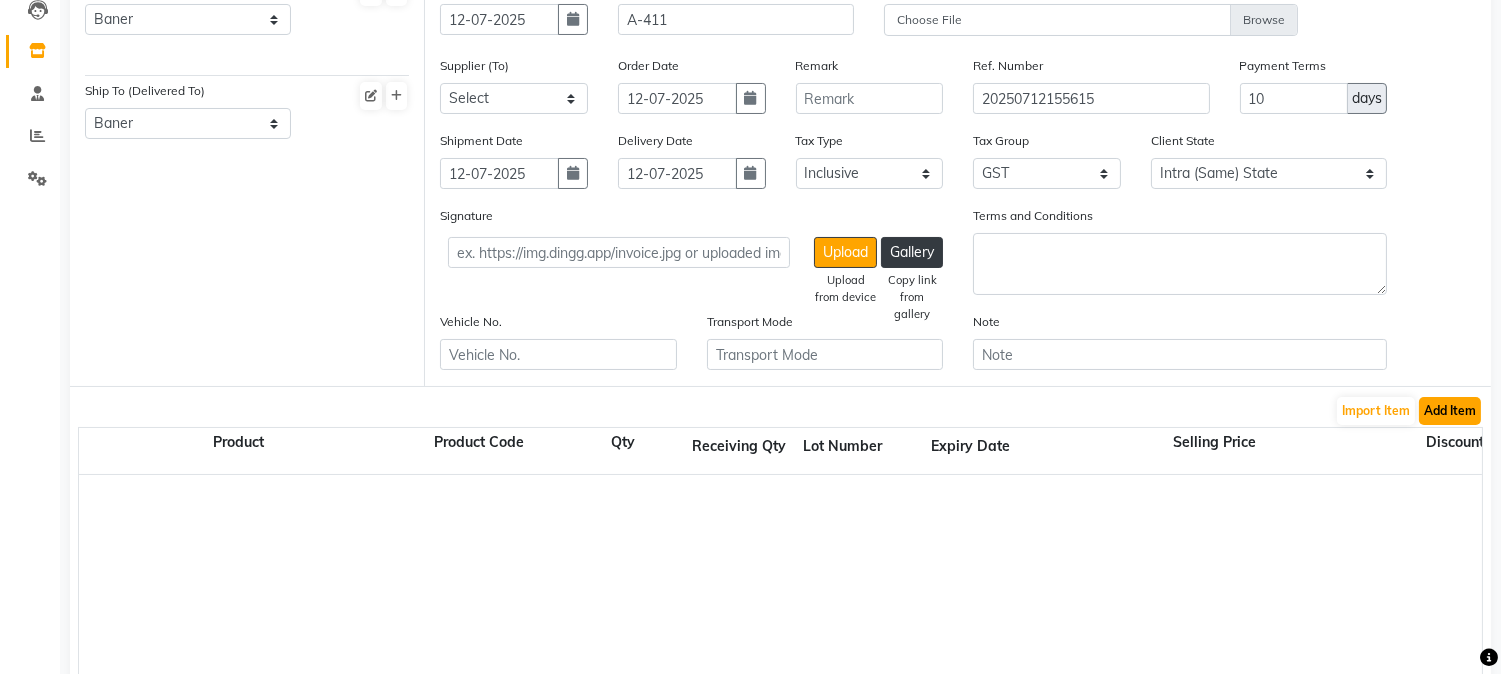 click on "Add Item" 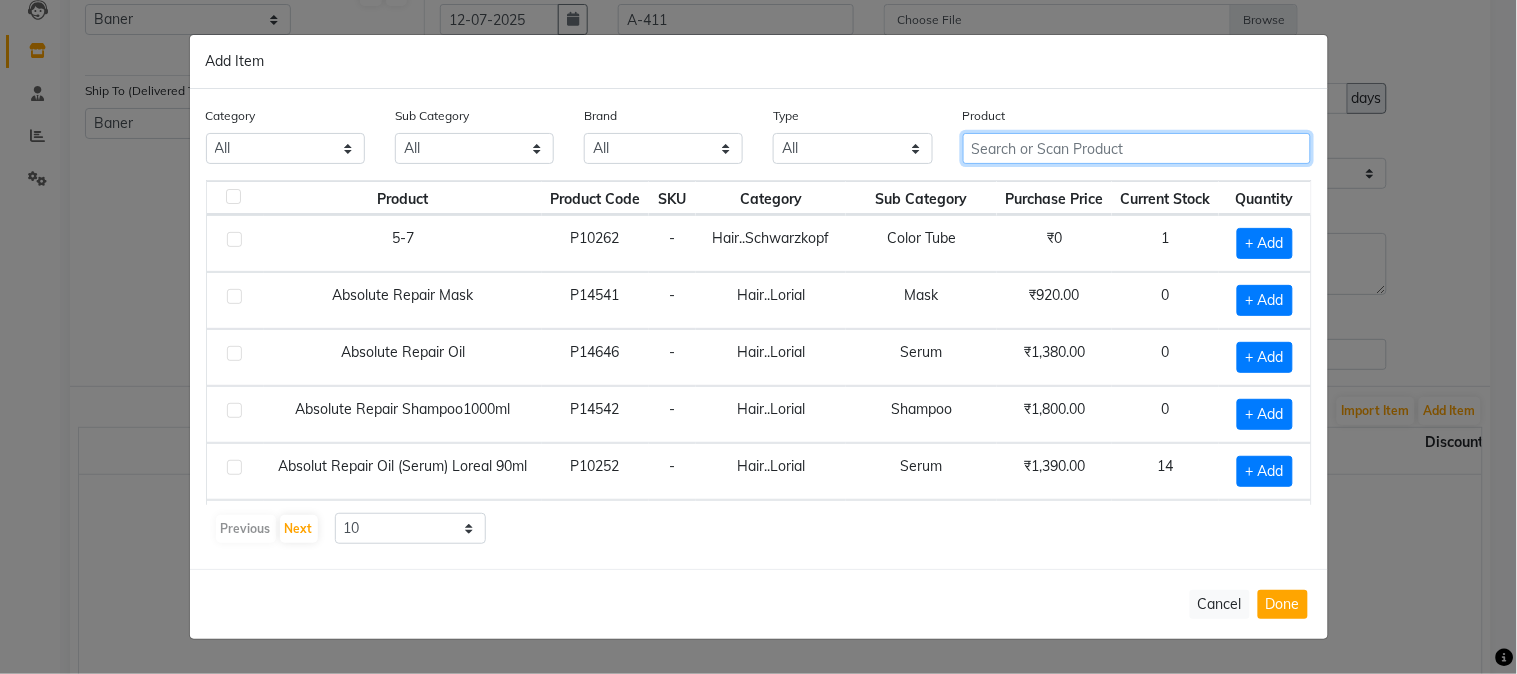 click 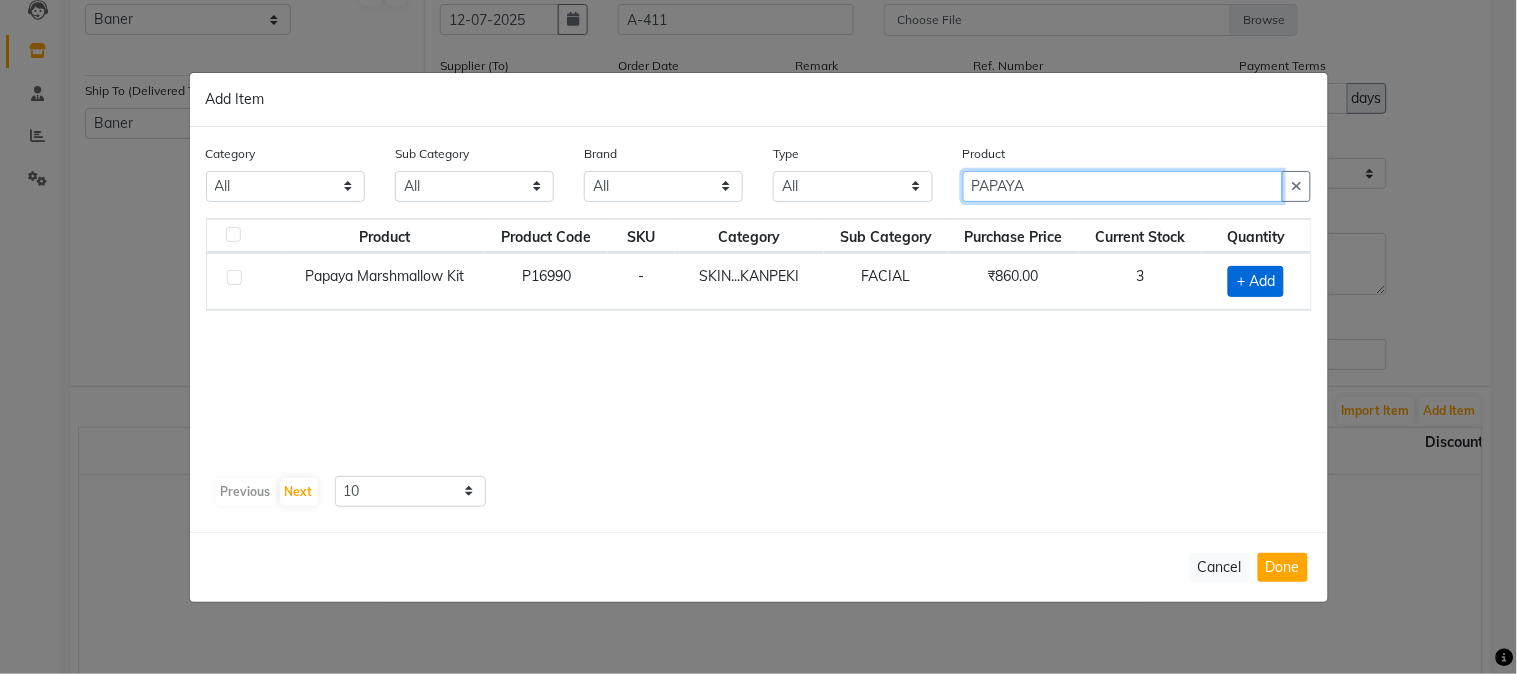 type on "PAPAYA" 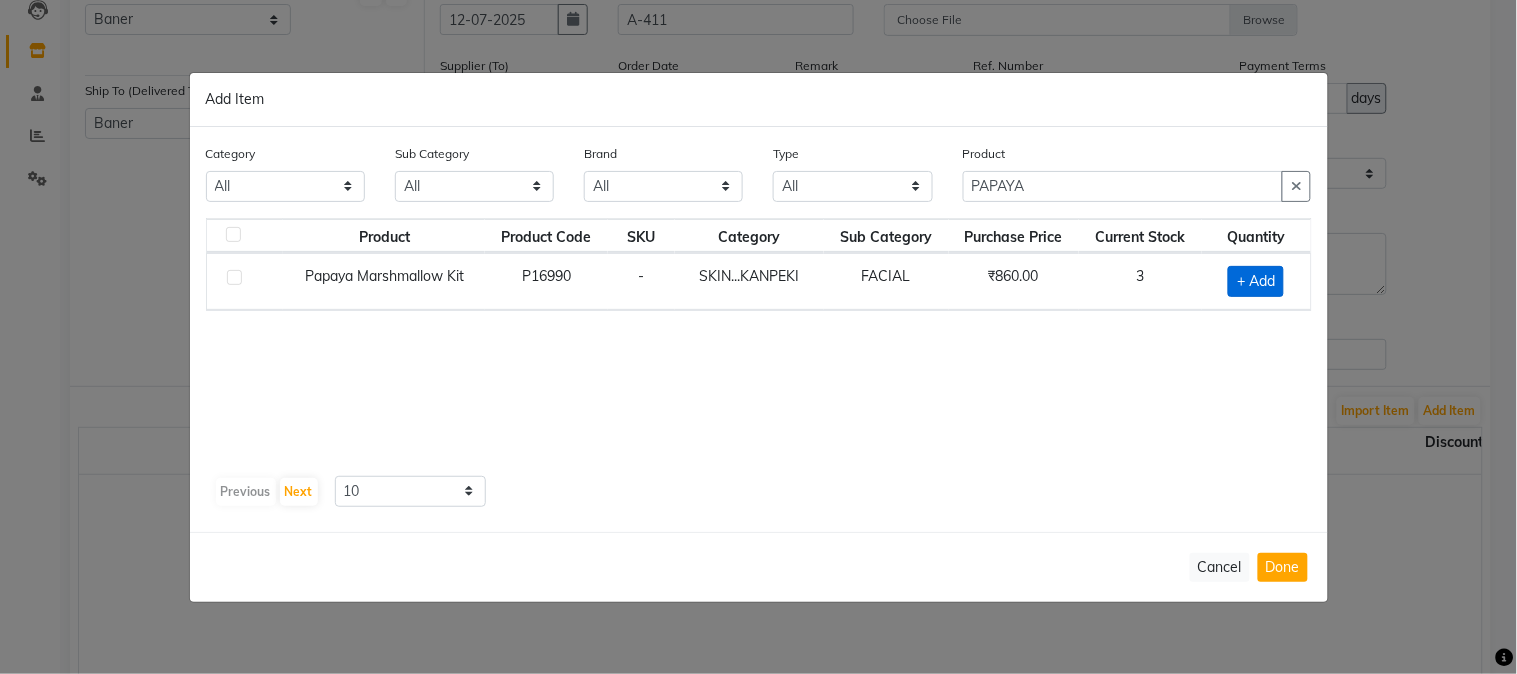 click on "+ Add" 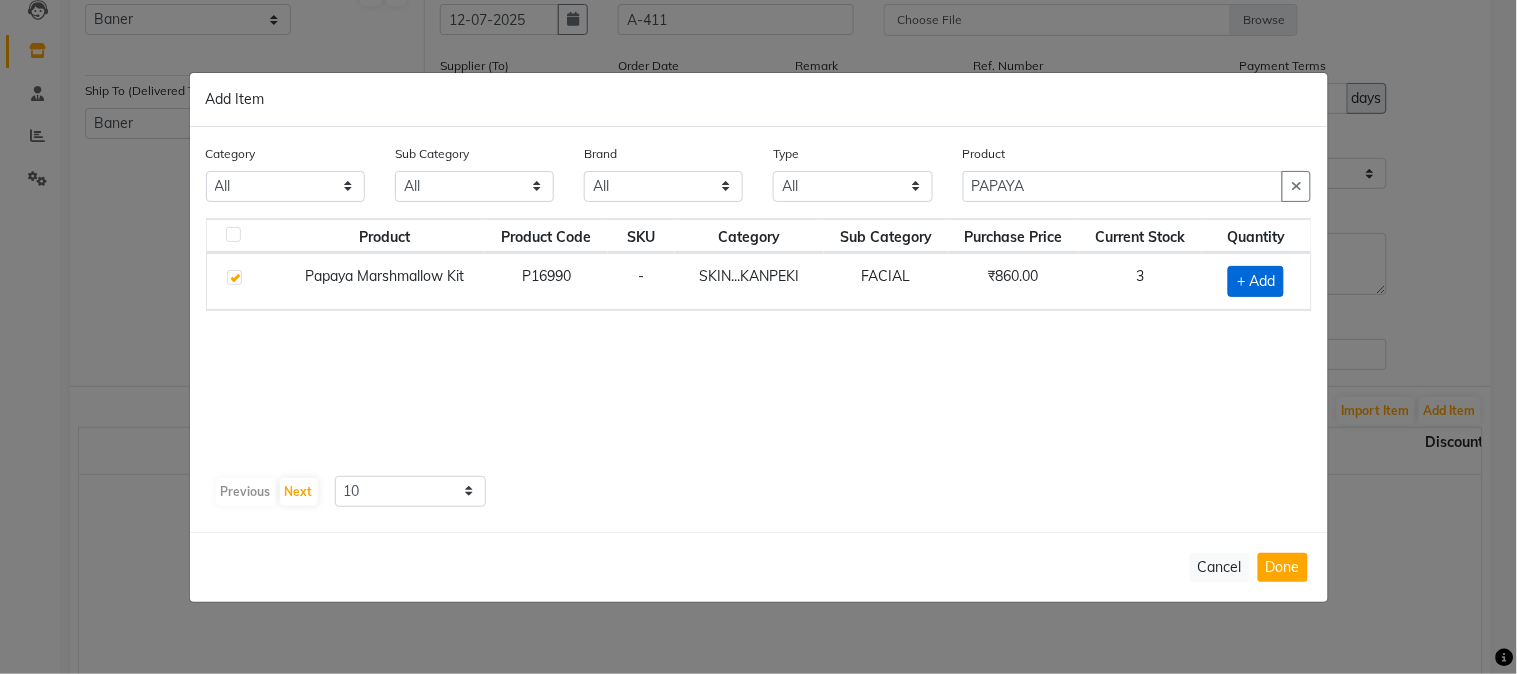 checkbox on "true" 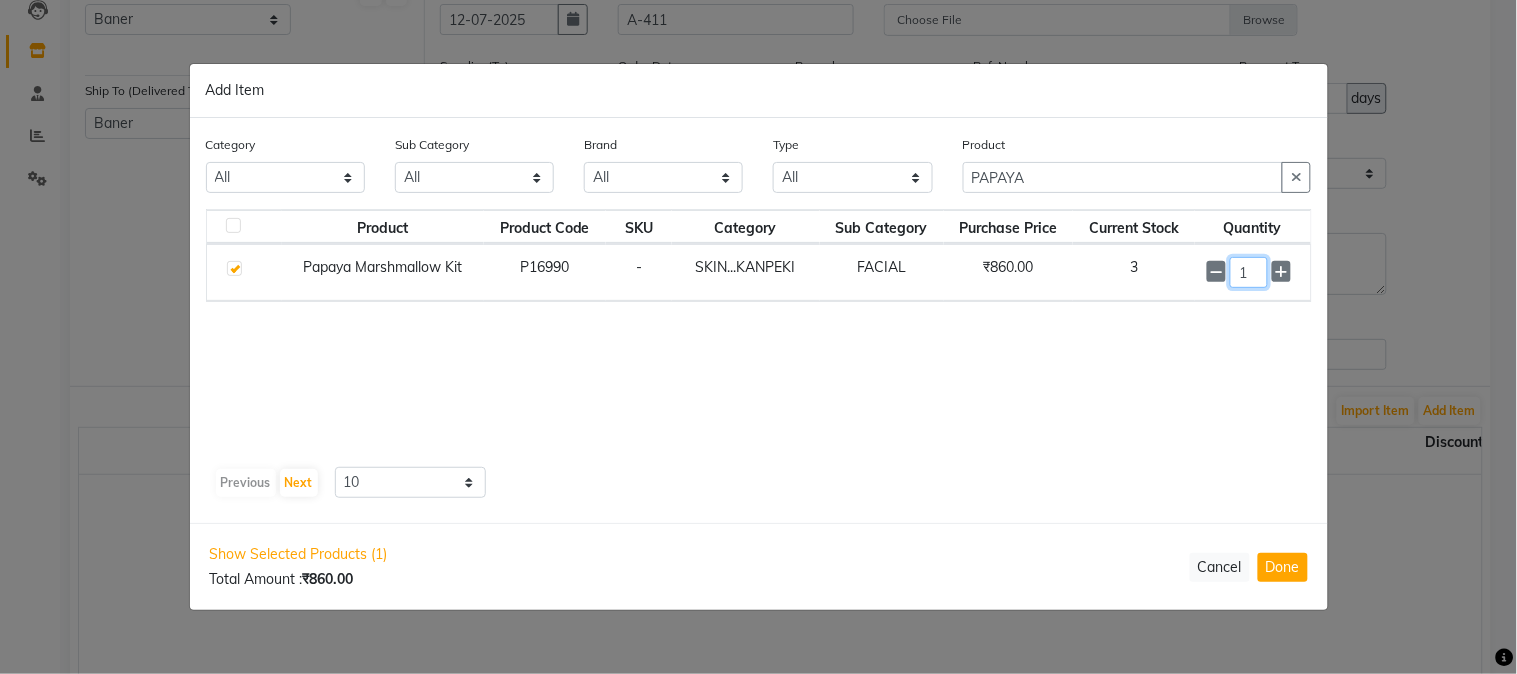 click on "1" 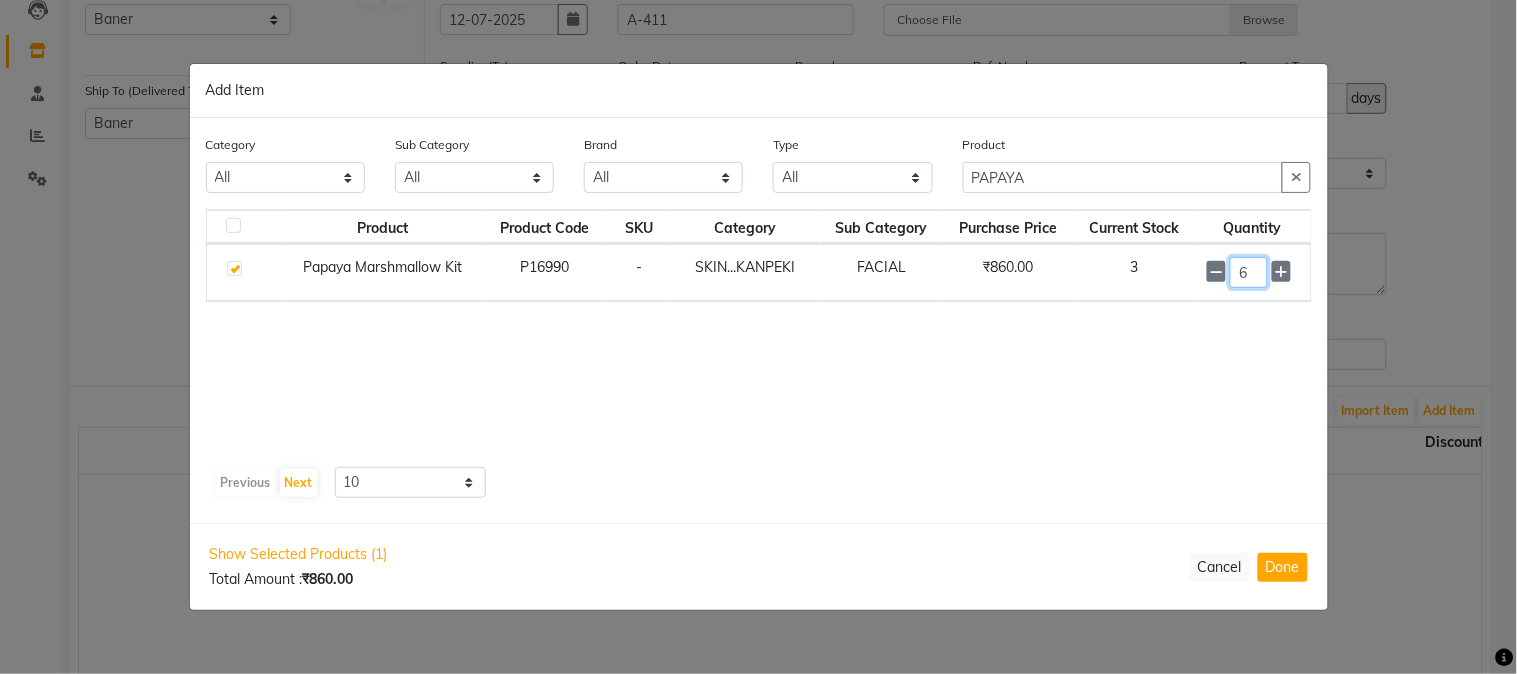 type on "6" 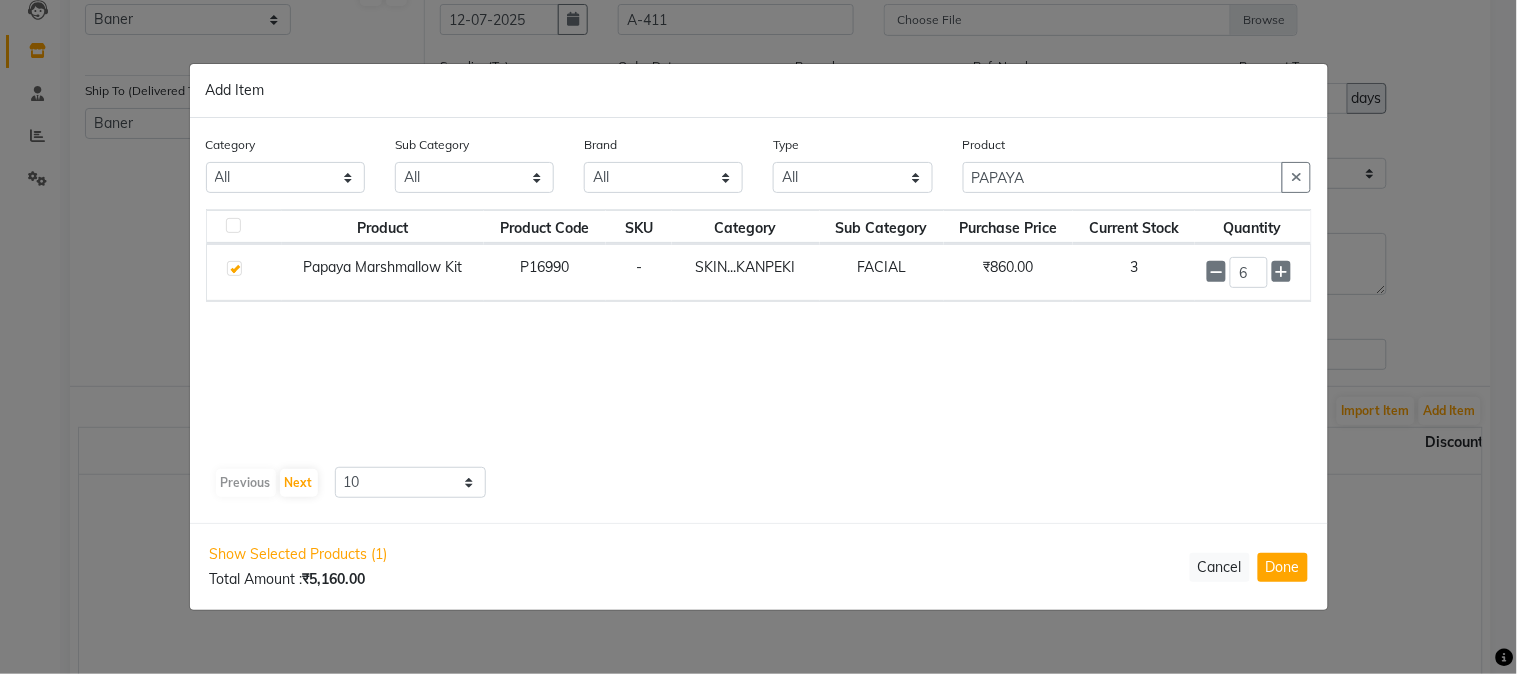 click on "Product Product Code SKU Category Sub Category Purchase Price Current Stock Quantity  Papaya Marshmallow Kit   P16990   -   SKIN...KANPEKI   FACIAL   ₹860.00   3  6" 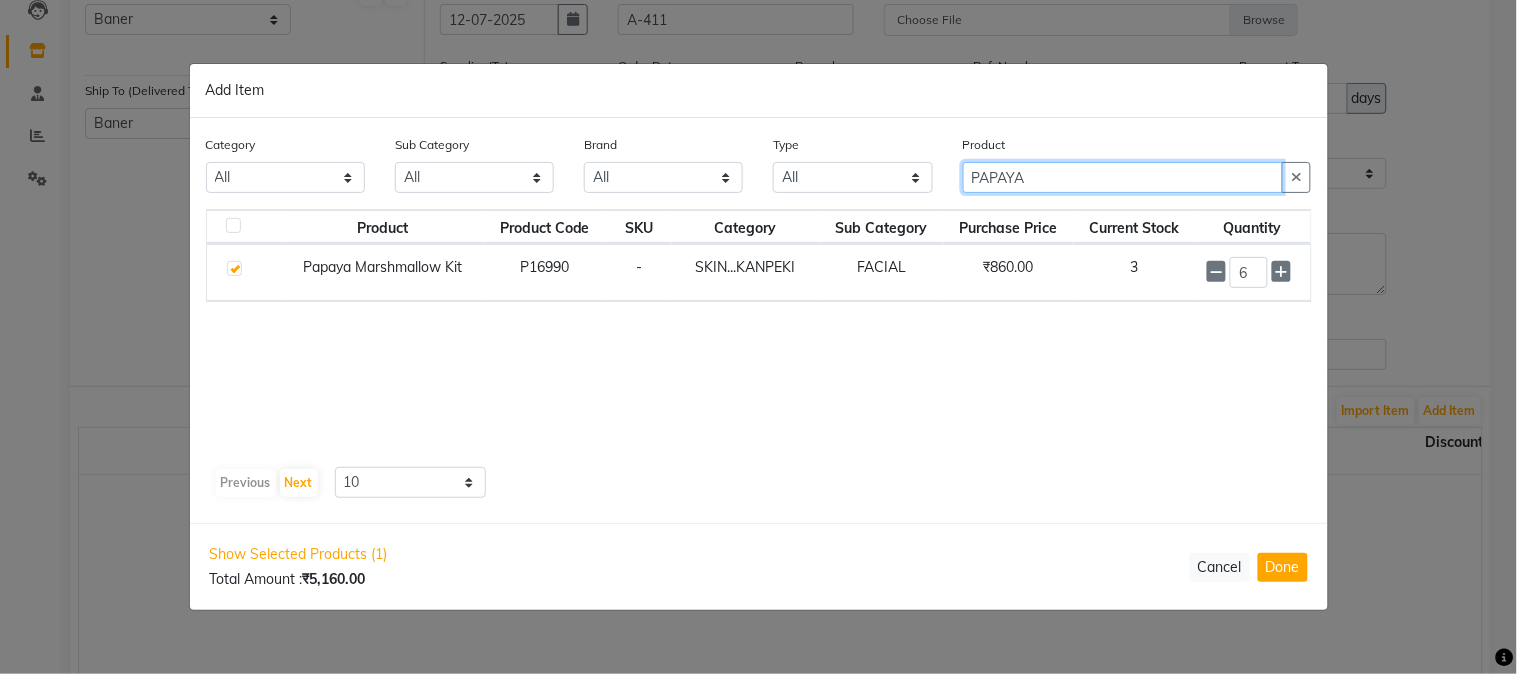 drag, startPoint x: 1064, startPoint y: 176, endPoint x: 912, endPoint y: 197, distance: 153.4438 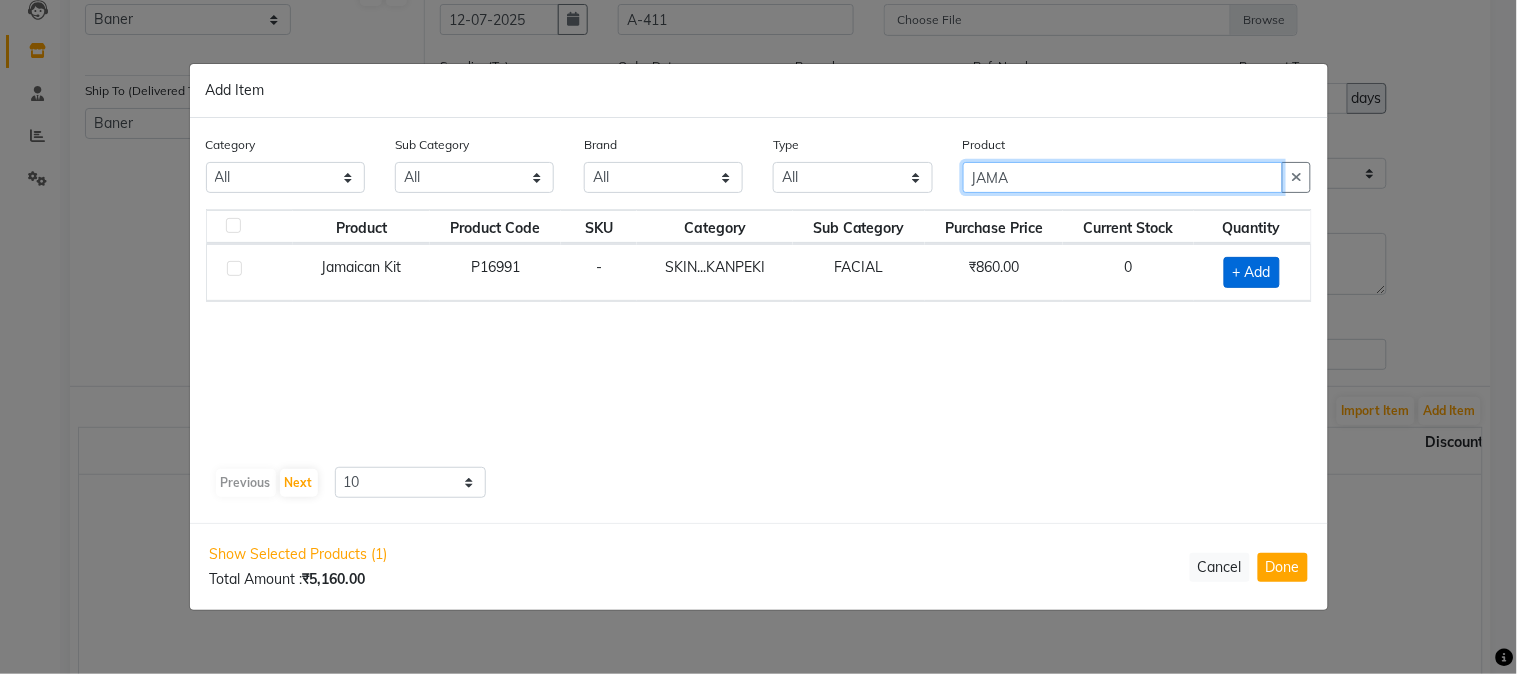 type on "JAMA" 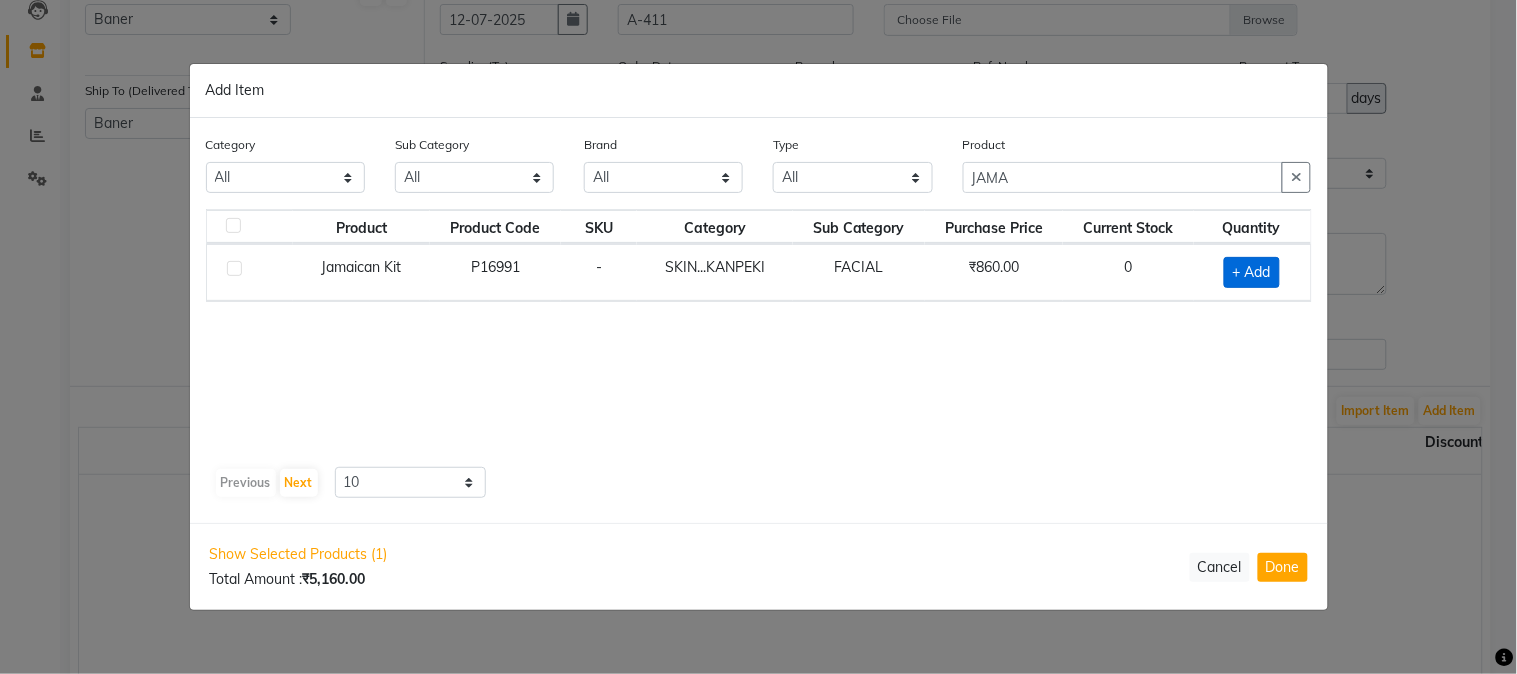 click on "+ Add" 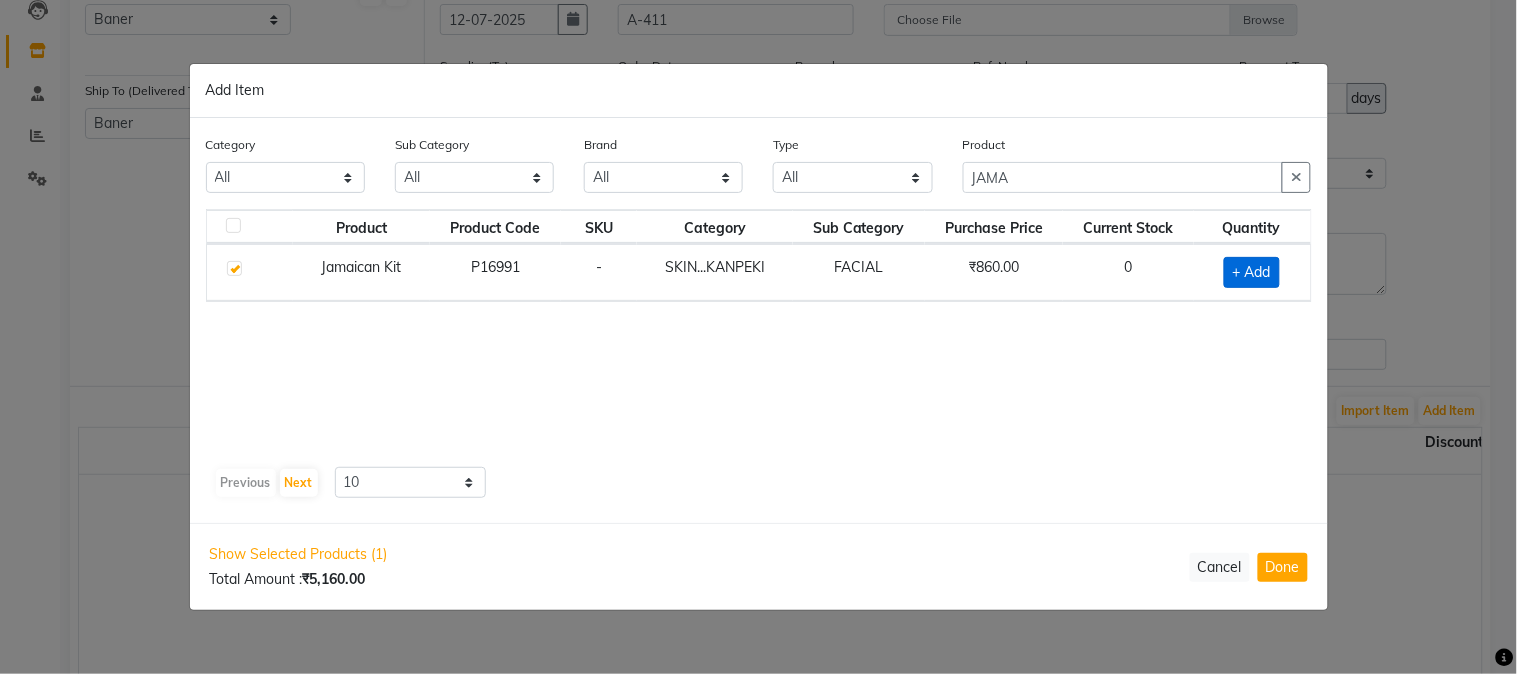 checkbox on "true" 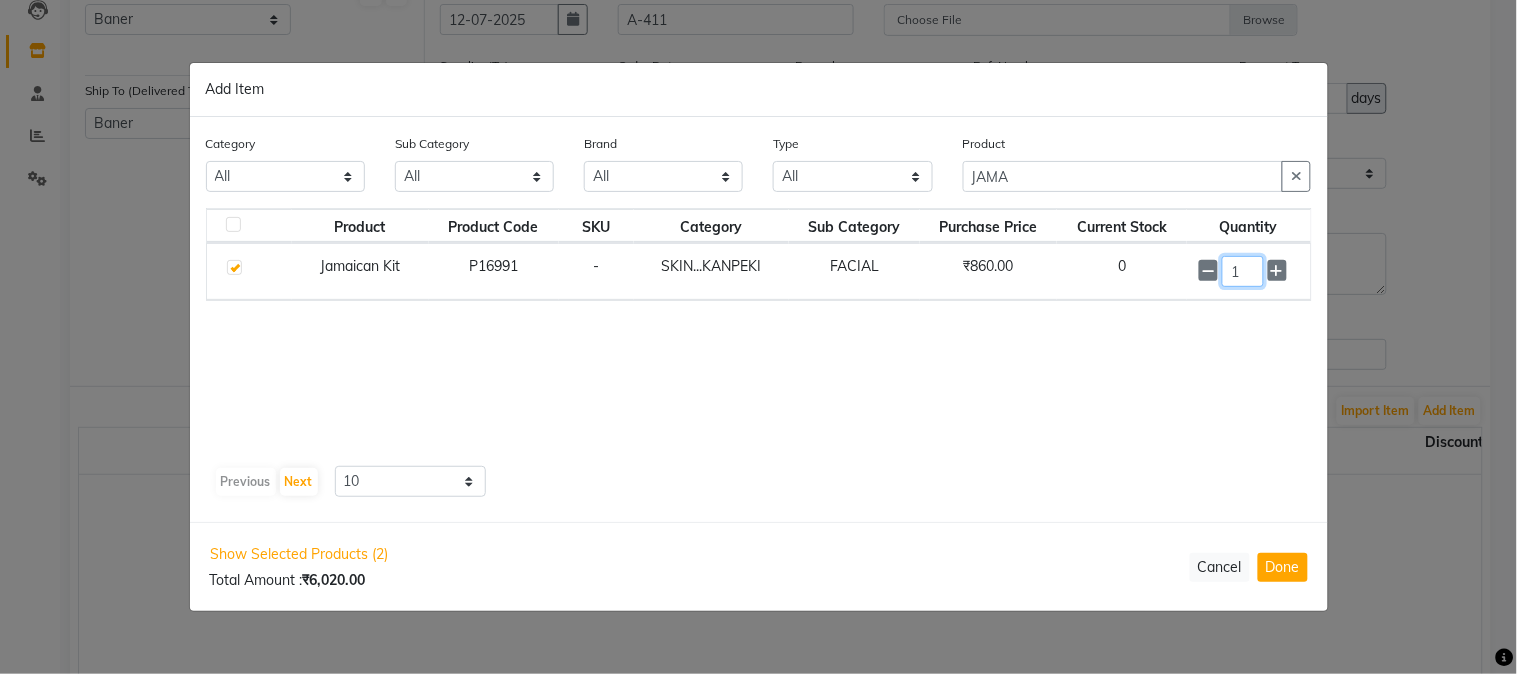 drag, startPoint x: 1241, startPoint y: 261, endPoint x: 1224, endPoint y: 298, distance: 40.718548 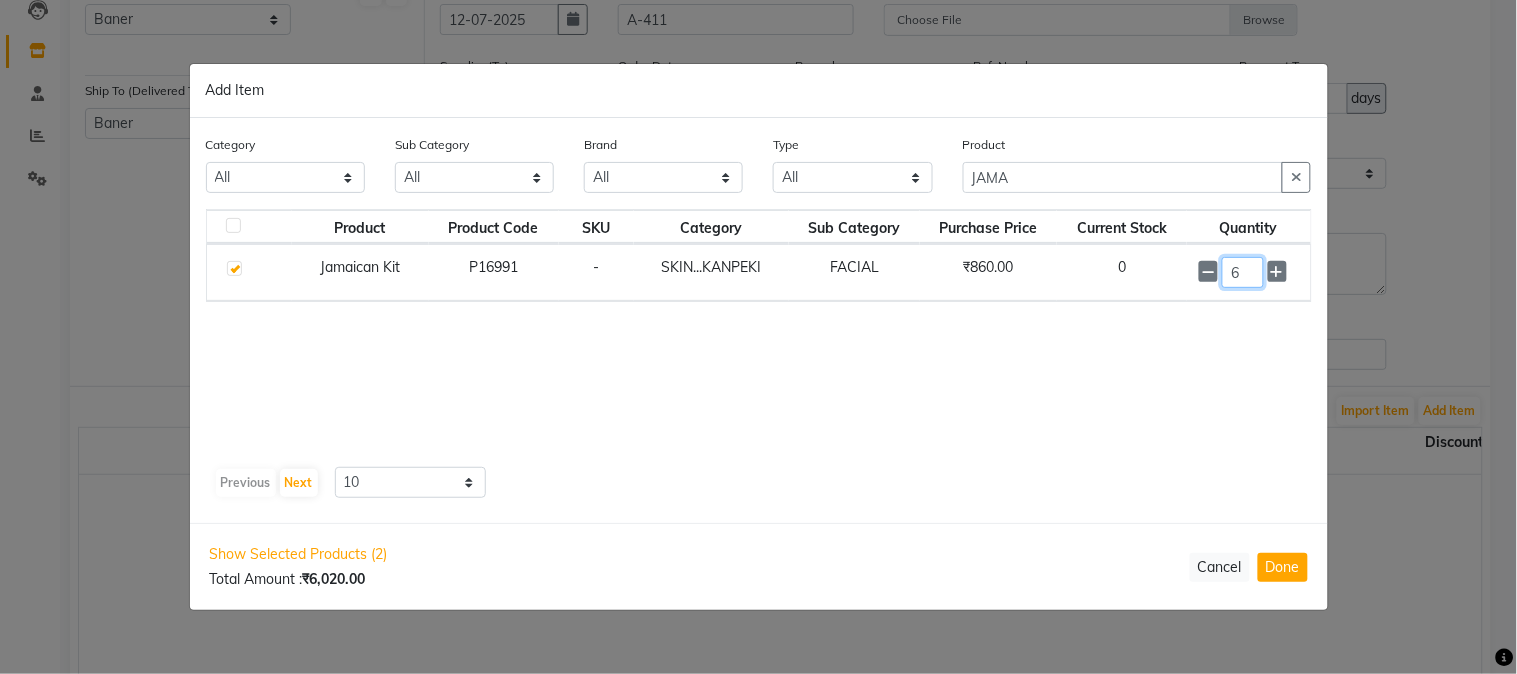 type on "6" 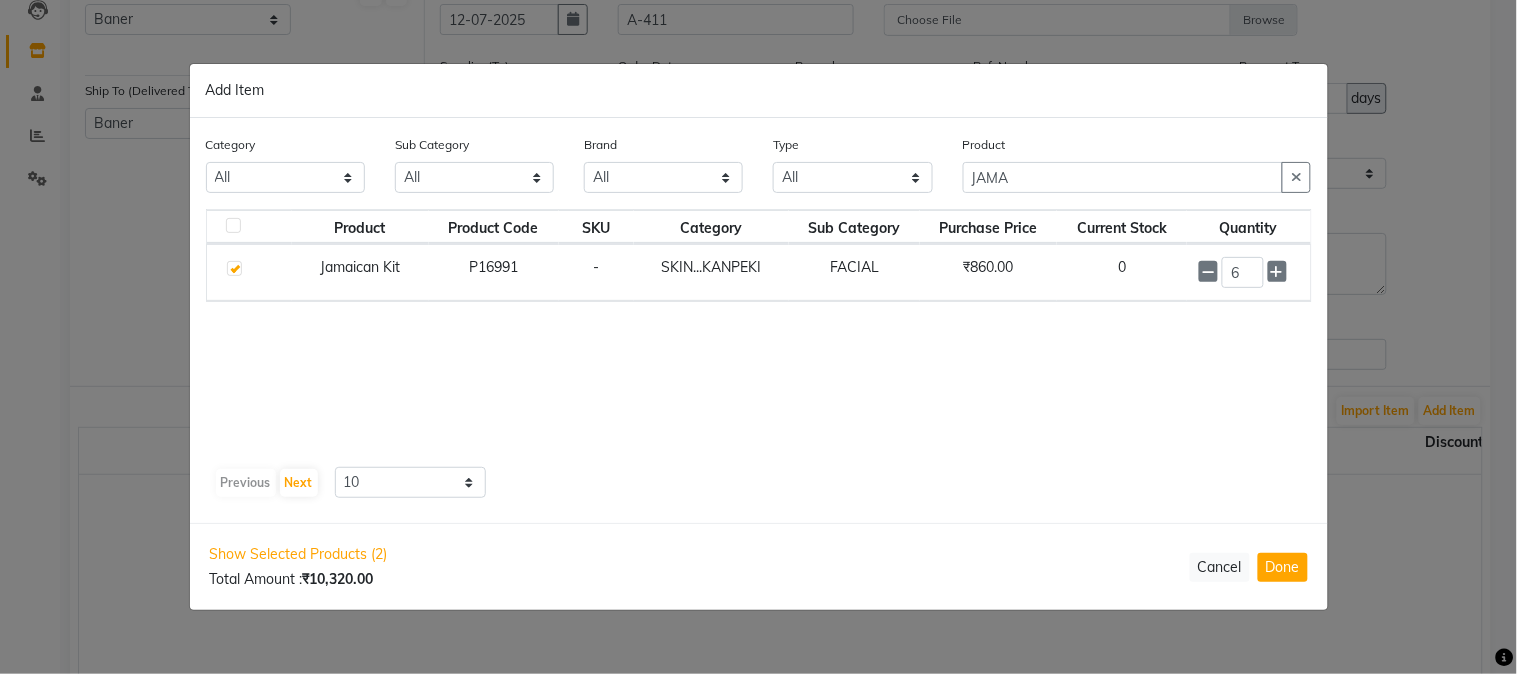 click on "Product Product Code SKU Category Sub Category Purchase Price Current Stock Quantity  Jamaican Kit   P16991   -   SKIN...KANPEKI   FACIAL   ₹860.00   0  6" 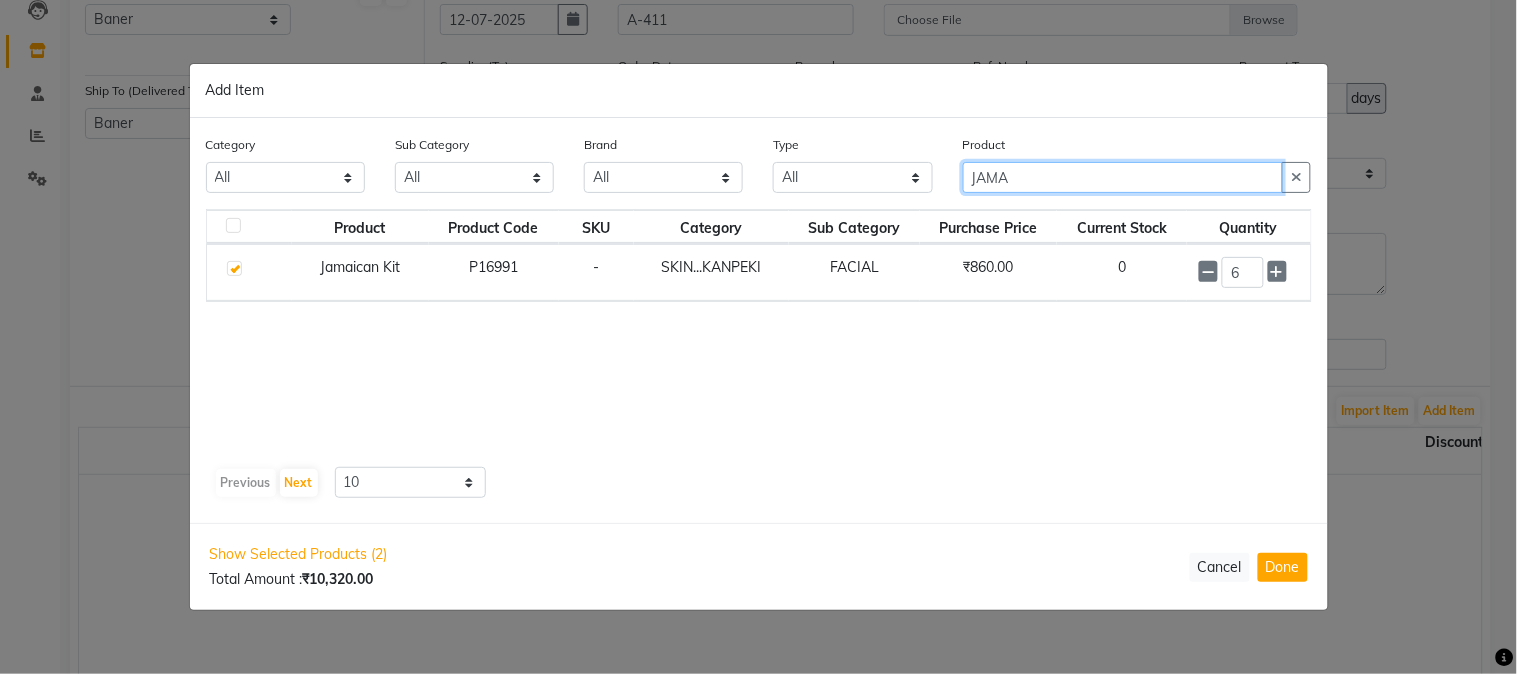 click on "JAMA" 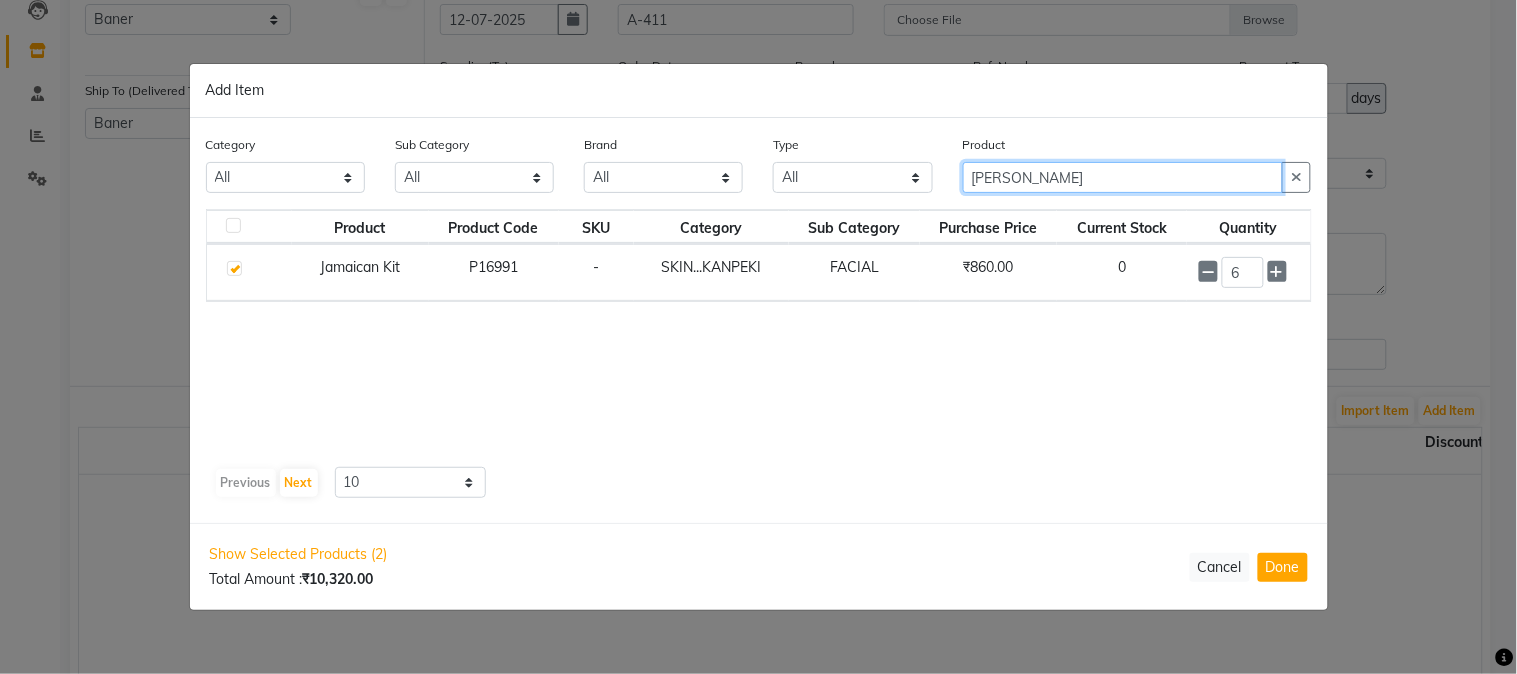 type on "J" 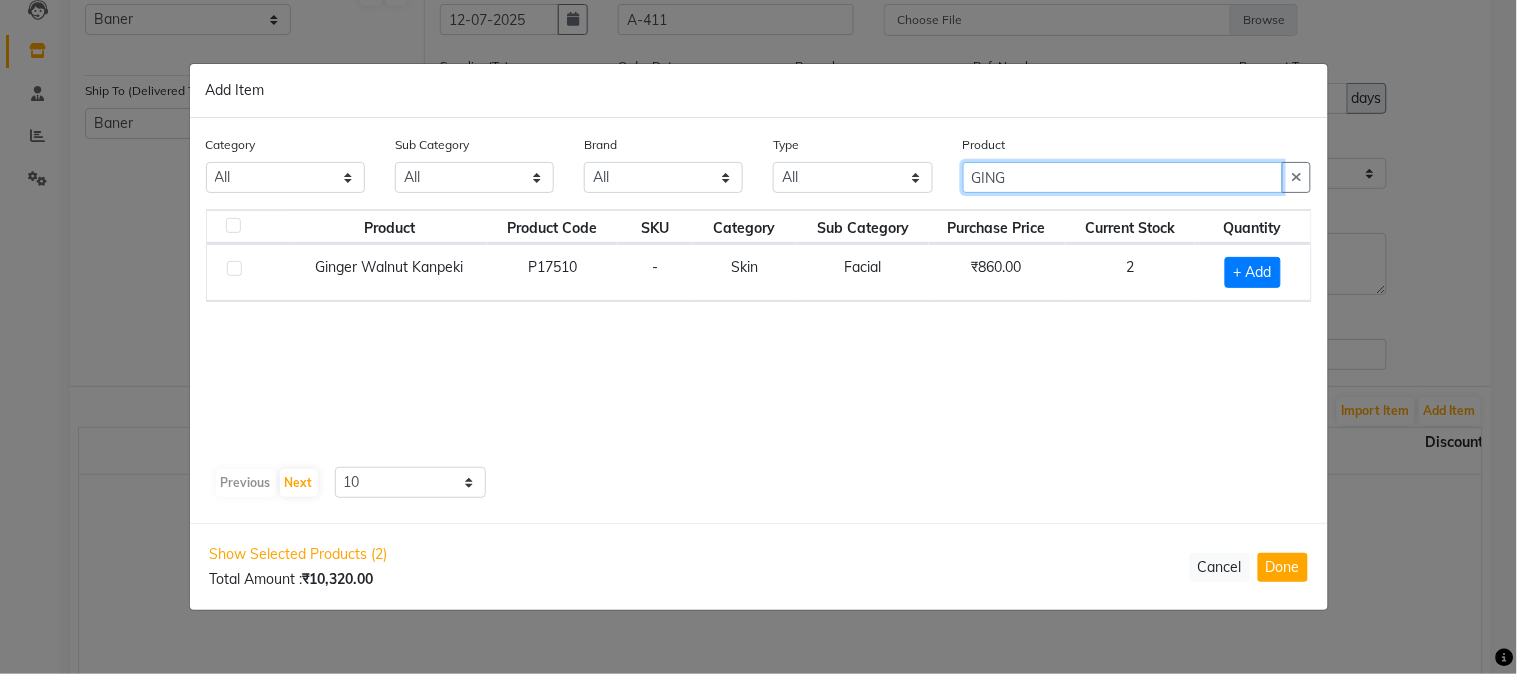 type on "GING" 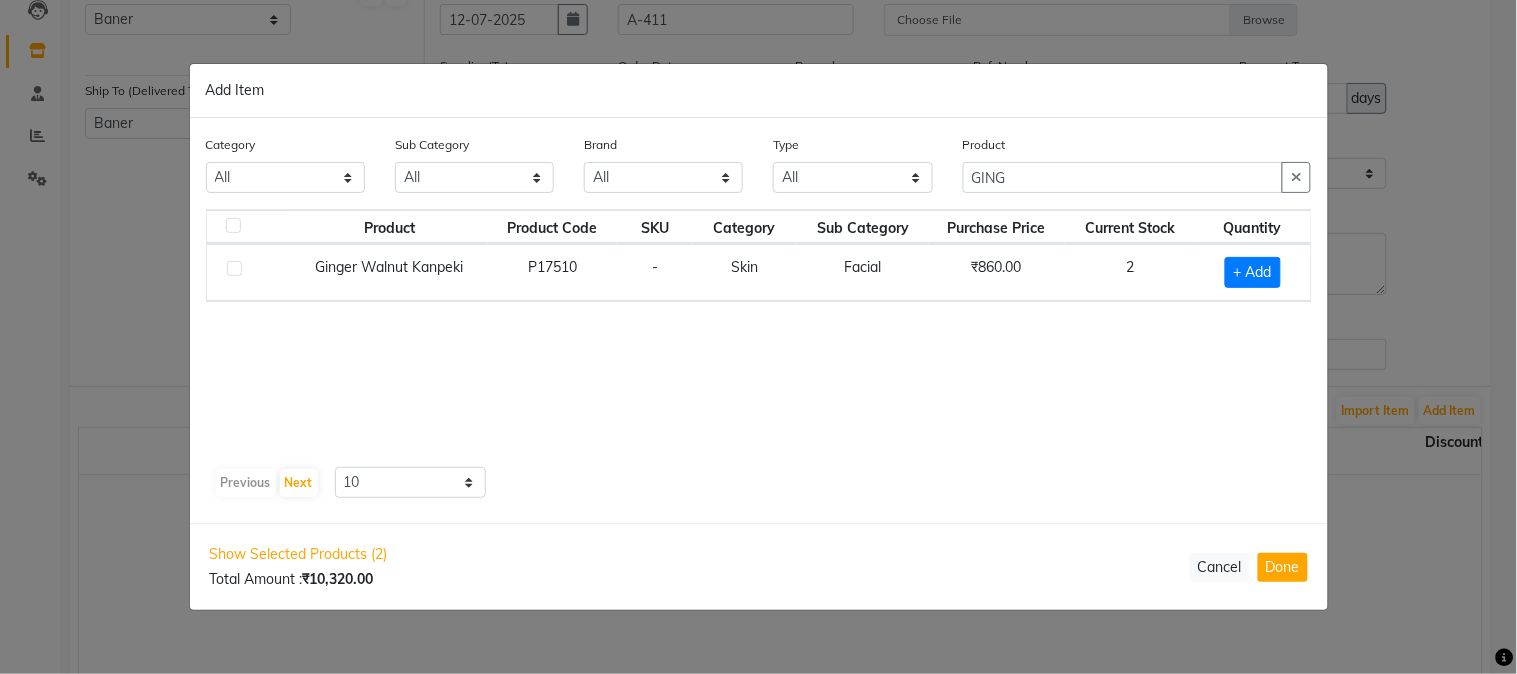 click on "Product Product Code SKU Category Sub Category Purchase Price Current Stock Quantity  Ginger Walnut Kanpeki   P17510   -   Skin   Facial   ₹860.00   2   + Add" 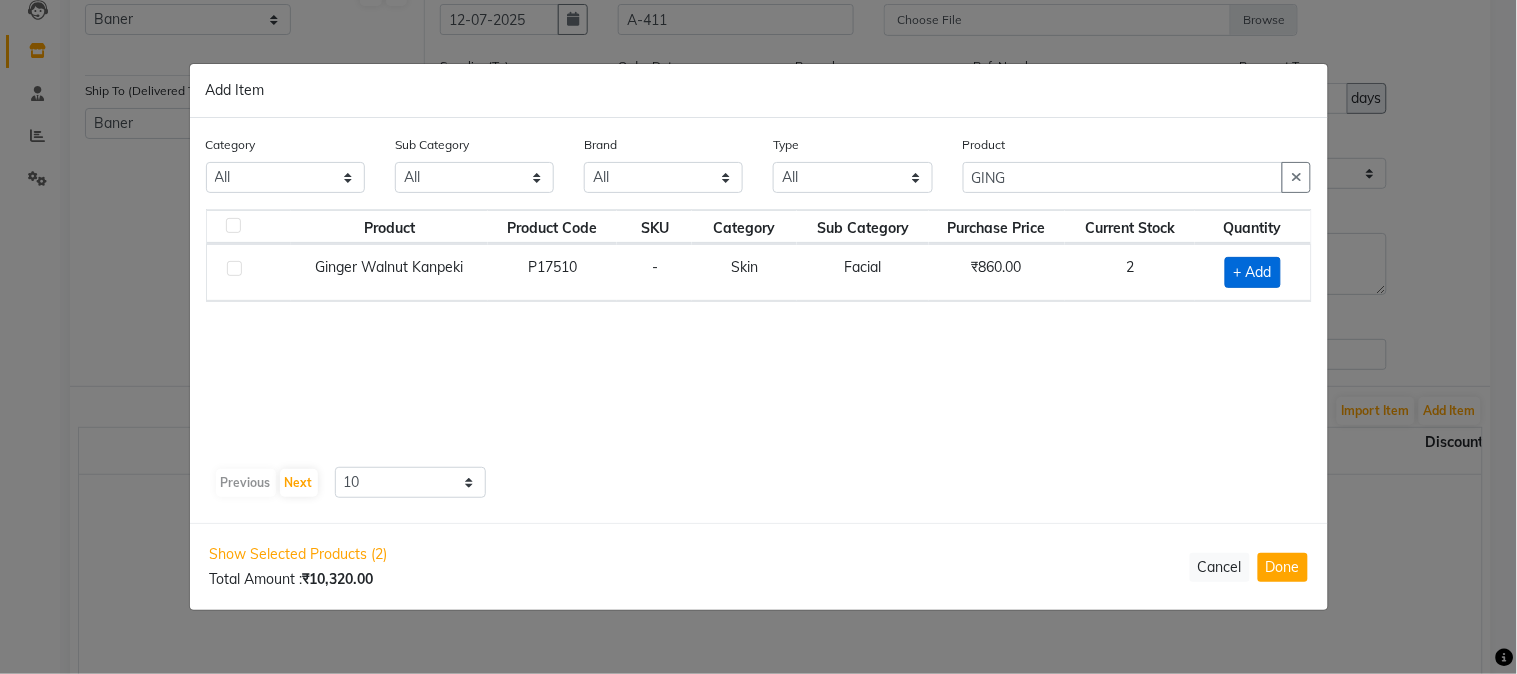 click on "+ Add" 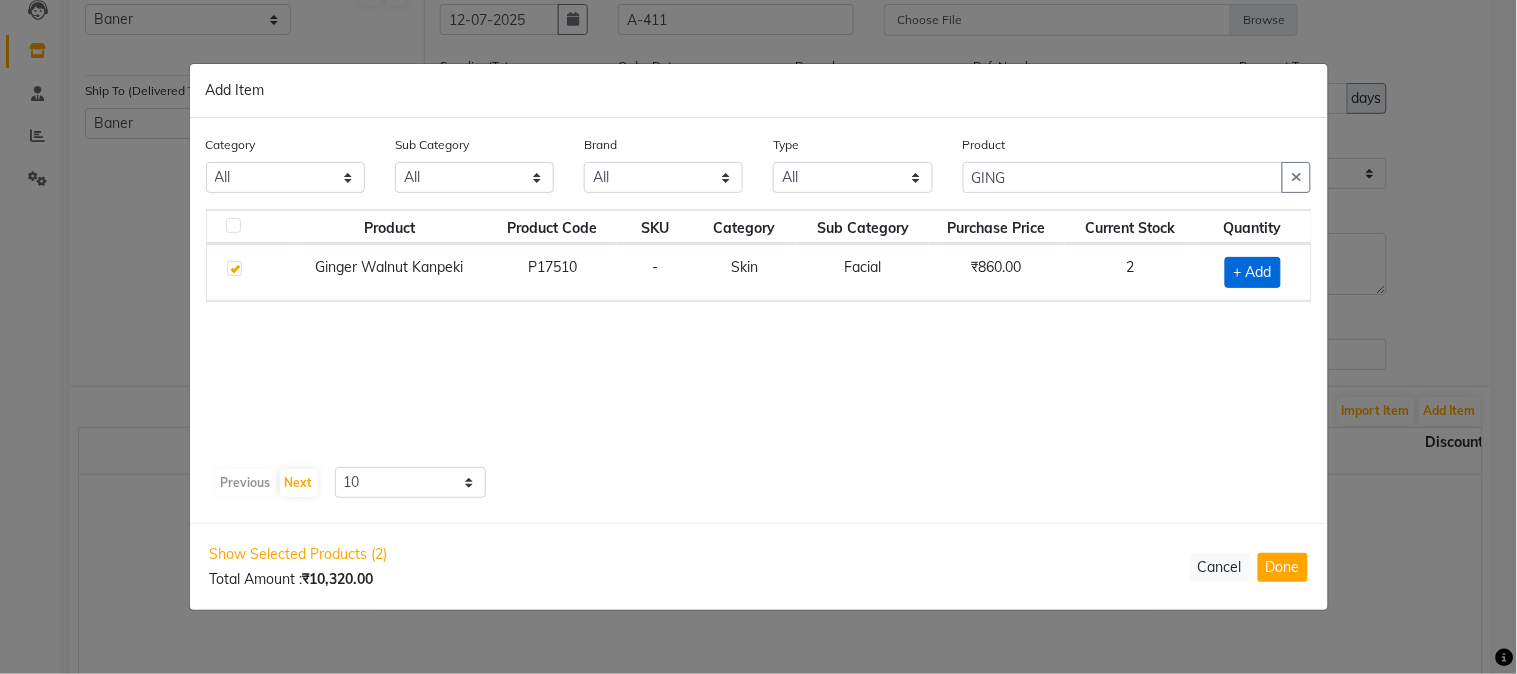 checkbox on "true" 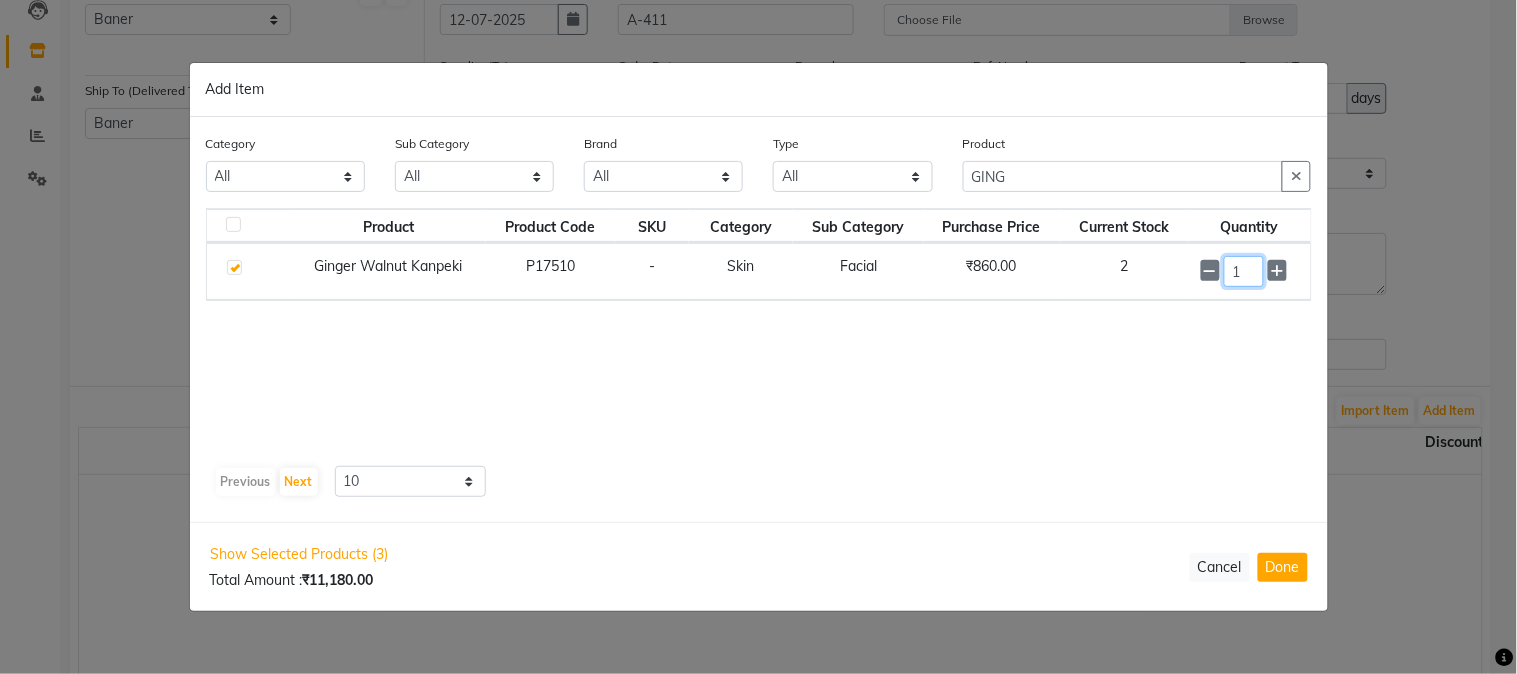 drag, startPoint x: 1254, startPoint y: 273, endPoint x: 1227, endPoint y: 300, distance: 38.183765 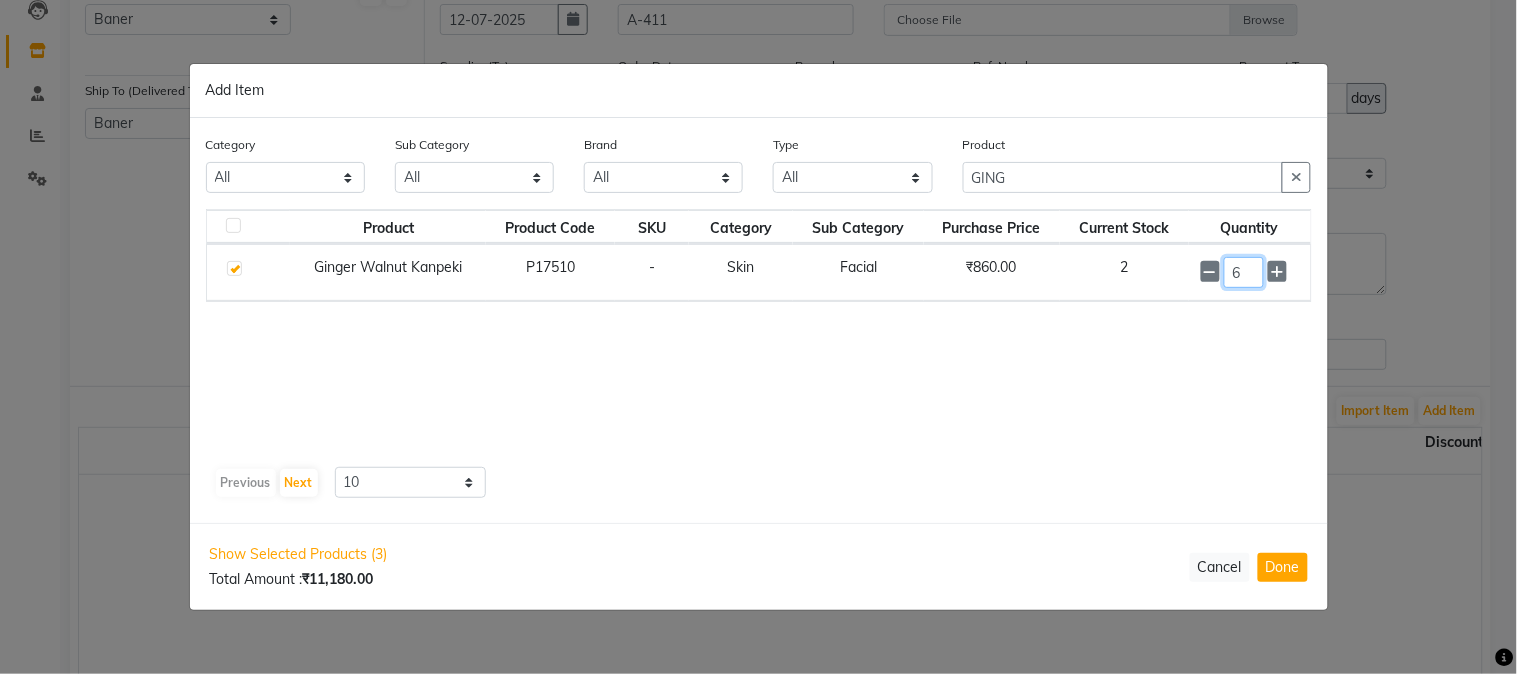 type on "6" 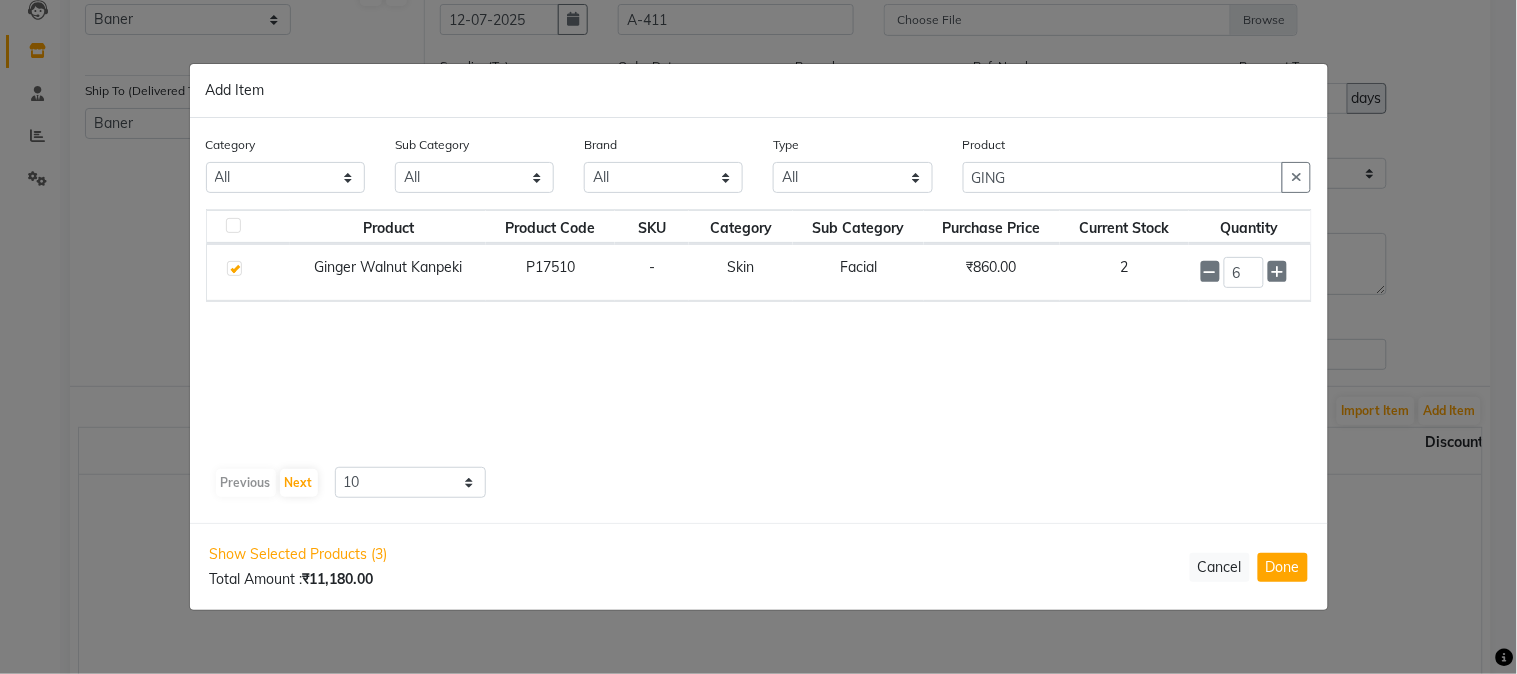 click on "Product Product Code SKU Category Sub Category Purchase Price Current Stock Quantity  Ginger Walnut Kanpeki   P17510   -   Skin   Facial   ₹860.00   2  6" 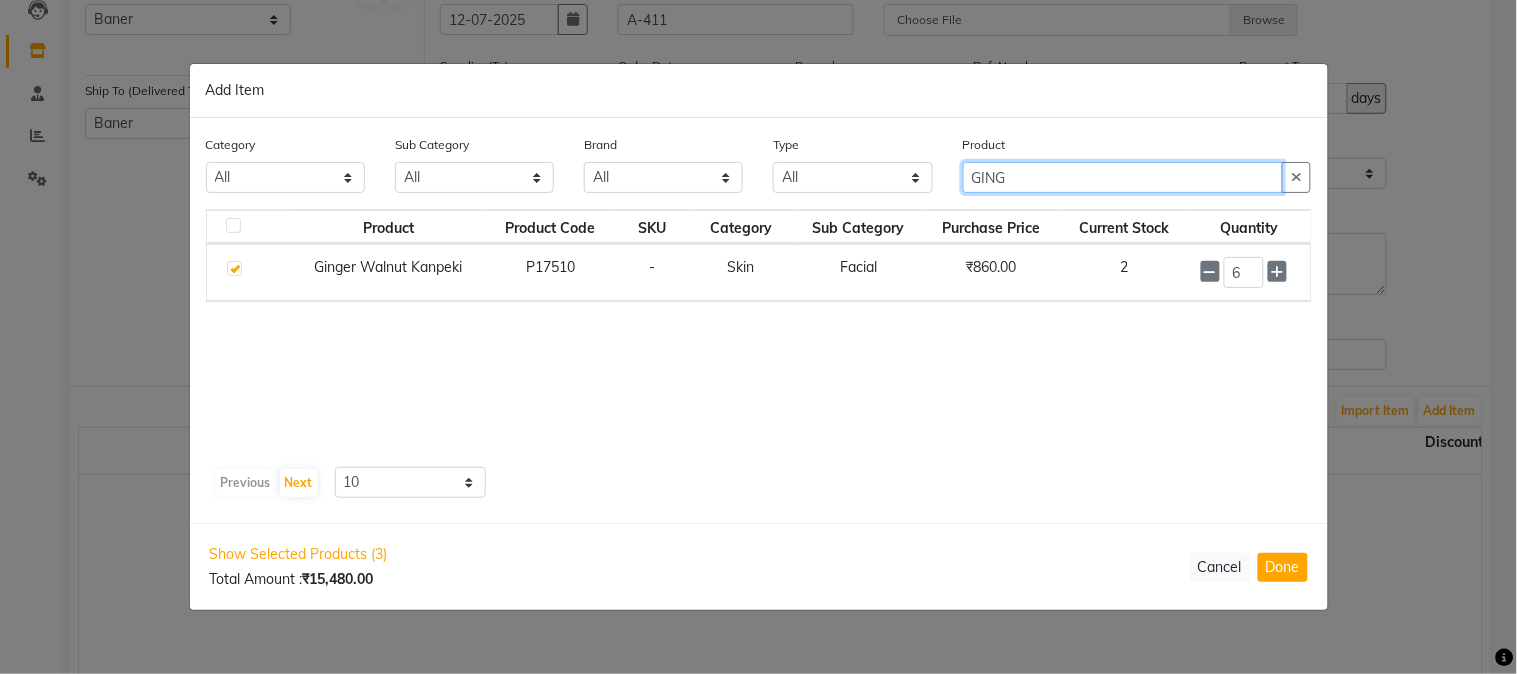 drag, startPoint x: 1035, startPoint y: 185, endPoint x: 873, endPoint y: 198, distance: 162.52077 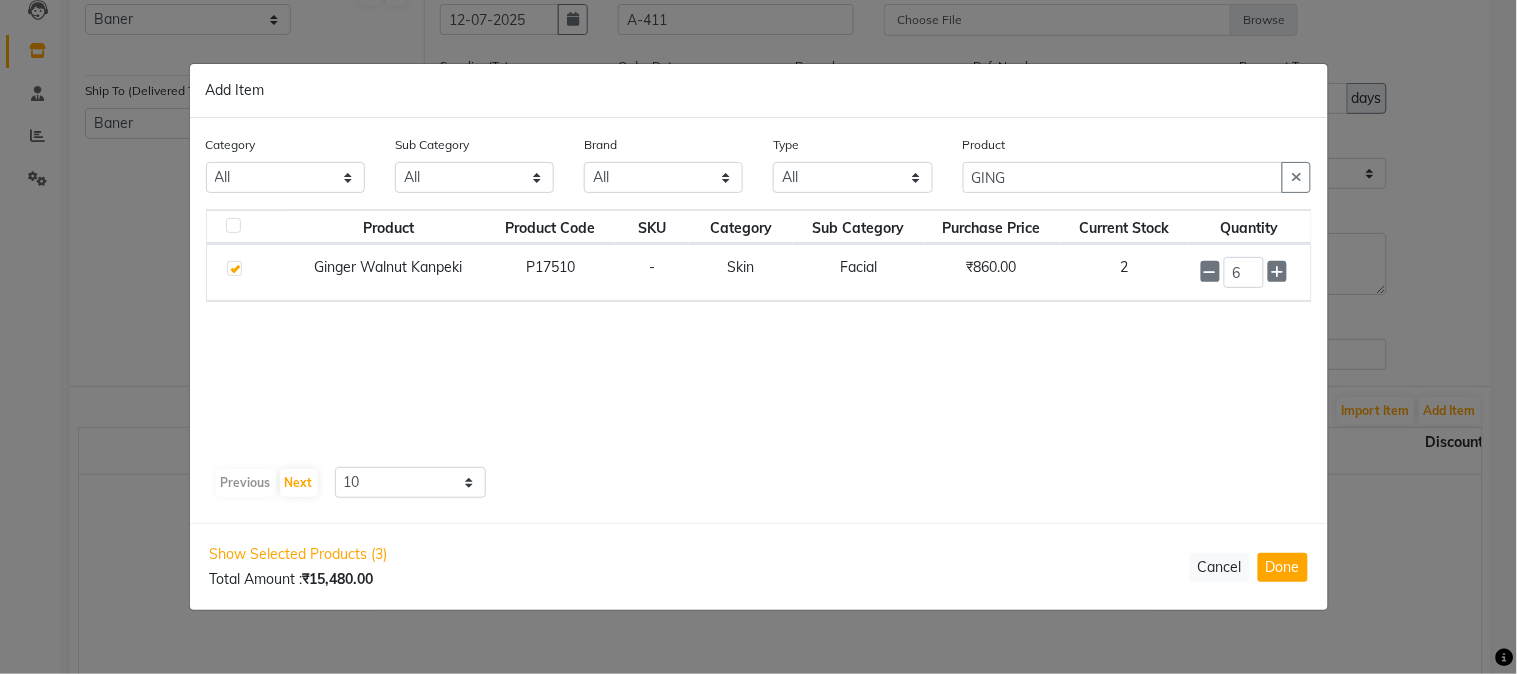 click on "Product Product Code SKU Category Sub Category Purchase Price Current Stock Quantity  Ginger Walnut Kanpeki   P17510   -   Skin   Facial   ₹860.00   2  6" 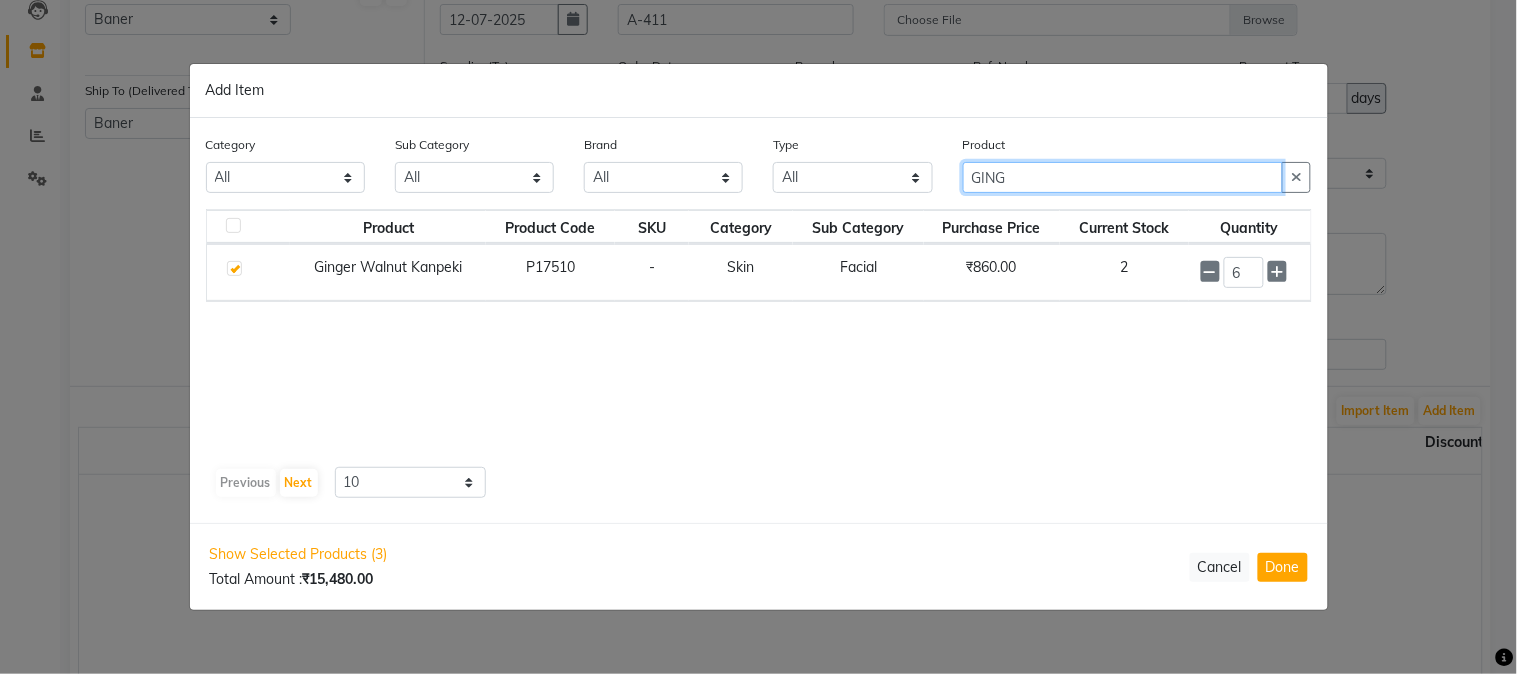 drag, startPoint x: 1037, startPoint y: 168, endPoint x: 850, endPoint y: 155, distance: 187.45132 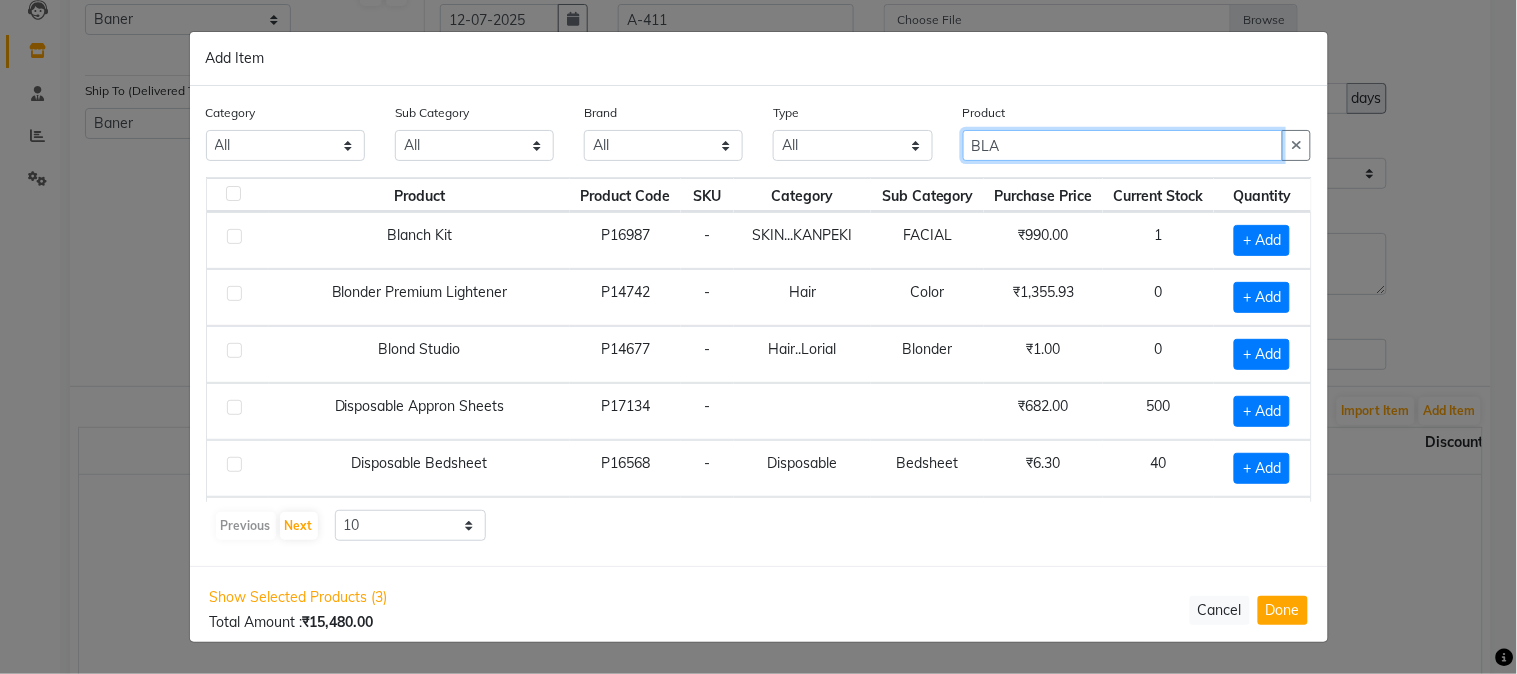 type on "BLA" 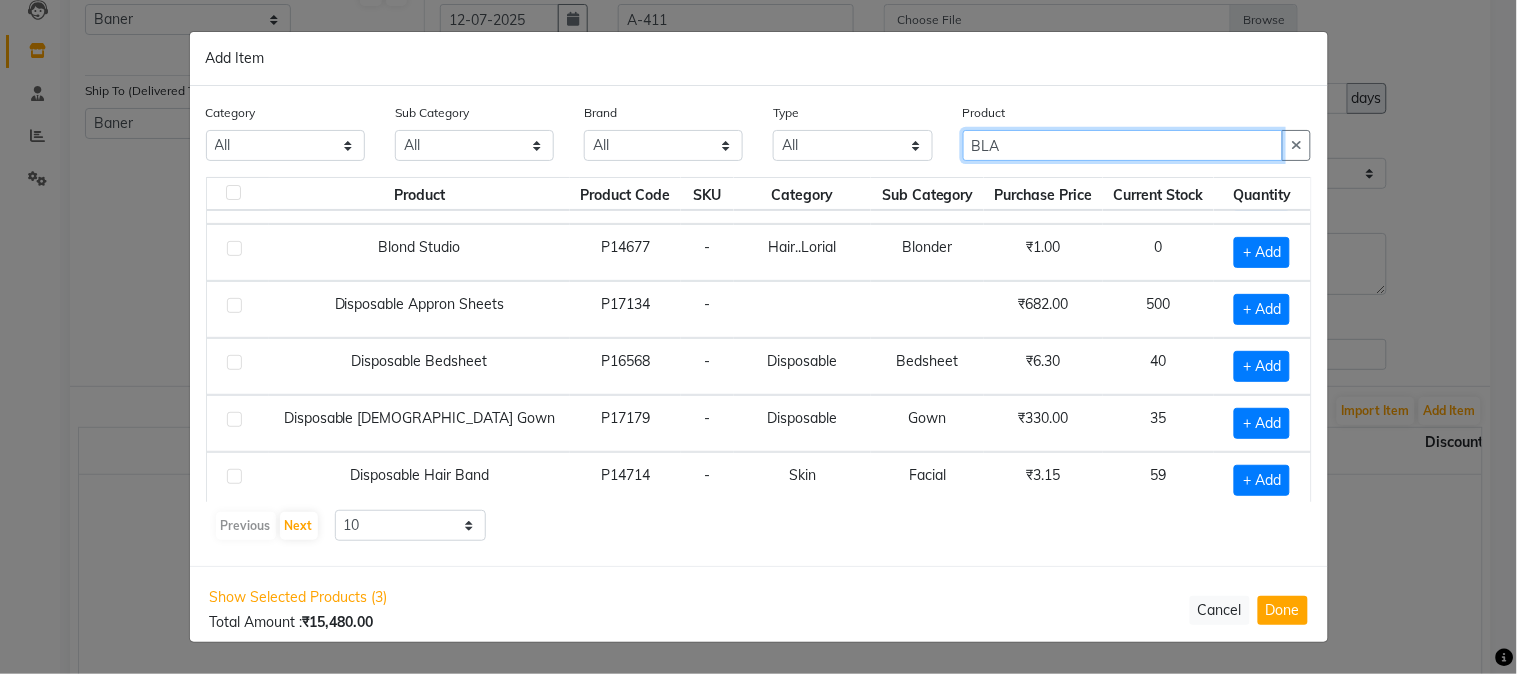 scroll, scrollTop: 0, scrollLeft: 0, axis: both 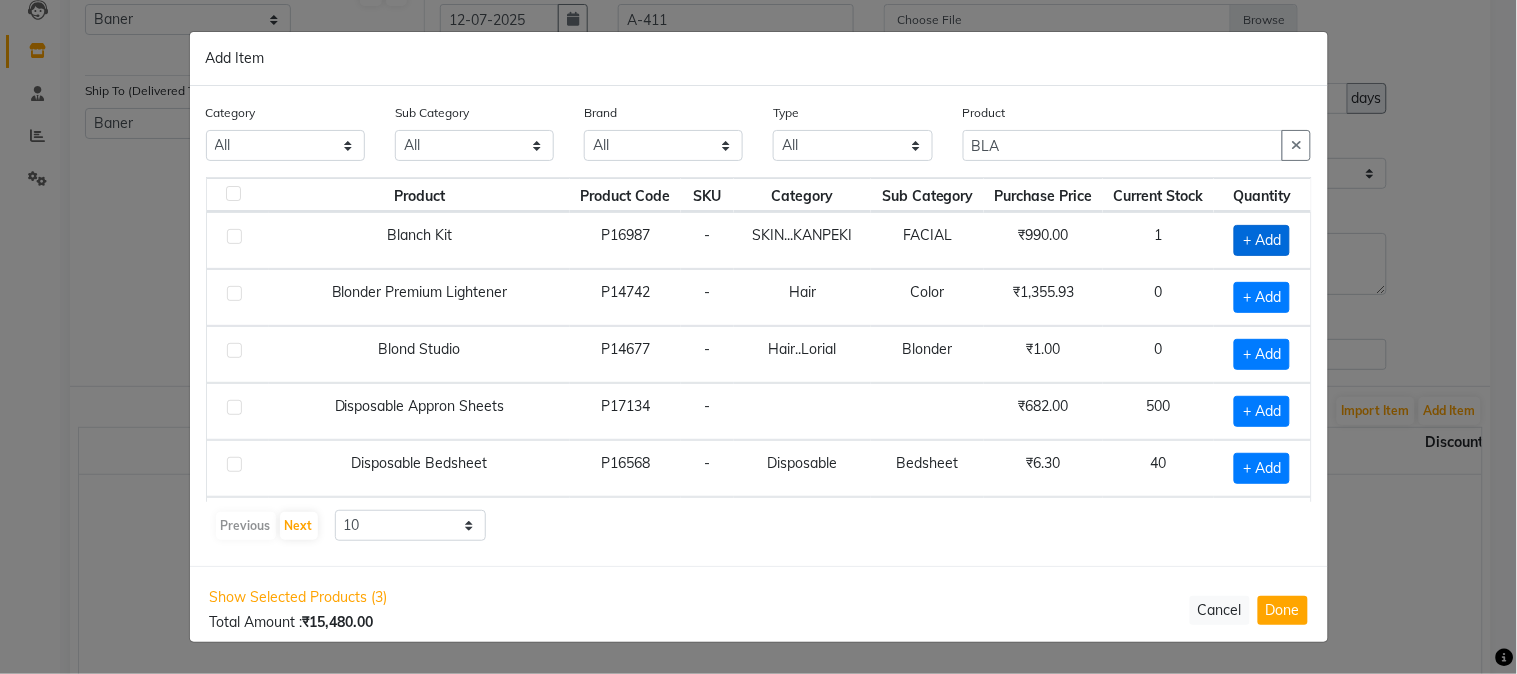 click on "+ Add" 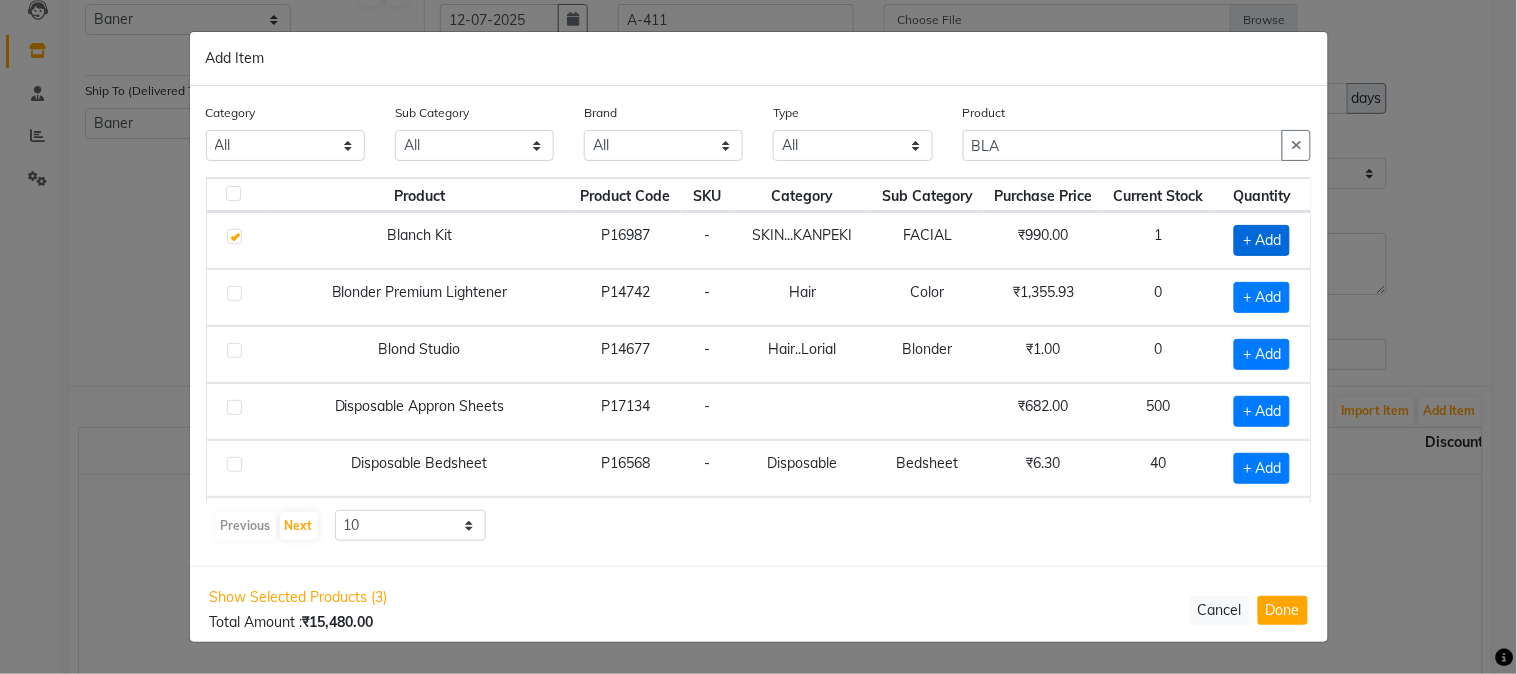 checkbox on "true" 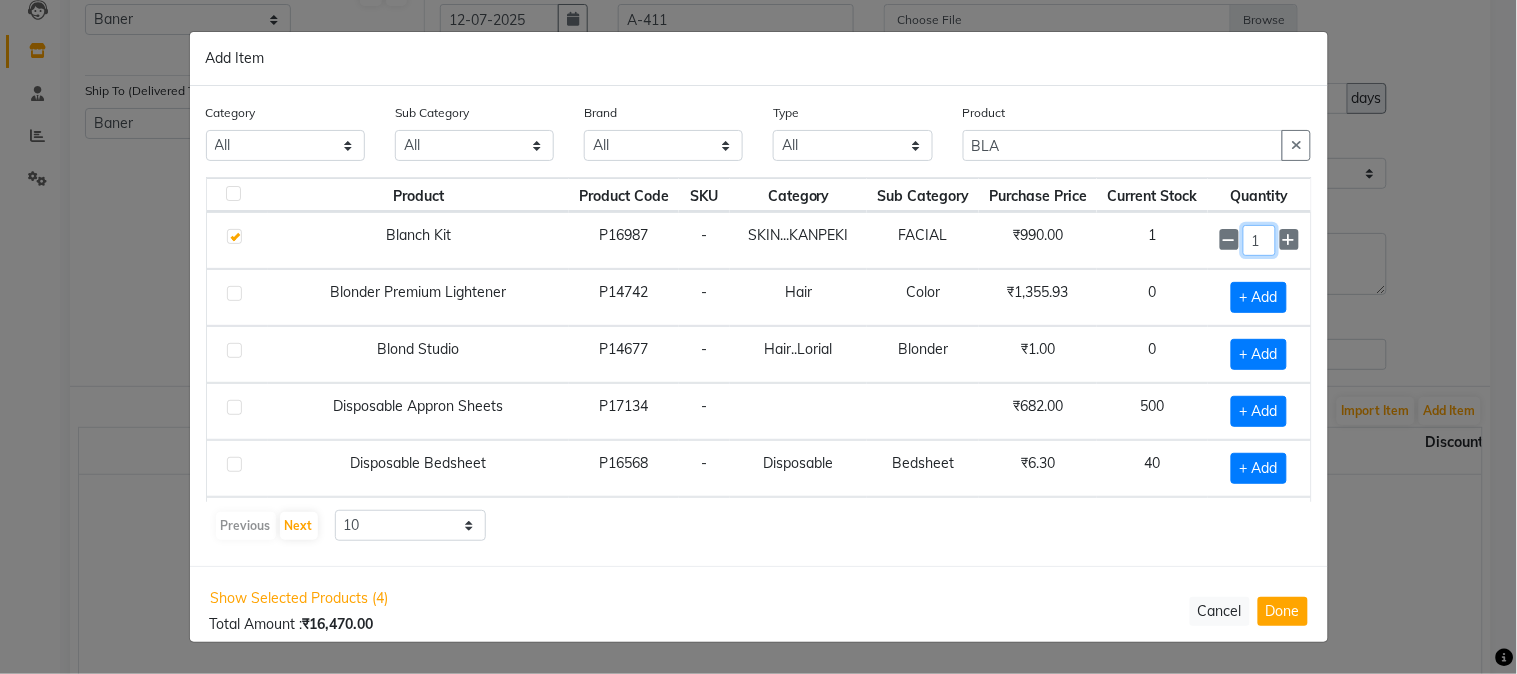 click on "1" 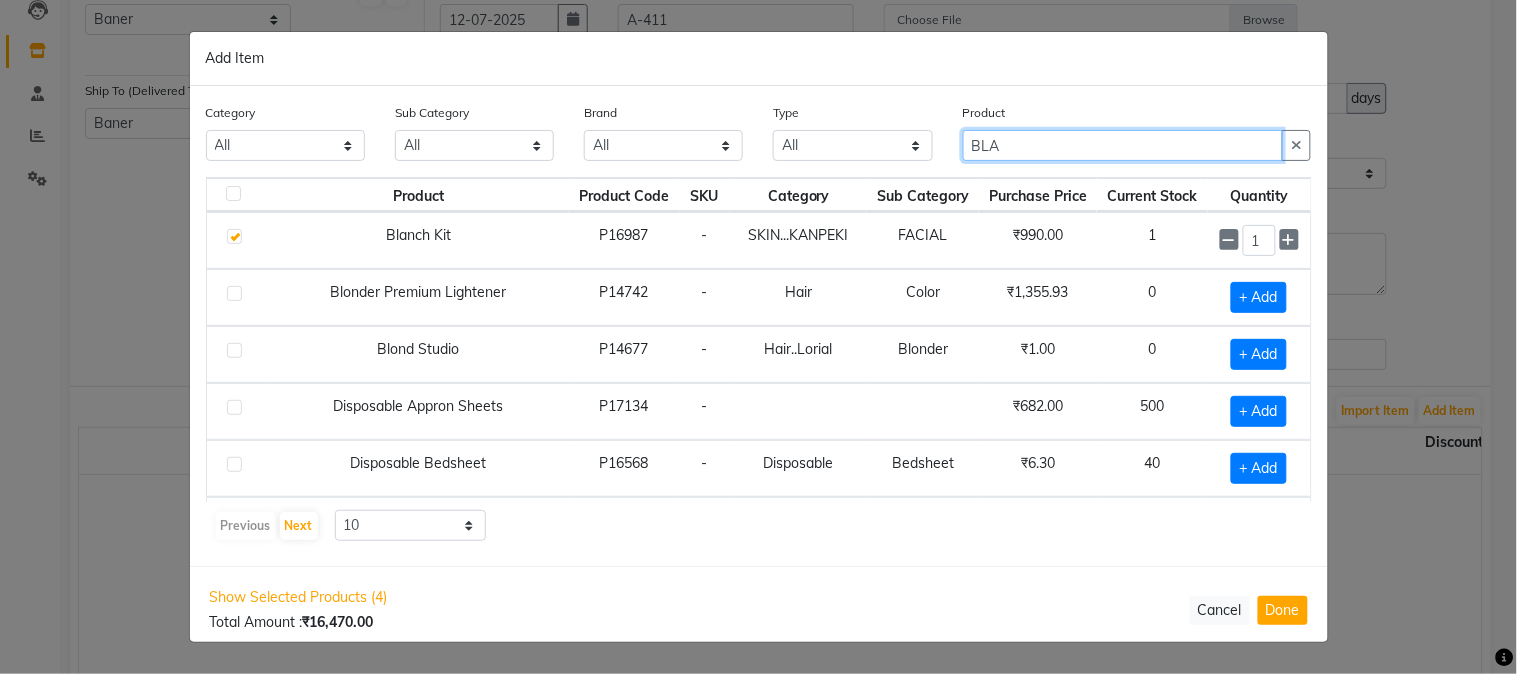 drag, startPoint x: 1070, startPoint y: 148, endPoint x: 817, endPoint y: 165, distance: 253.5705 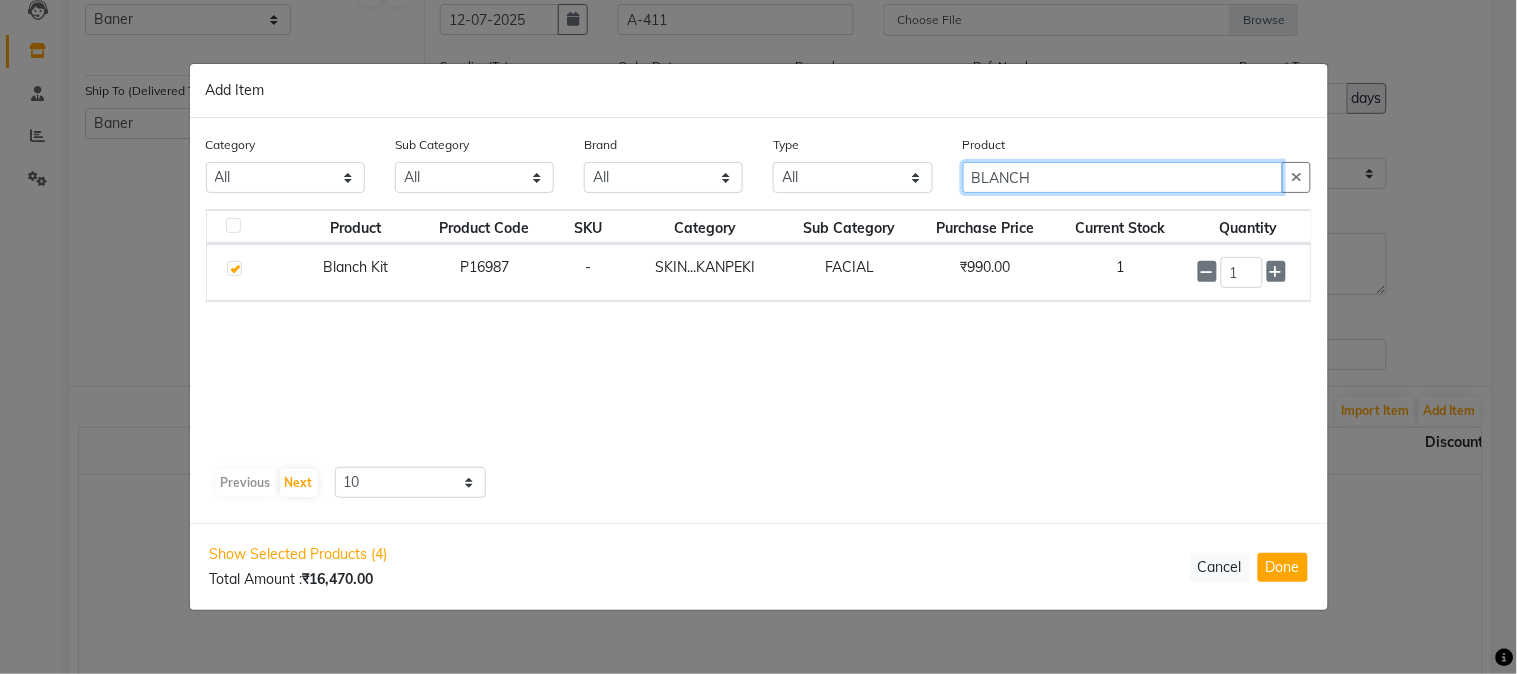 type on "BLANCH" 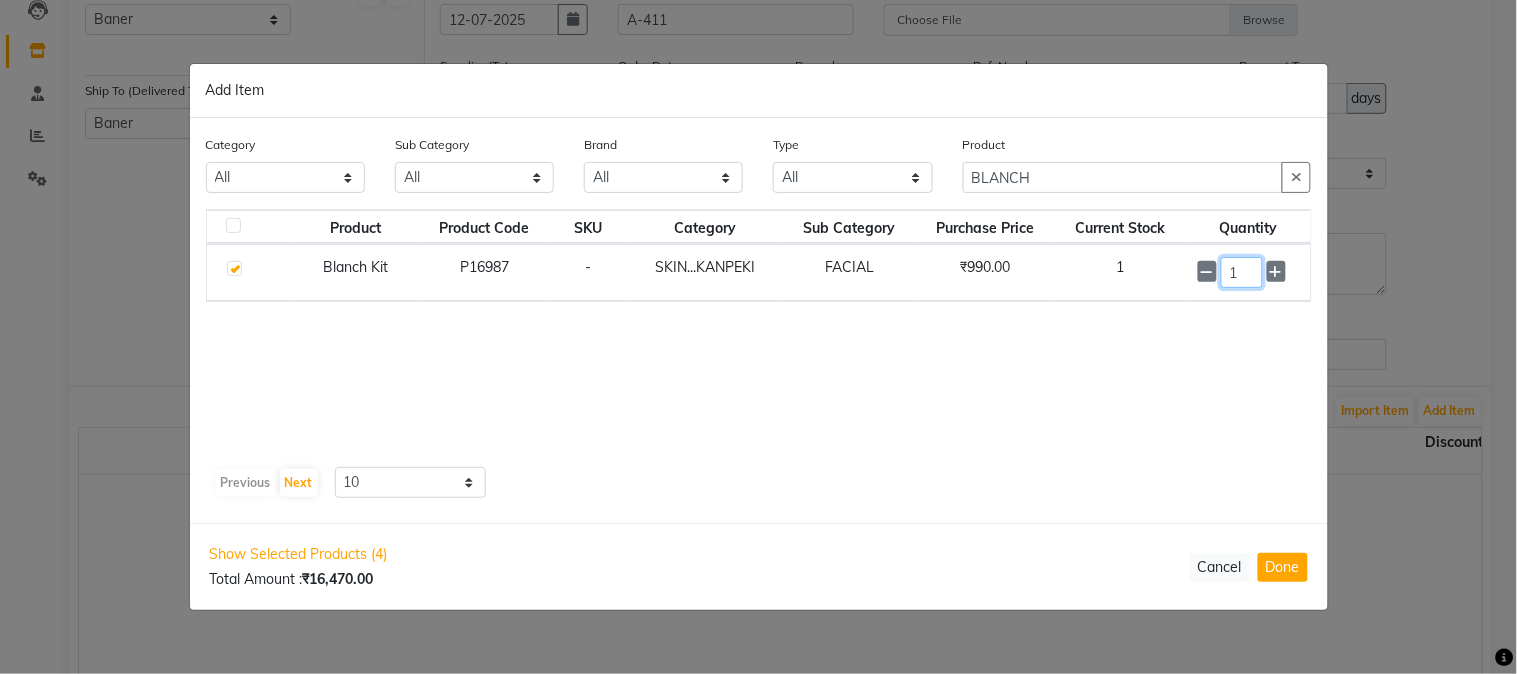 click on "1" 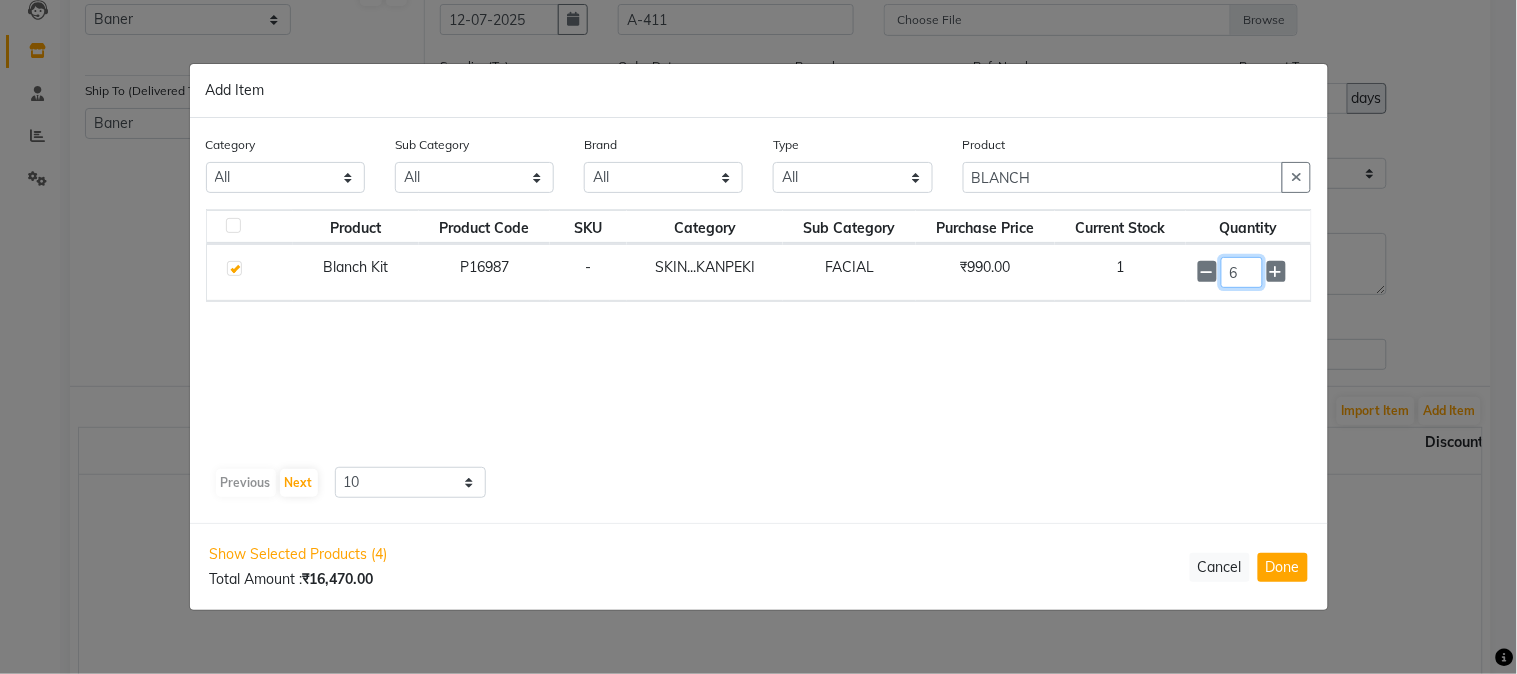 type on "6" 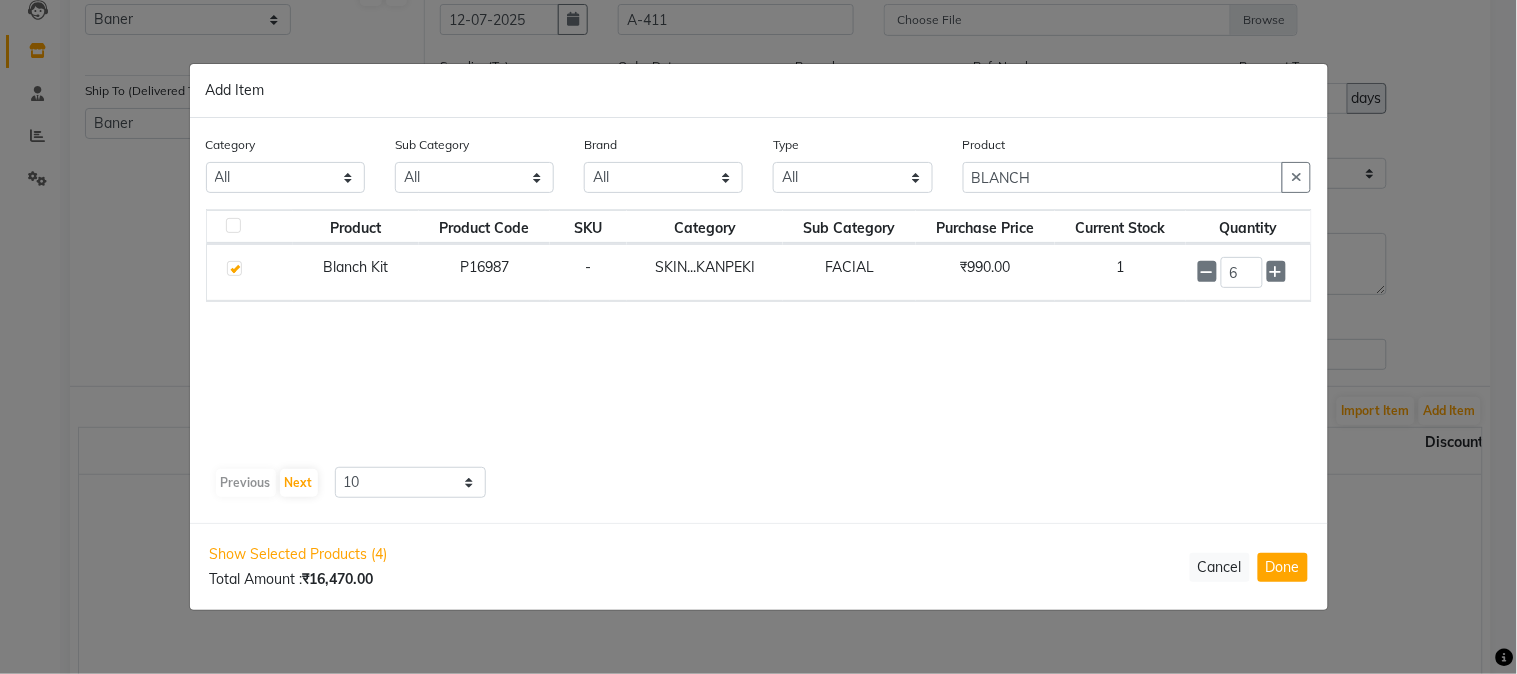 click on "Product Product Code SKU Category Sub Category Purchase Price Current Stock Quantity  Blanch Kit   P16987   -   SKIN...KANPEKI   FACIAL   ₹990.00   1  6" 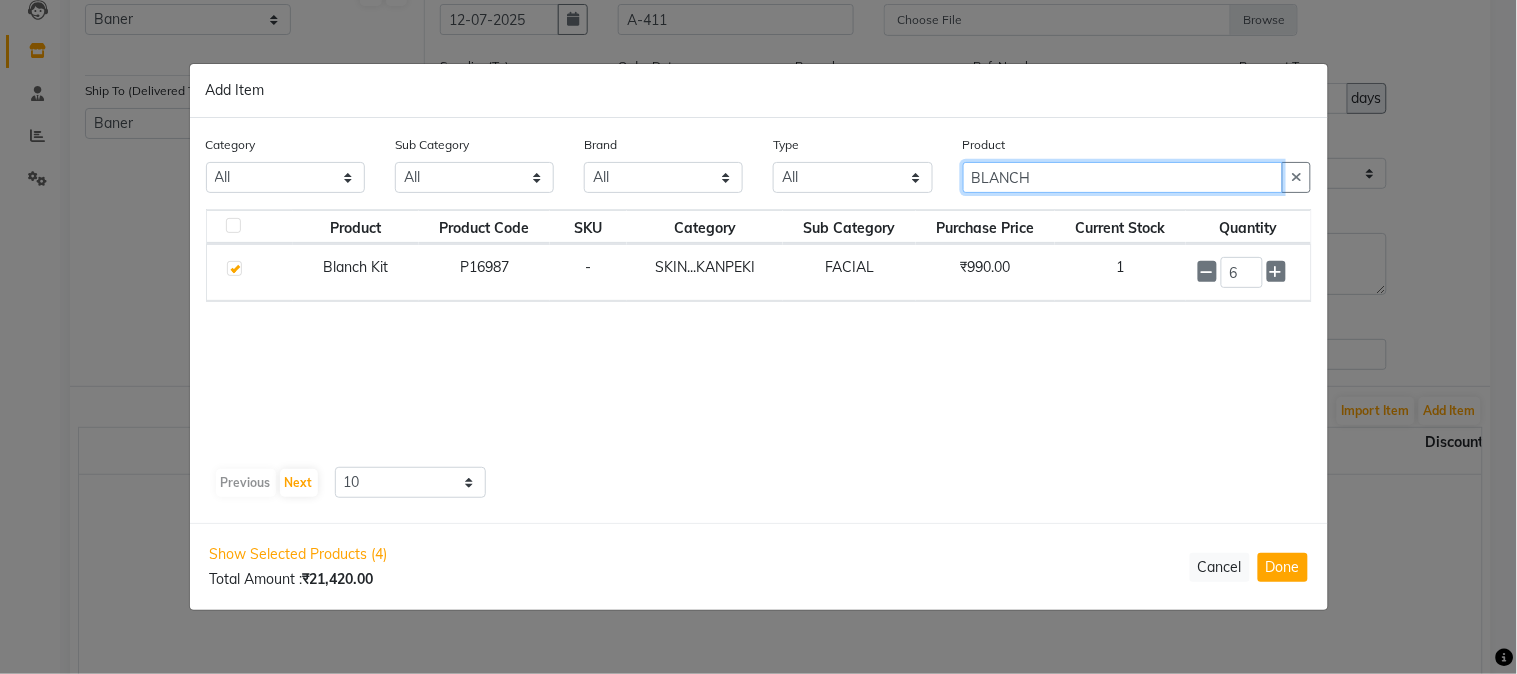 drag, startPoint x: 1081, startPoint y: 173, endPoint x: 871, endPoint y: 203, distance: 212.13203 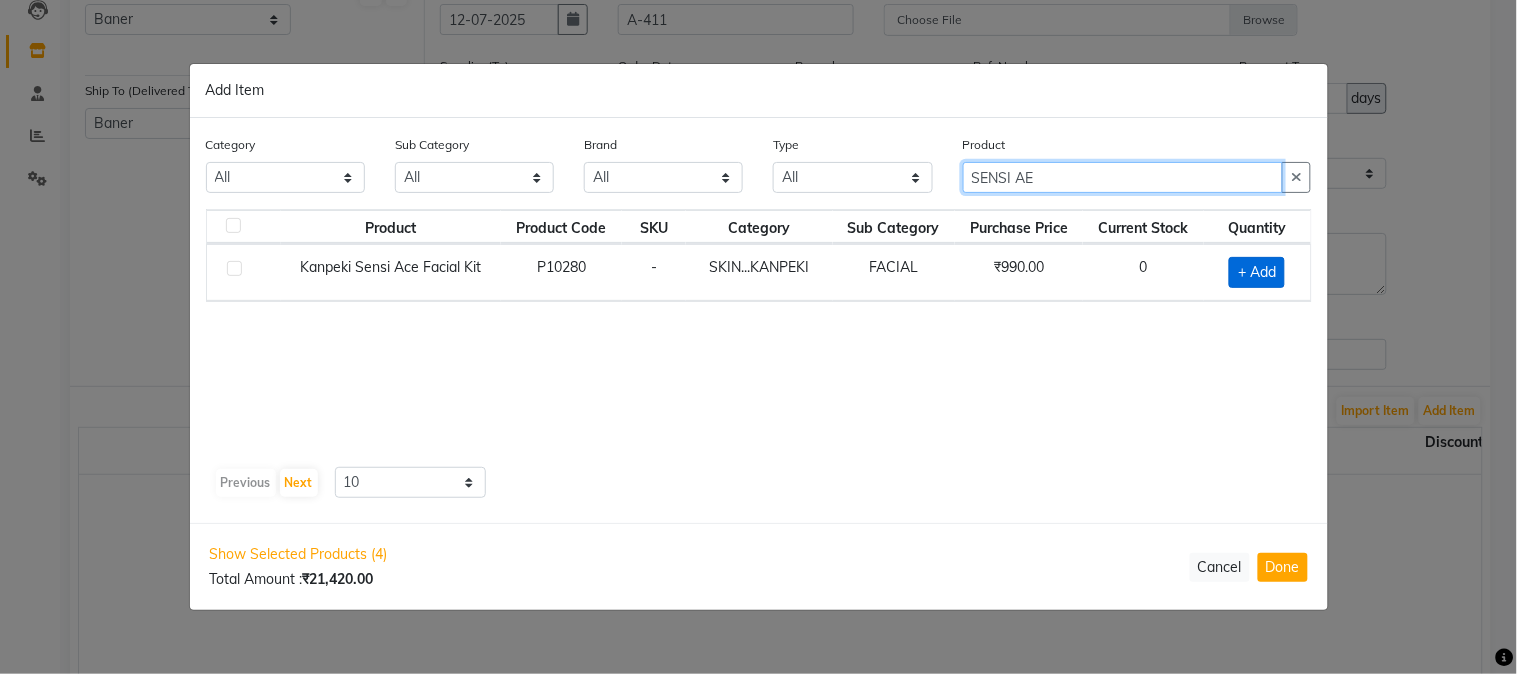 type on "SENSI AE" 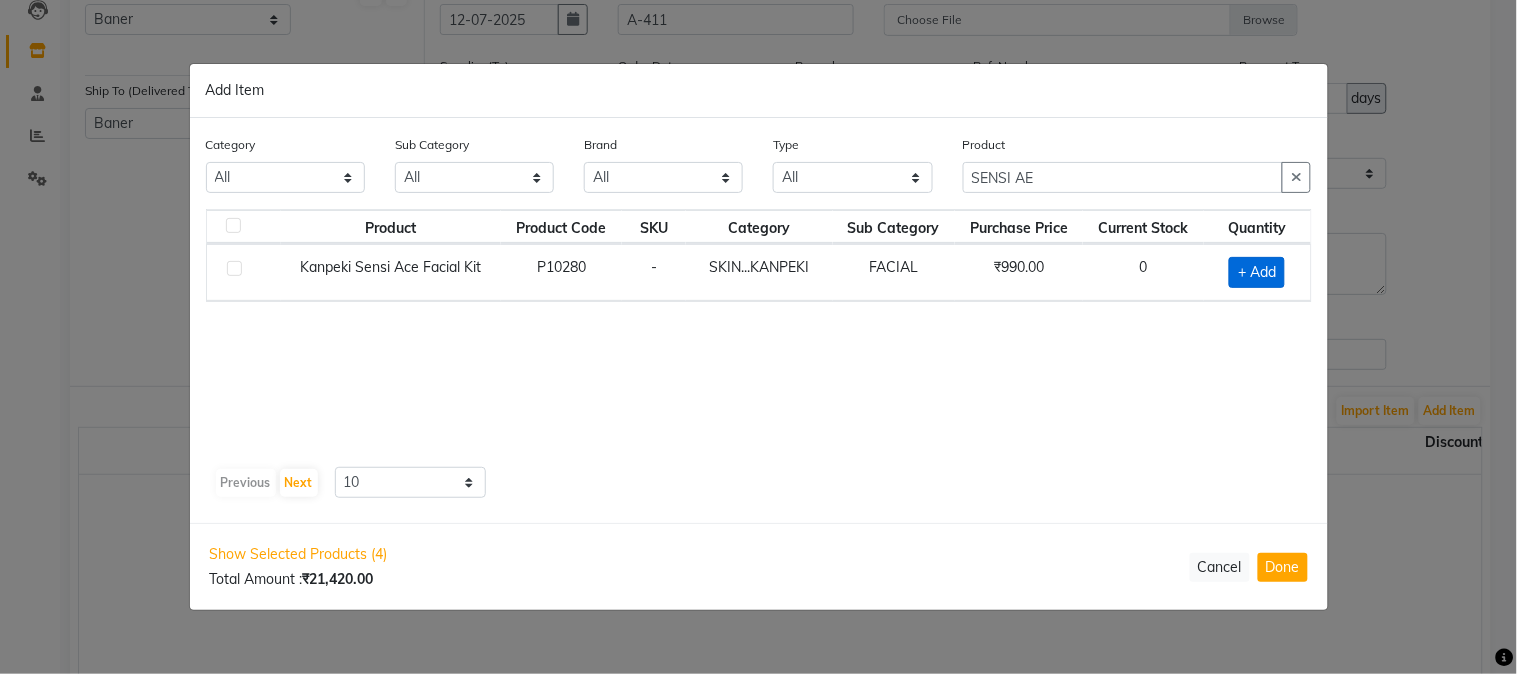 click on "+ Add" 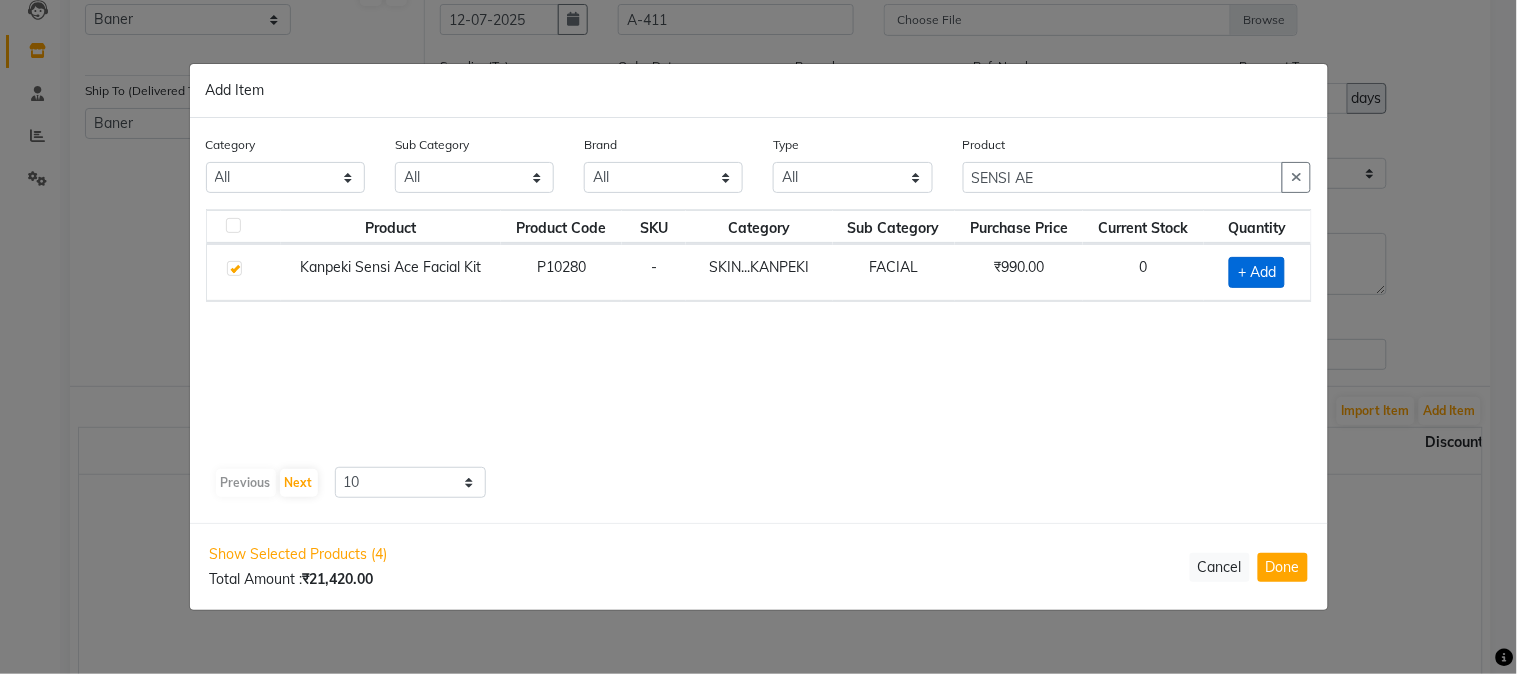 checkbox on "true" 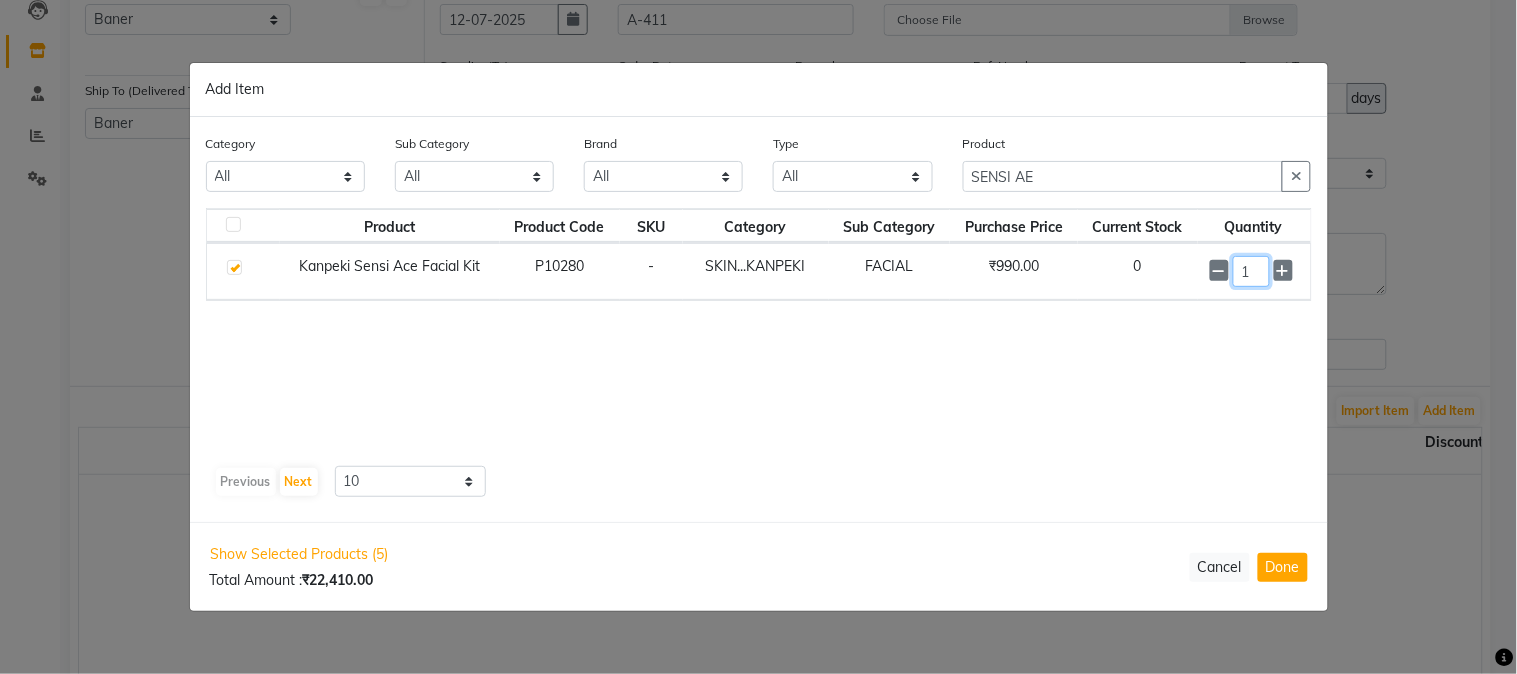 click on "1" 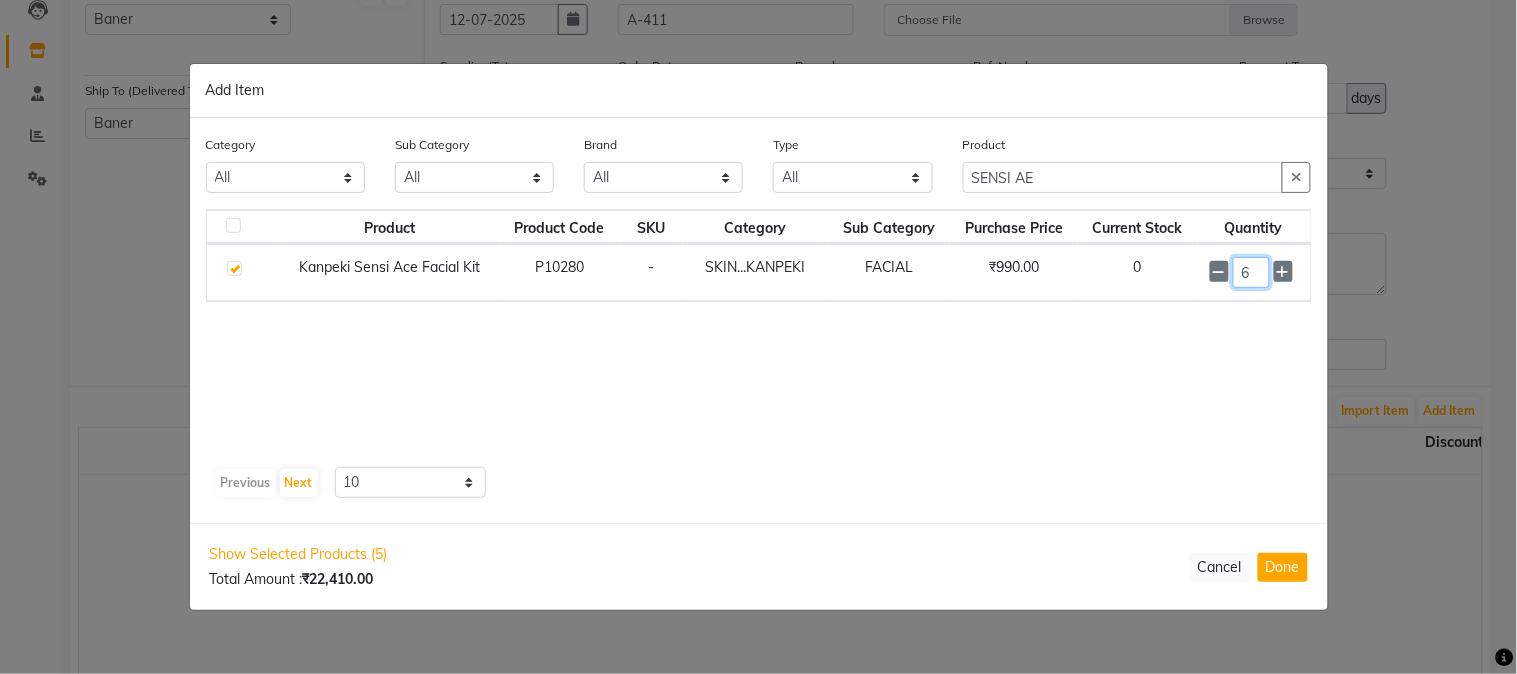 type on "6" 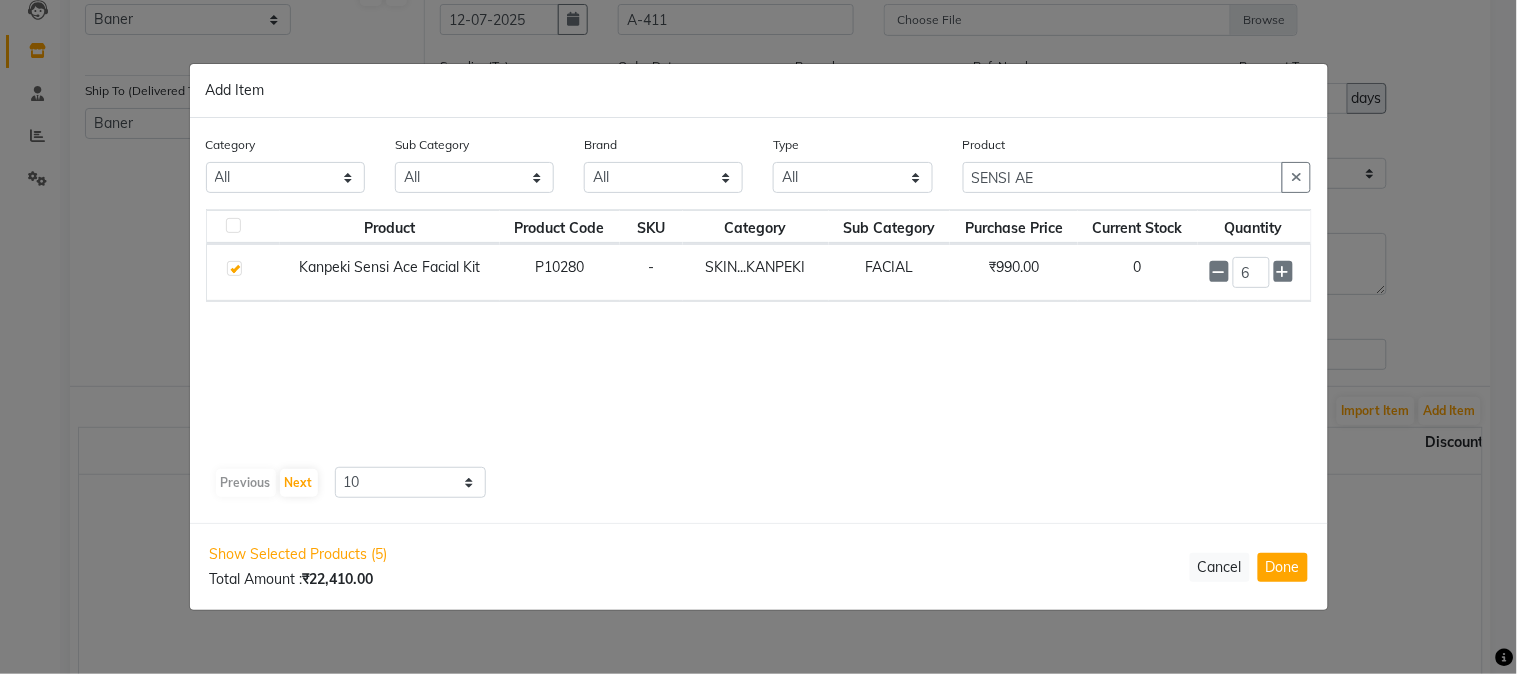 click on "Product Product Code SKU Category Sub Category Purchase Price Current Stock Quantity  Kanpeki Sensi Ace Facial Kit    P10280   -   SKIN...KANPEKI   FACIAL   ₹990.00   0  6" 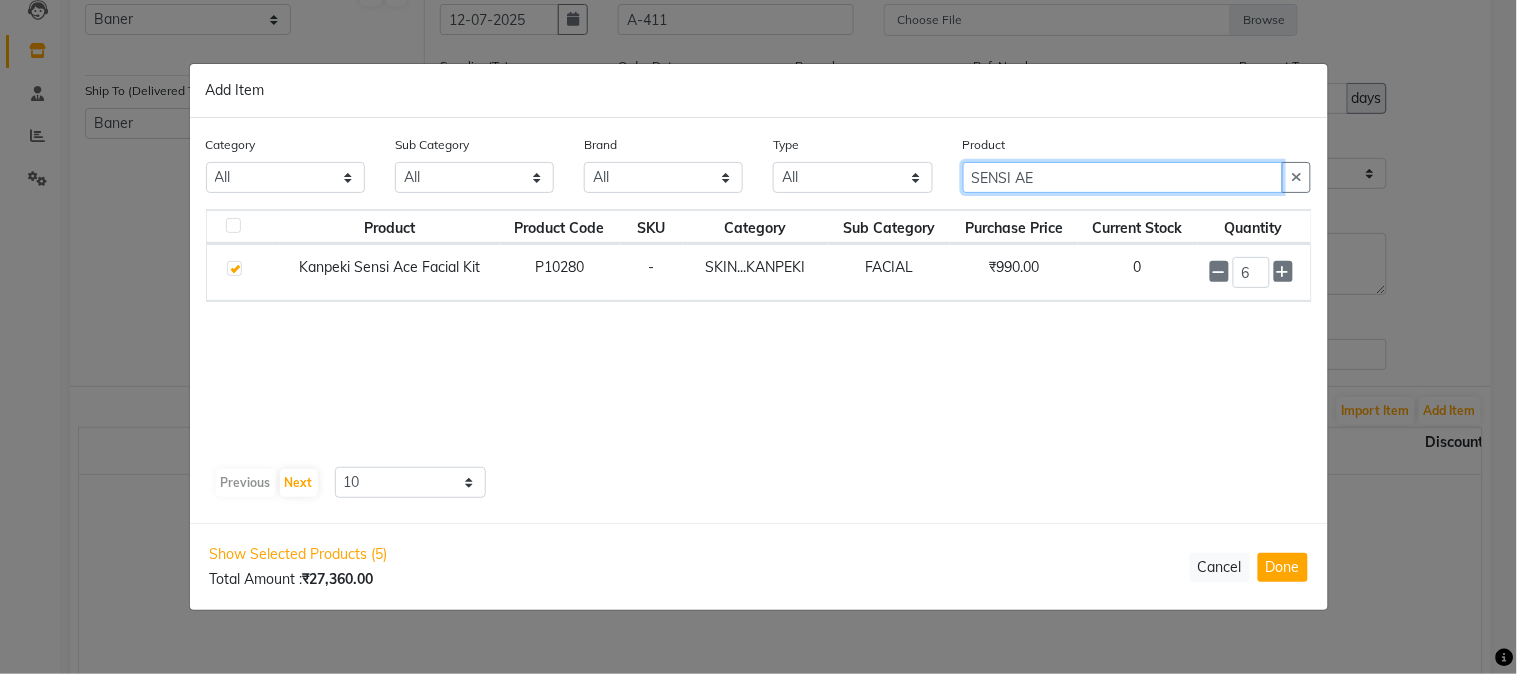 drag, startPoint x: 1110, startPoint y: 176, endPoint x: 870, endPoint y: 204, distance: 241.6278 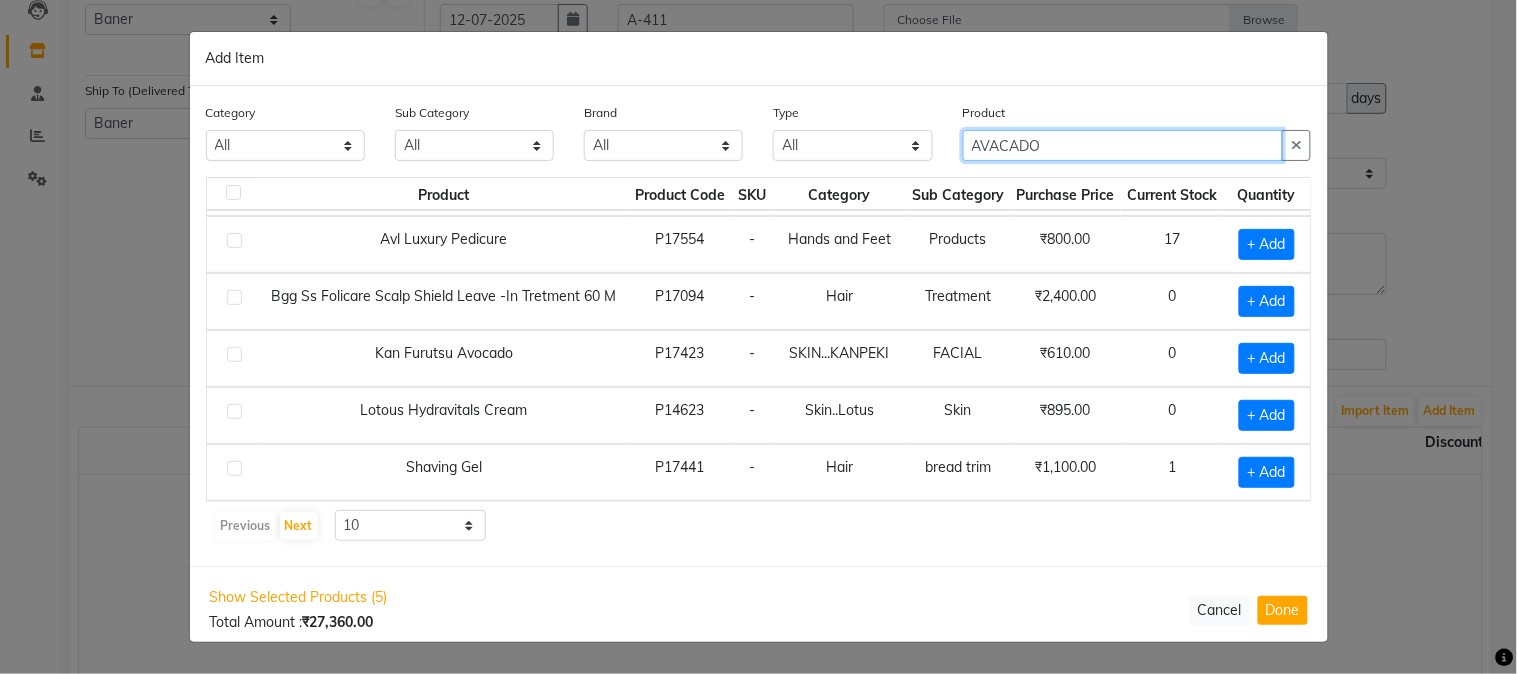 scroll, scrollTop: 112, scrollLeft: 0, axis: vertical 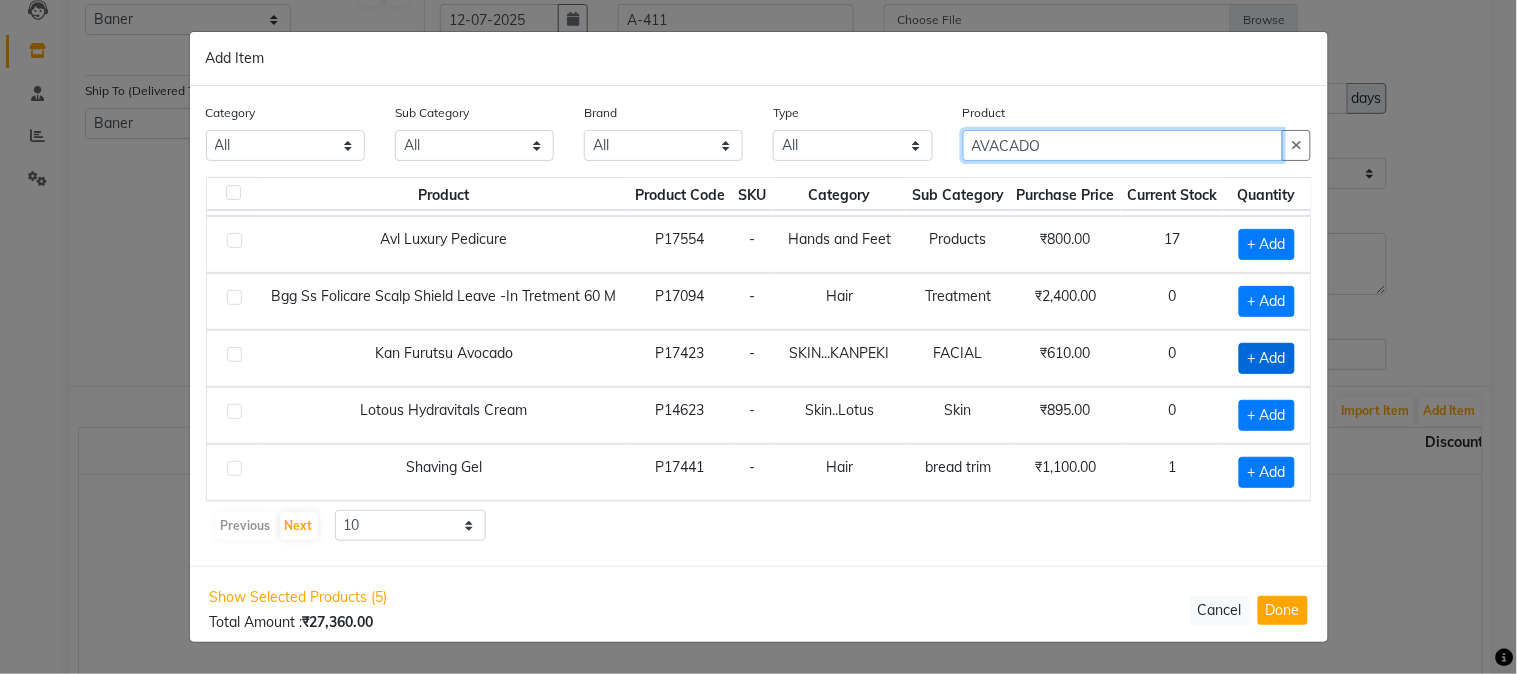 type on "AVACADO" 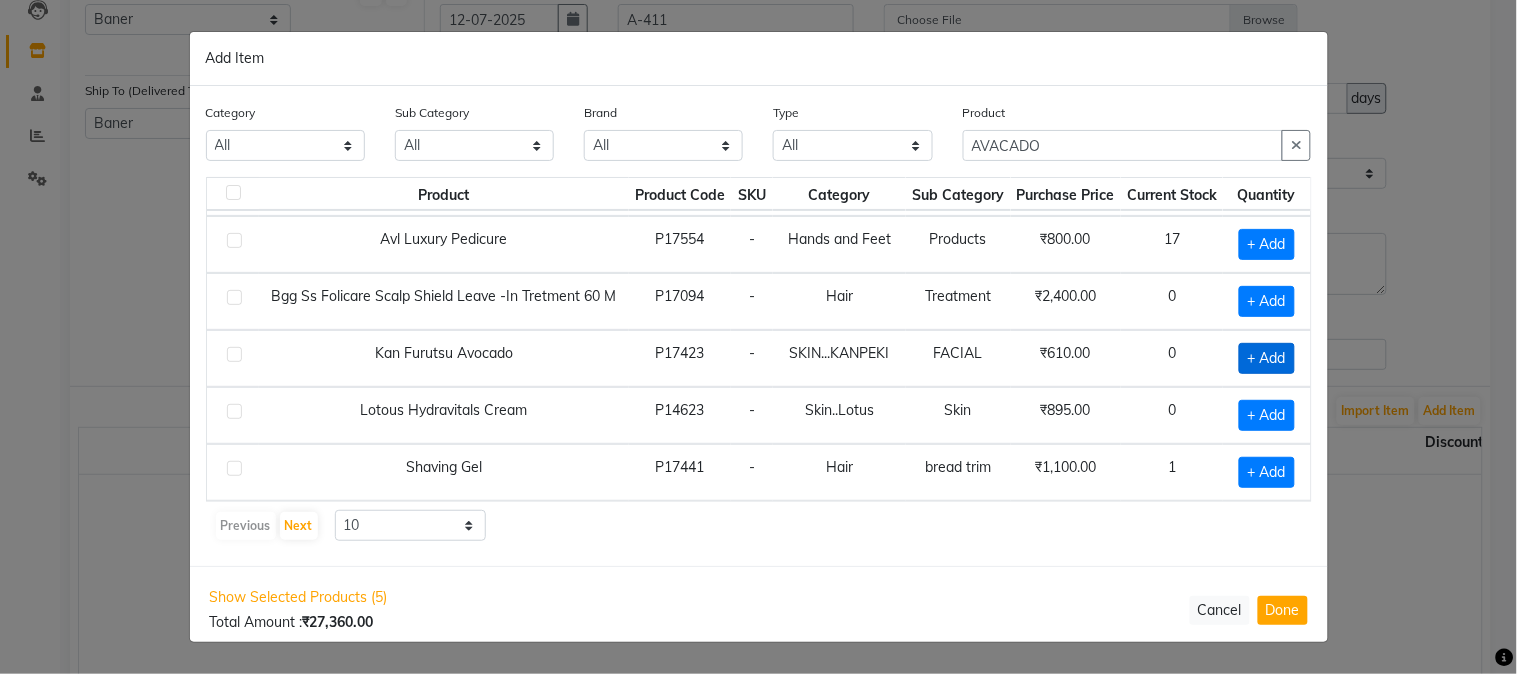 click on "+ Add" 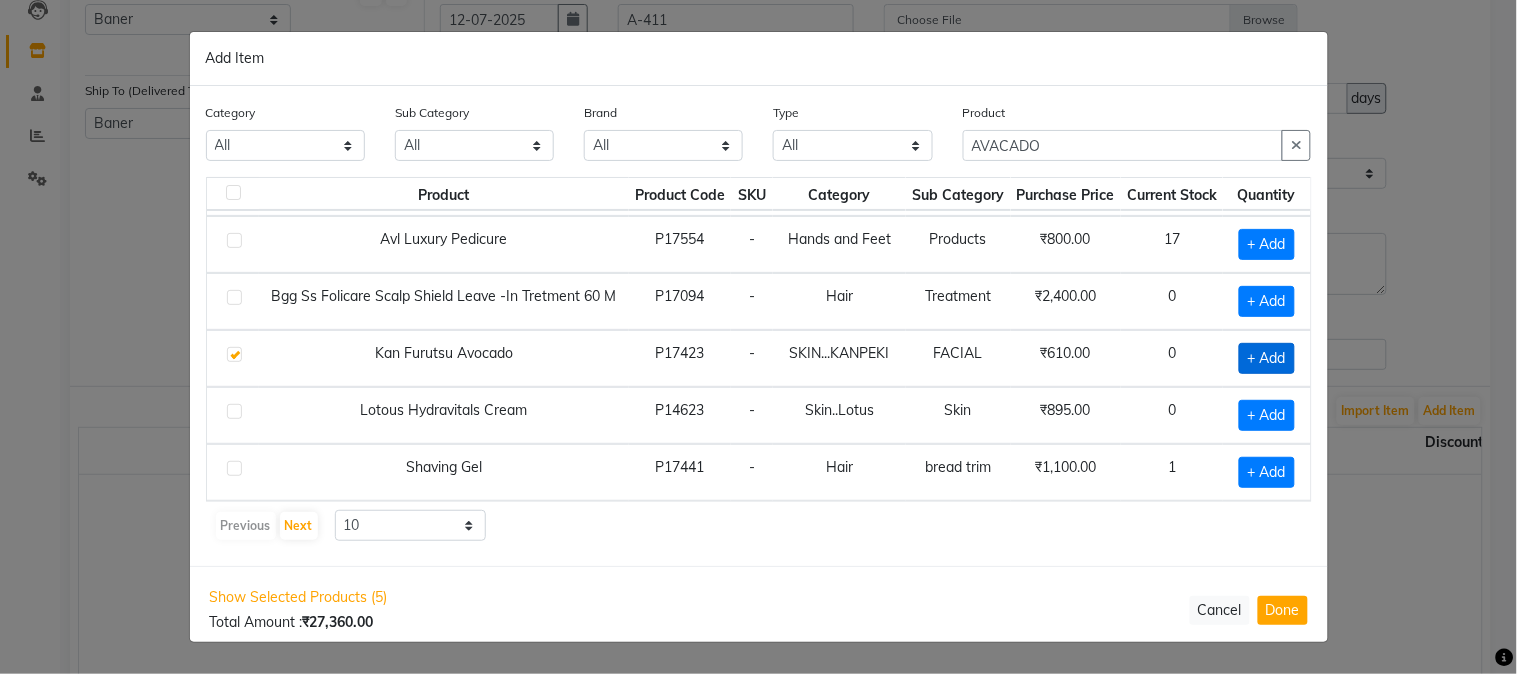 checkbox on "true" 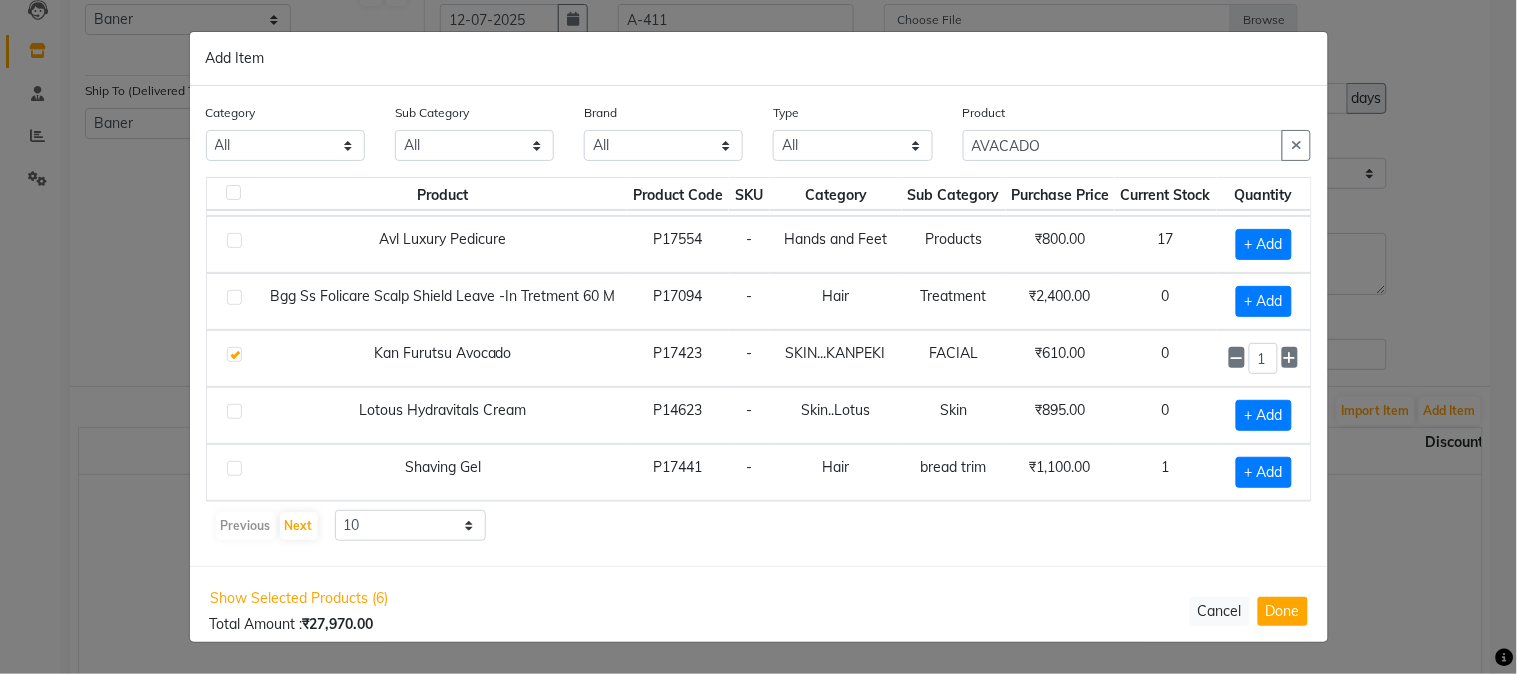 scroll, scrollTop: 111, scrollLeft: 0, axis: vertical 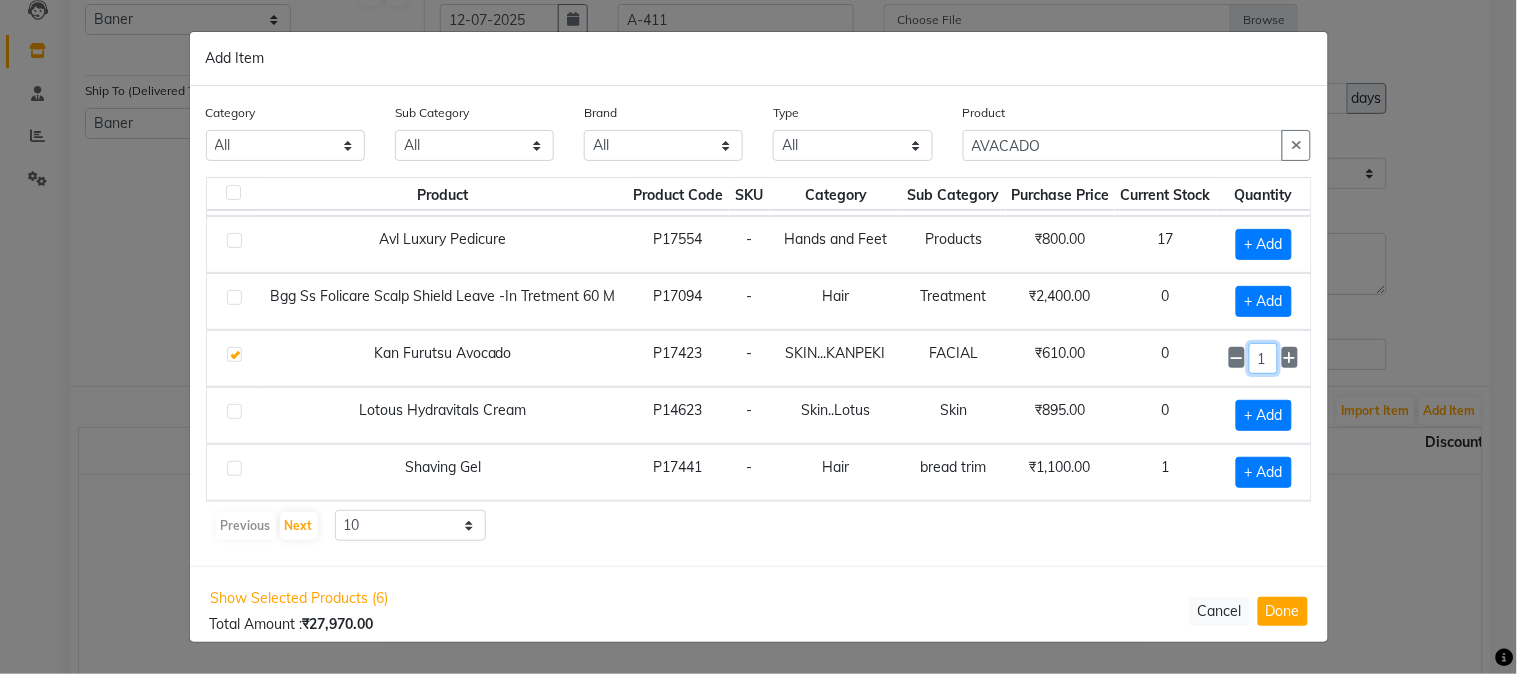 drag, startPoint x: 1255, startPoint y: 362, endPoint x: 1230, endPoint y: 375, distance: 28.178005 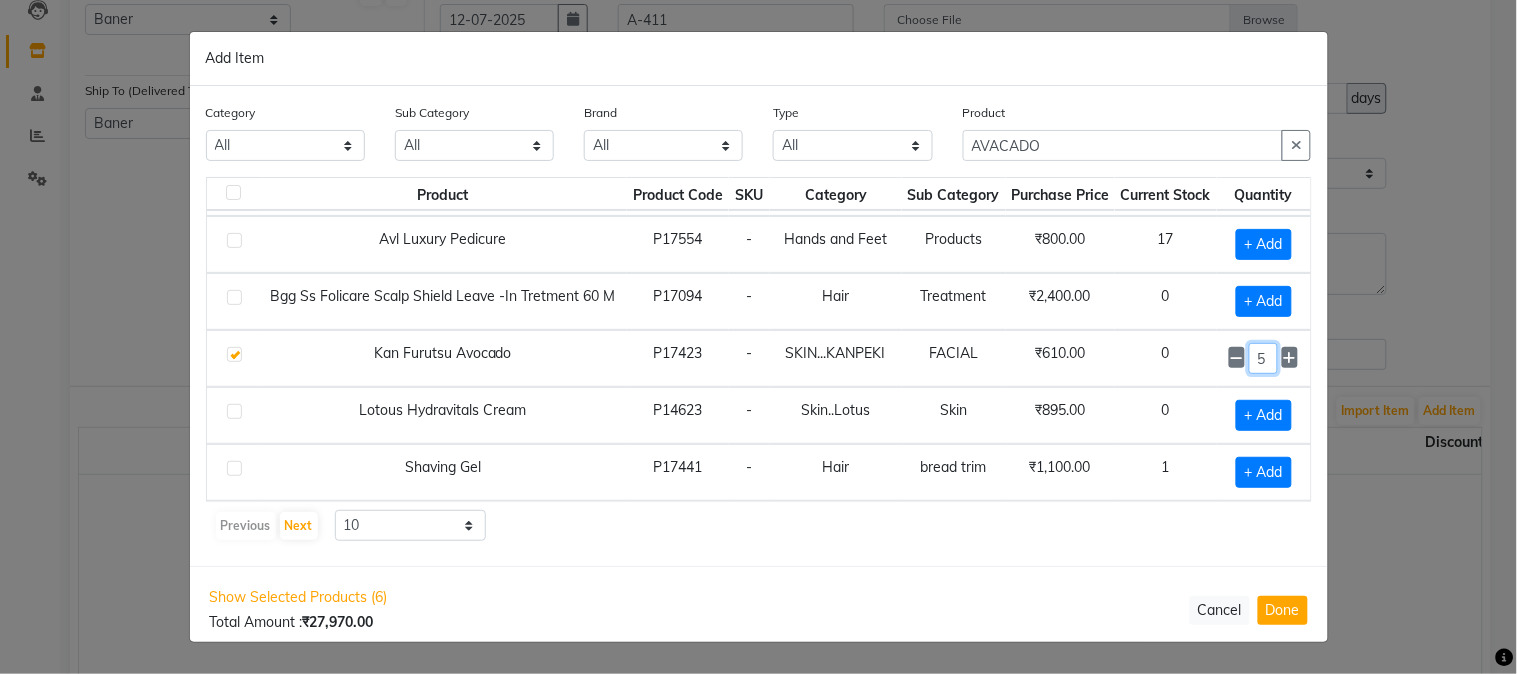 type on "5" 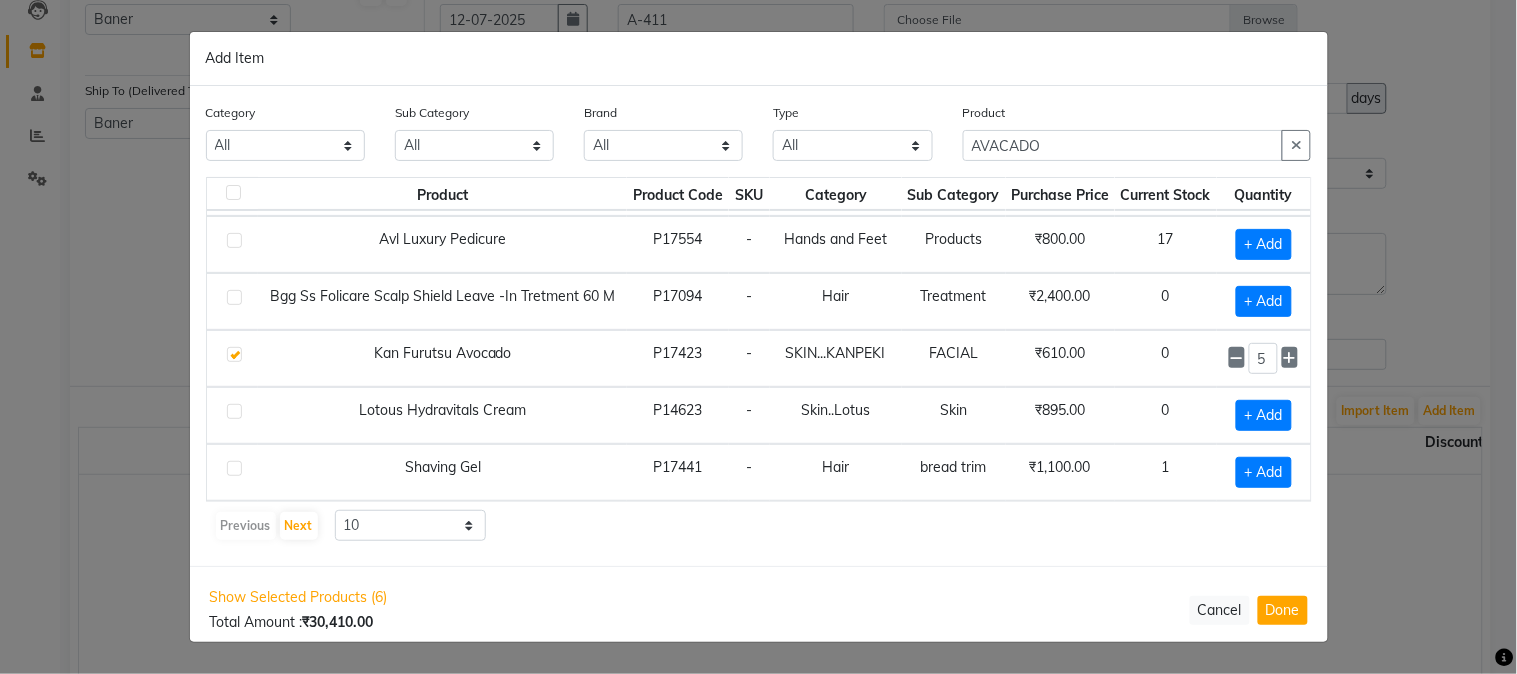 click on "Previous   Next  10 50 100" 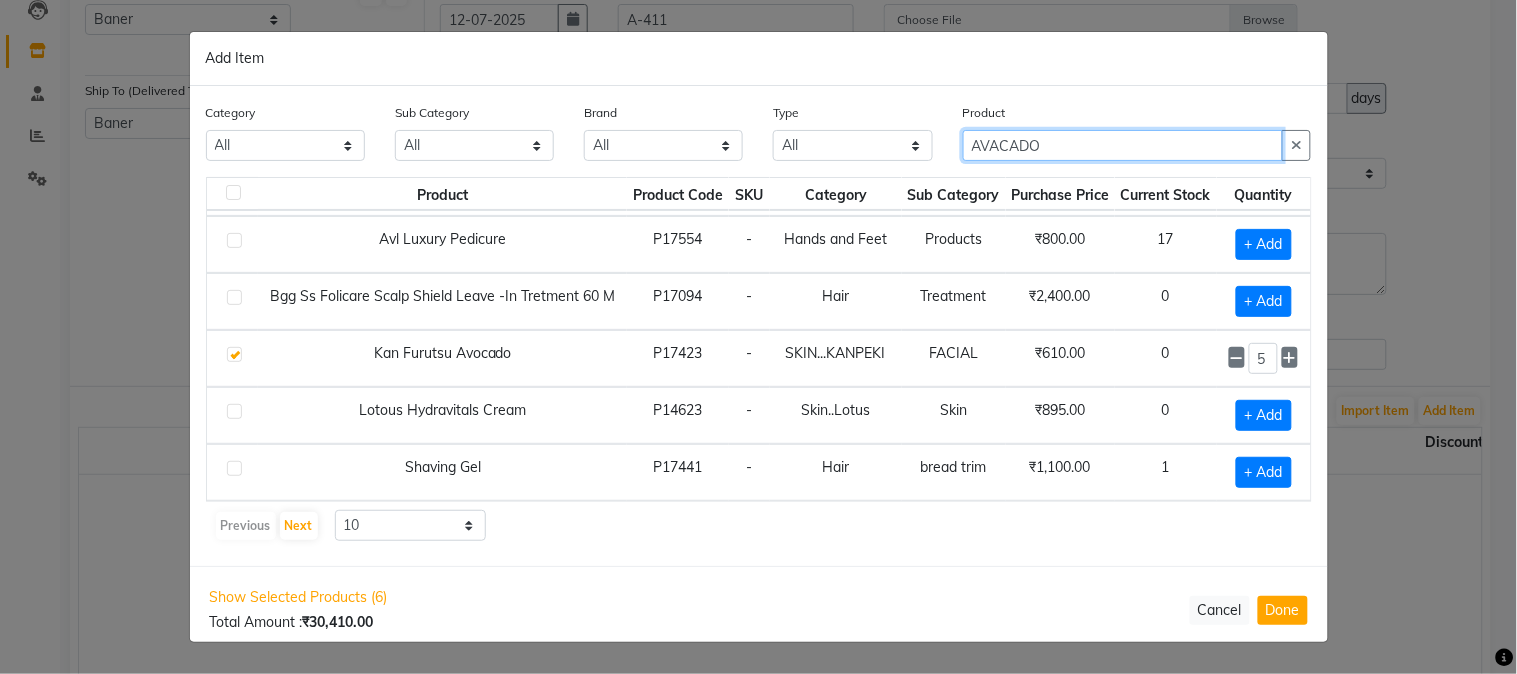 drag, startPoint x: 1073, startPoint y: 147, endPoint x: 922, endPoint y: 158, distance: 151.40013 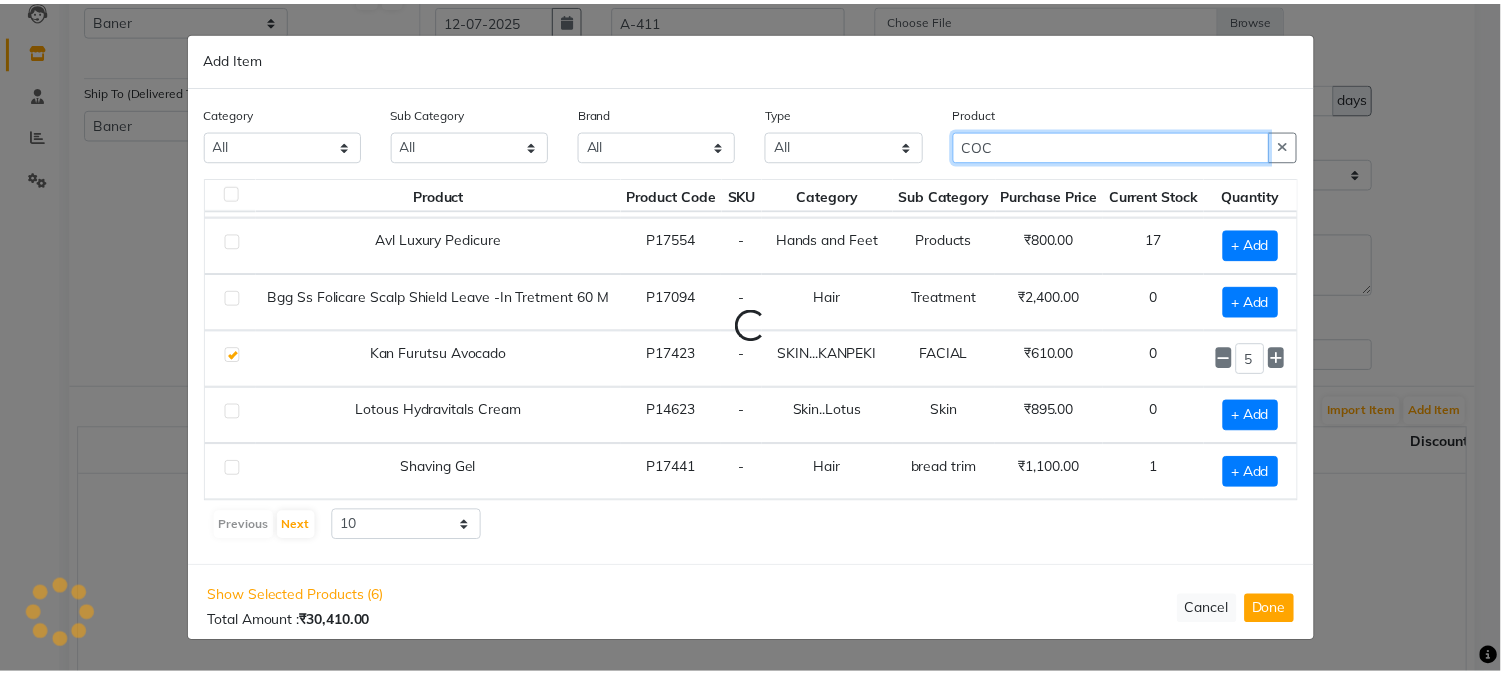 scroll, scrollTop: 0, scrollLeft: 0, axis: both 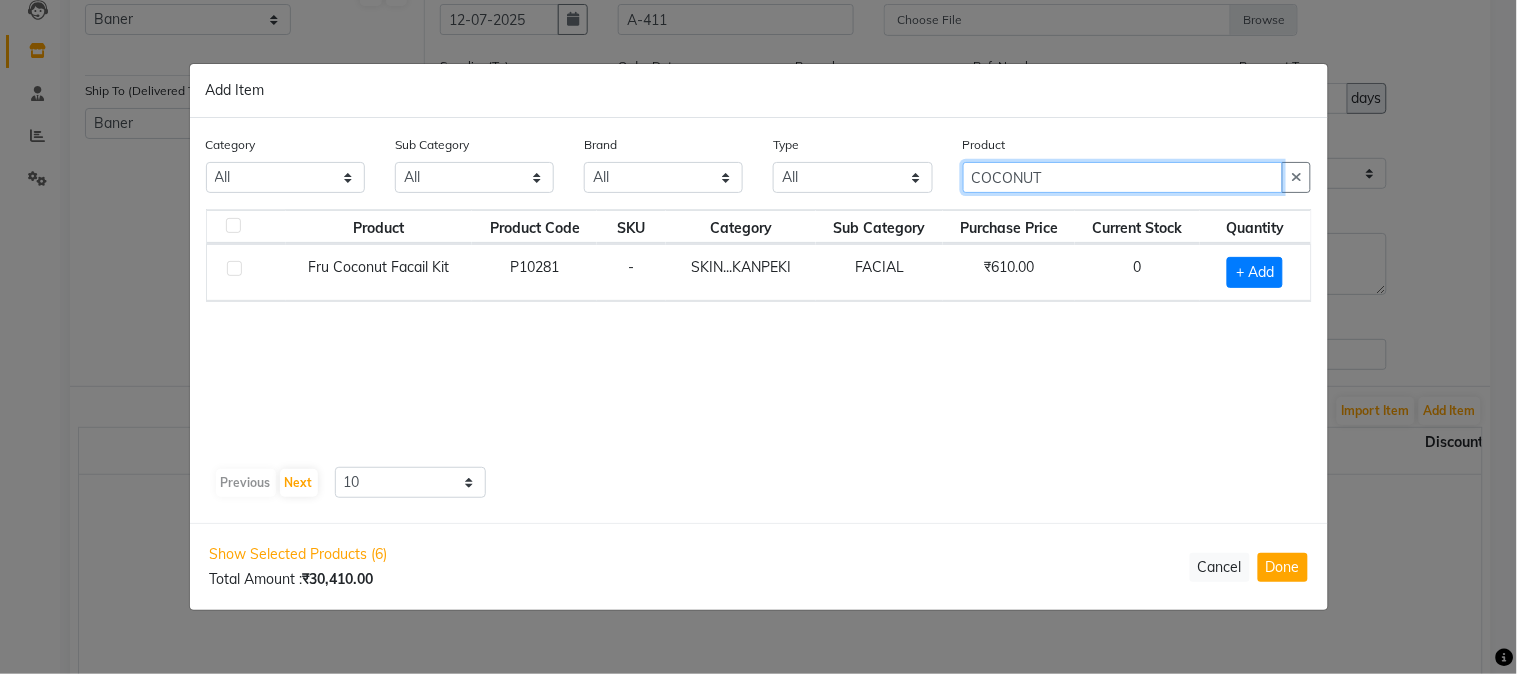 type on "COCONUT" 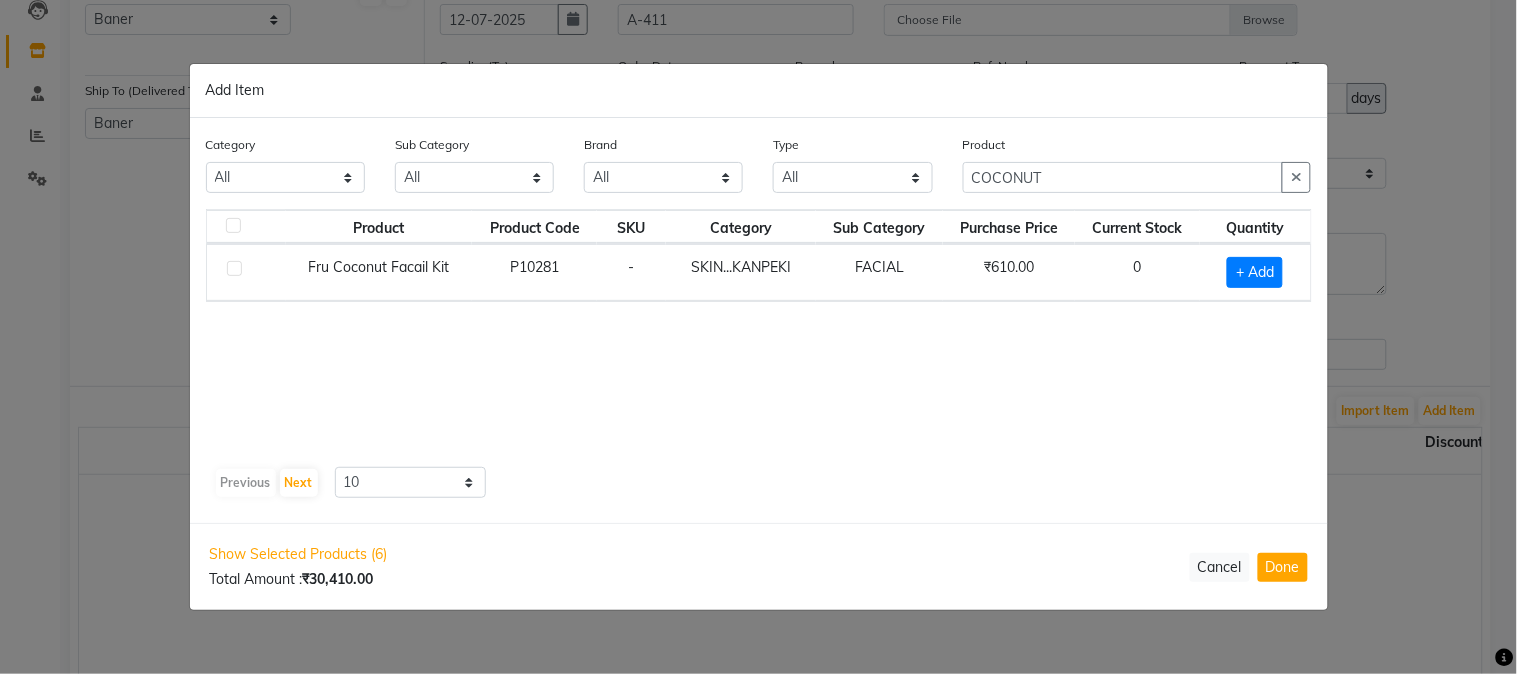 click on "Product Product Code SKU Category Sub Category Purchase Price Current Stock Quantity  Fru Coconut Facail Kit    P10281   -   SKIN...KANPEKI   FACIAL   ₹610.00   0   + Add" 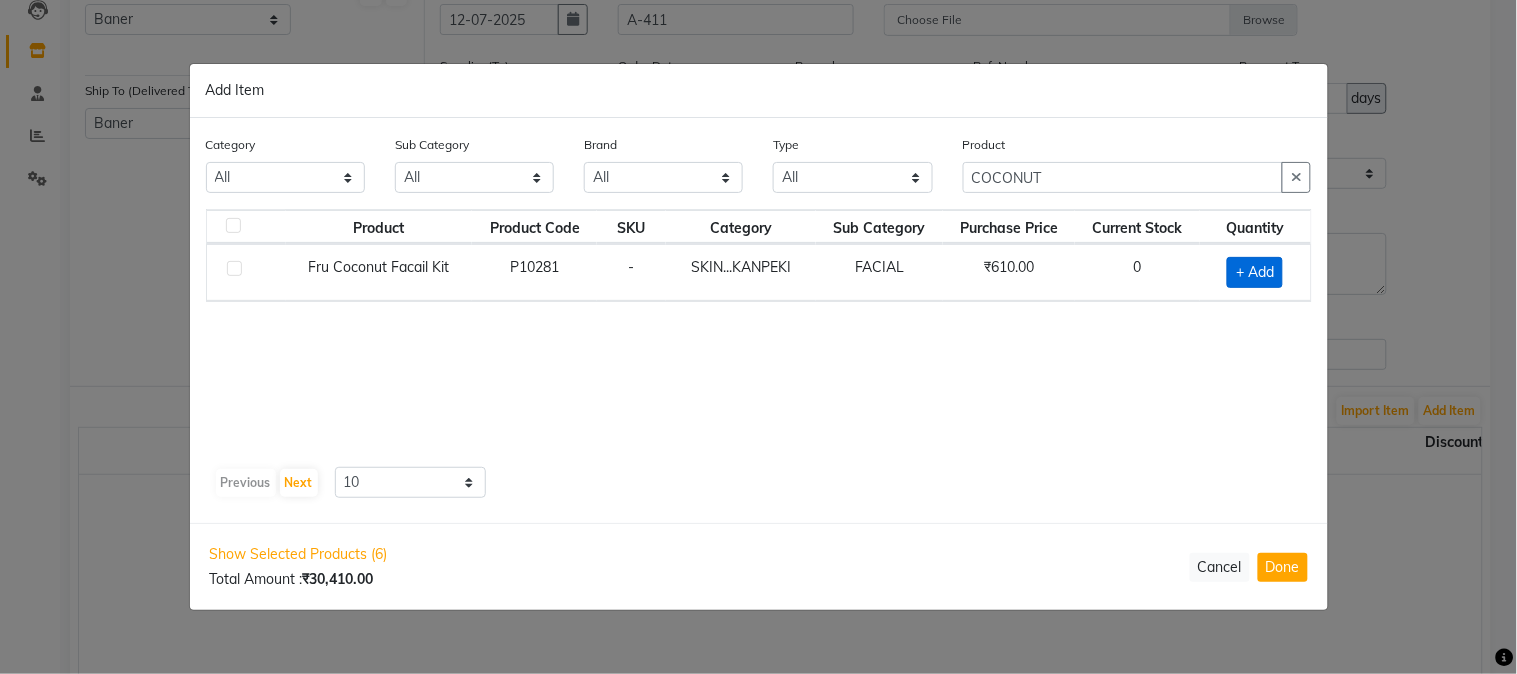 click on "+ Add" 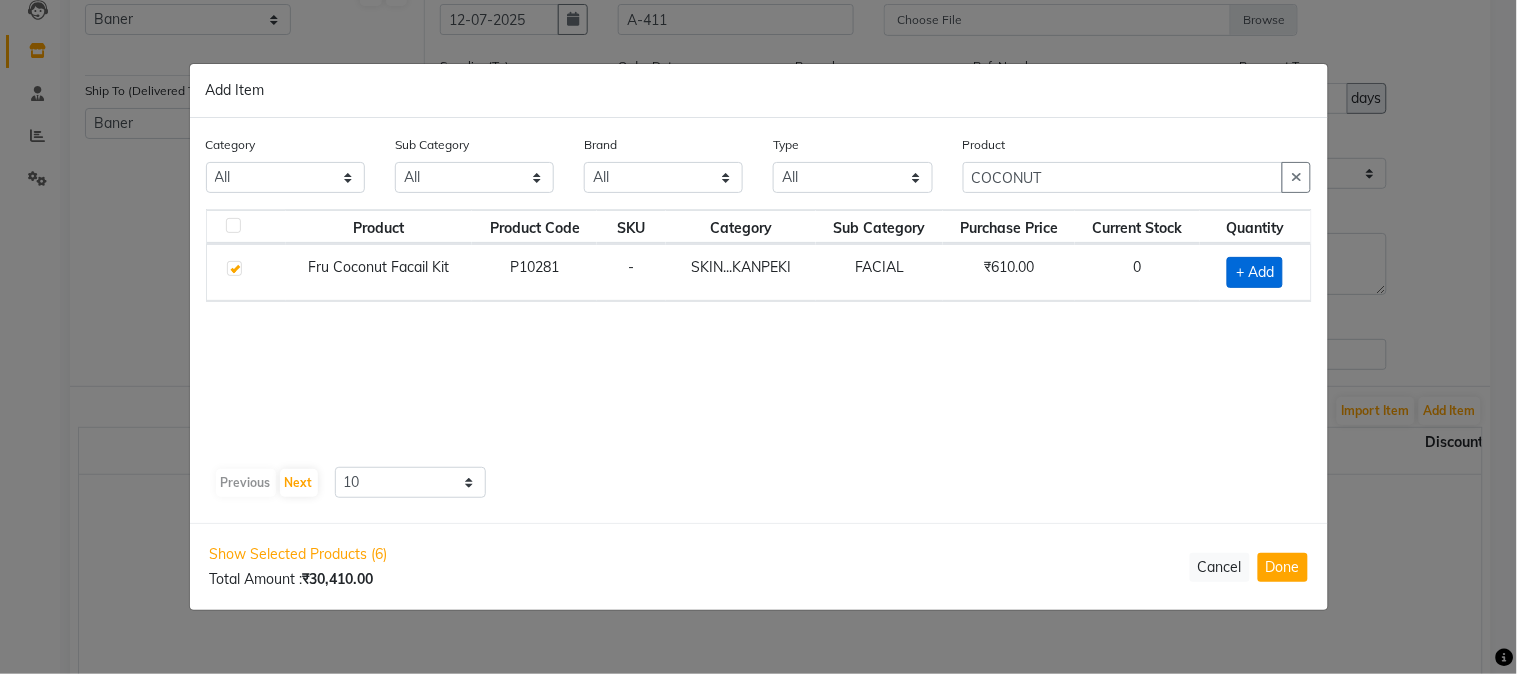 checkbox on "true" 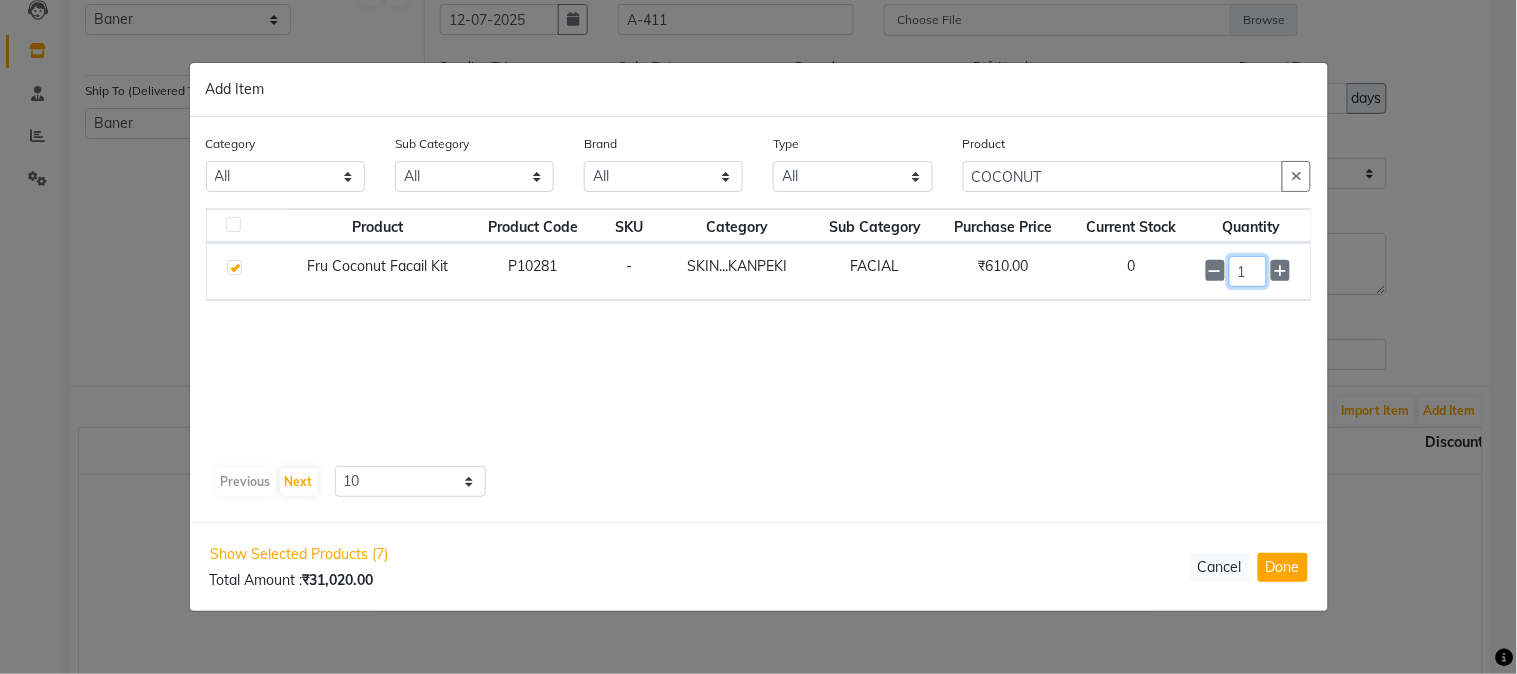 drag, startPoint x: 1256, startPoint y: 278, endPoint x: 1218, endPoint y: 301, distance: 44.418465 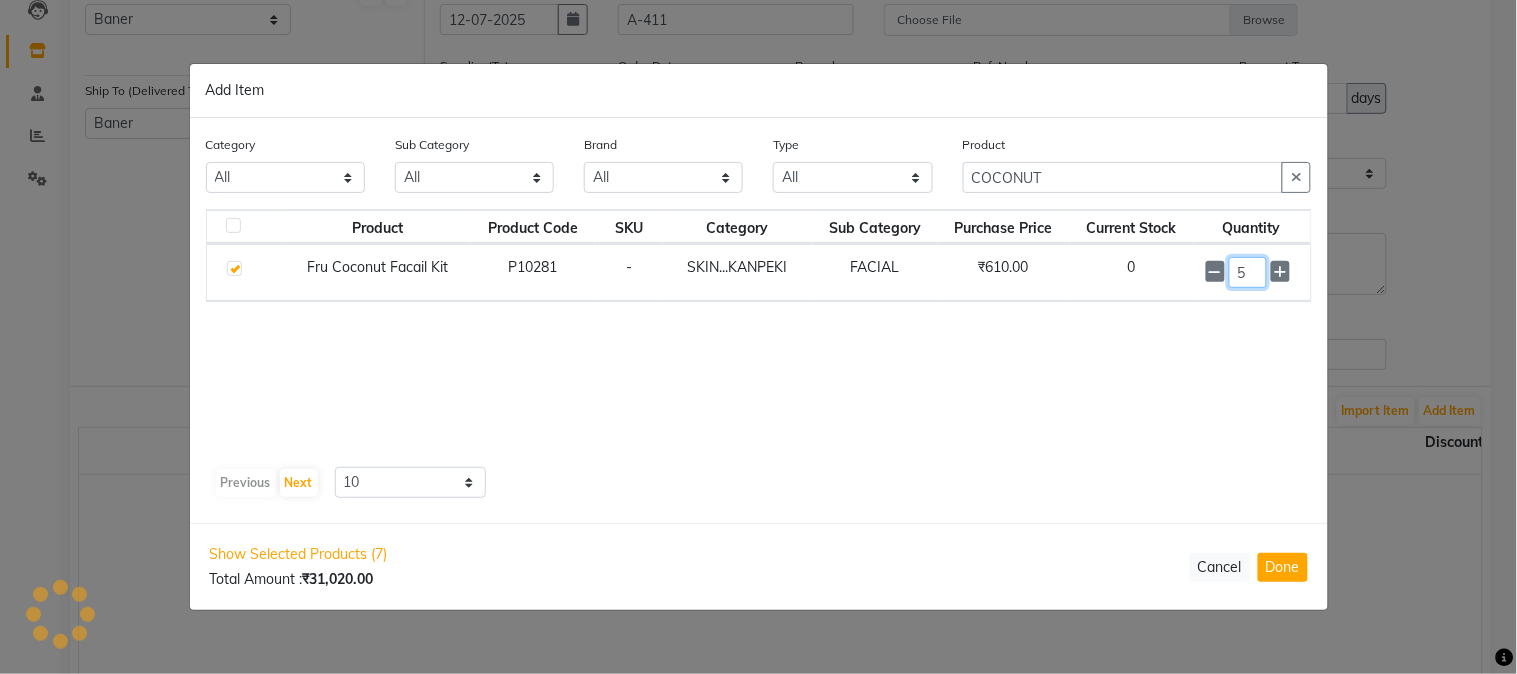 type on "5" 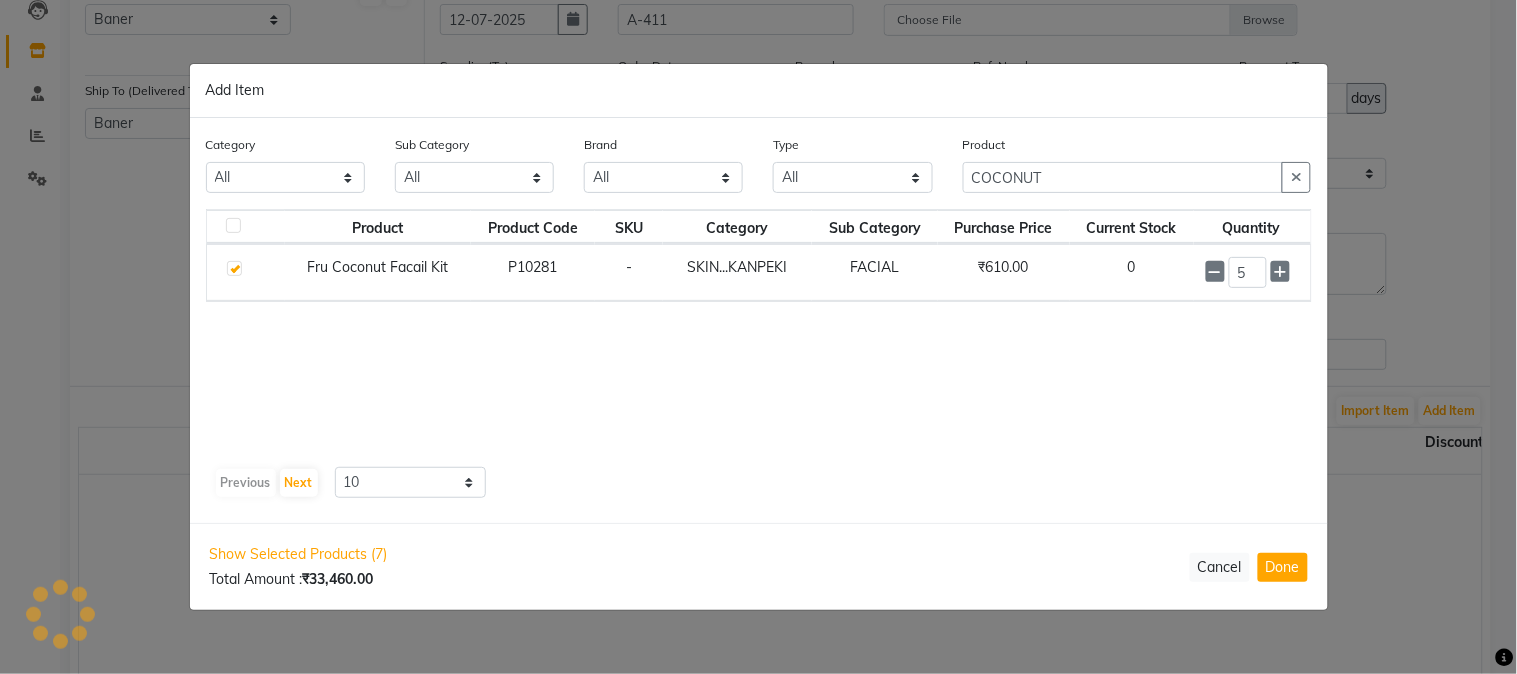click on "Product Product Code SKU Category Sub Category Purchase Price Current Stock Quantity  Fru Coconut Facail Kit    P10281   -   SKIN...KANPEKI   FACIAL   ₹610.00   0  5" 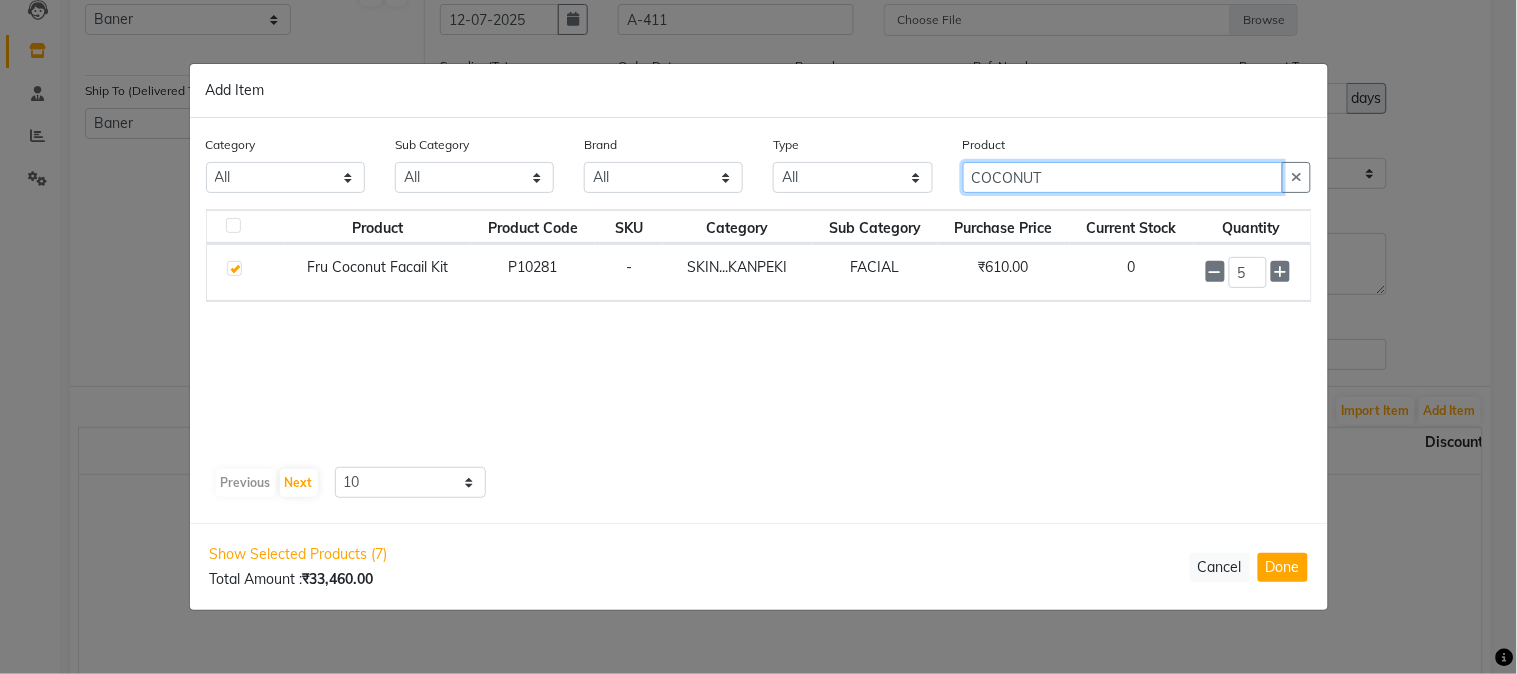 drag, startPoint x: 1085, startPoint y: 177, endPoint x: 861, endPoint y: 201, distance: 225.28204 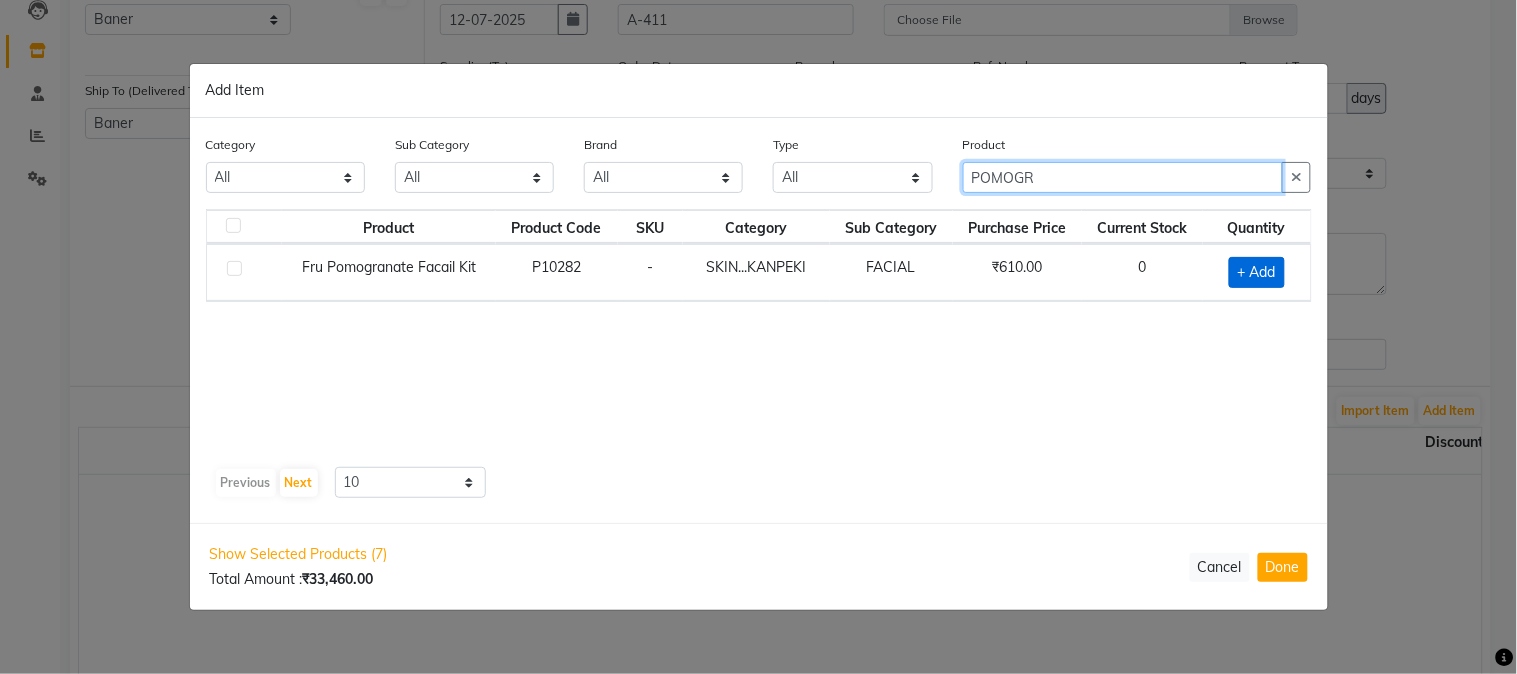type on "POMOGR" 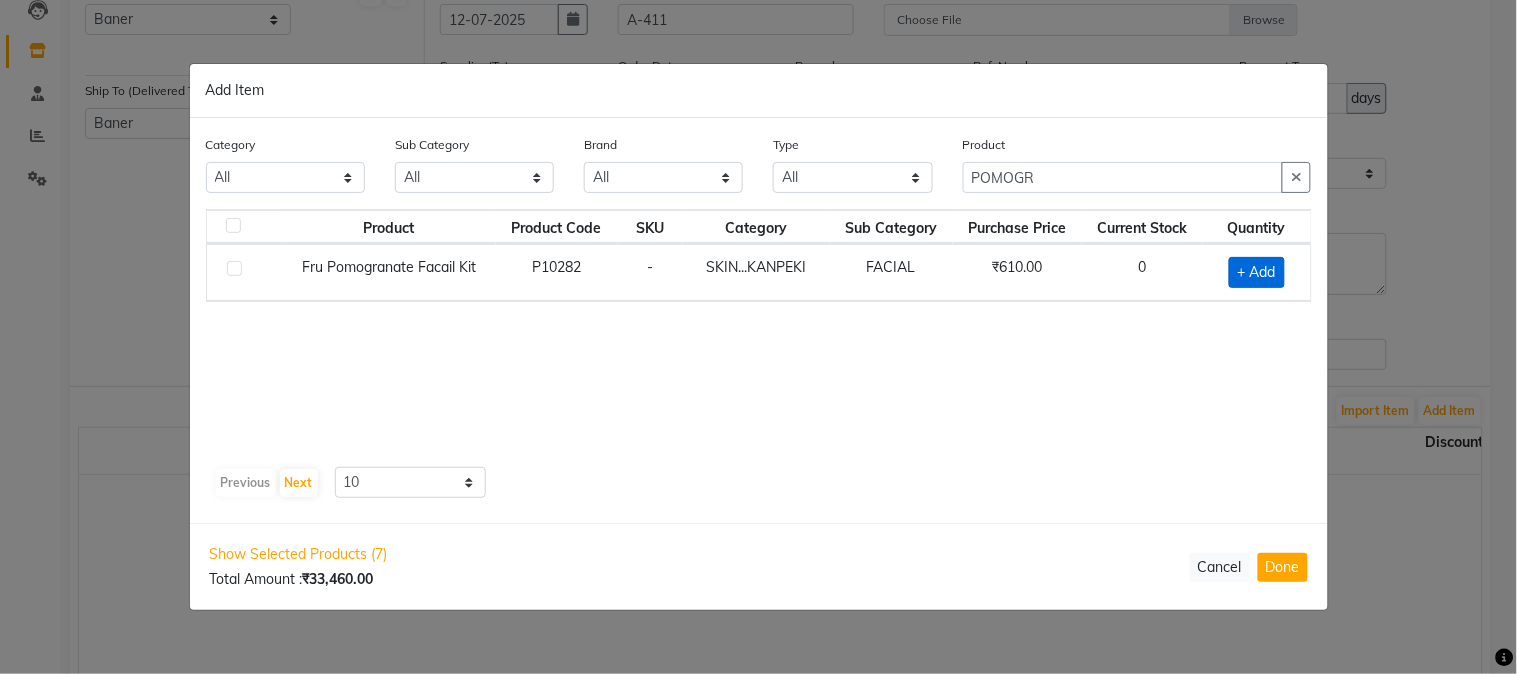 click on "+ Add" 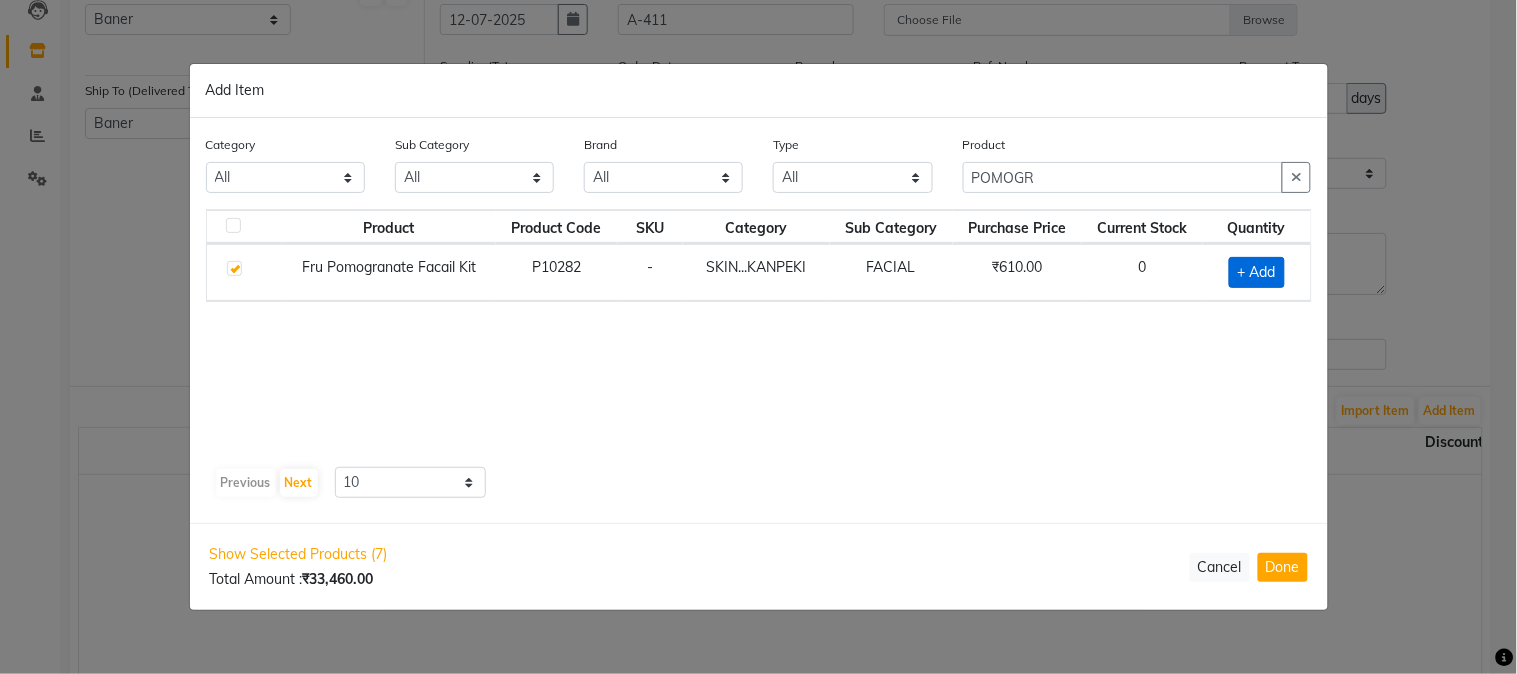 checkbox on "true" 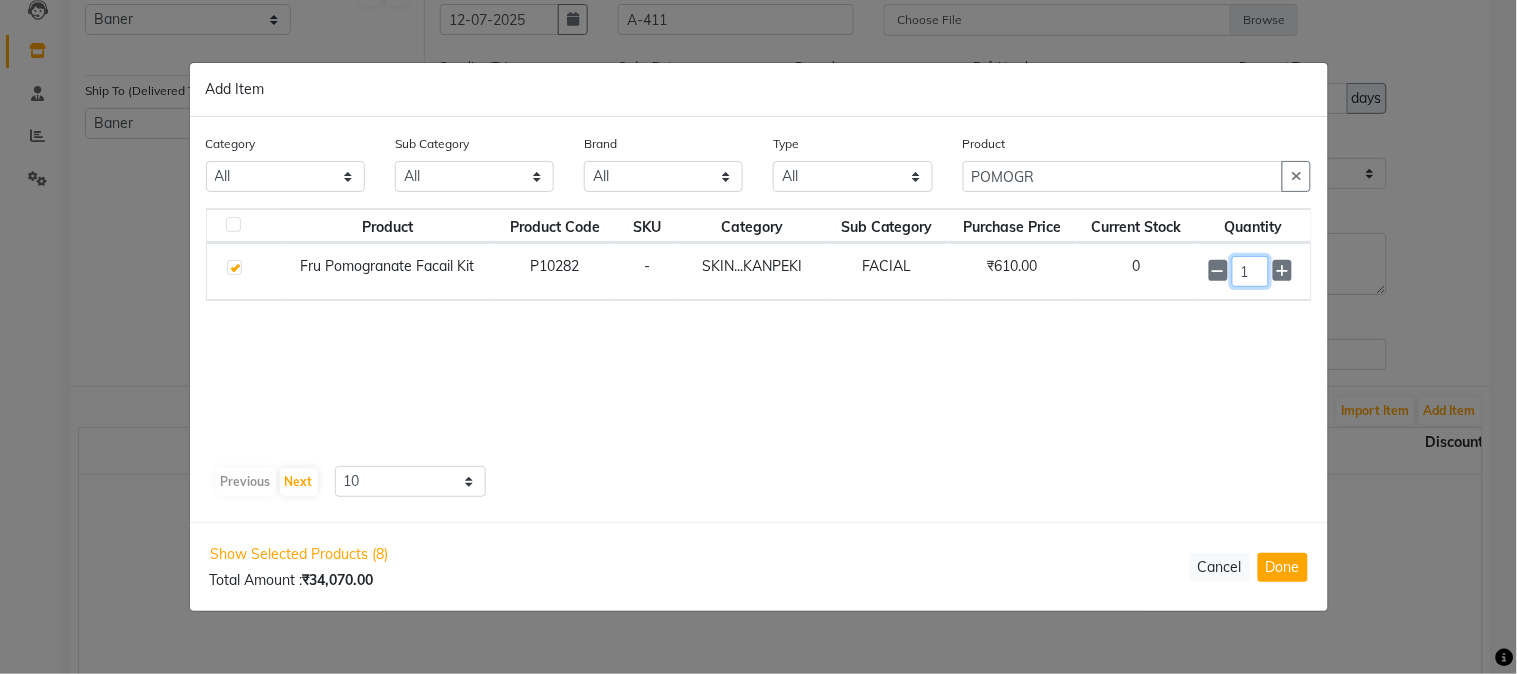 drag, startPoint x: 1266, startPoint y: 270, endPoint x: 1216, endPoint y: 305, distance: 61.03278 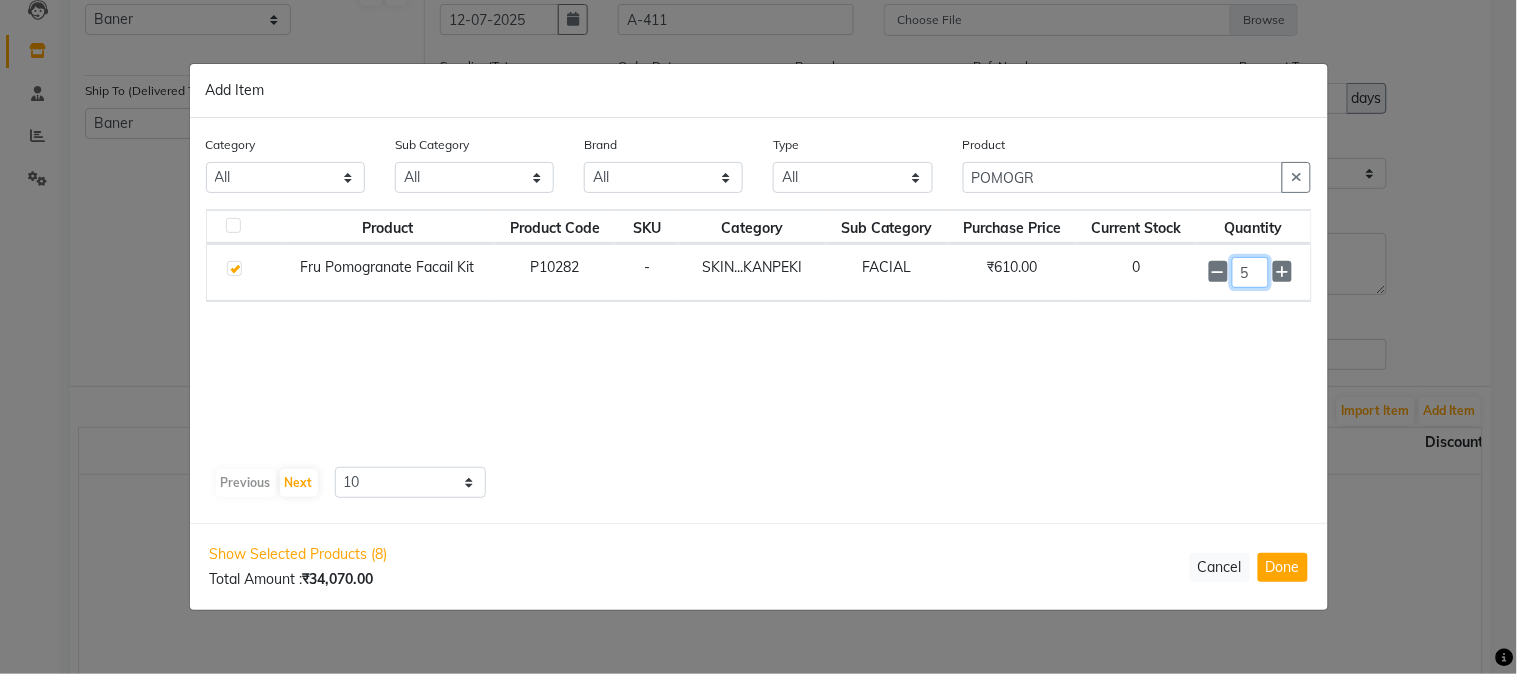 type on "5" 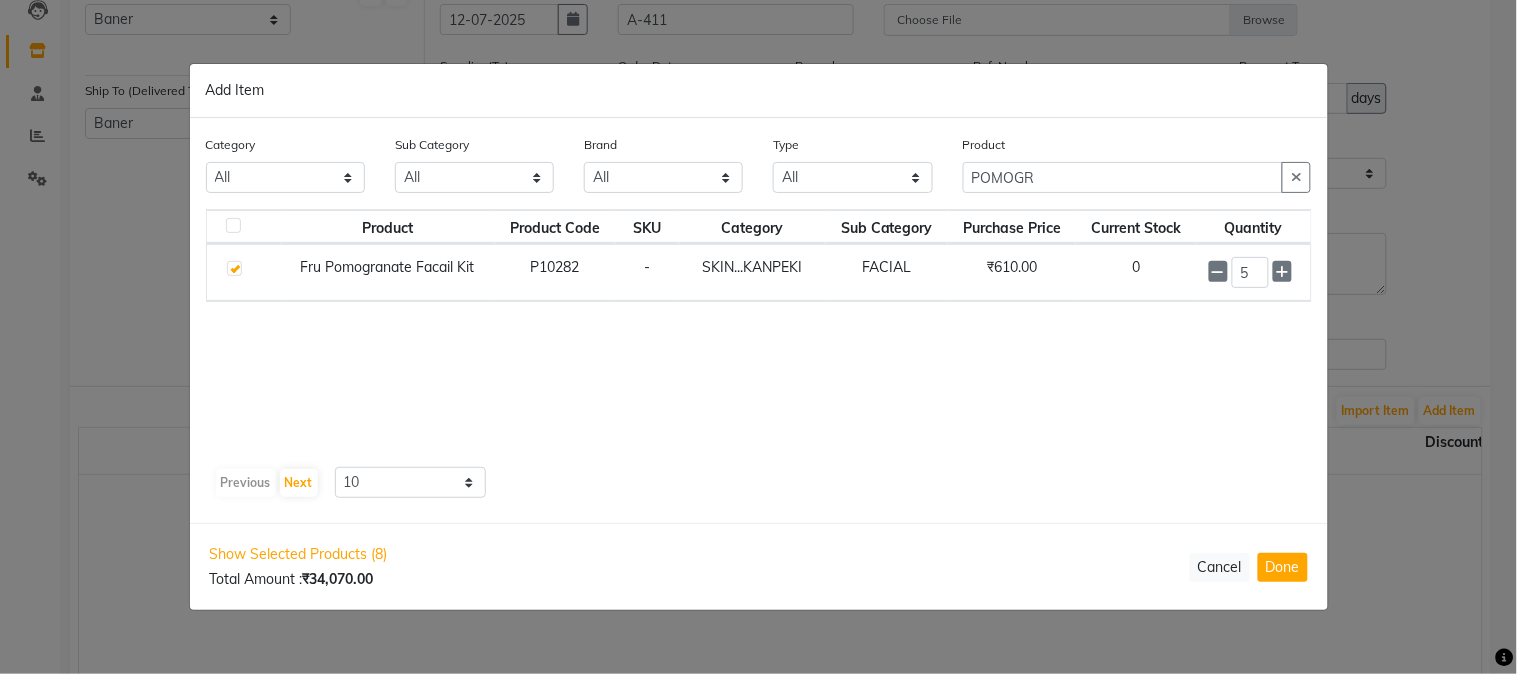 click on "Product Product Code SKU Category Sub Category Purchase Price Current Stock Quantity  Fru Pomogranate  Facail Kit    P10282   -   SKIN...KANPEKI   FACIAL   ₹610.00   0  5" 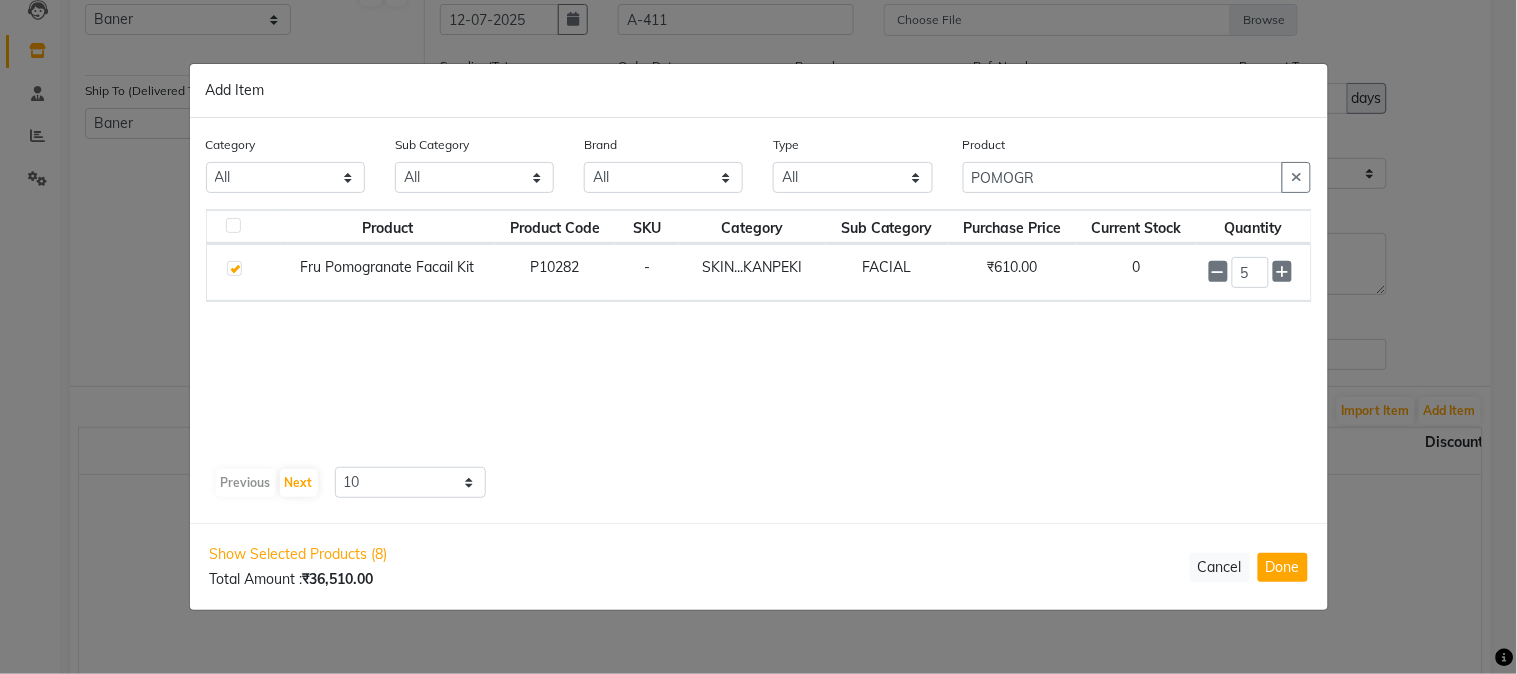 click on "Product Product Code SKU Category Sub Category Purchase Price Current Stock Quantity  Fru Pomogranate  Facail Kit    P10282   -   SKIN...KANPEKI   FACIAL   ₹610.00   0  5" 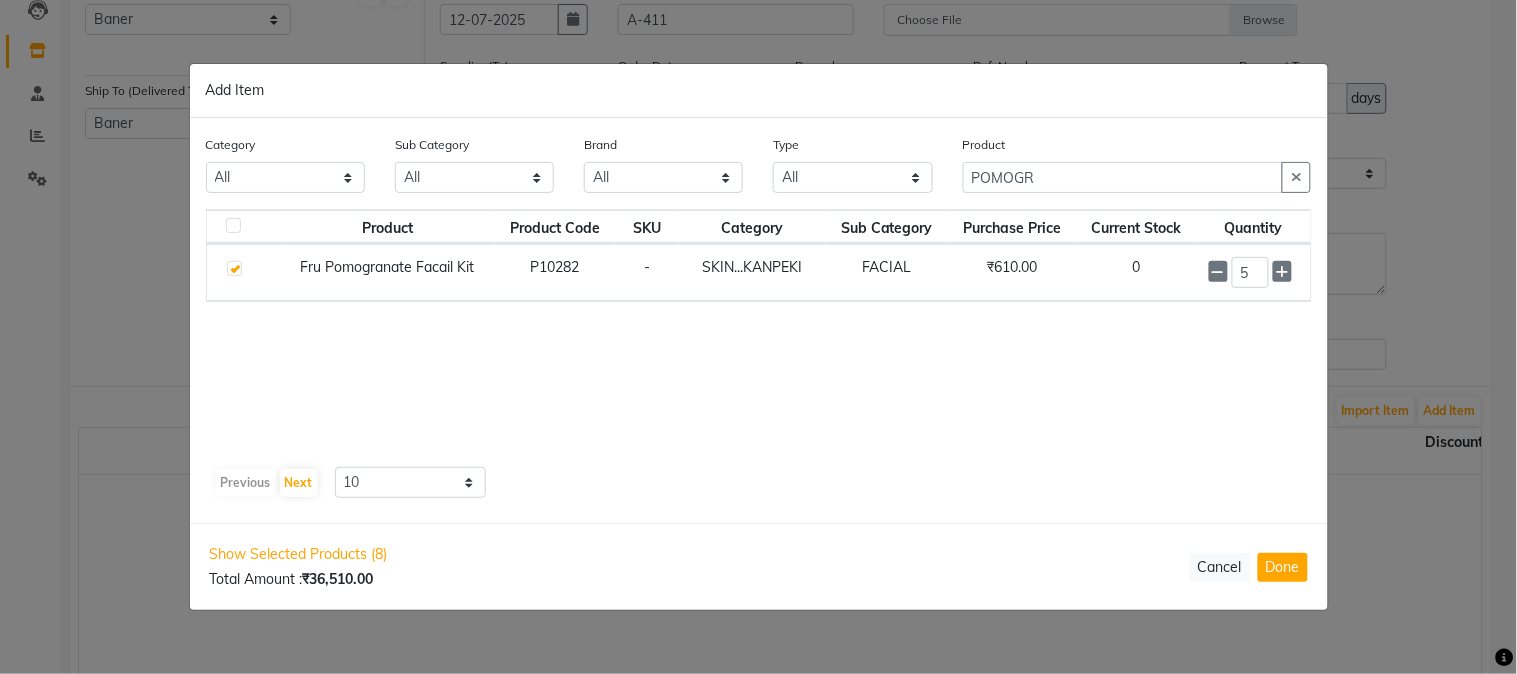 click on "Product Product Code SKU Category Sub Category Purchase Price Current Stock Quantity  Fru Pomogranate  Facail Kit    P10282   -   SKIN...KANPEKI   FACIAL   ₹610.00   0  5" 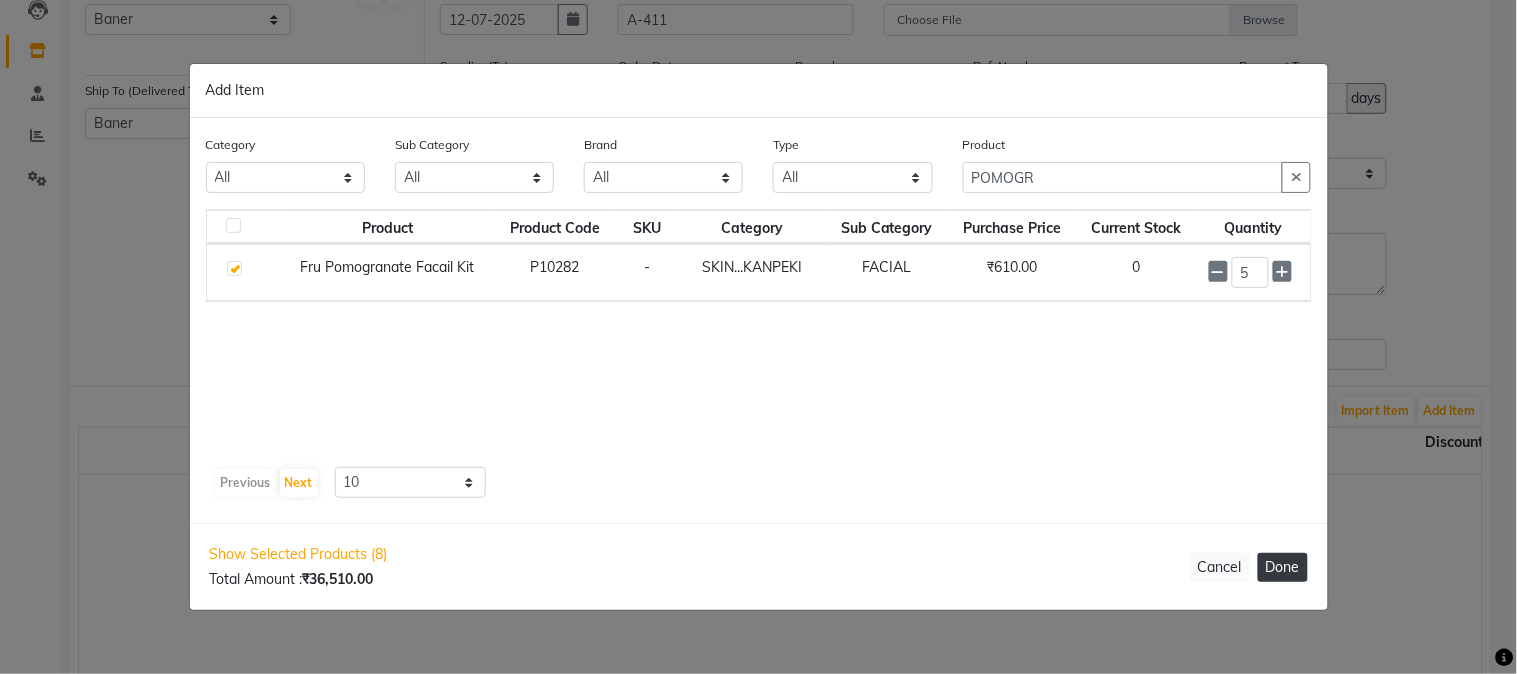 click on "Done" 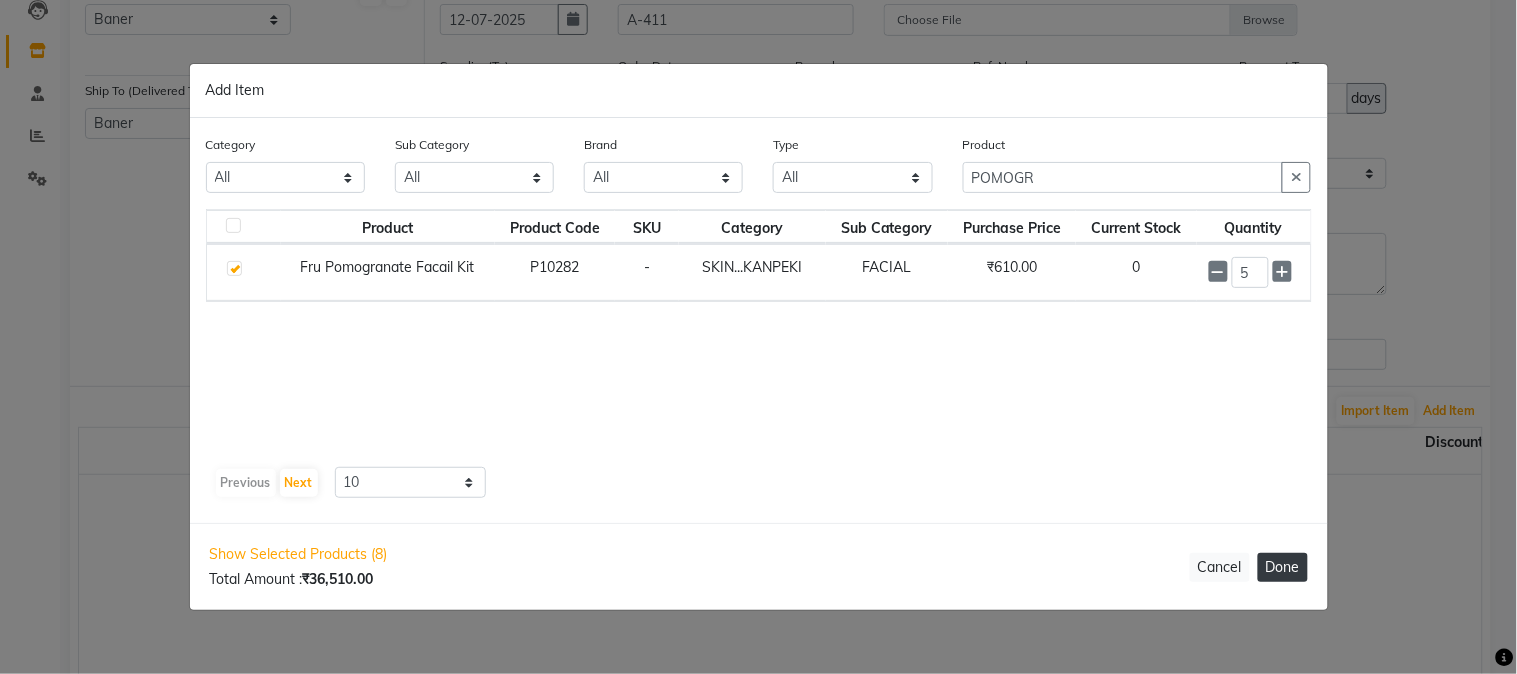 select on "2229" 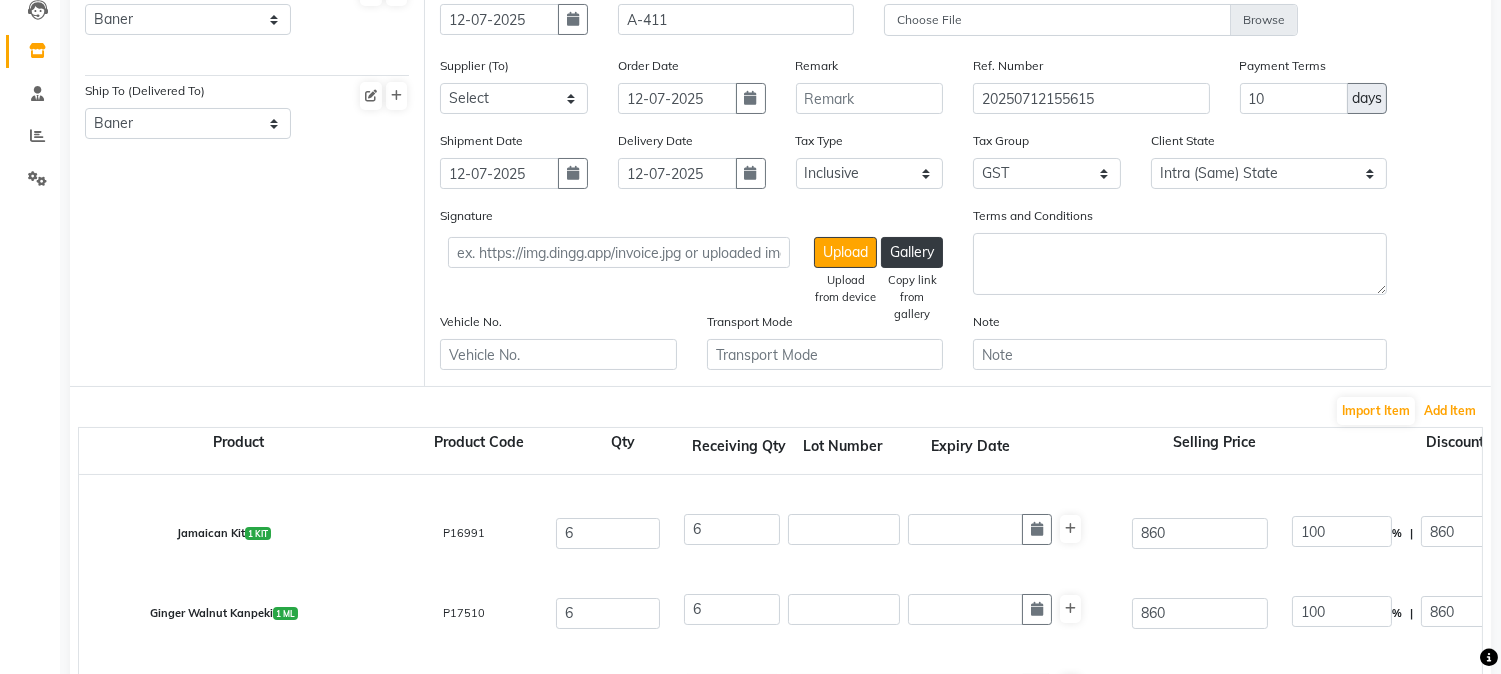 scroll, scrollTop: 222, scrollLeft: 0, axis: vertical 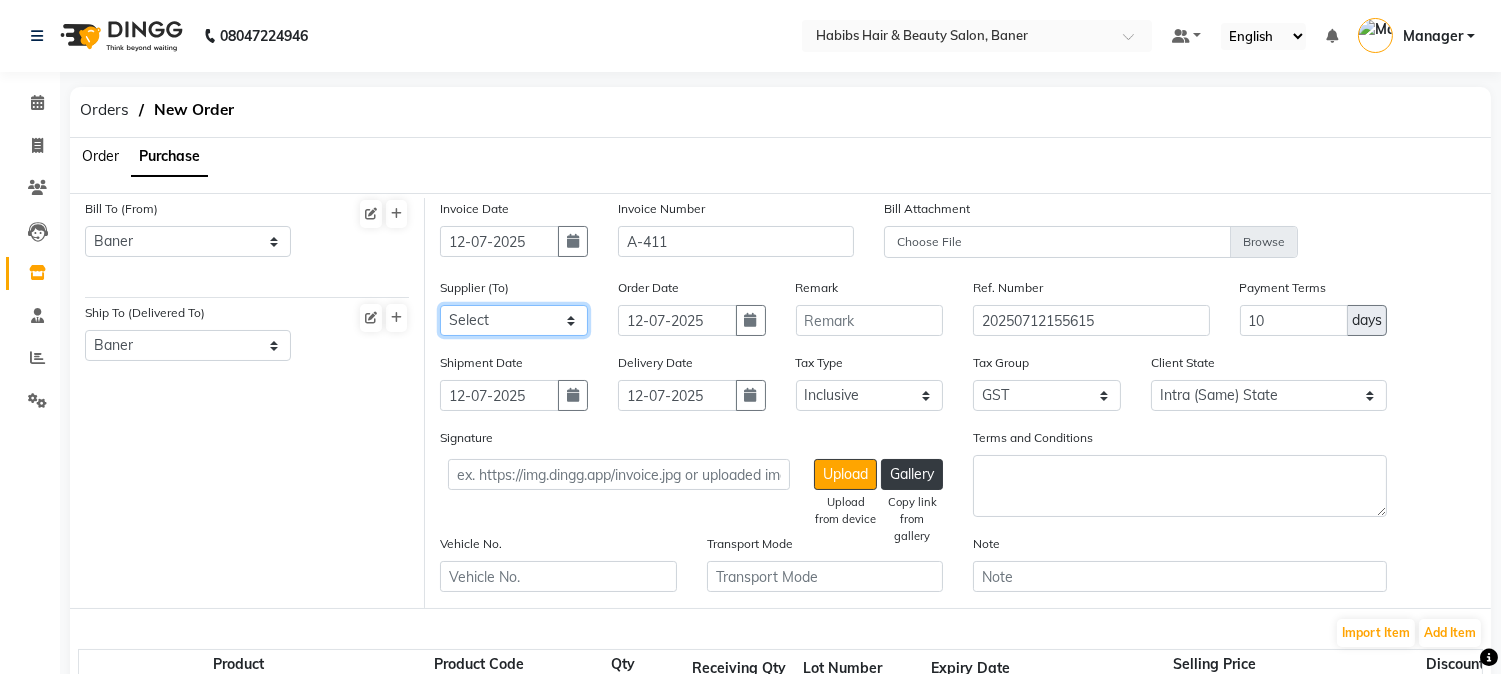 click on "Select CRESCENT ROOTS WHITE BOX HELLOW BEAUTIFUL ROHIT TRADERS SOB ENTERPRISES S V ENTERPRISES Beekay Marketing Om Agencies SAMRUDDHI ENTERPRISES Rainbow Cosmetics PARAS DISTRIBUTORS - PARAS DIDTRIBUTORS UTSAVI ENTERPRISES - UTSAVI ENTERPRISES murdra - murdra enterprises" 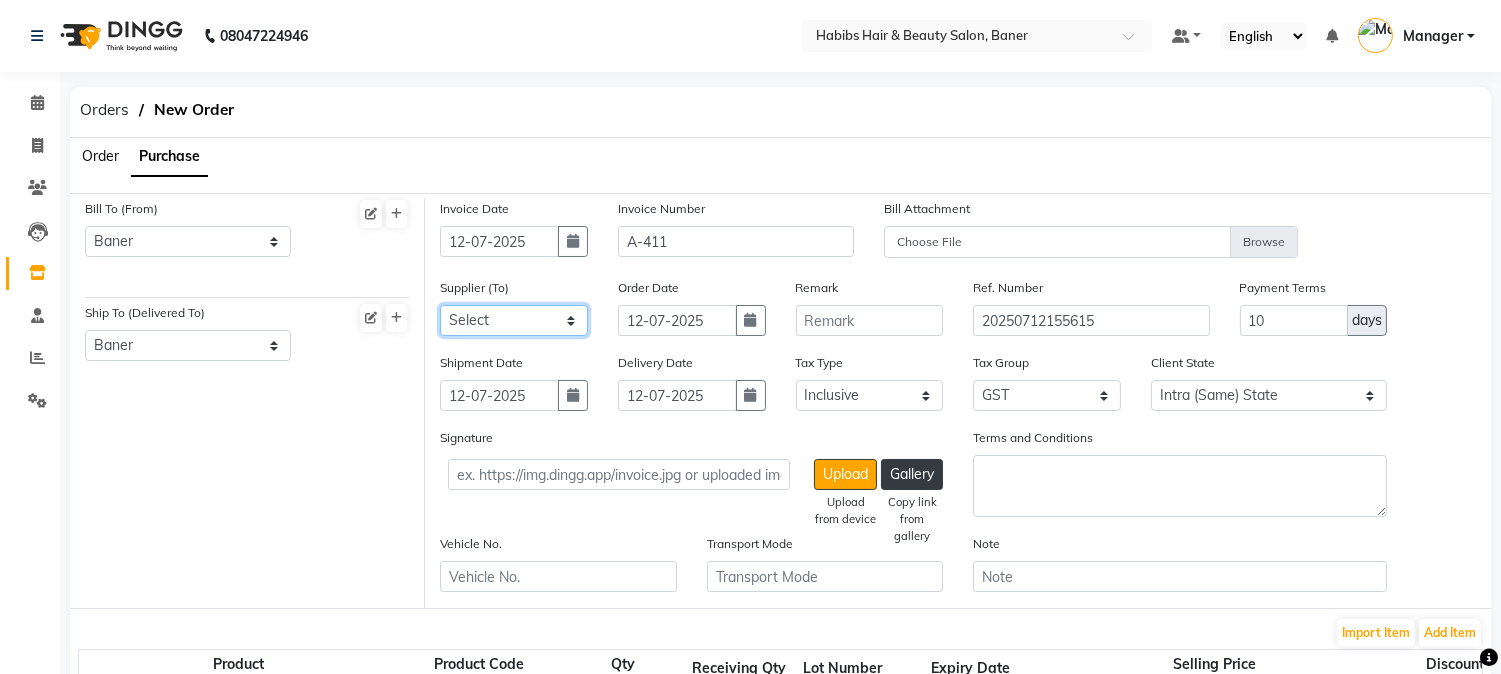 select on "3289" 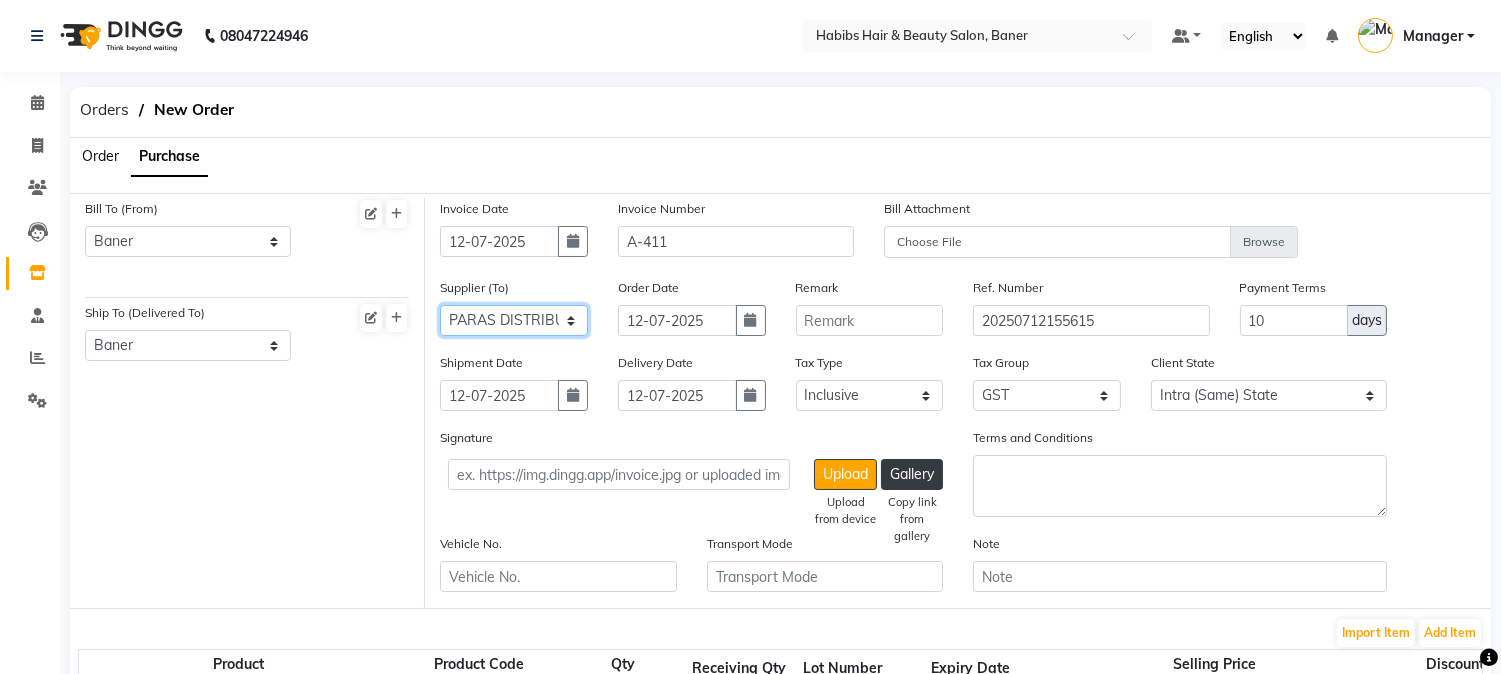 click on "Select CRESCENT ROOTS WHITE BOX HELLOW BEAUTIFUL ROHIT TRADERS SOB ENTERPRISES S V ENTERPRISES Beekay Marketing Om Agencies SAMRUDDHI ENTERPRISES Rainbow Cosmetics PARAS DISTRIBUTORS - PARAS DIDTRIBUTORS UTSAVI ENTERPRISES - UTSAVI ENTERPRISES murdra - murdra enterprises" 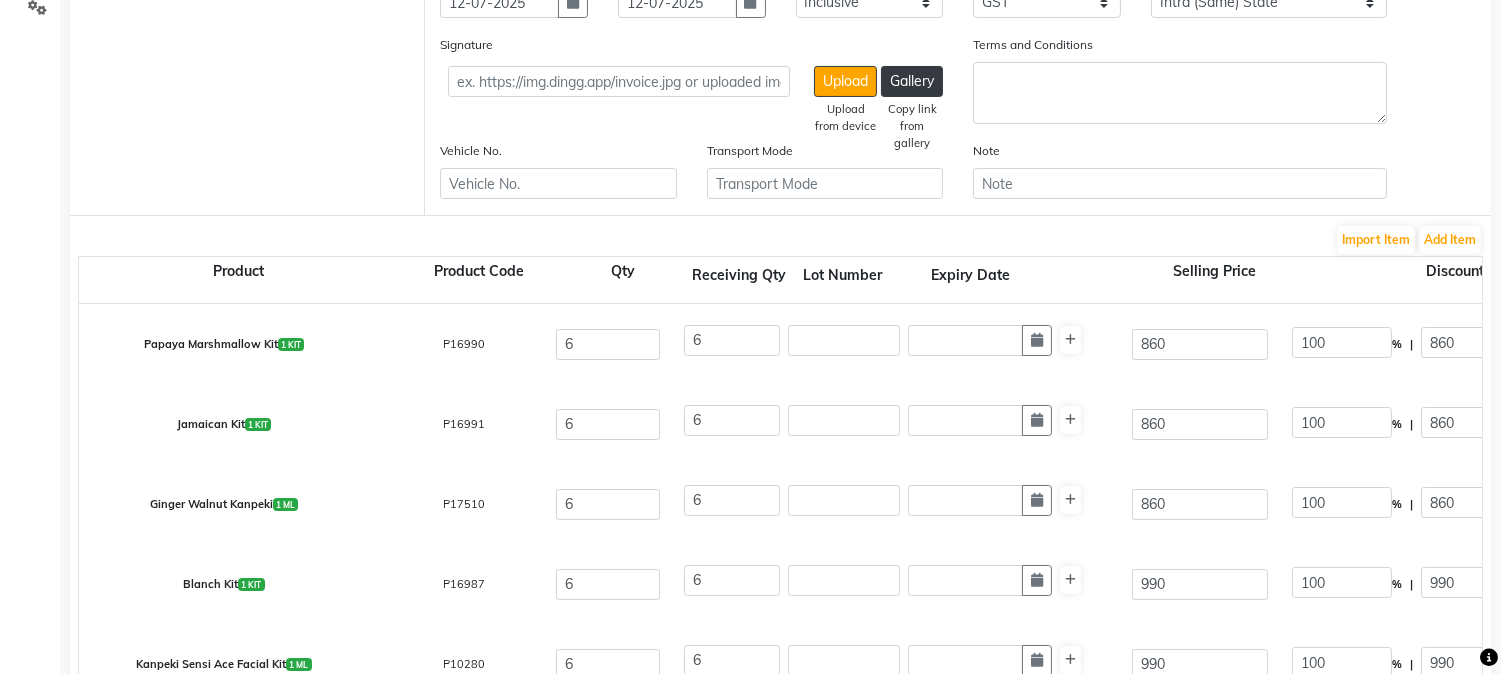 scroll, scrollTop: 444, scrollLeft: 0, axis: vertical 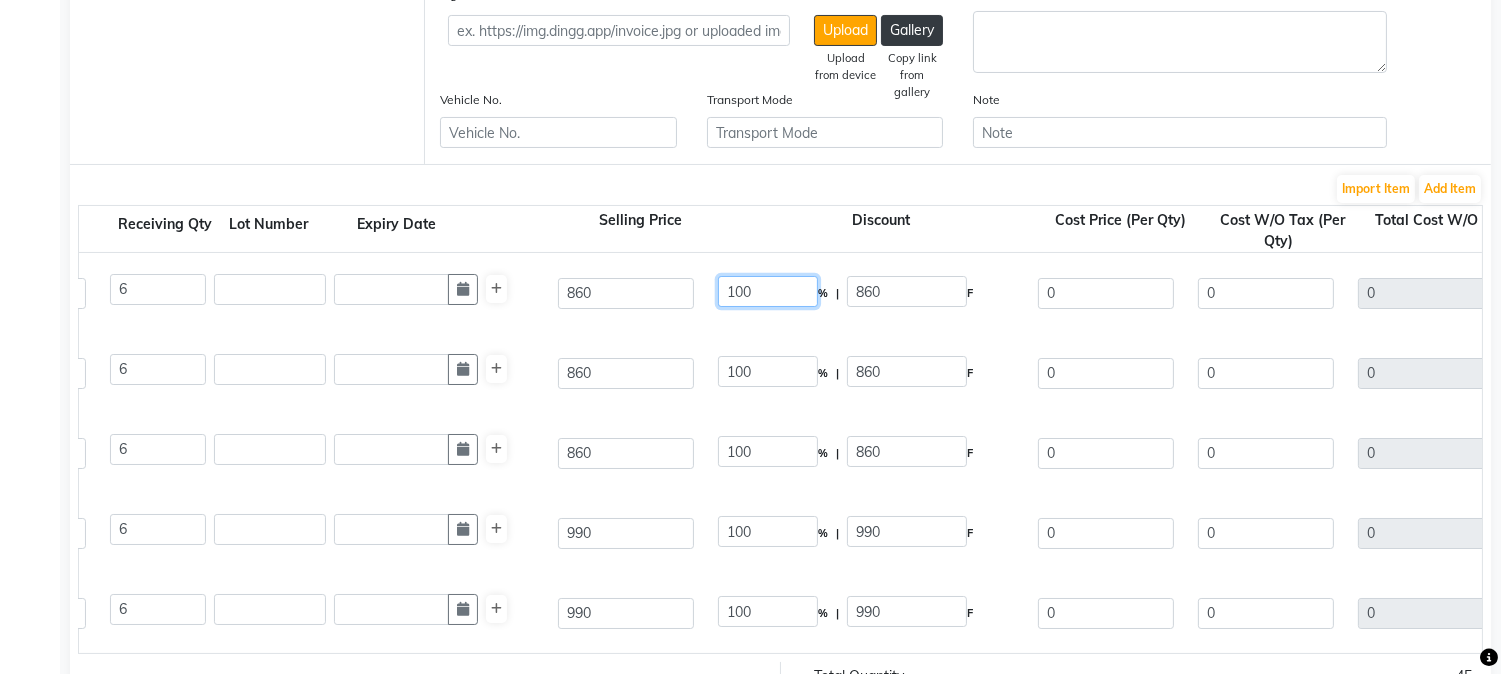 drag, startPoint x: 765, startPoint y: 294, endPoint x: 644, endPoint y: 324, distance: 124.66354 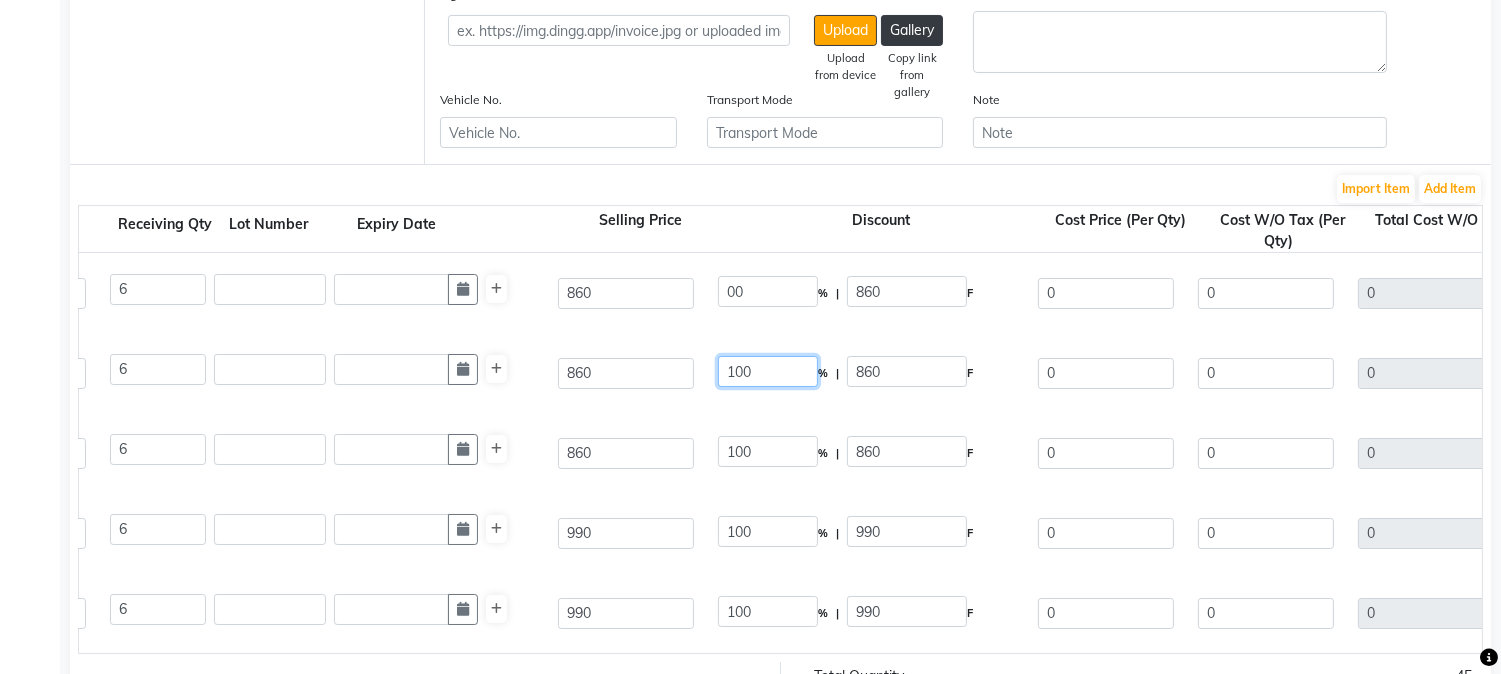 type on "0" 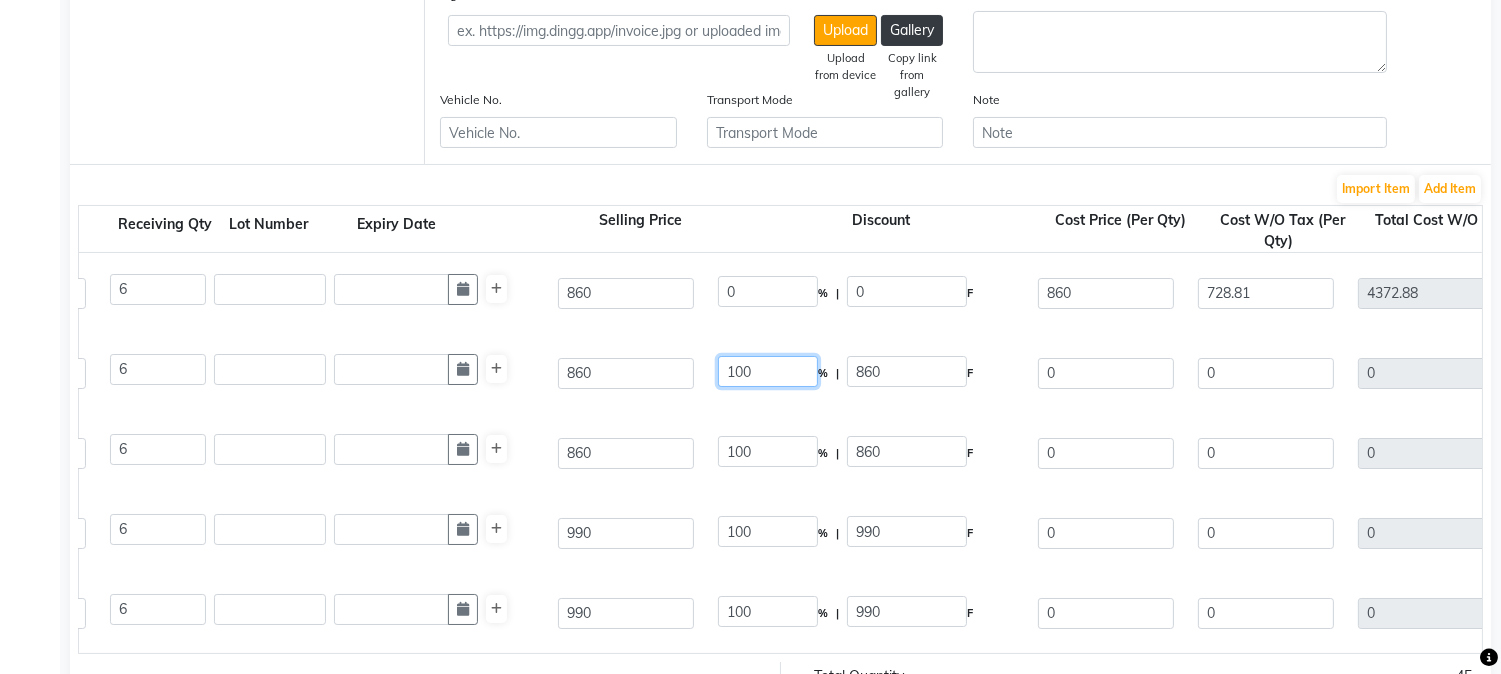 type on "787.12" 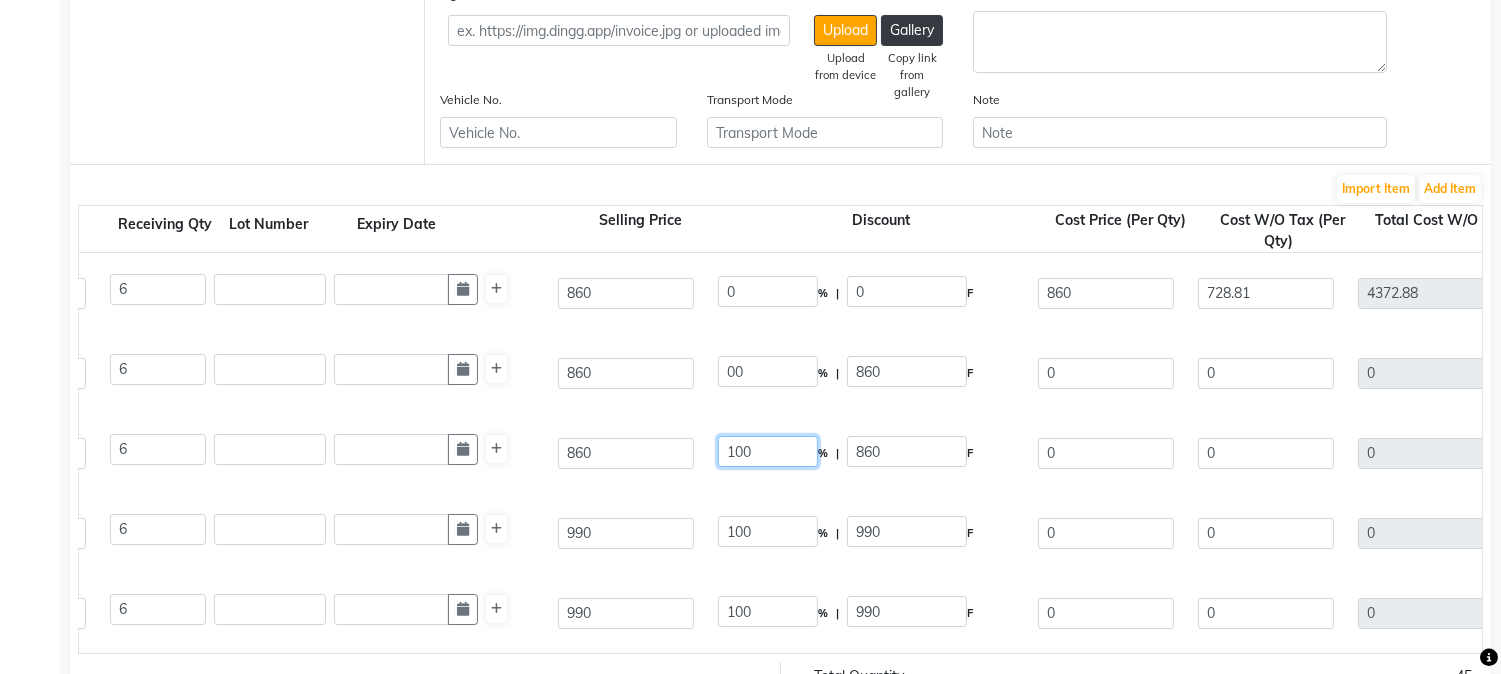 type on "0" 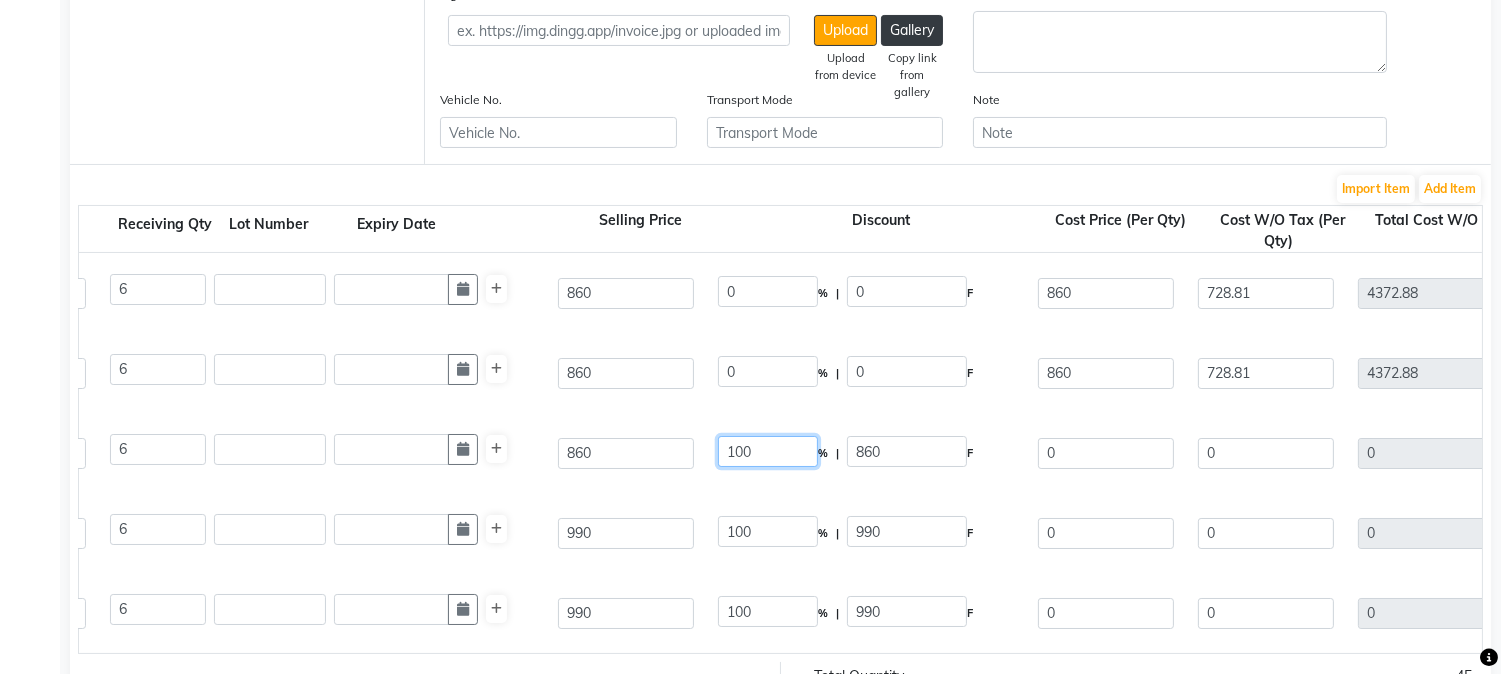 drag, startPoint x: 760, startPoint y: 452, endPoint x: 626, endPoint y: 461, distance: 134.3019 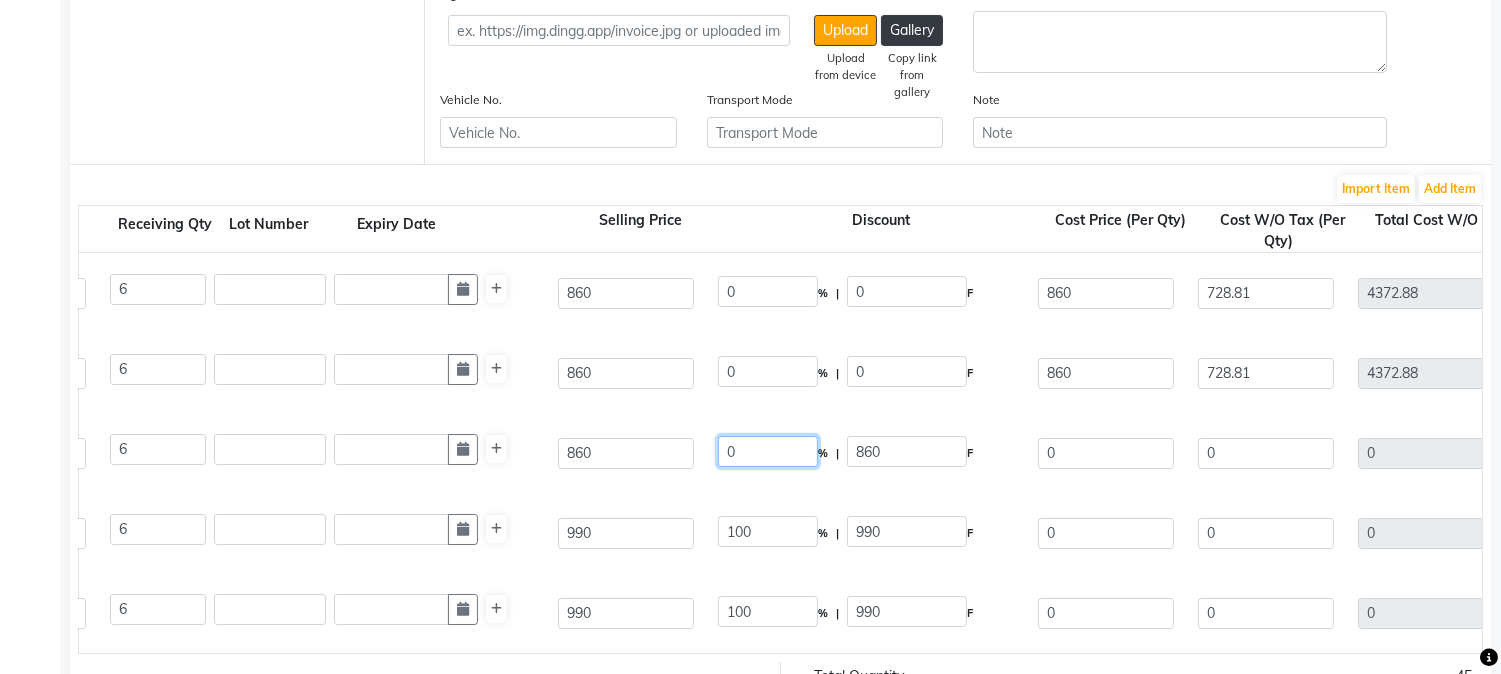 type on "0" 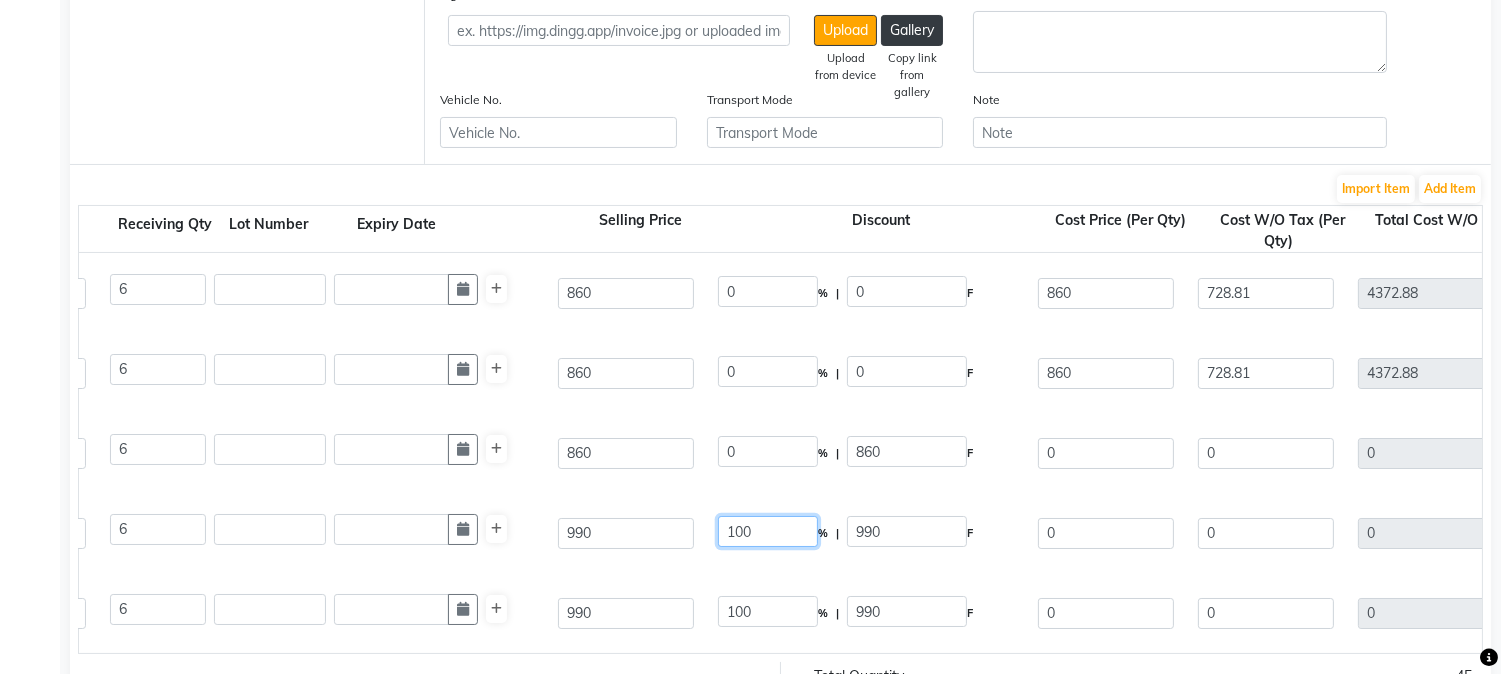 type on "0" 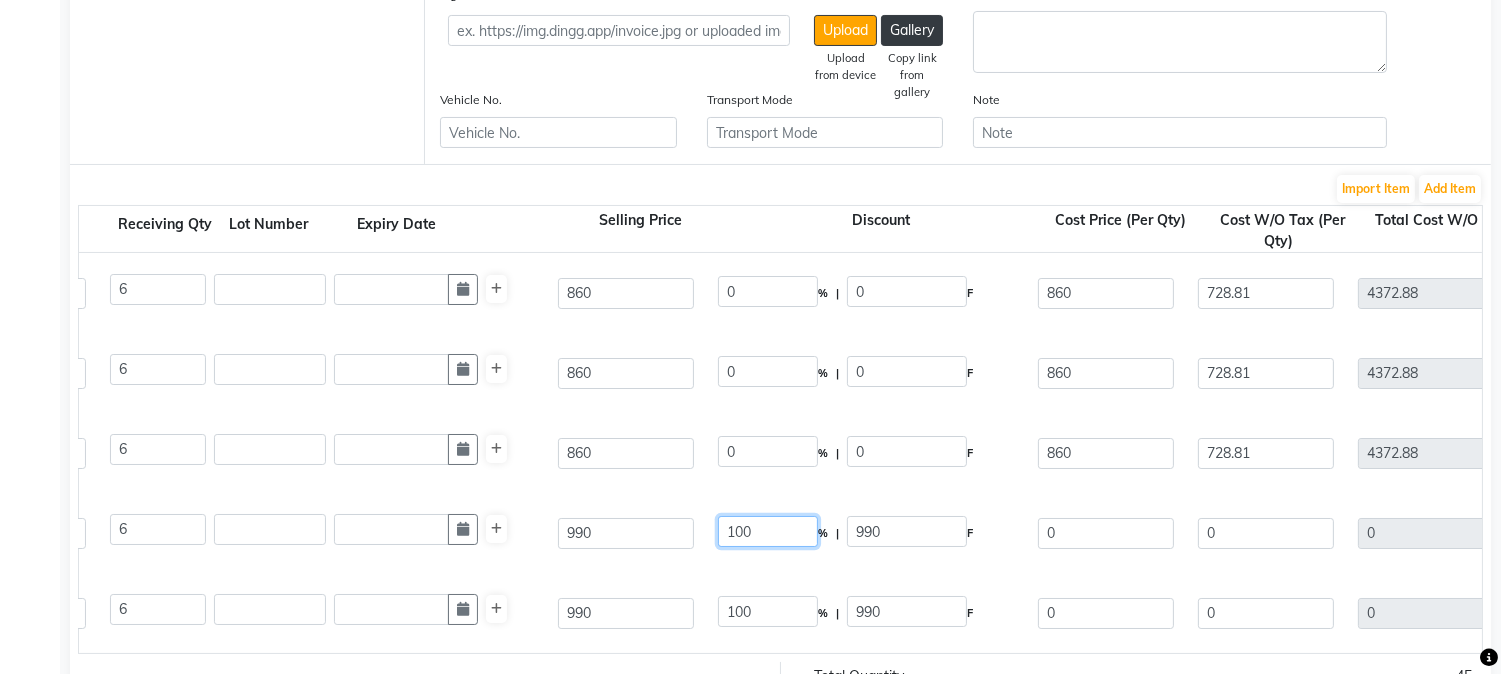 drag, startPoint x: 772, startPoint y: 530, endPoint x: 698, endPoint y: 544, distance: 75.31268 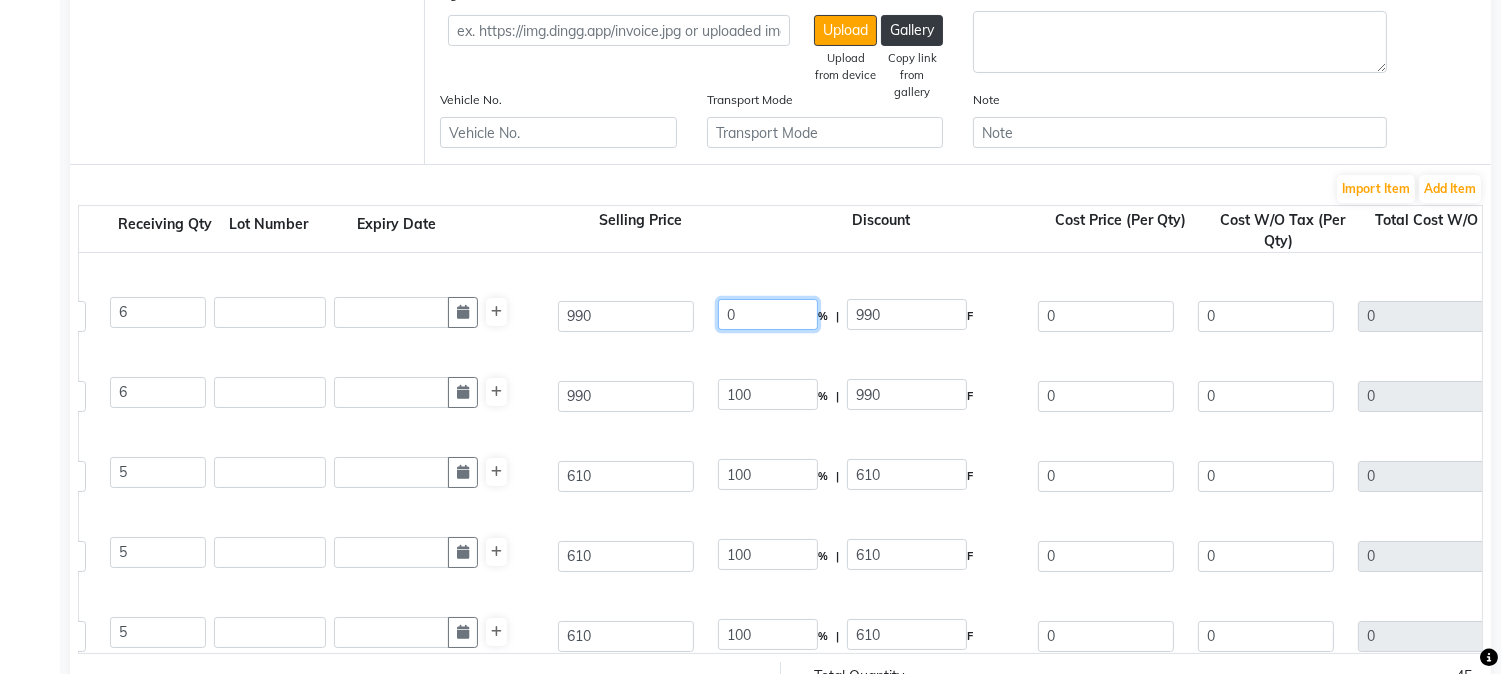 scroll, scrollTop: 222, scrollLeft: 0, axis: vertical 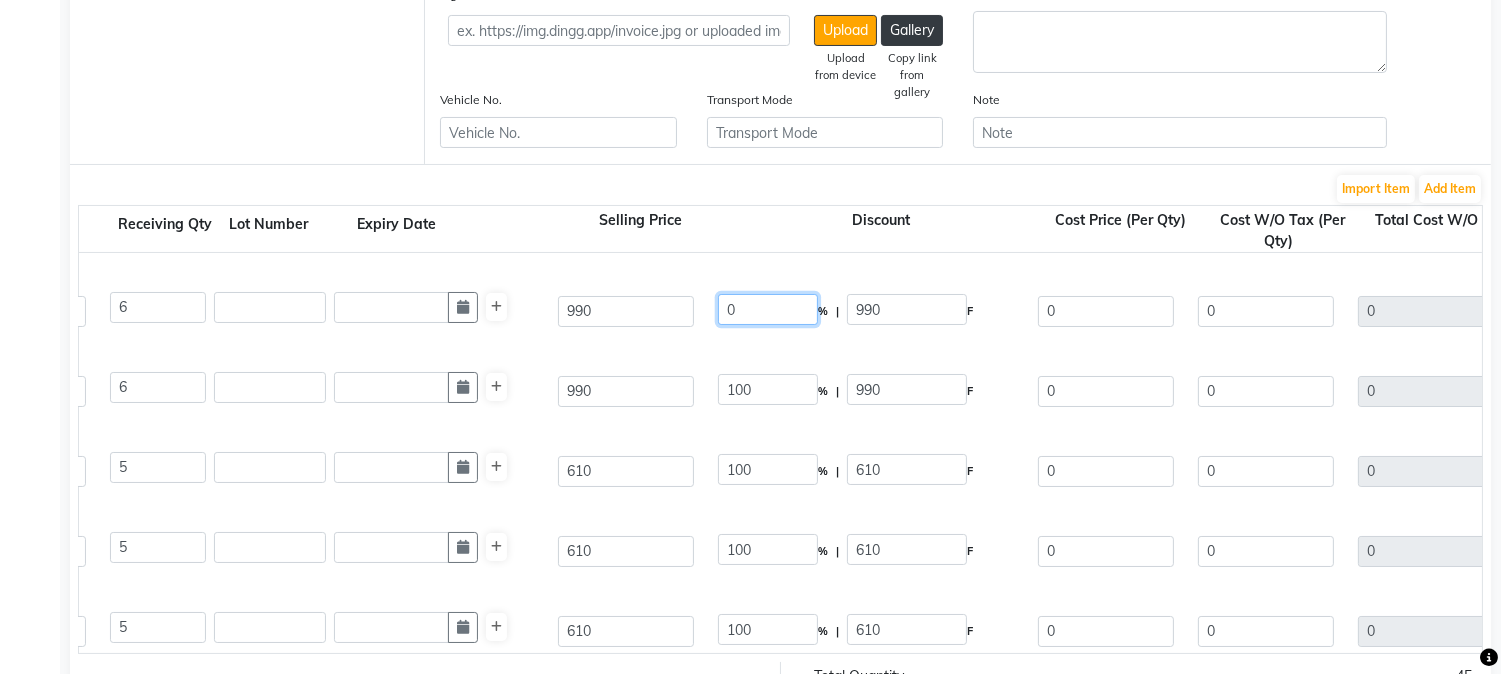 type on "0" 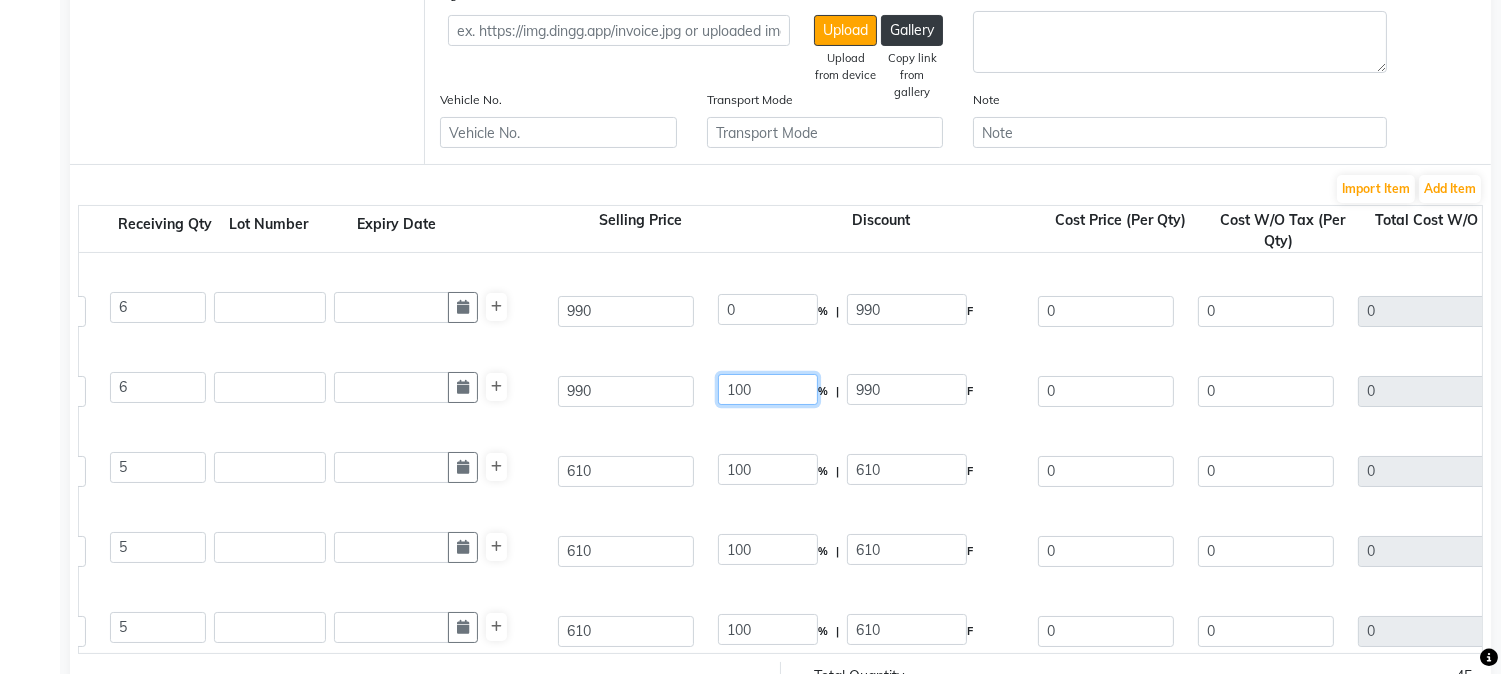 type on "0" 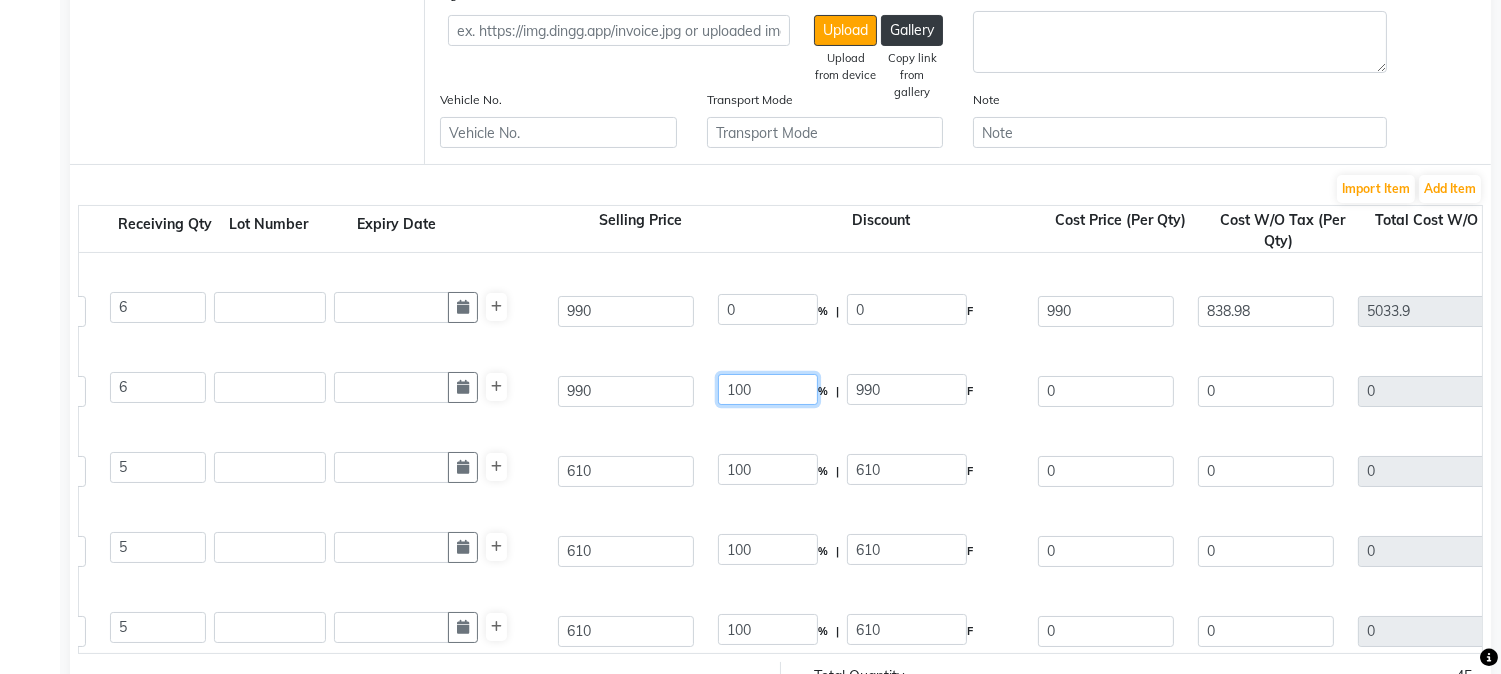 drag, startPoint x: 768, startPoint y: 393, endPoint x: 641, endPoint y: 397, distance: 127.06297 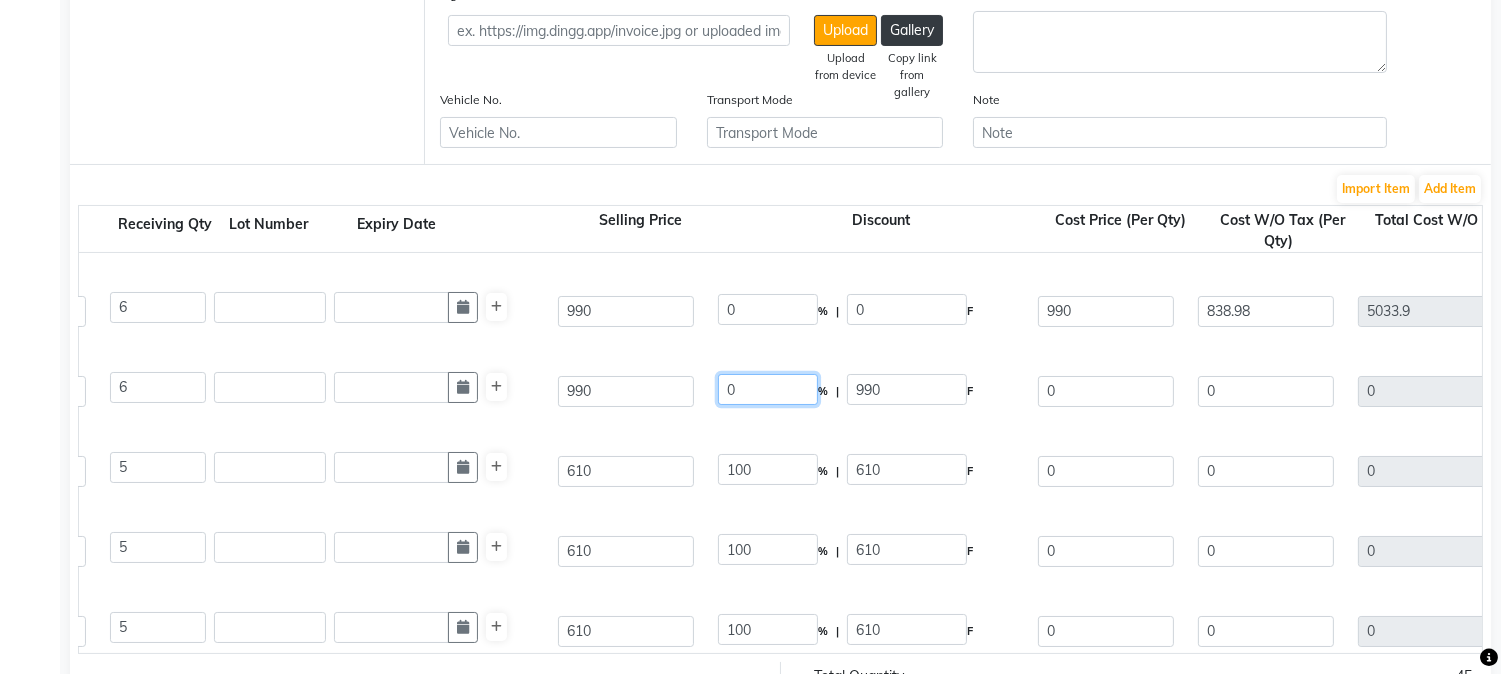 type on "0" 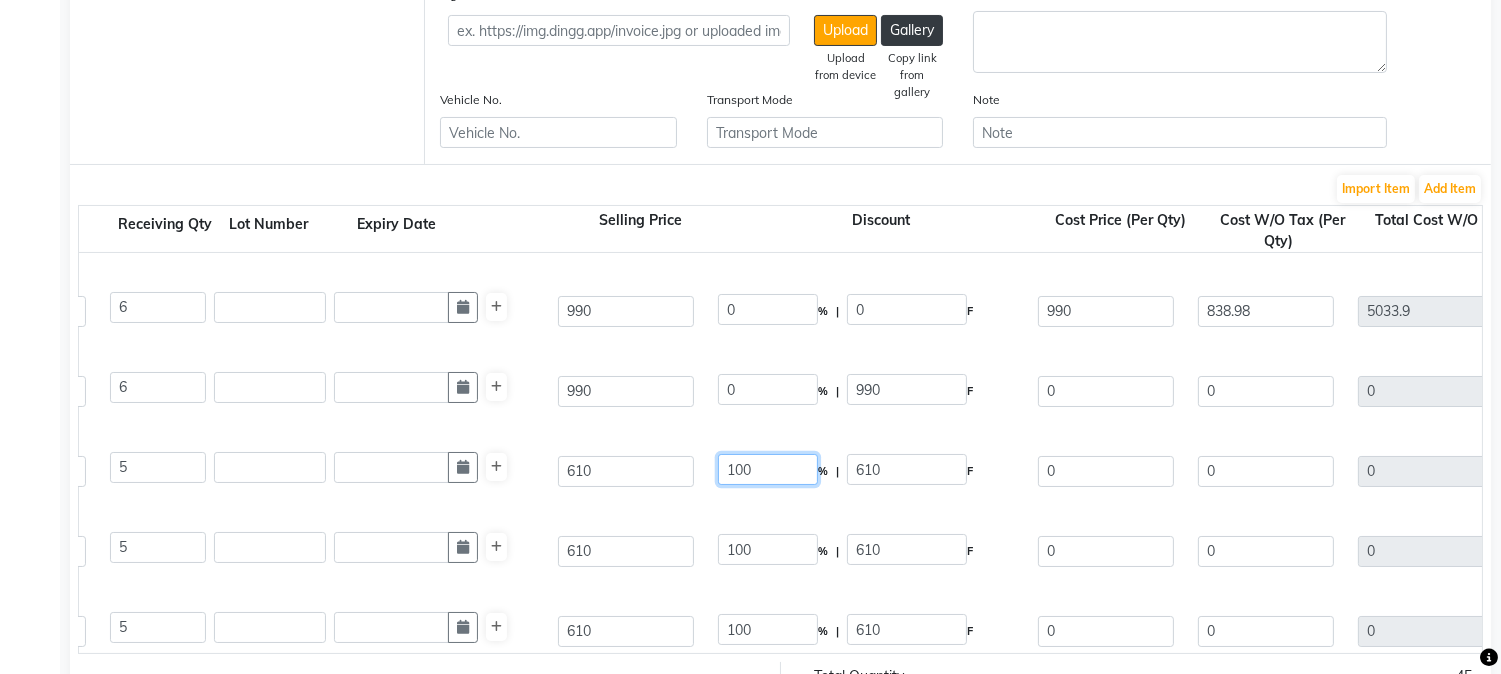 type on "0" 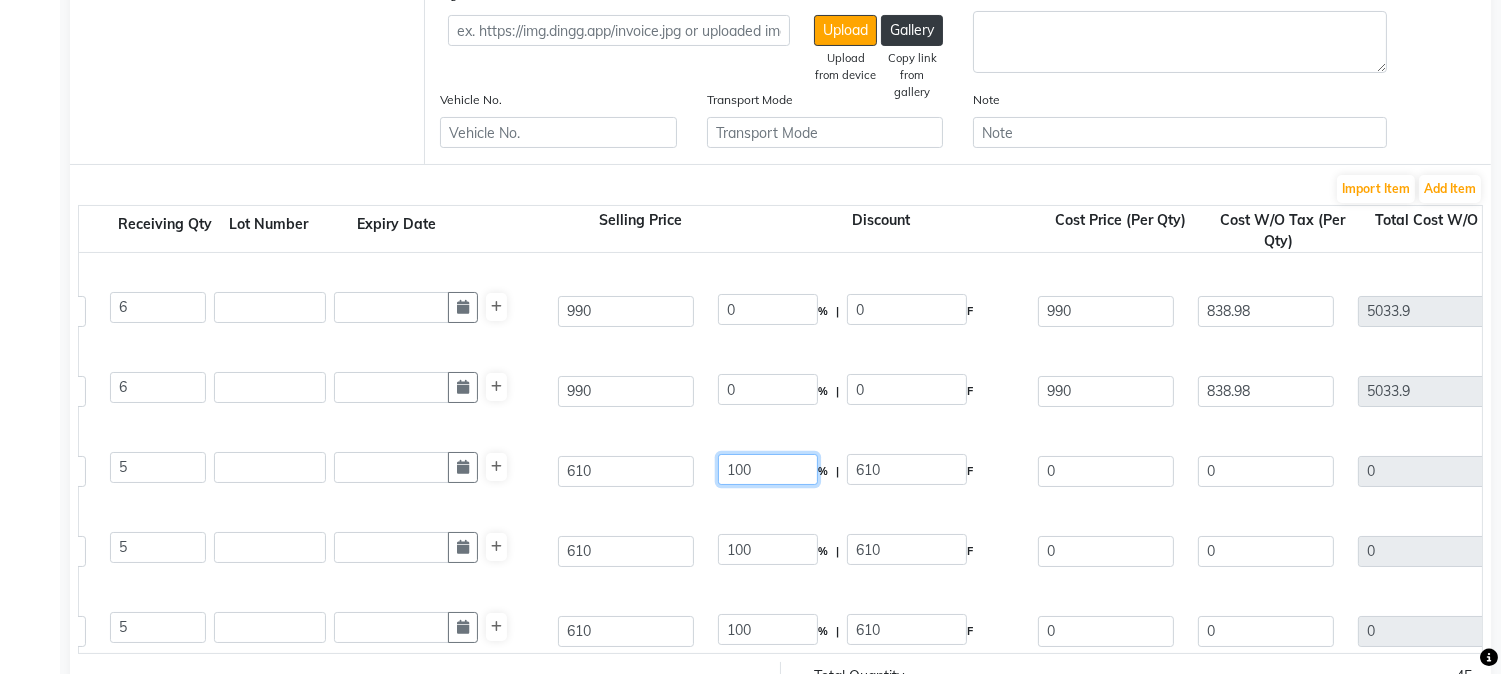 drag, startPoint x: 780, startPoint y: 471, endPoint x: 625, endPoint y: 448, distance: 156.69716 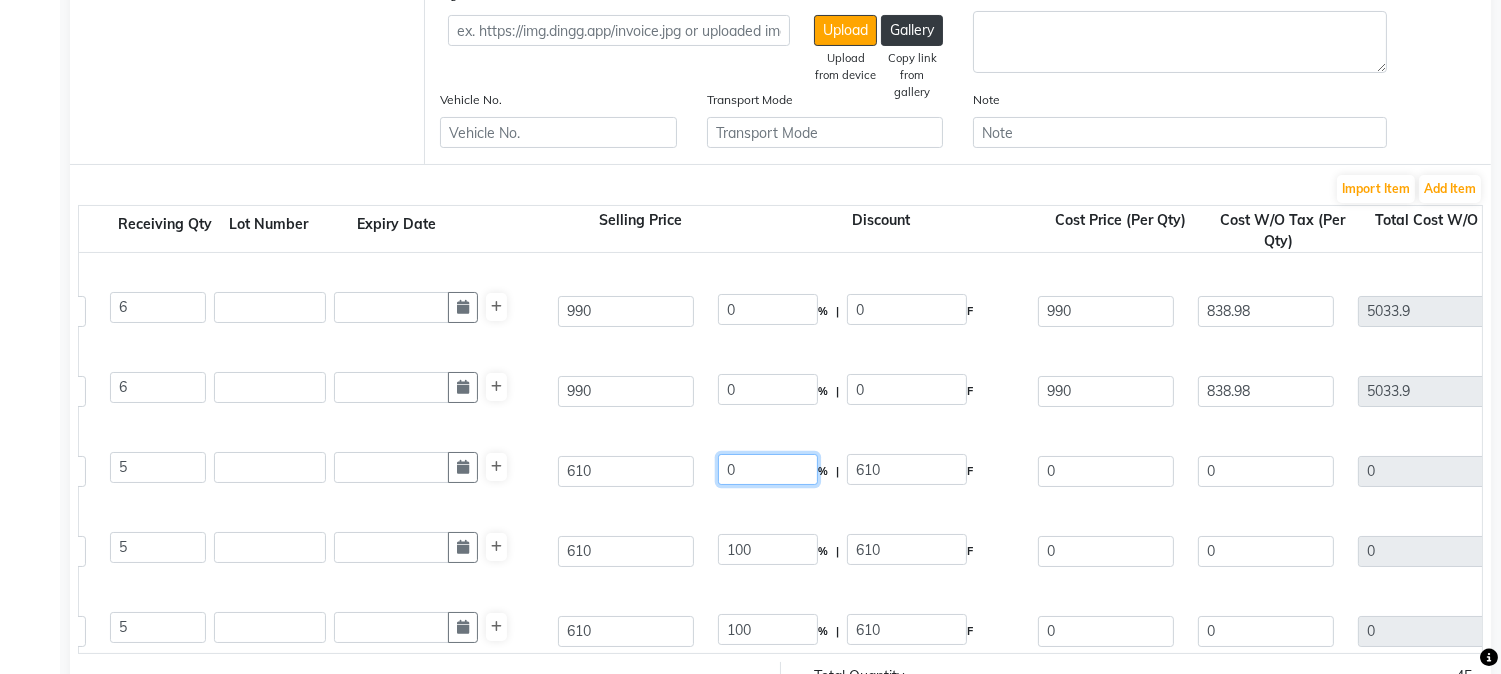 scroll, scrollTop: 240, scrollLeft: 0, axis: vertical 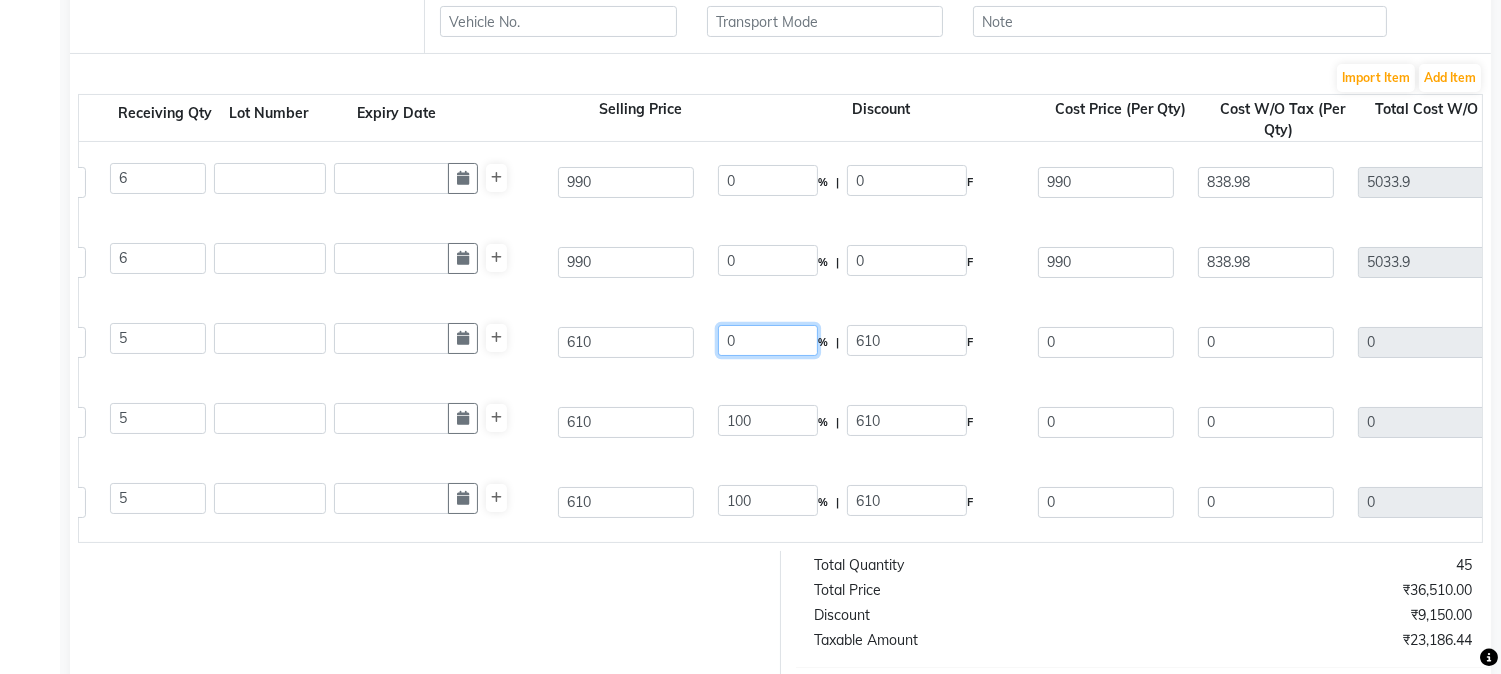 type on "0" 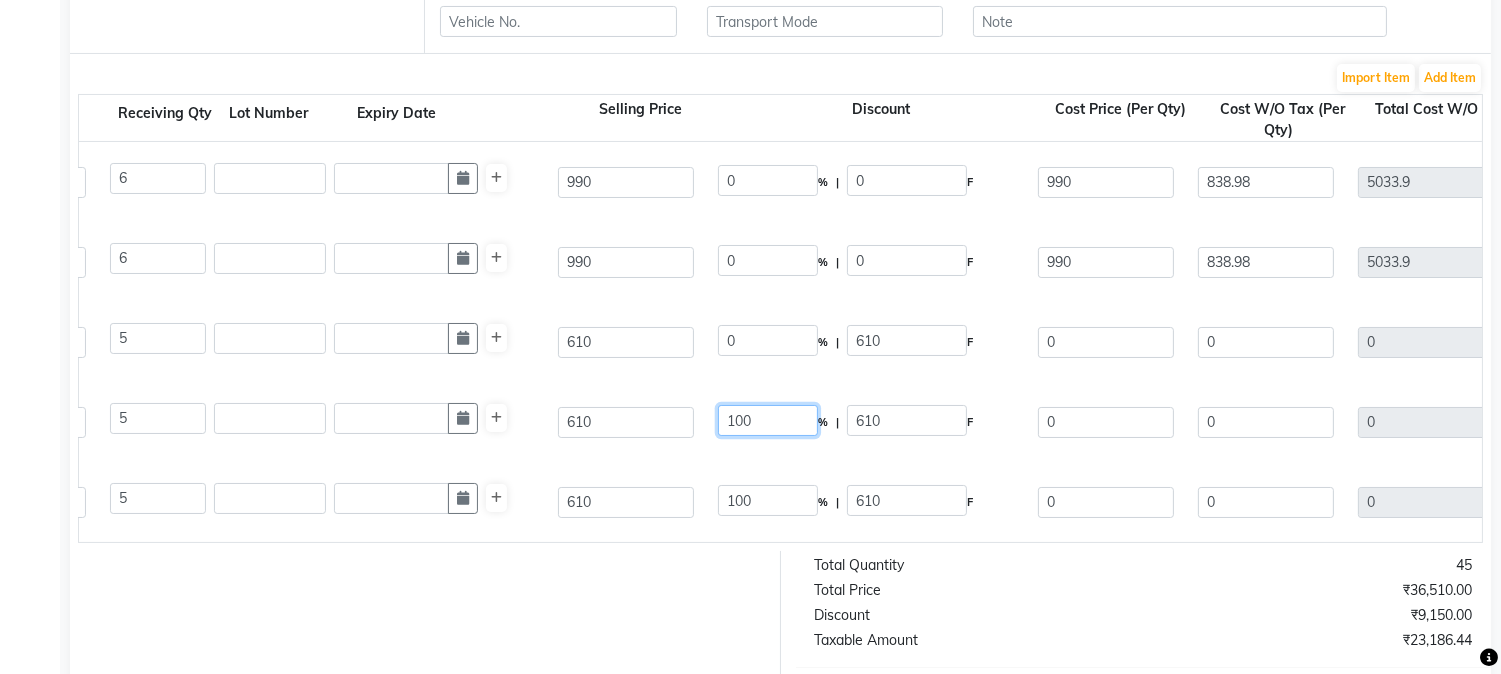 type on "0" 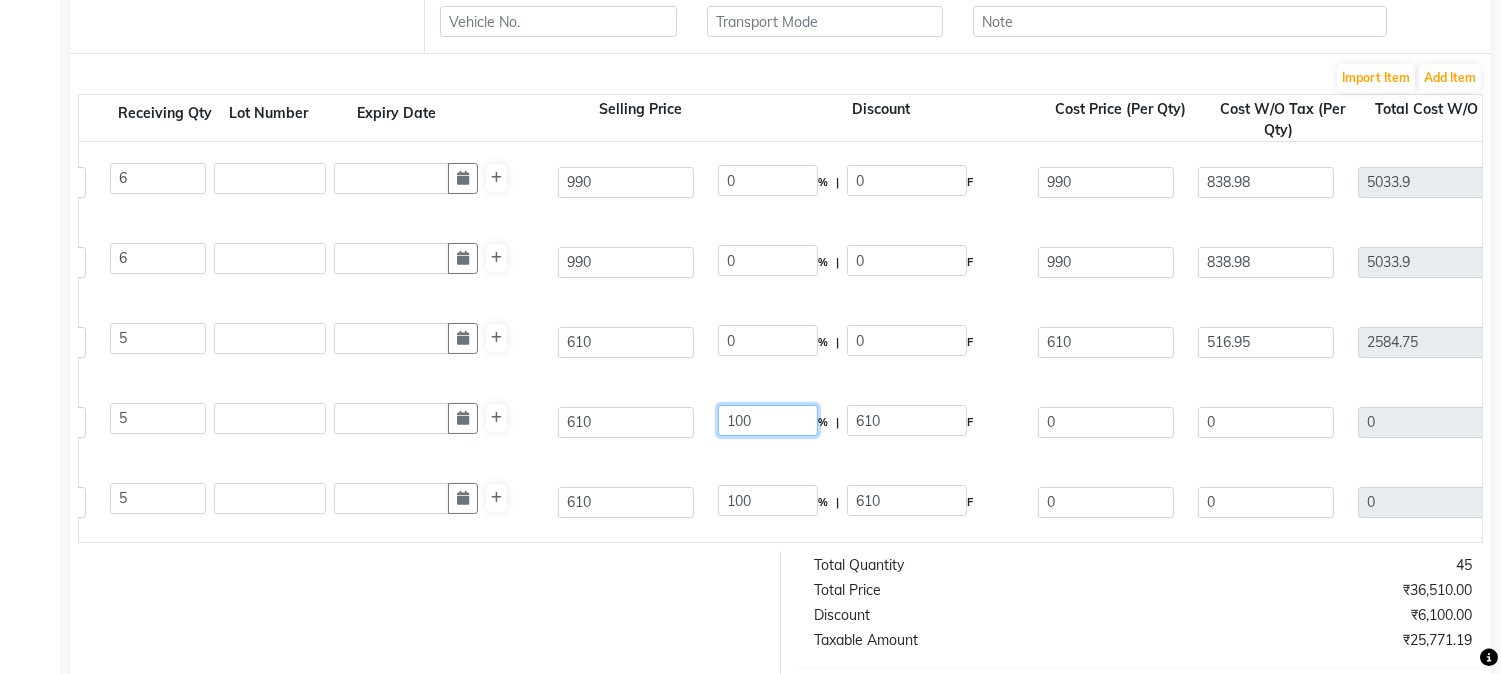 drag, startPoint x: 794, startPoint y: 425, endPoint x: 611, endPoint y: 425, distance: 183 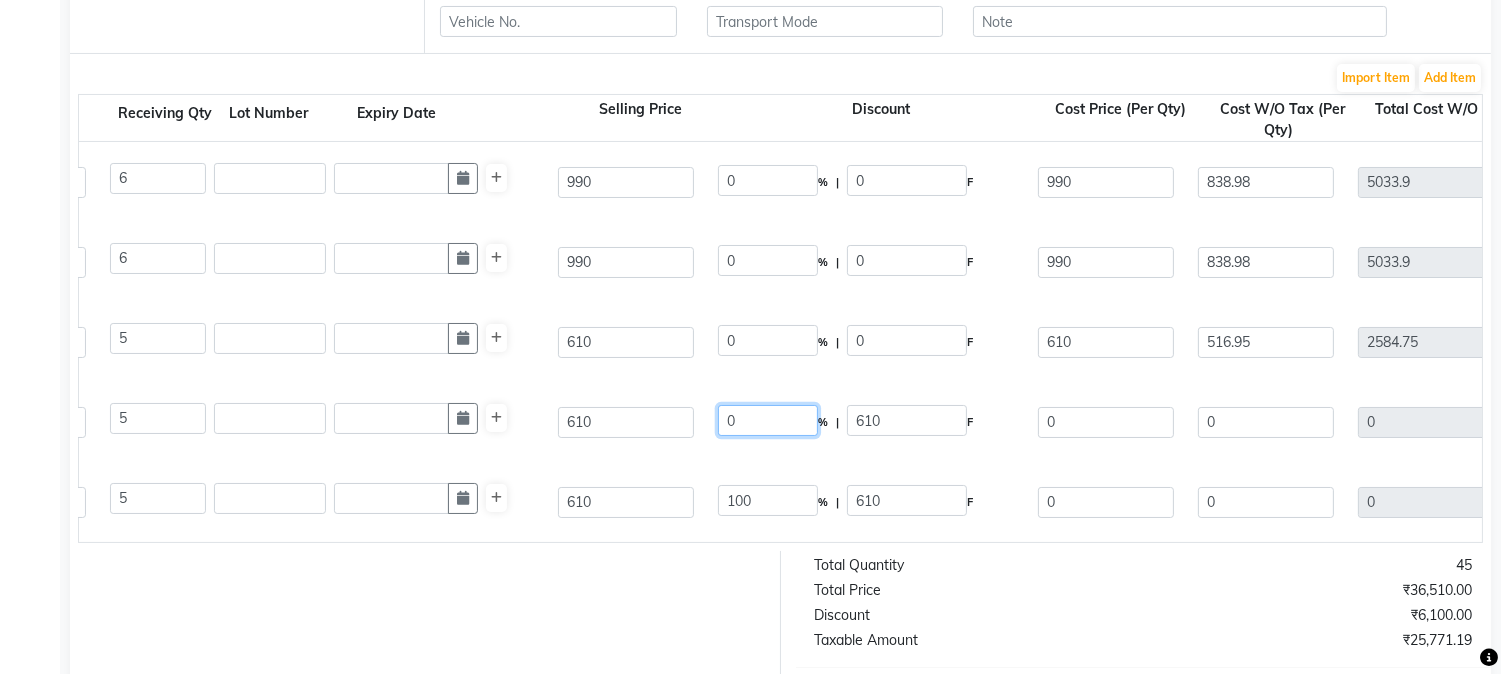type on "0" 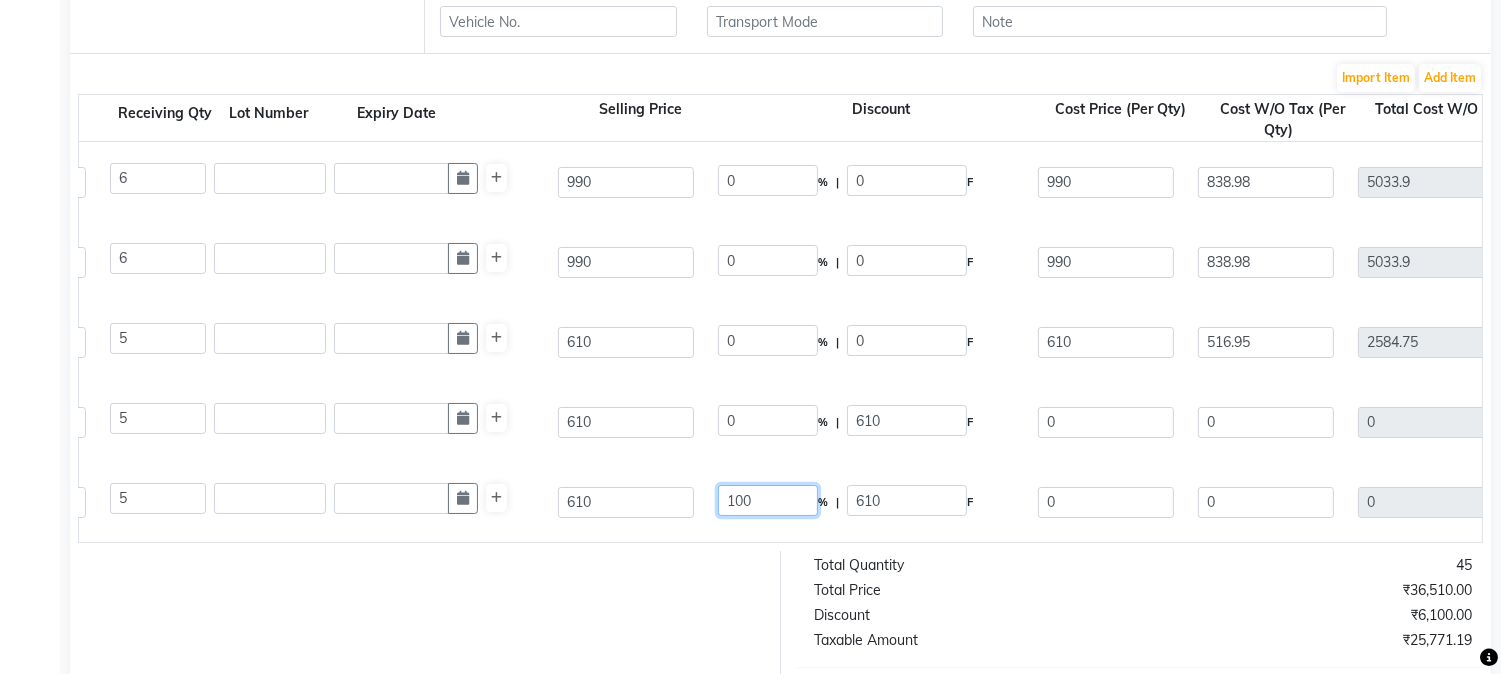type on "0" 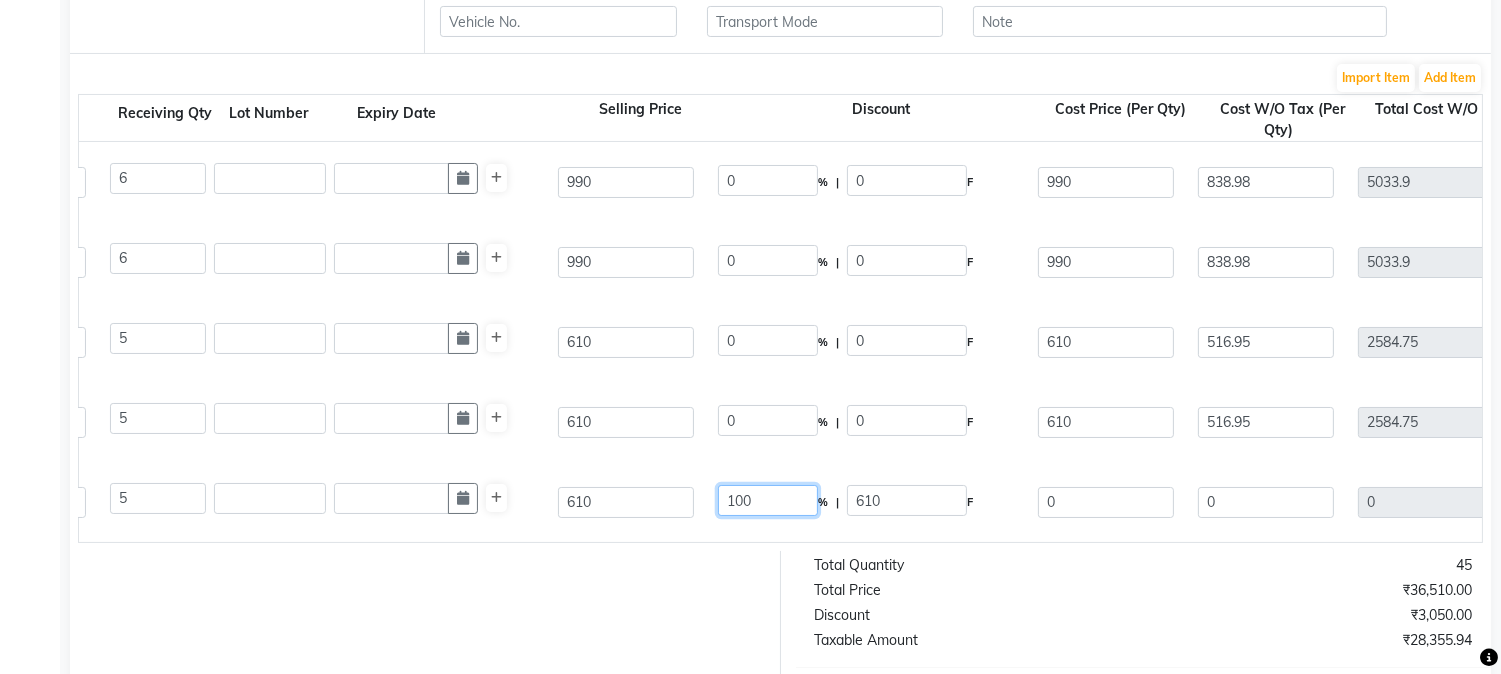 drag, startPoint x: 782, startPoint y: 495, endPoint x: 657, endPoint y: 484, distance: 125.48307 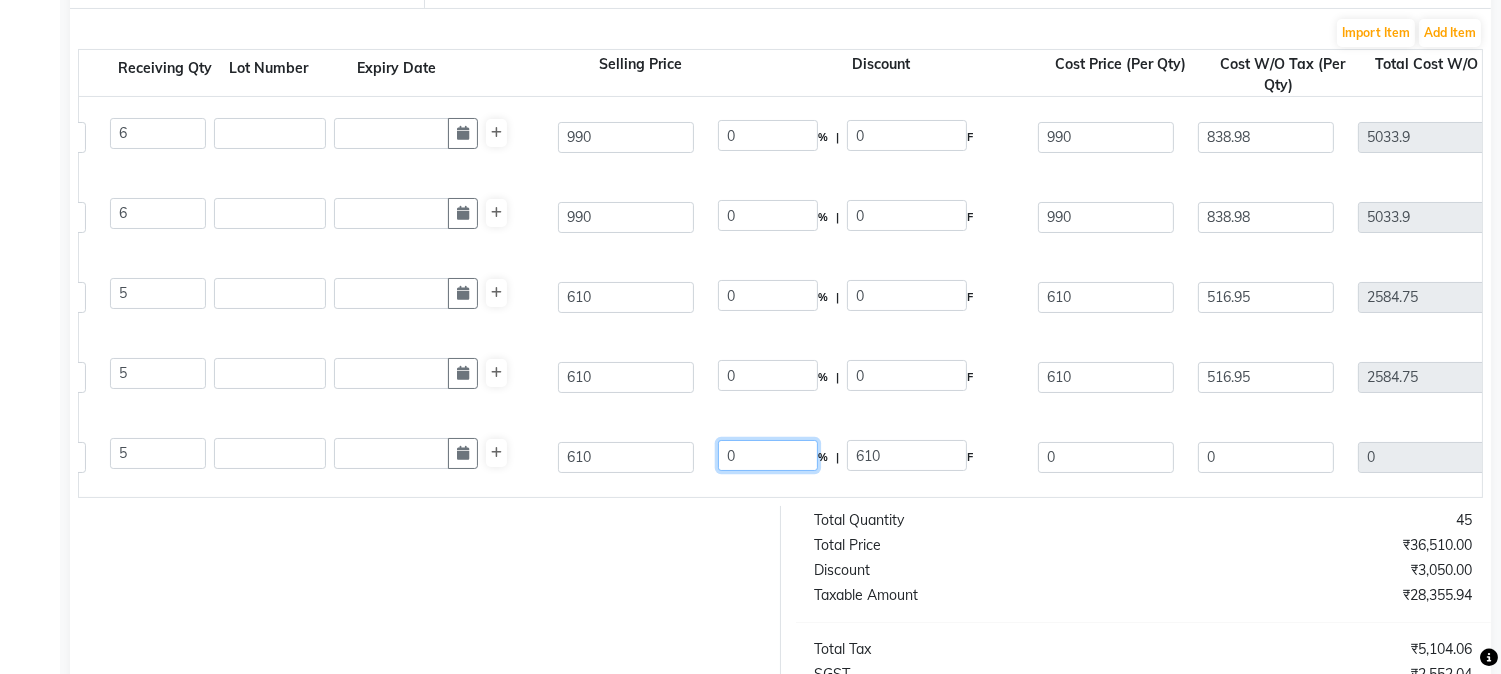 scroll, scrollTop: 598, scrollLeft: 0, axis: vertical 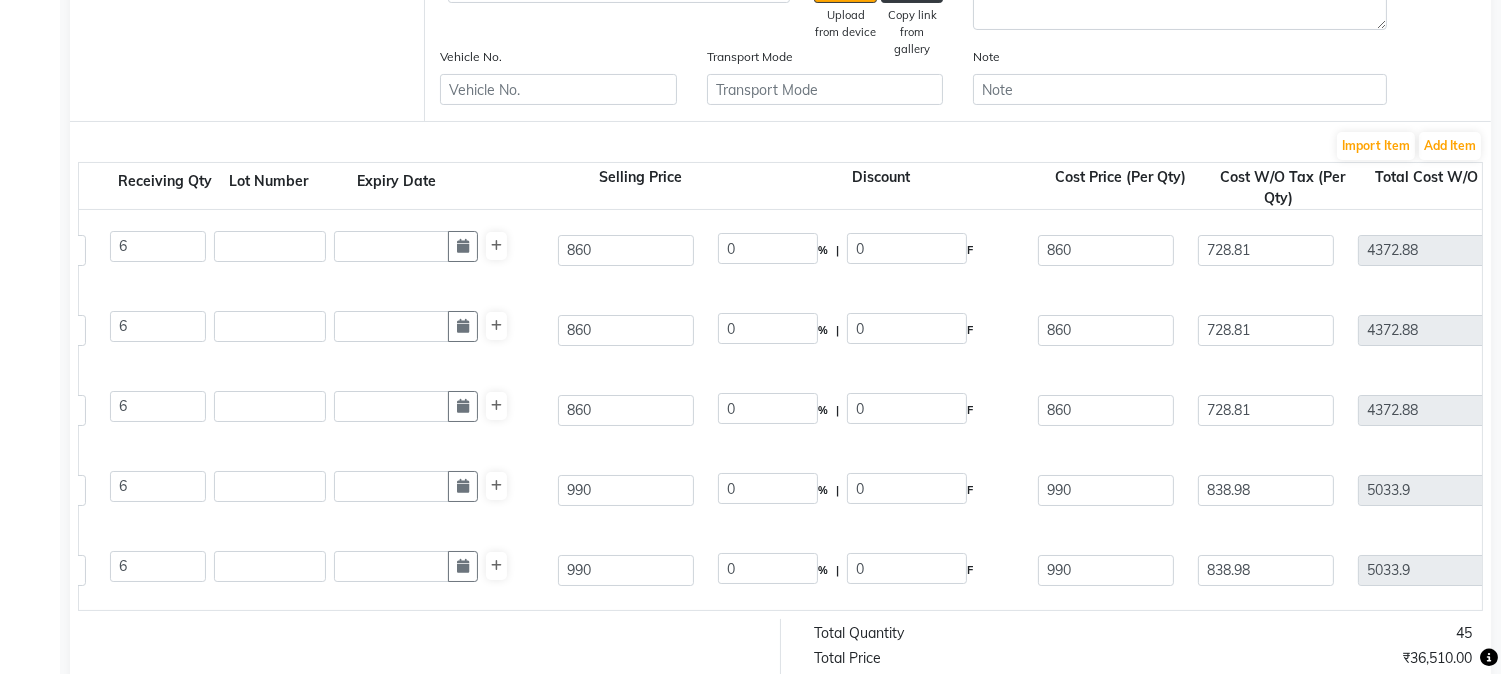 type on "0" 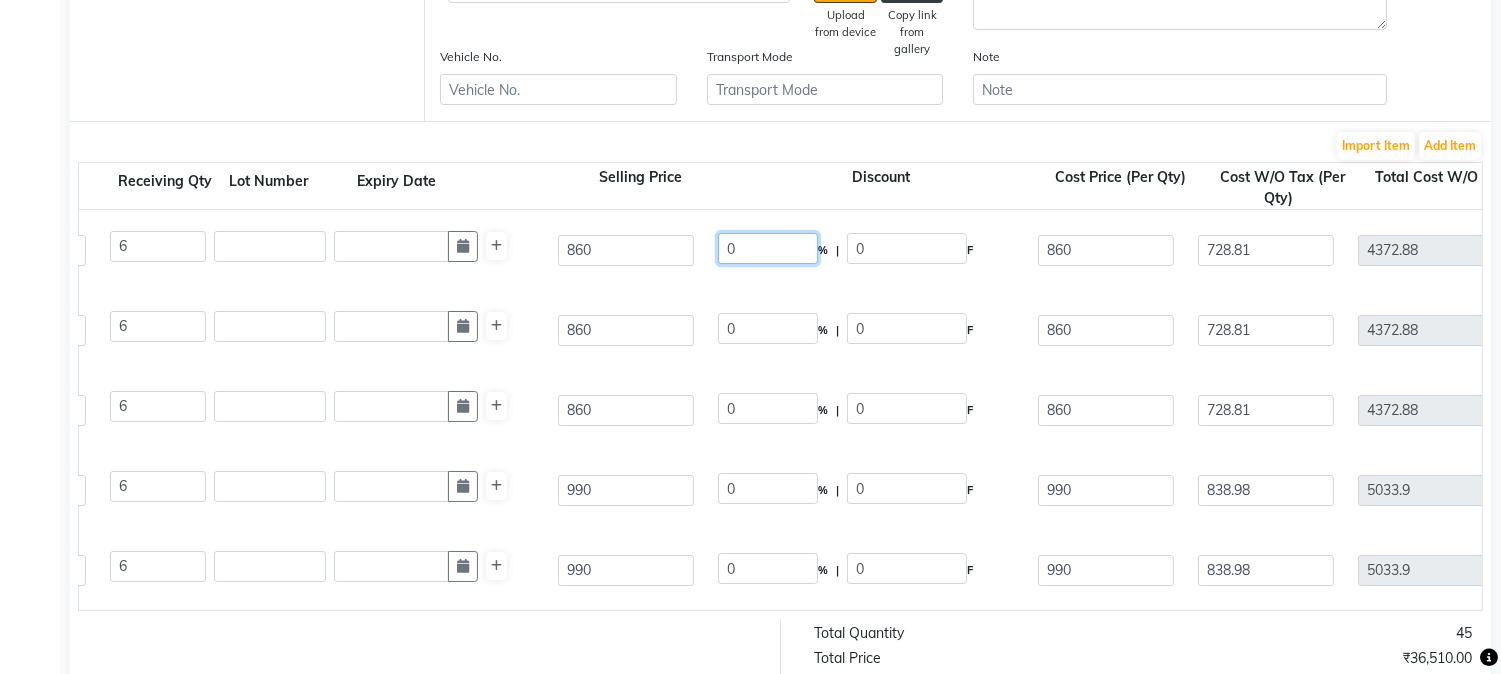 type on "0" 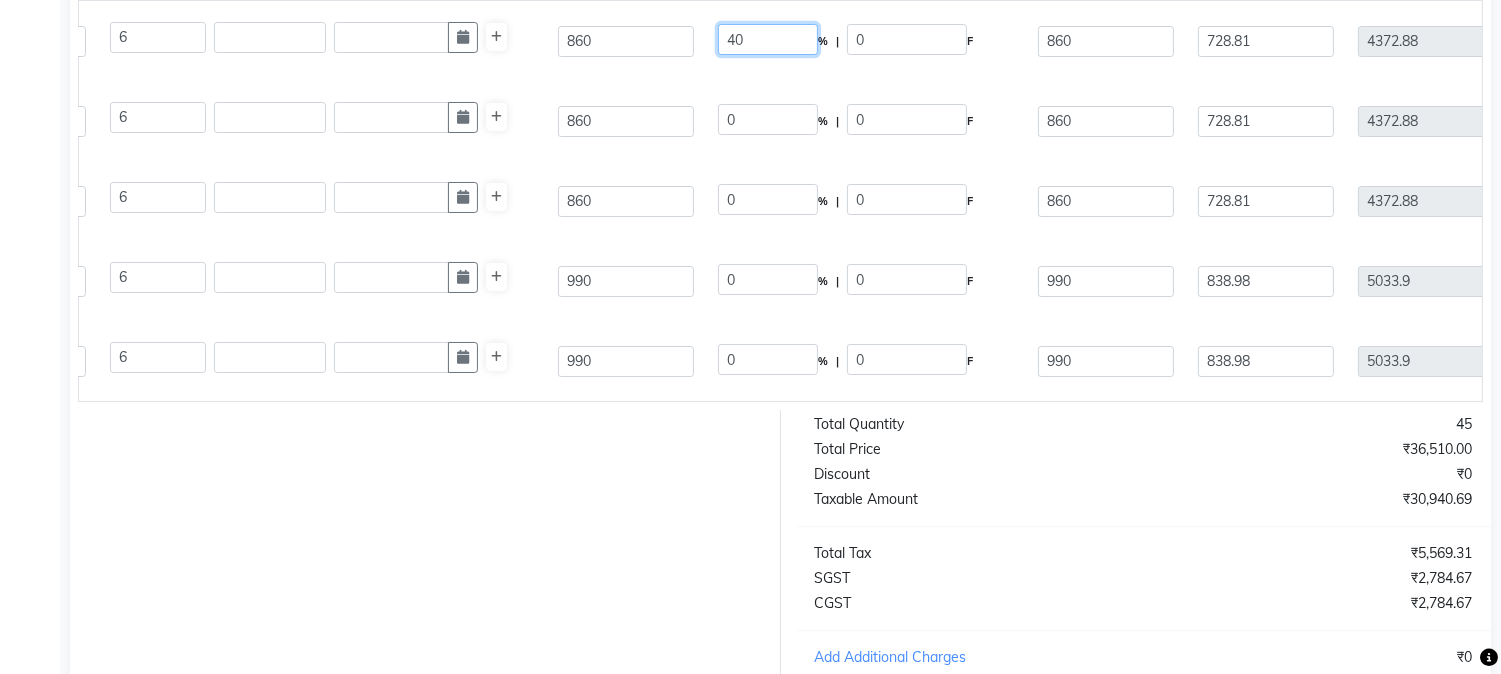scroll, scrollTop: 710, scrollLeft: 0, axis: vertical 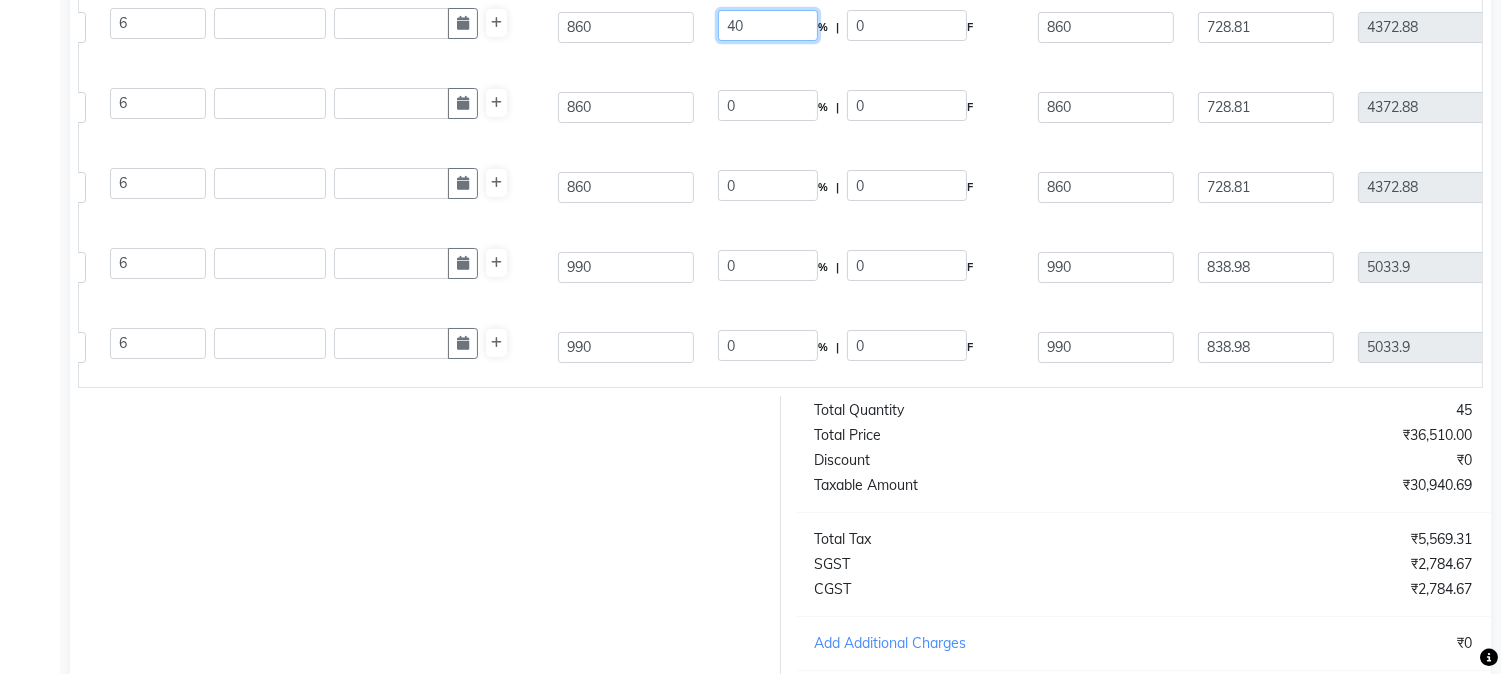 type on "40" 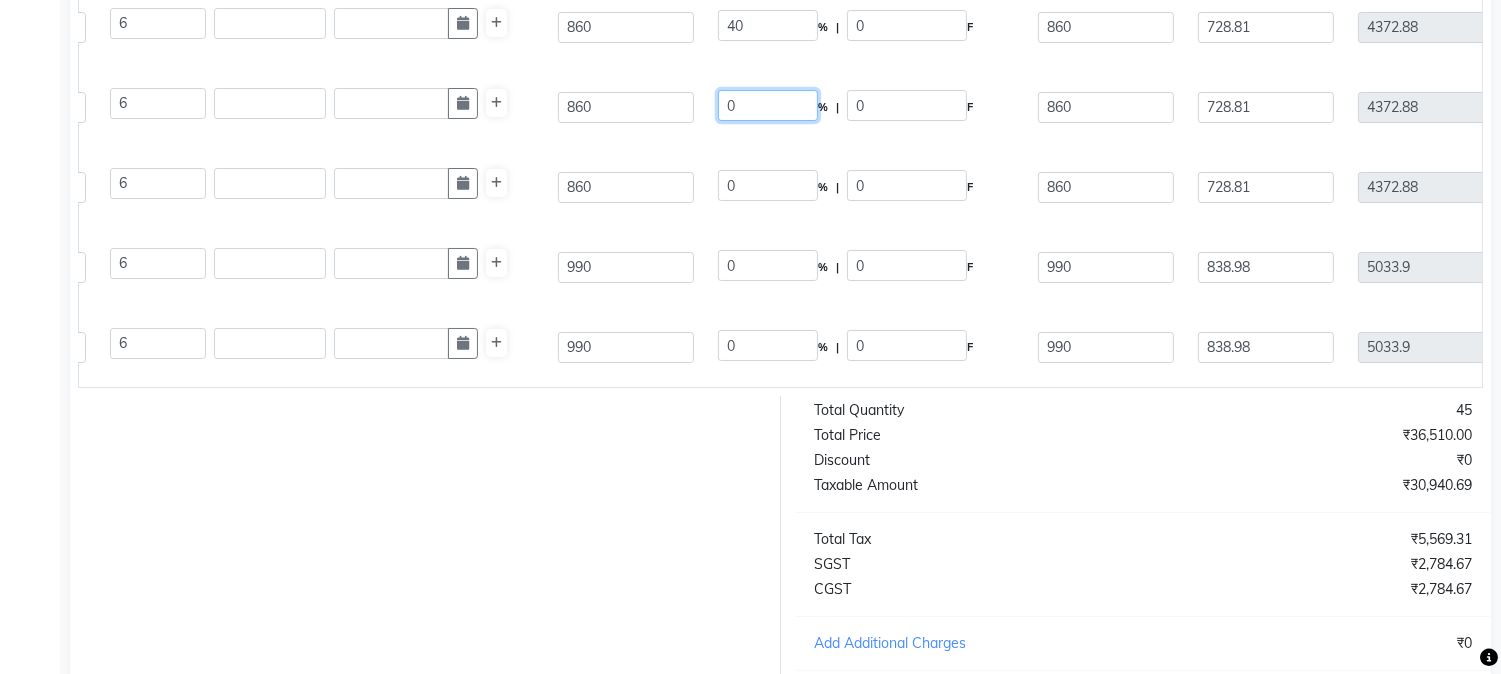 type on "344" 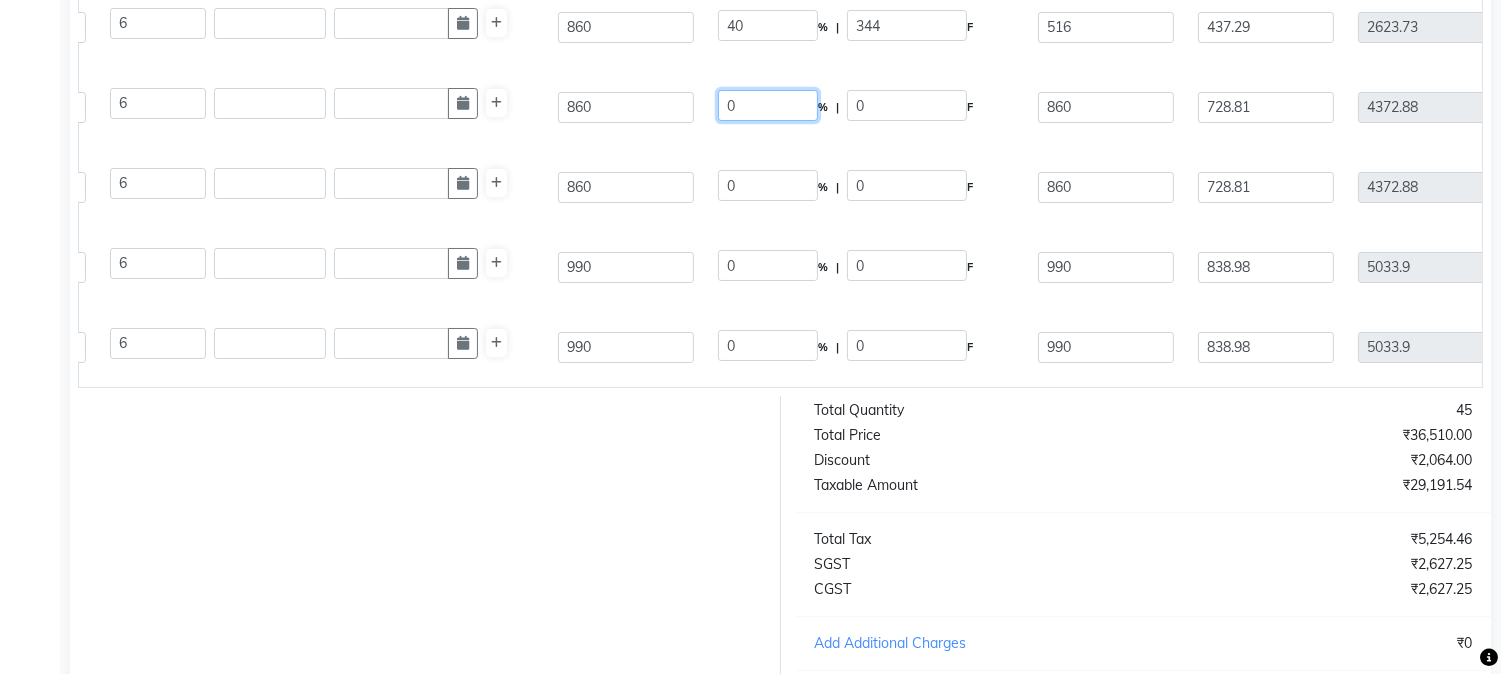 drag, startPoint x: 777, startPoint y: 103, endPoint x: 844, endPoint y: 145, distance: 79.07591 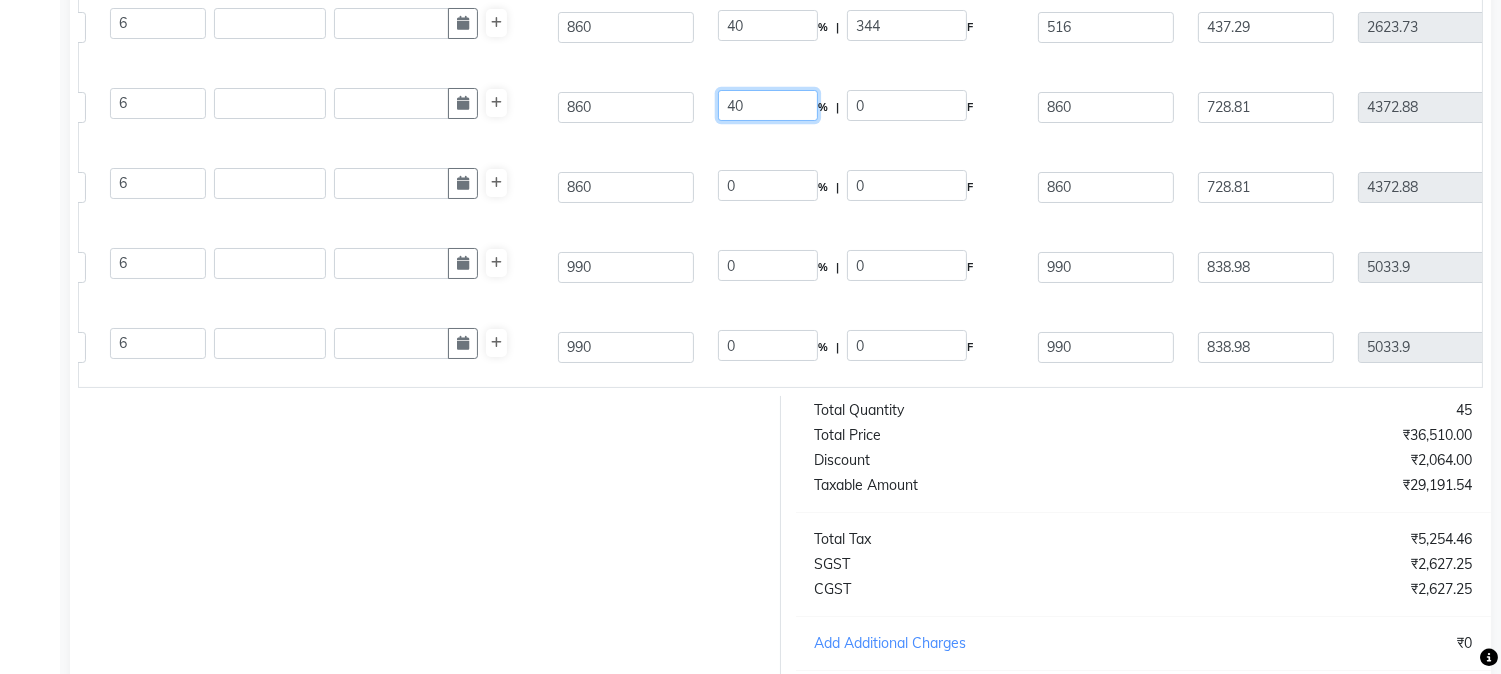 type on "40" 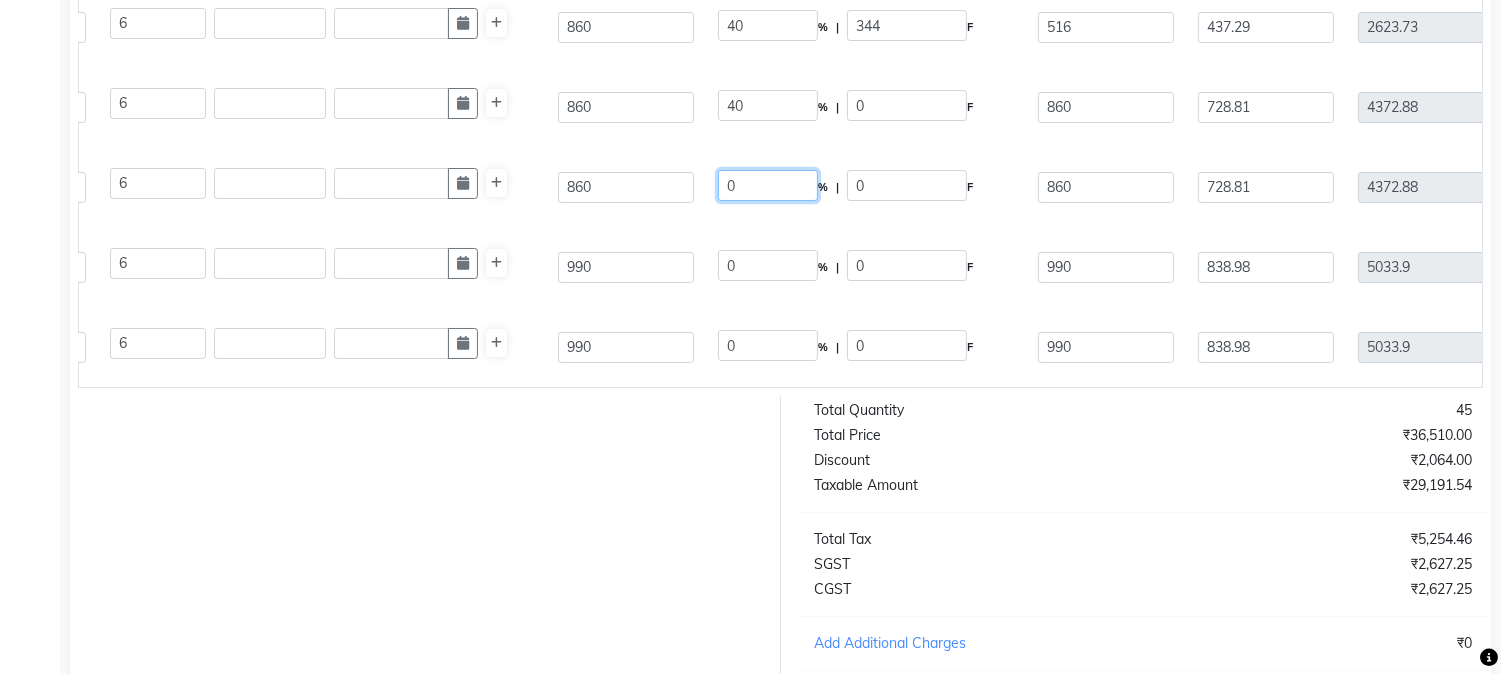 type on "344" 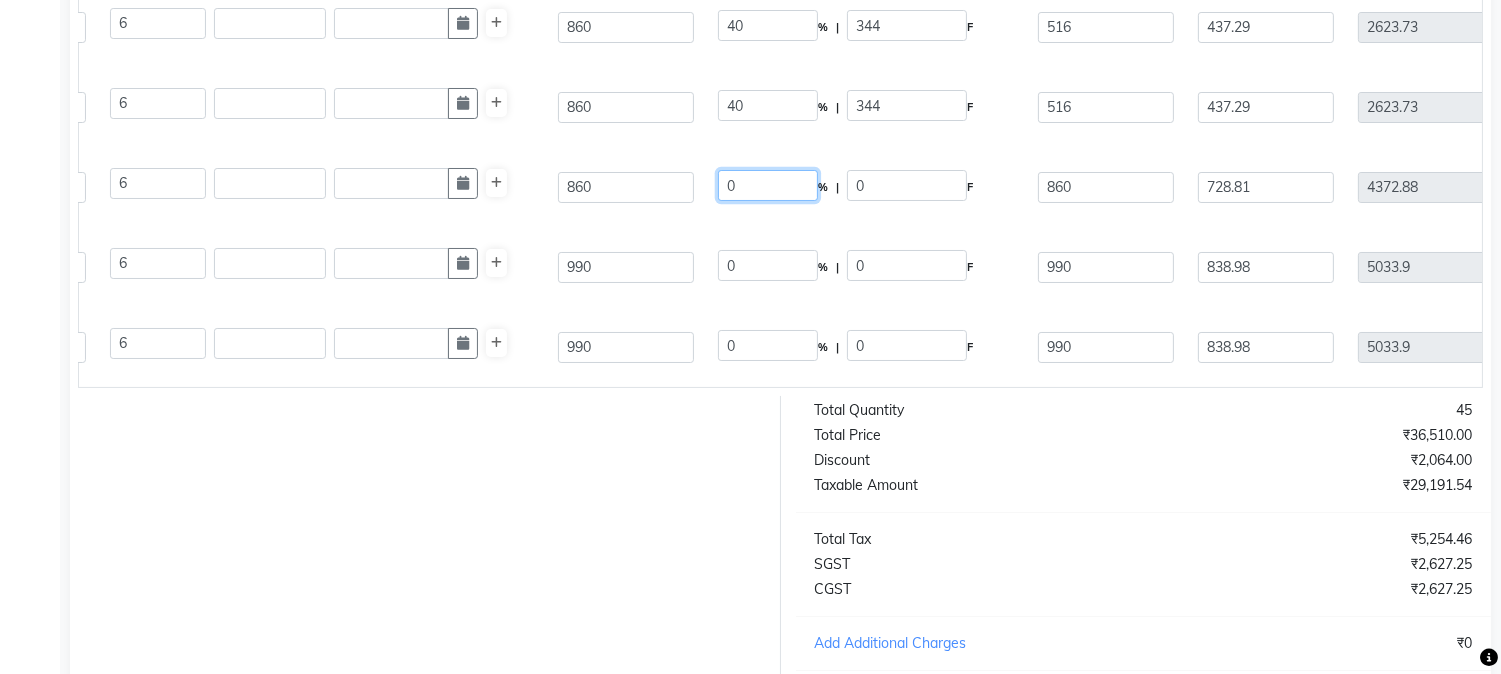 drag, startPoint x: 753, startPoint y: 184, endPoint x: 590, endPoint y: 196, distance: 163.44112 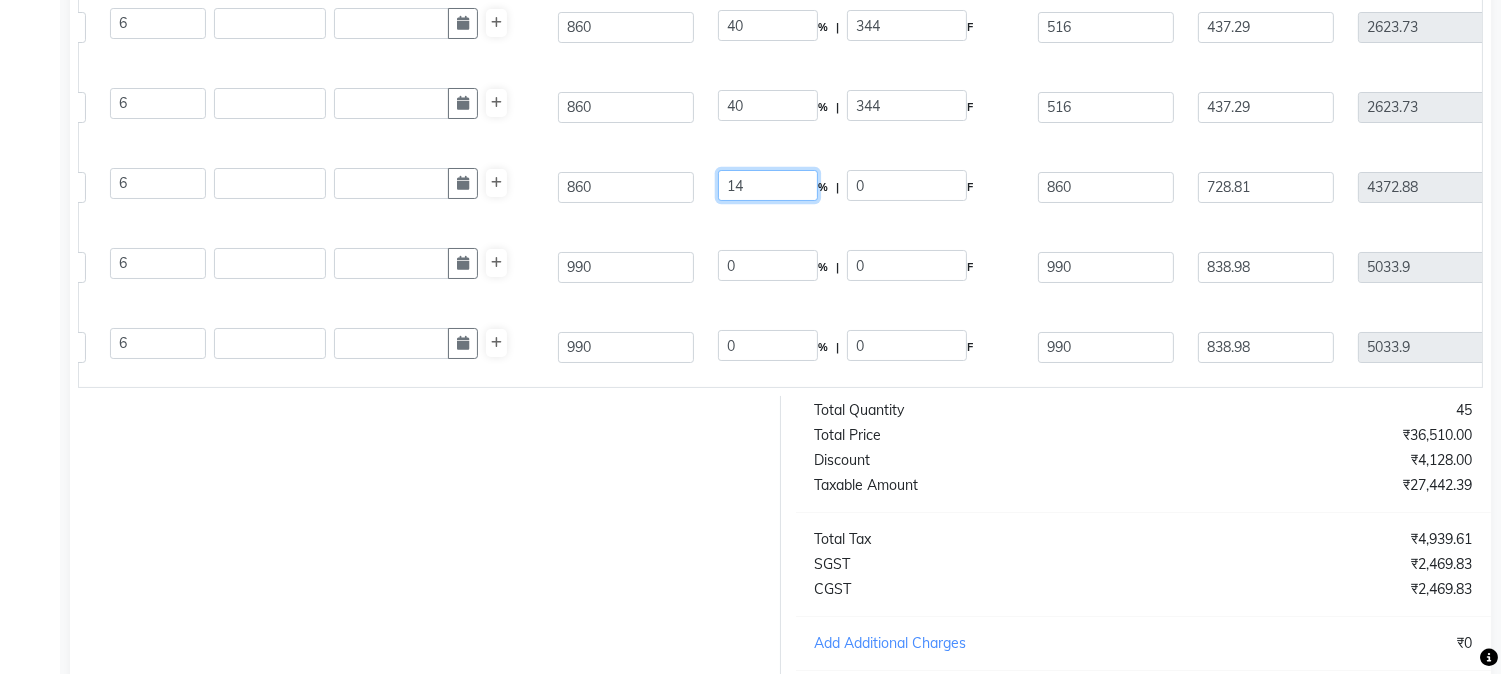 type on "1" 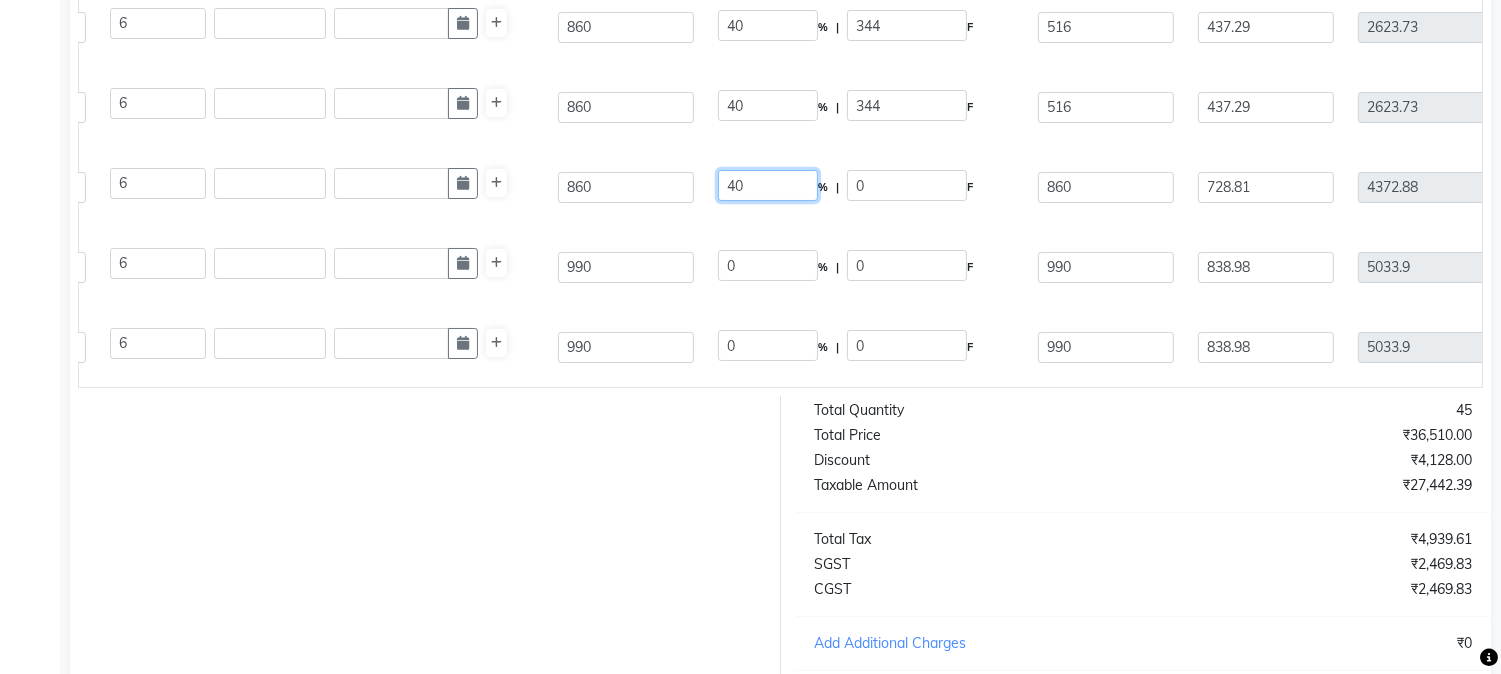 type on "40" 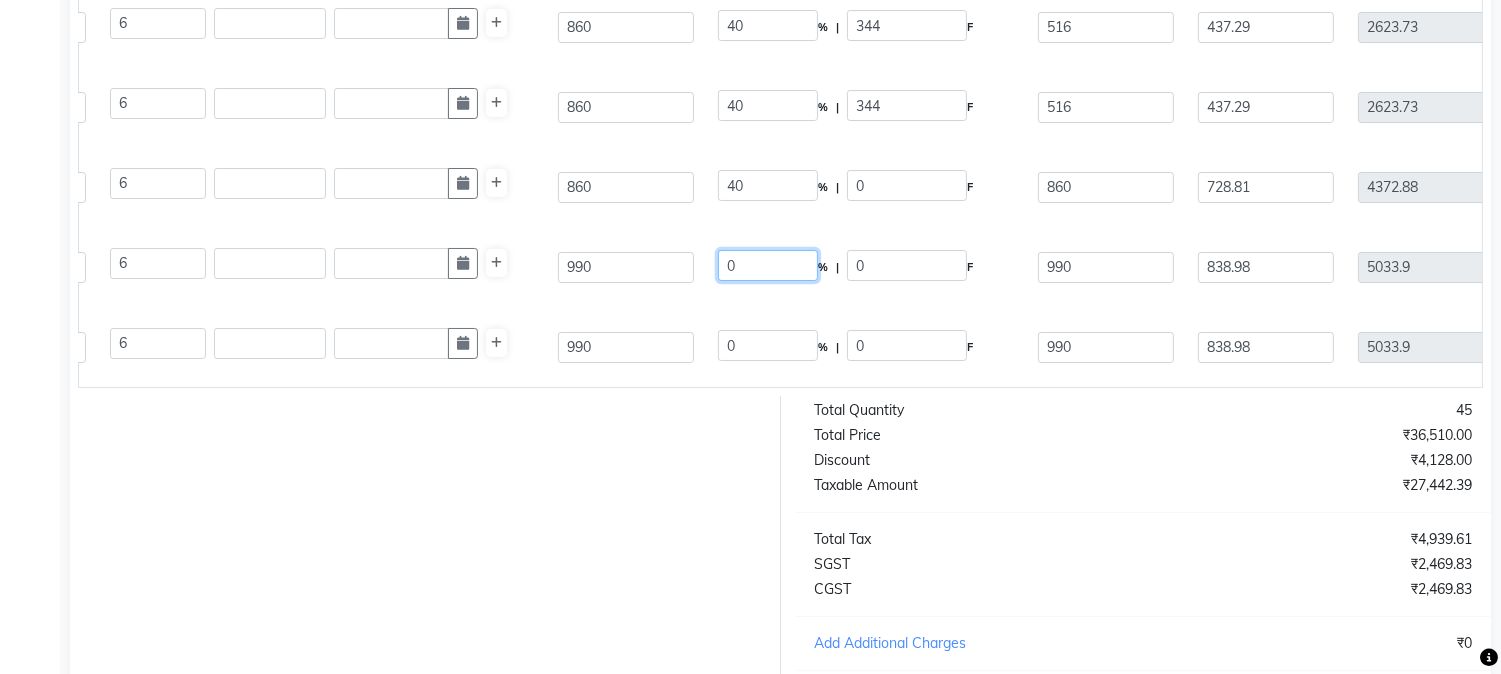 type on "344" 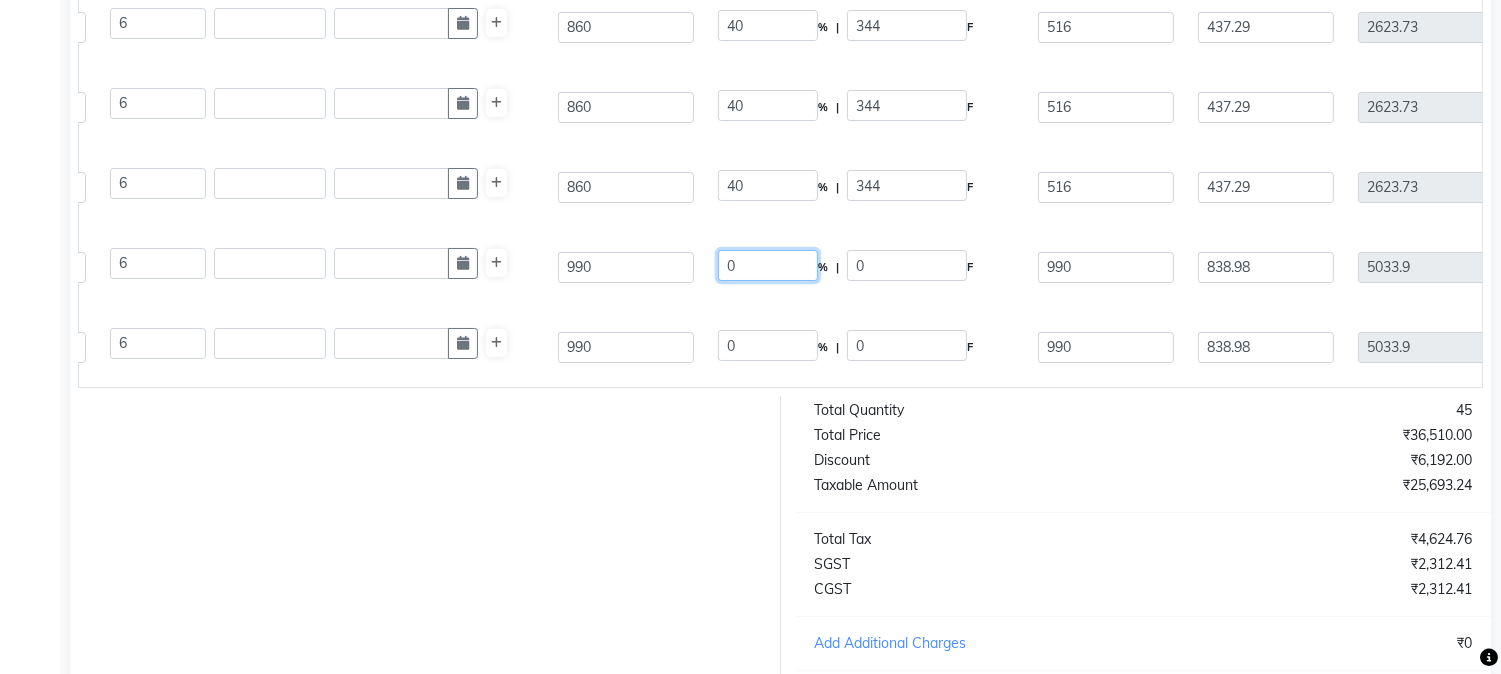 drag, startPoint x: 761, startPoint y: 262, endPoint x: 633, endPoint y: 295, distance: 132.18547 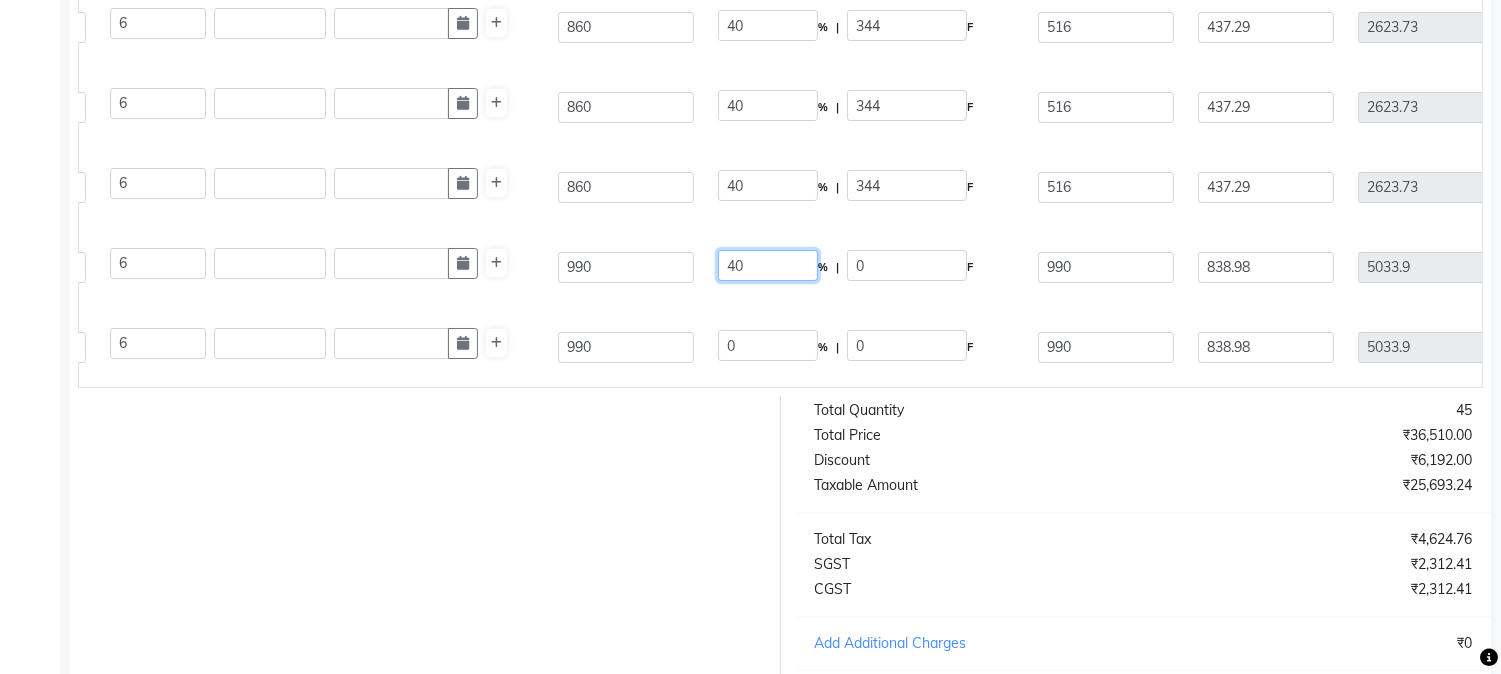 type on "40" 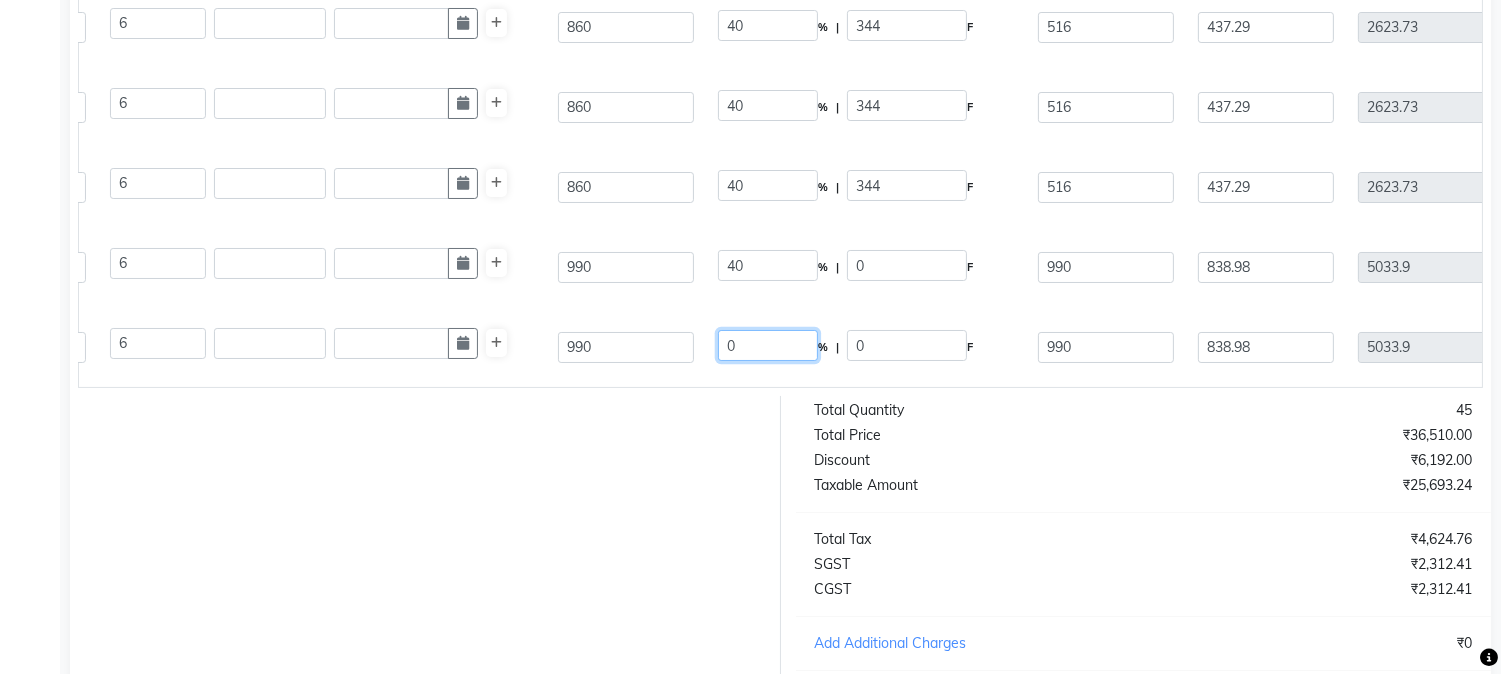 type on "396" 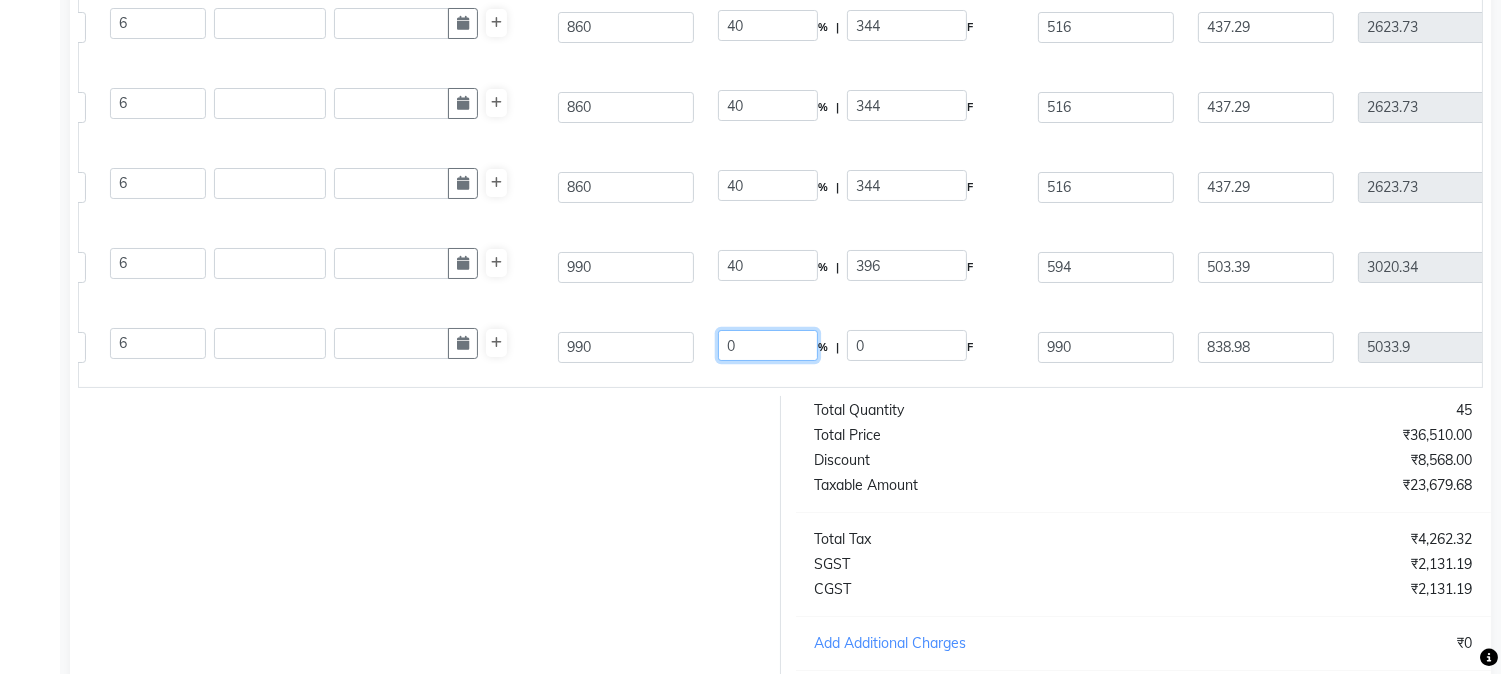 drag, startPoint x: 775, startPoint y: 350, endPoint x: 642, endPoint y: 356, distance: 133.13527 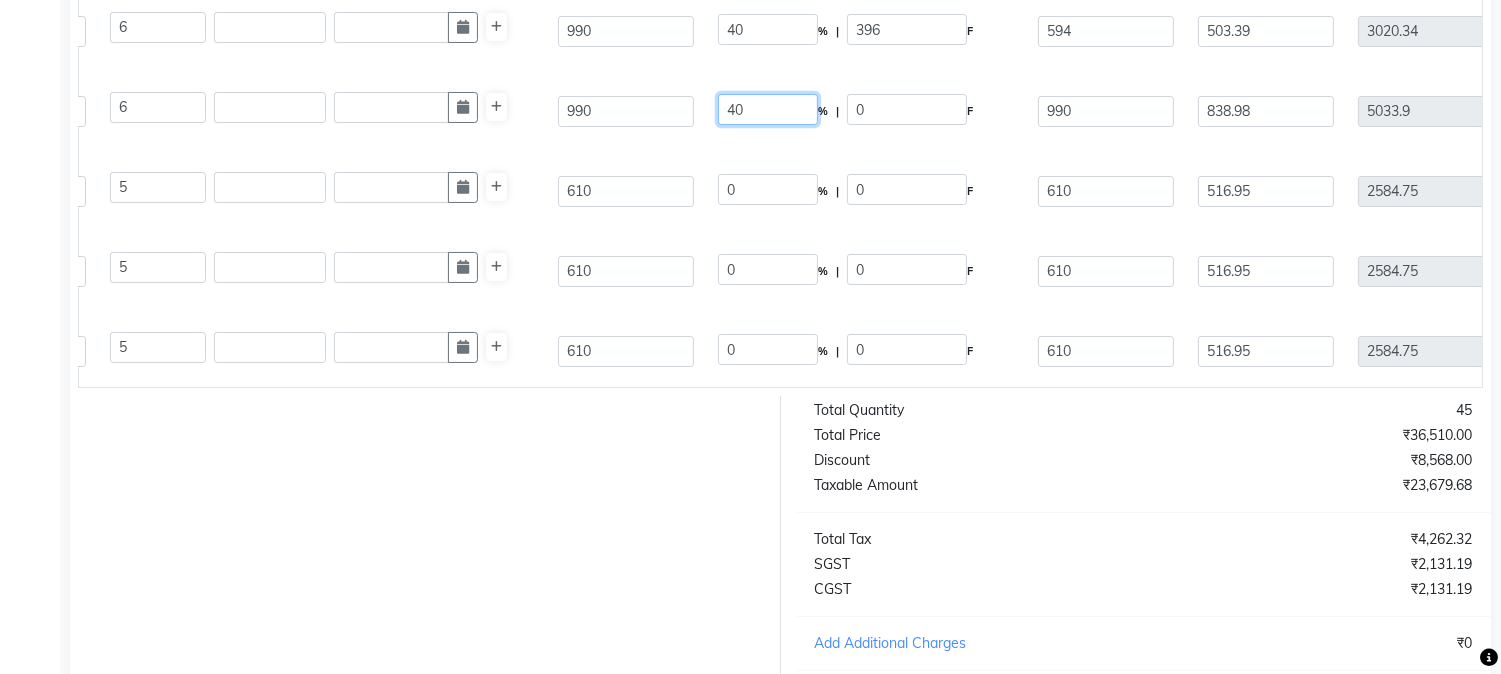 scroll, scrollTop: 240, scrollLeft: 0, axis: vertical 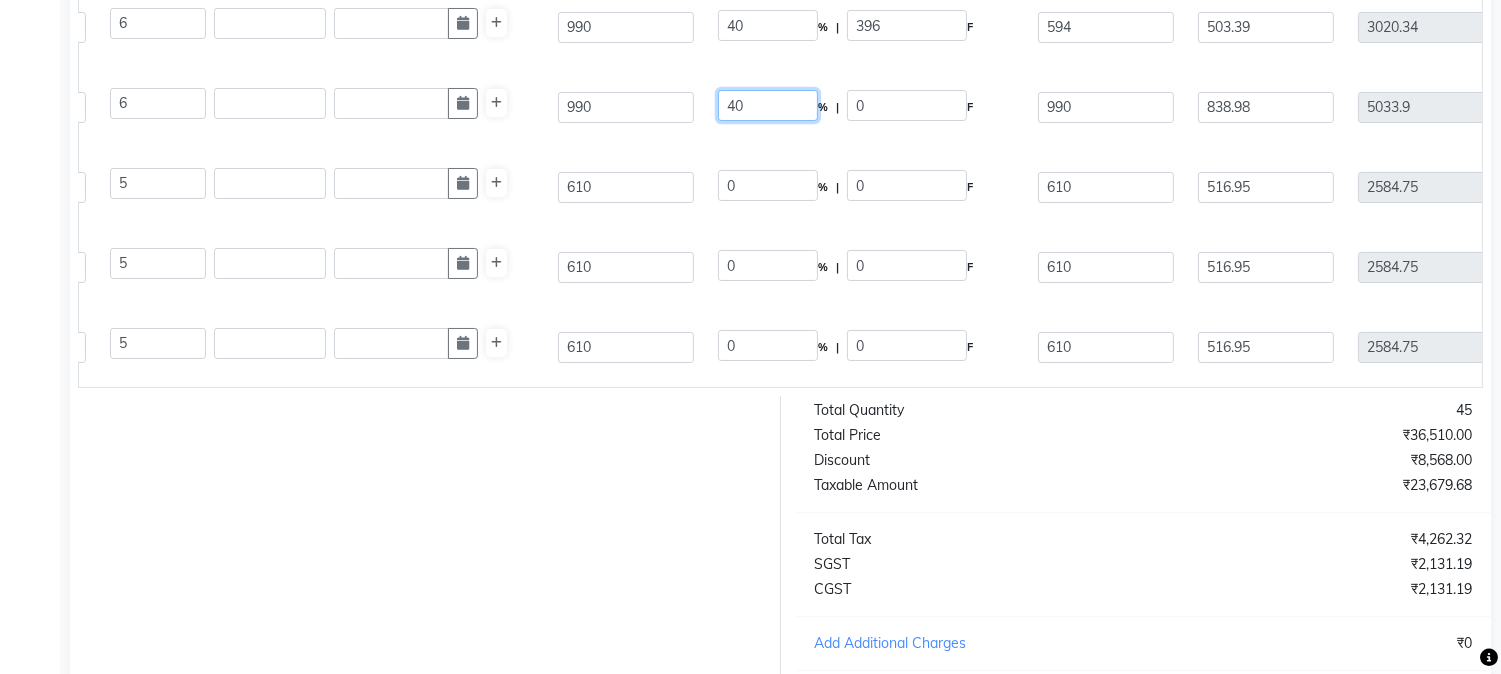 type on "40" 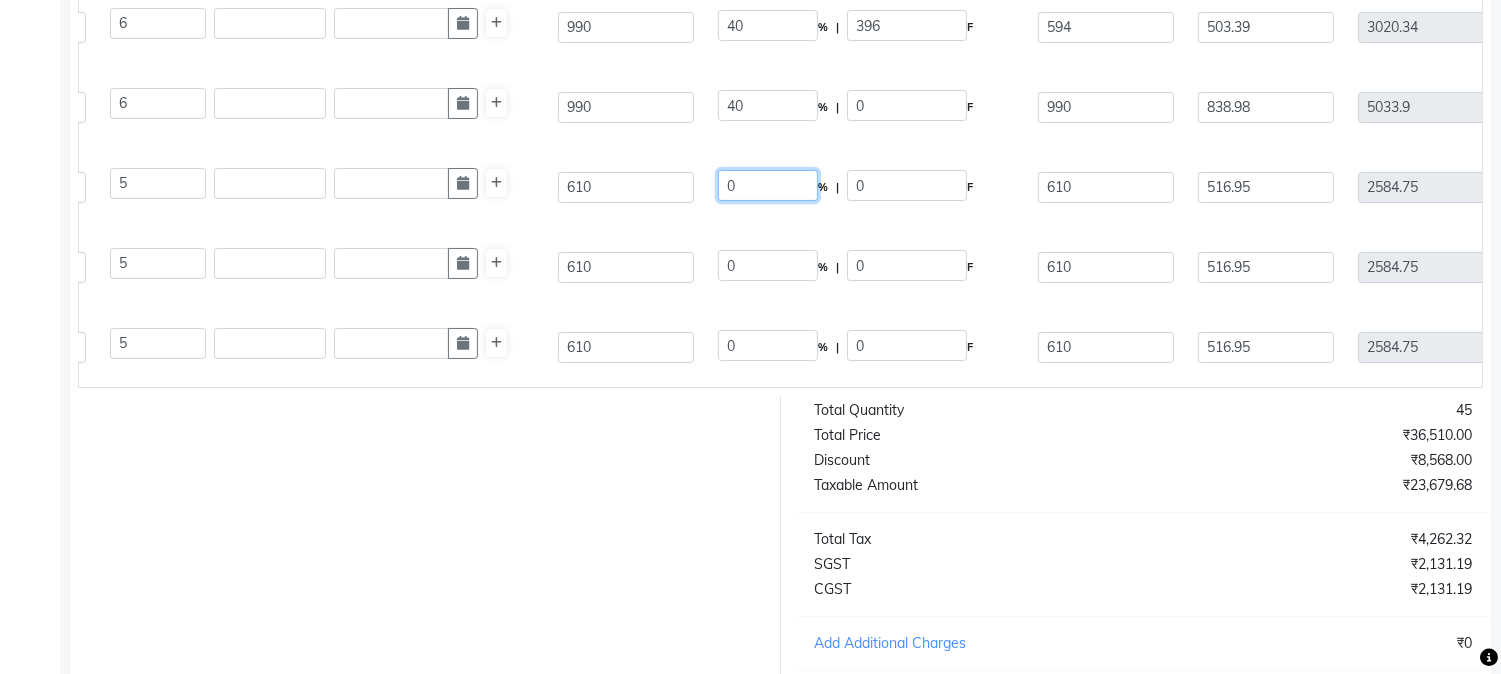 type 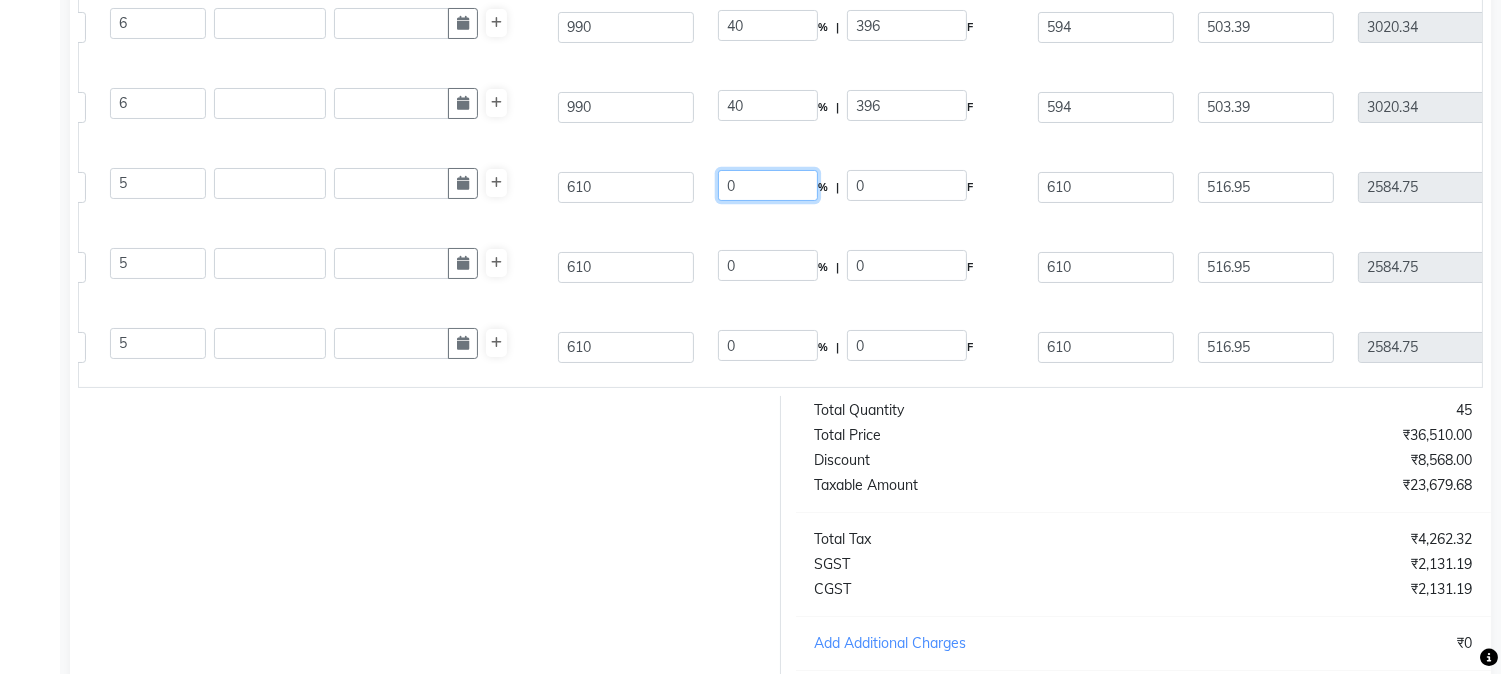 drag, startPoint x: 775, startPoint y: 187, endPoint x: 586, endPoint y: 168, distance: 189.95262 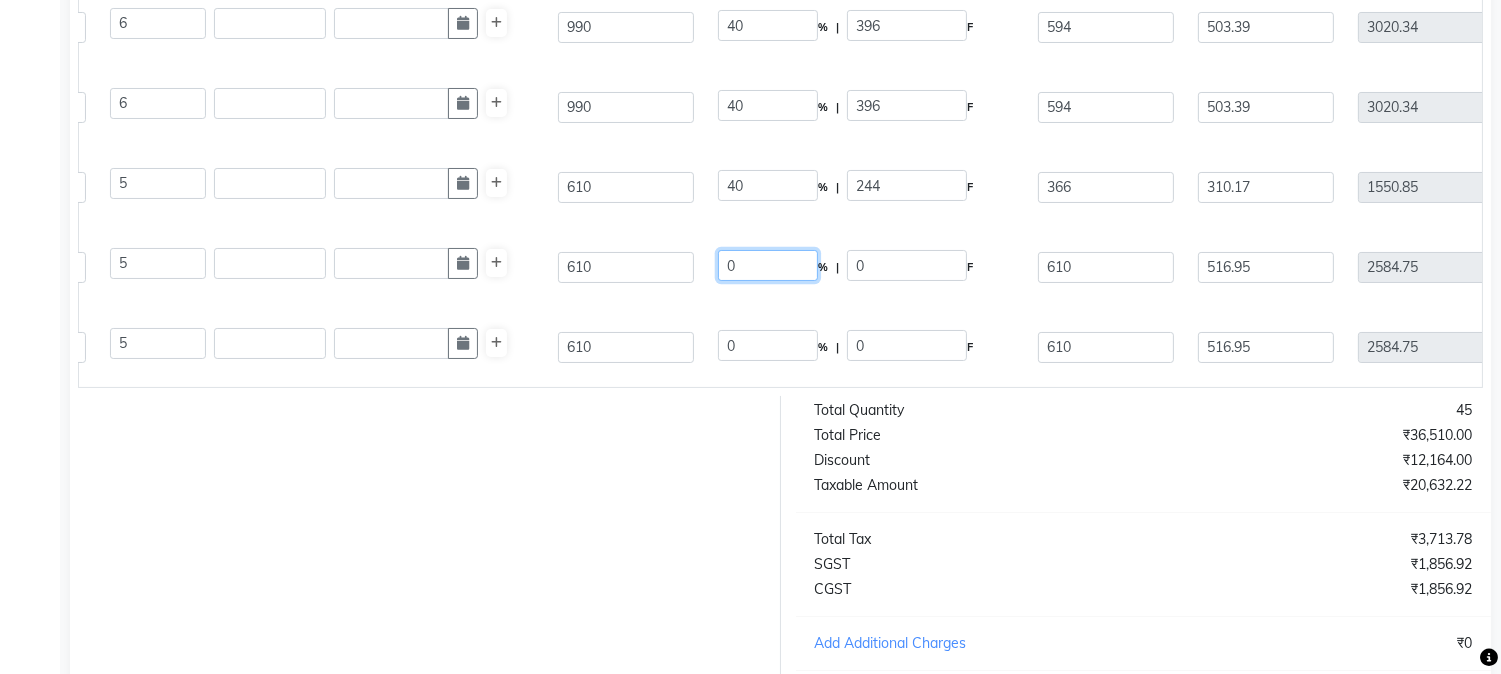 drag, startPoint x: 786, startPoint y: 272, endPoint x: 610, endPoint y: 300, distance: 178.21335 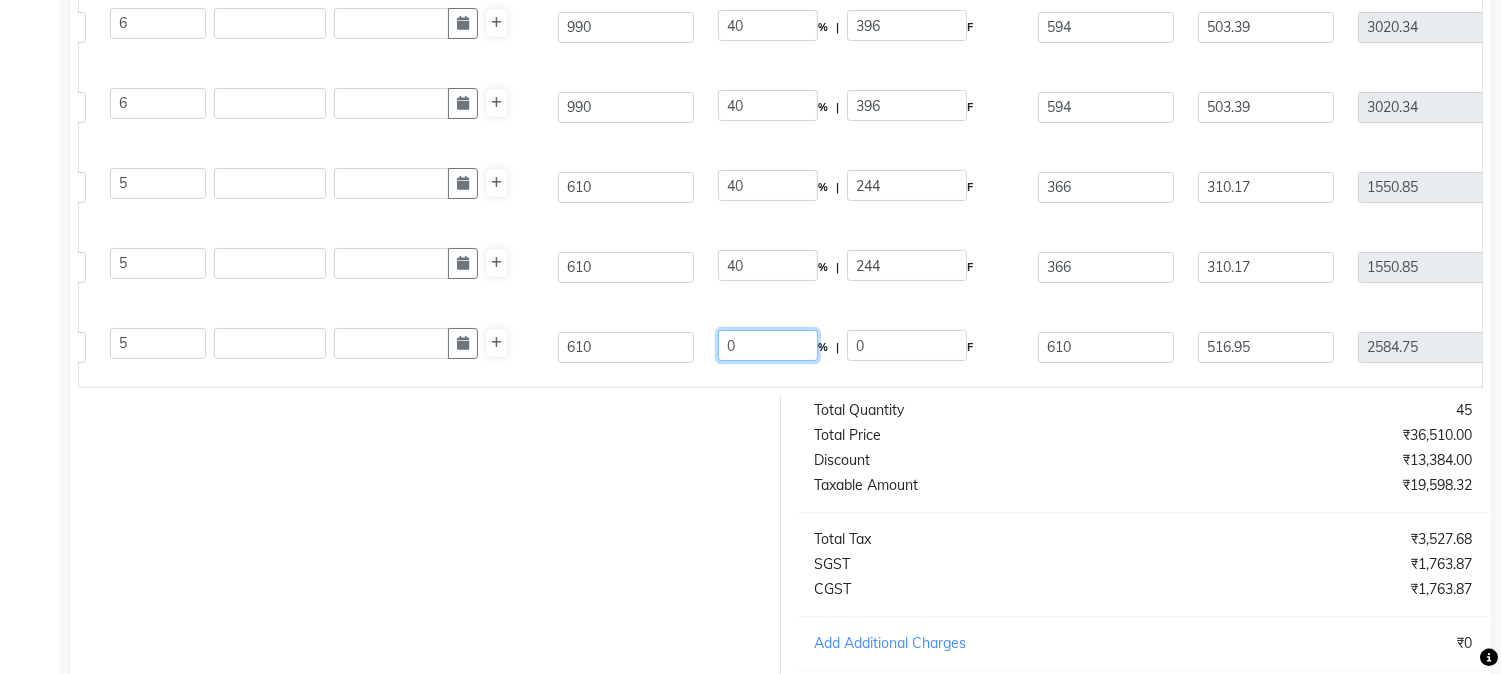 drag, startPoint x: 803, startPoint y: 354, endPoint x: 653, endPoint y: 352, distance: 150.01334 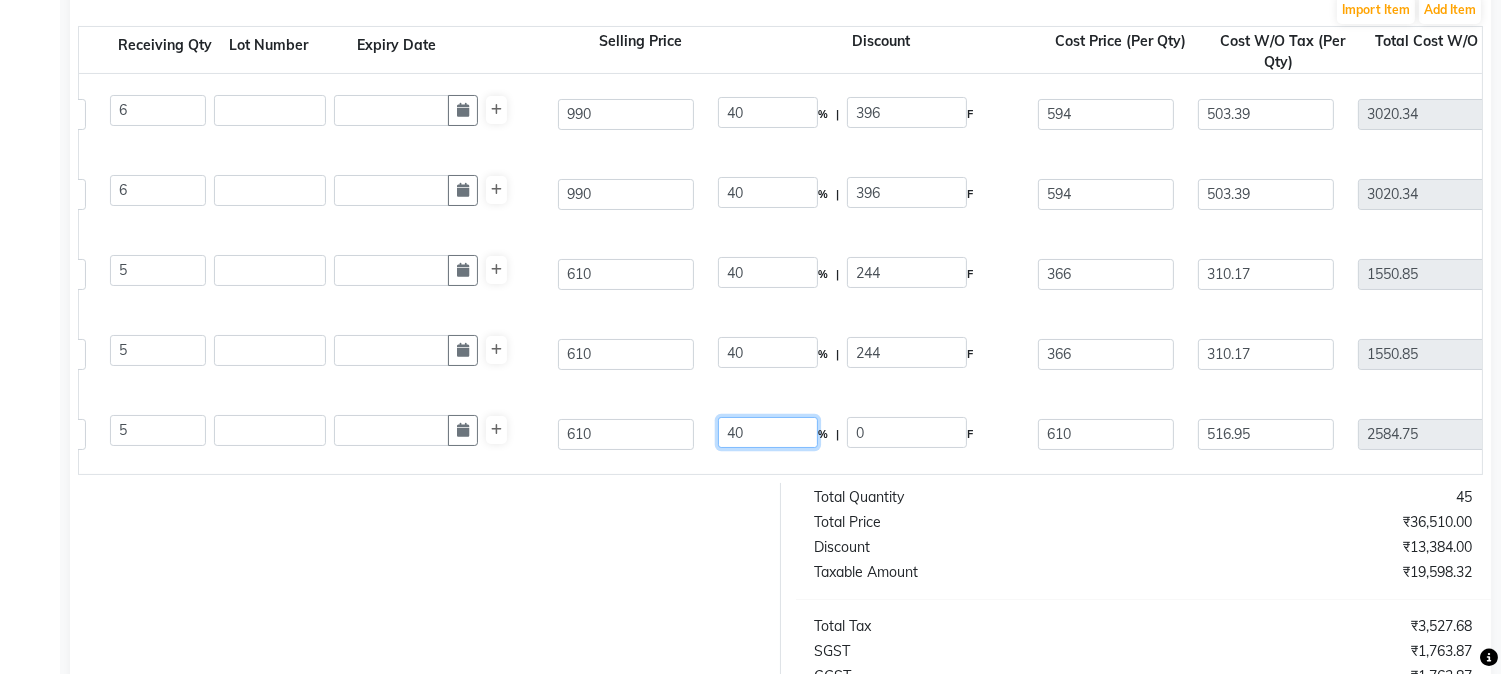 scroll, scrollTop: 598, scrollLeft: 0, axis: vertical 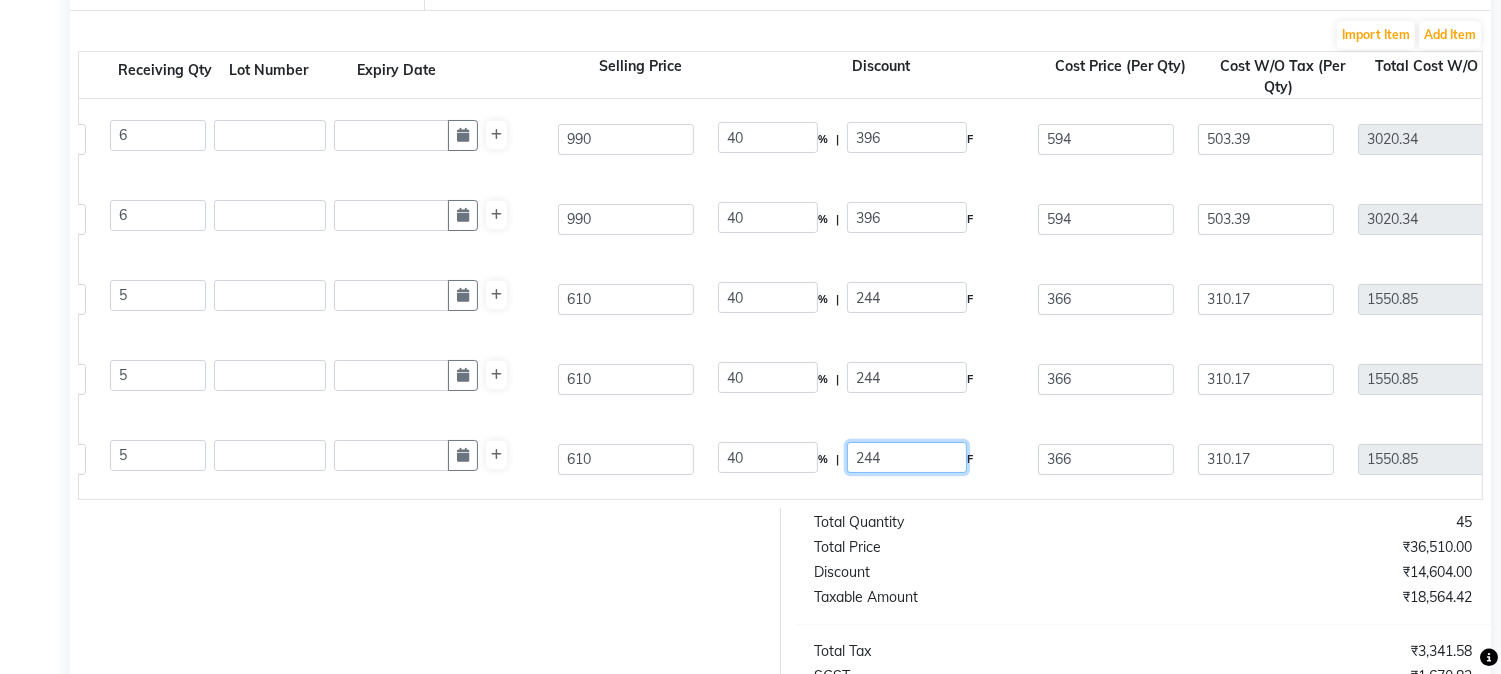 drag, startPoint x: 927, startPoint y: 455, endPoint x: 786, endPoint y: 483, distance: 143.75327 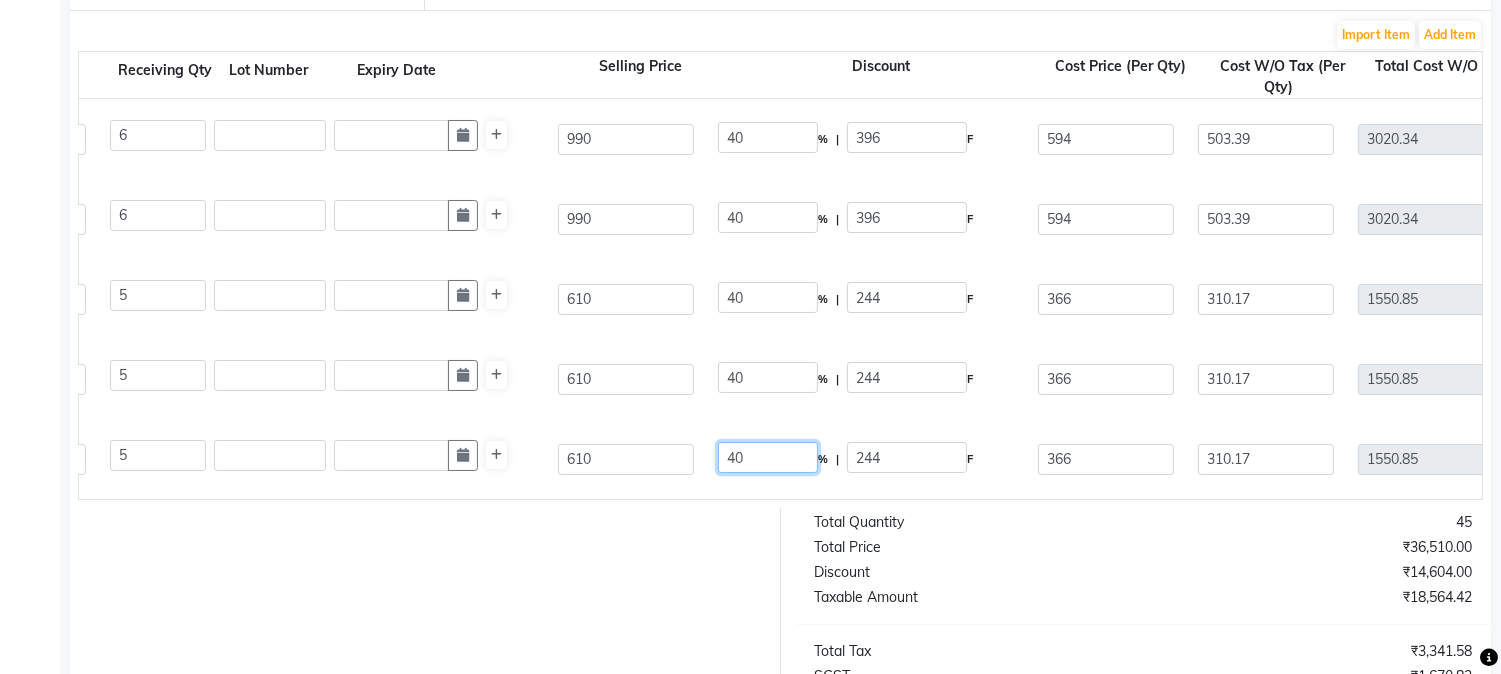 click on "40" 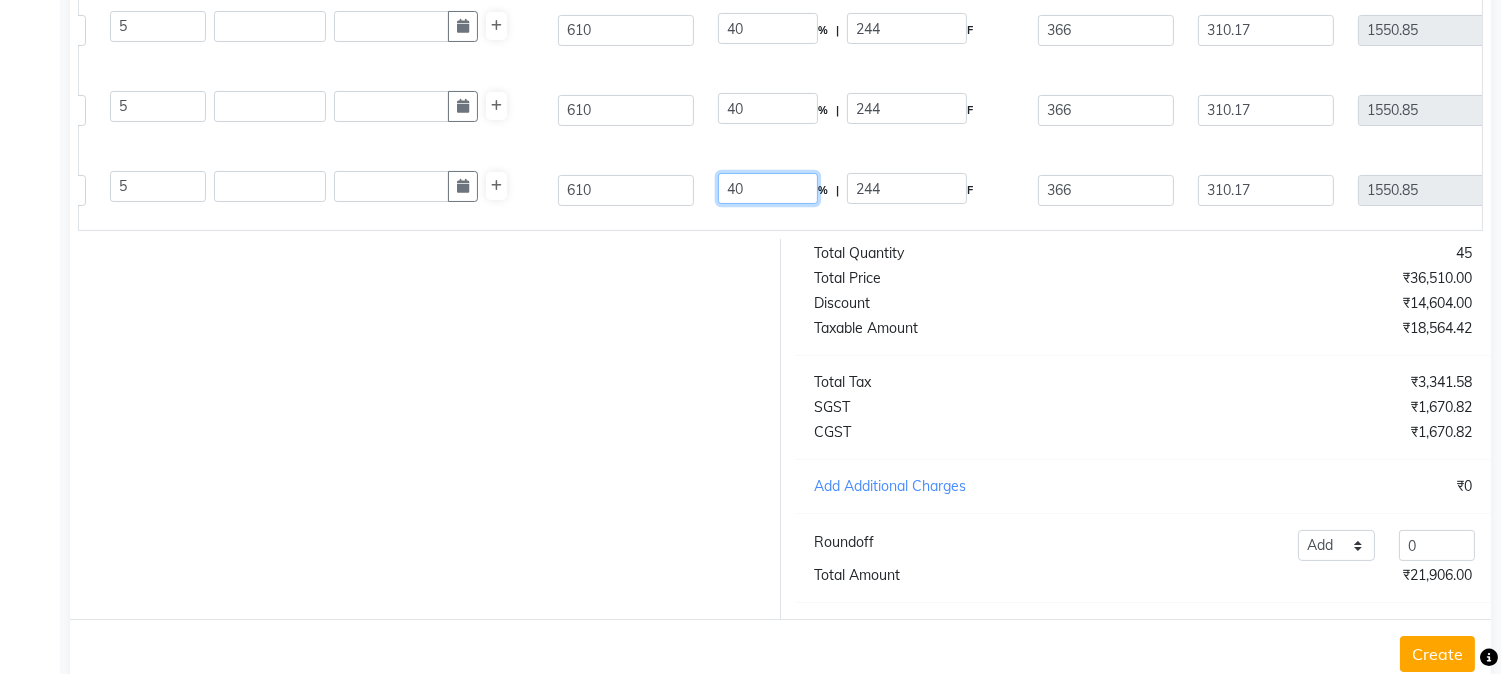 scroll, scrollTop: 932, scrollLeft: 0, axis: vertical 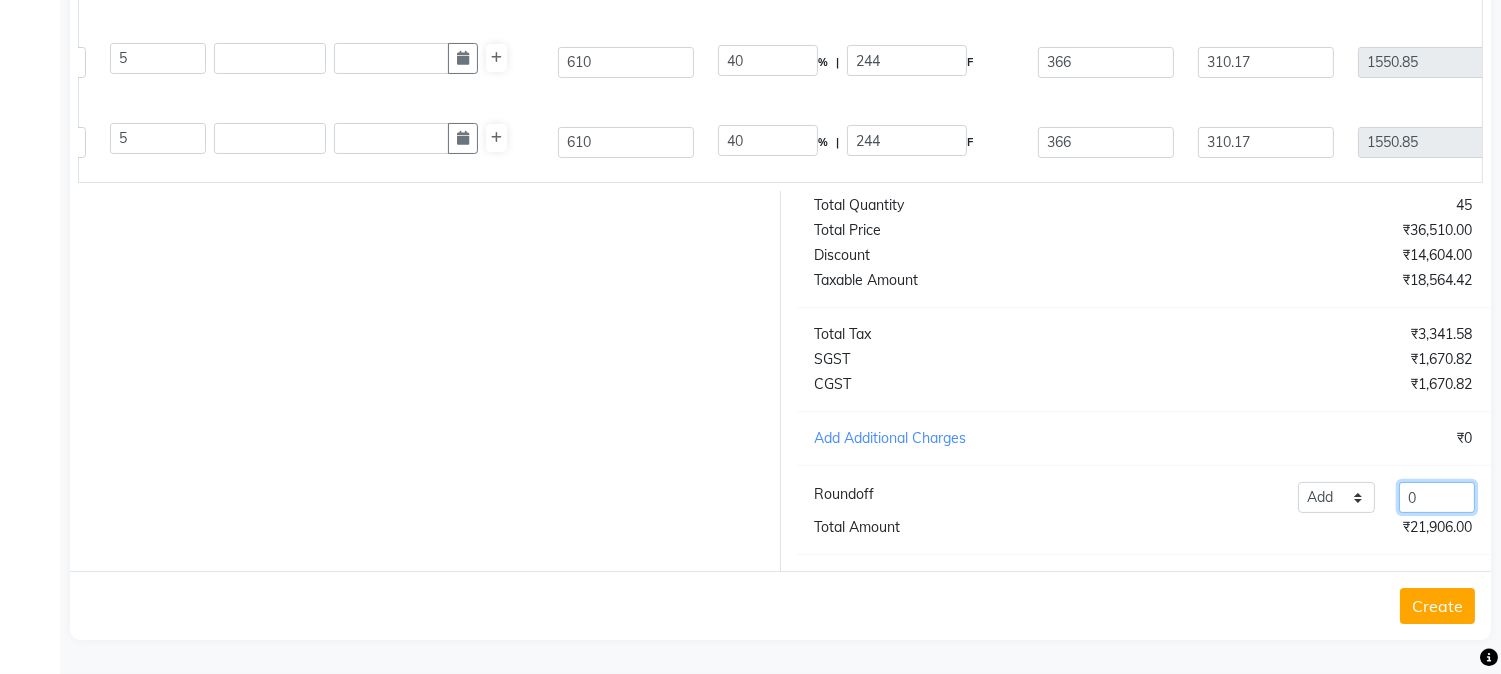 drag, startPoint x: 1433, startPoint y: 503, endPoint x: 1380, endPoint y: 513, distance: 53.935146 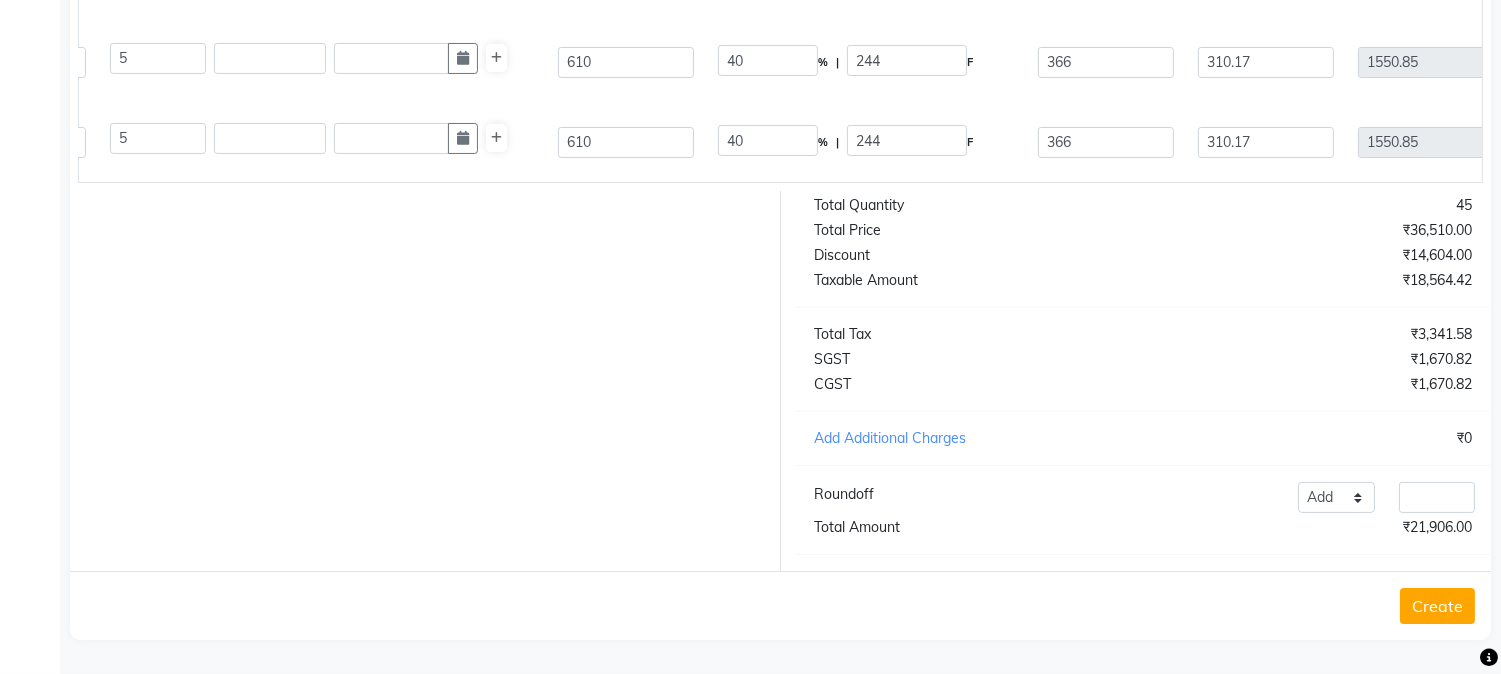 click 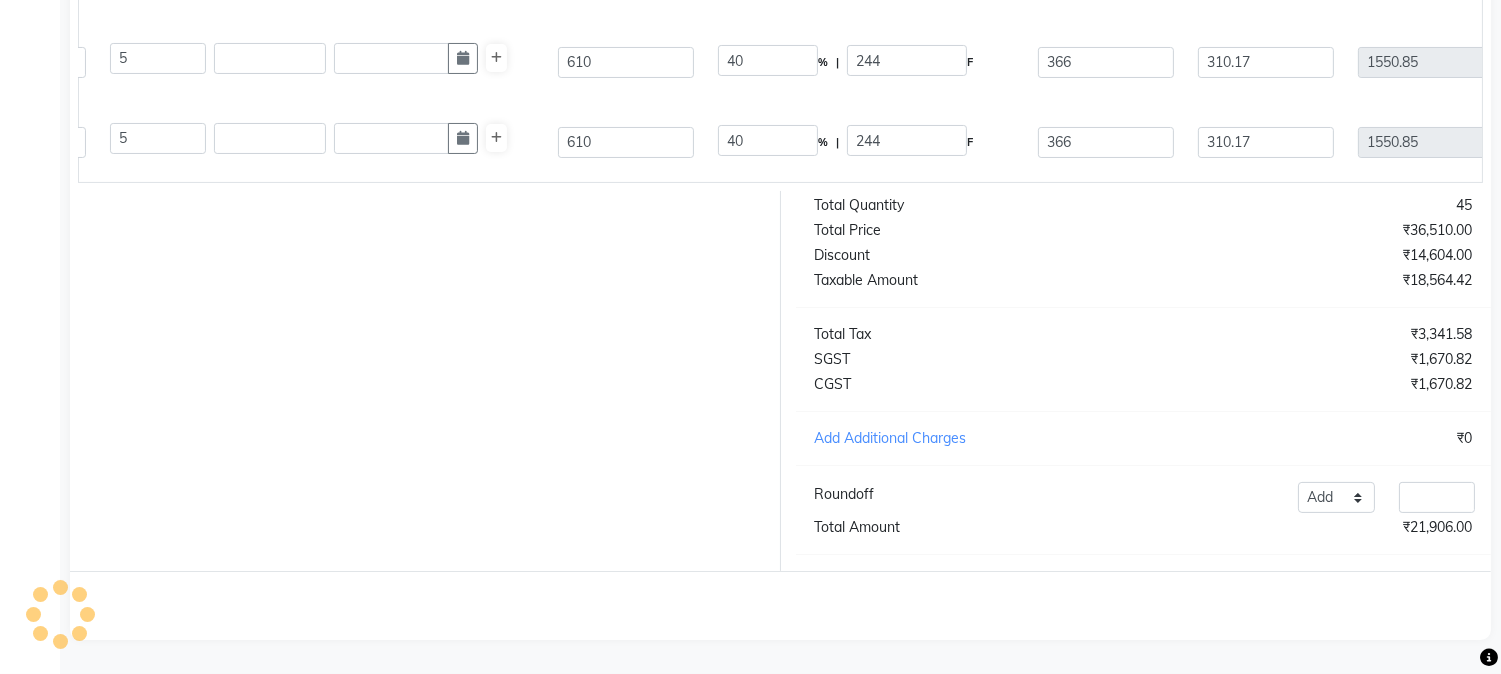 scroll, scrollTop: 0, scrollLeft: 0, axis: both 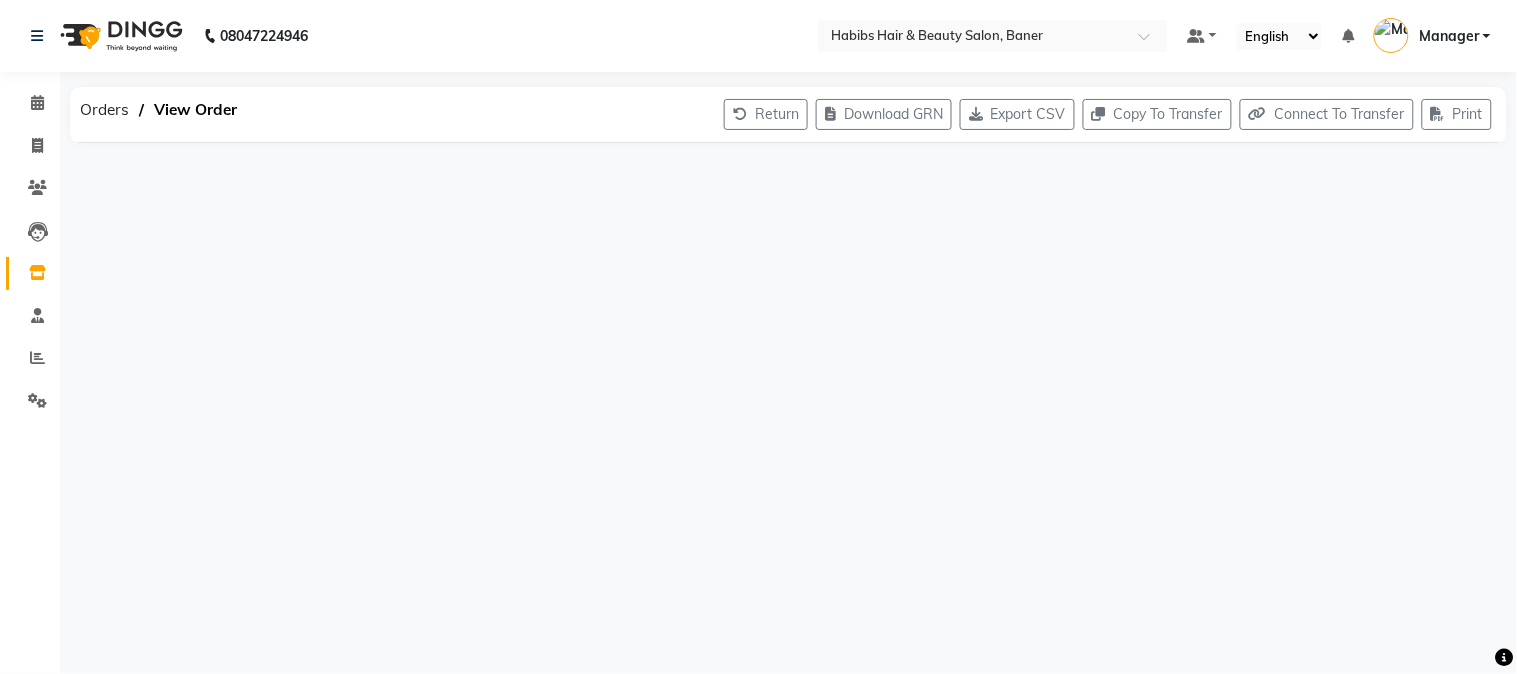 click on "08047224946 Select Location × Habibs Hair & Beauty Salon, Baner Default Panel My Panel English ENGLISH Español العربية मराठी हिंदी ગુજરાતી தமிழ் 中文 Notifications nothing to show Manager Manage Profile Change Password Sign out  Version:3.15.4  ☀ Habibs Hair & Beauty Salon, Baner  Calendar  Invoice  Clients  Leads   Inventory  Staff  Reports  Settings Completed InProgress Upcoming Dropped Tentative Check-In Confirm Bookings Segments Page Builder  Orders   View Order   Return   Download GRN   Export CSV   Copy To Transfer   Connect To Transfer   Print  ×" at bounding box center [758, 337] 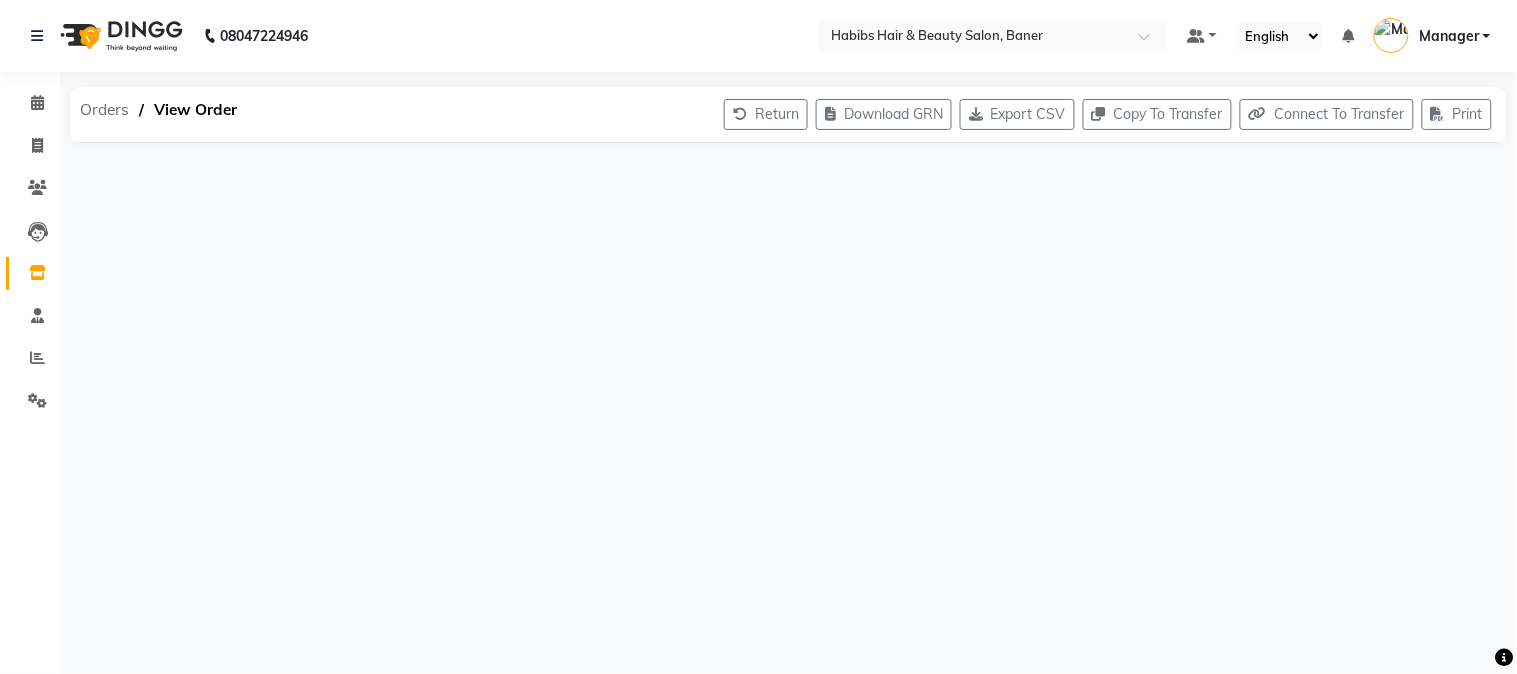 click on "Orders" 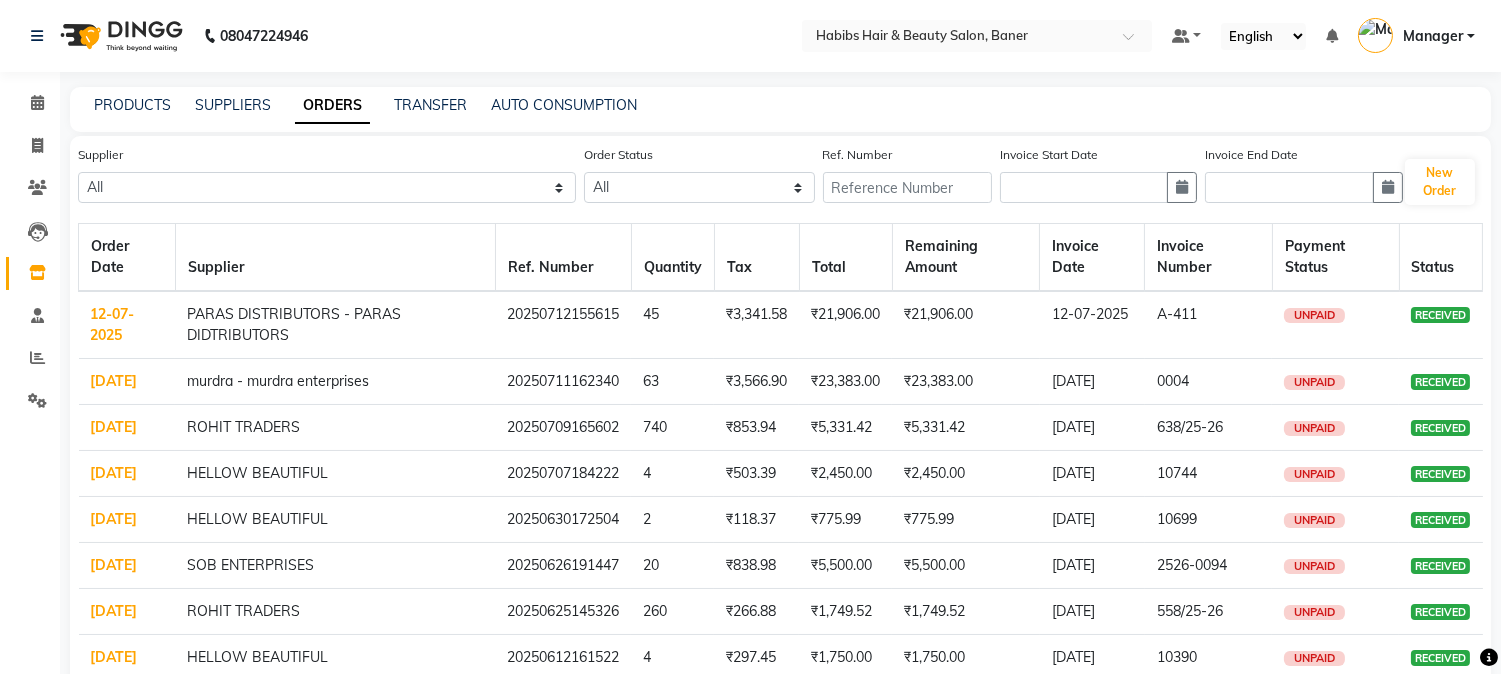 click on "12-07-2025" 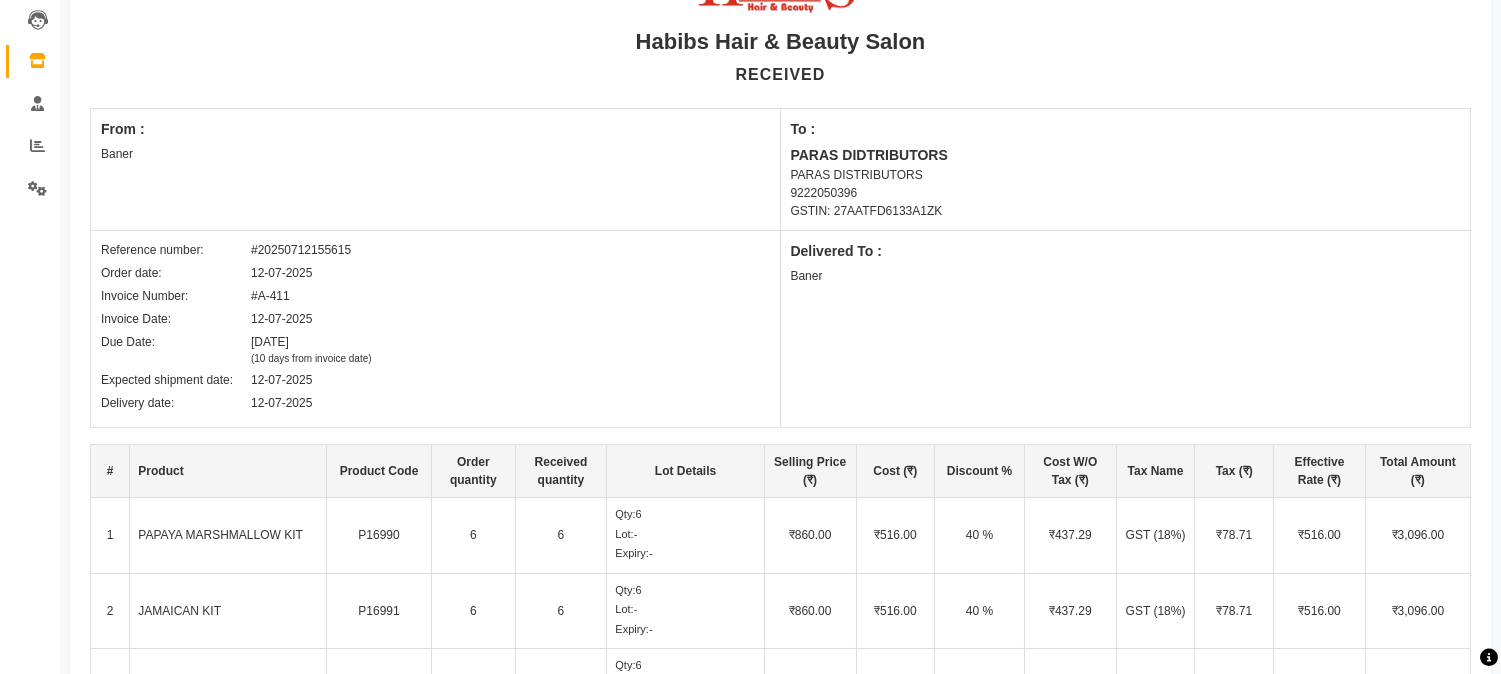 scroll, scrollTop: 211, scrollLeft: 0, axis: vertical 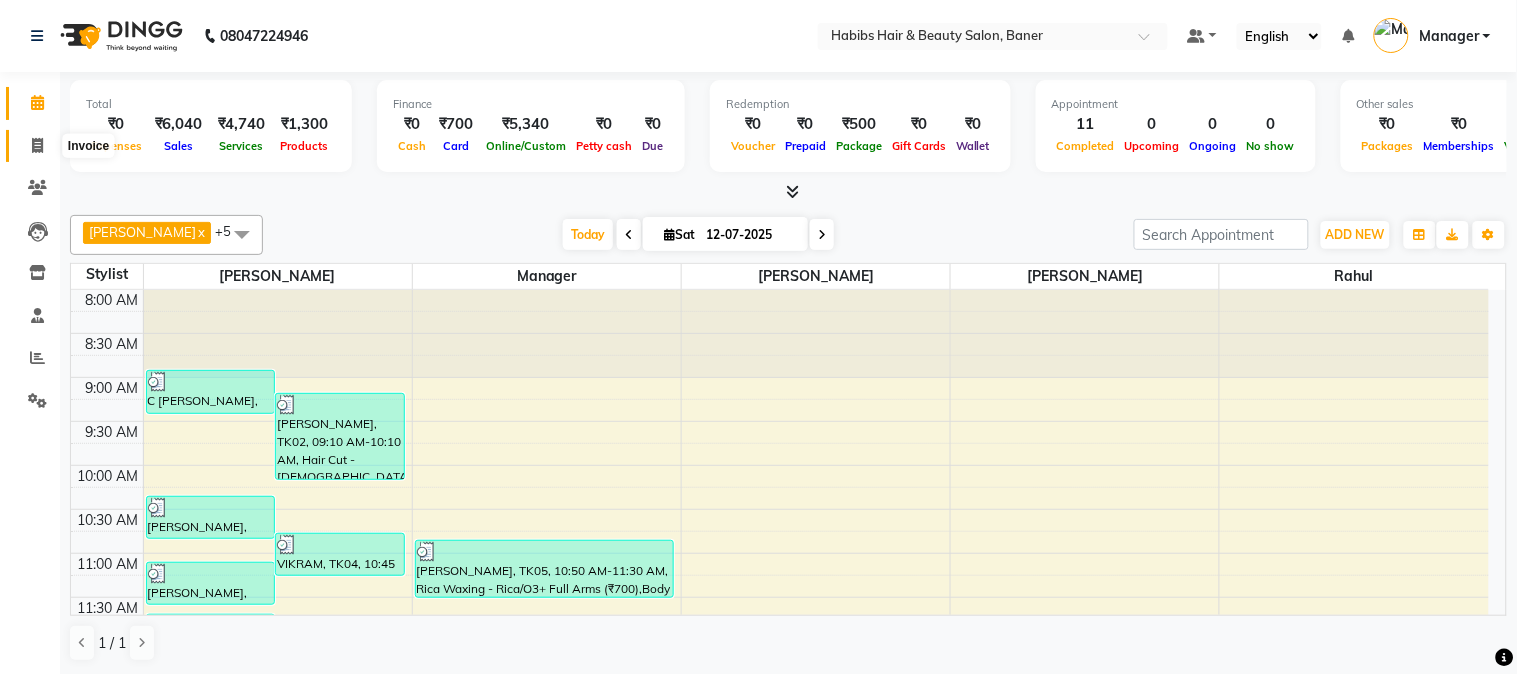 click 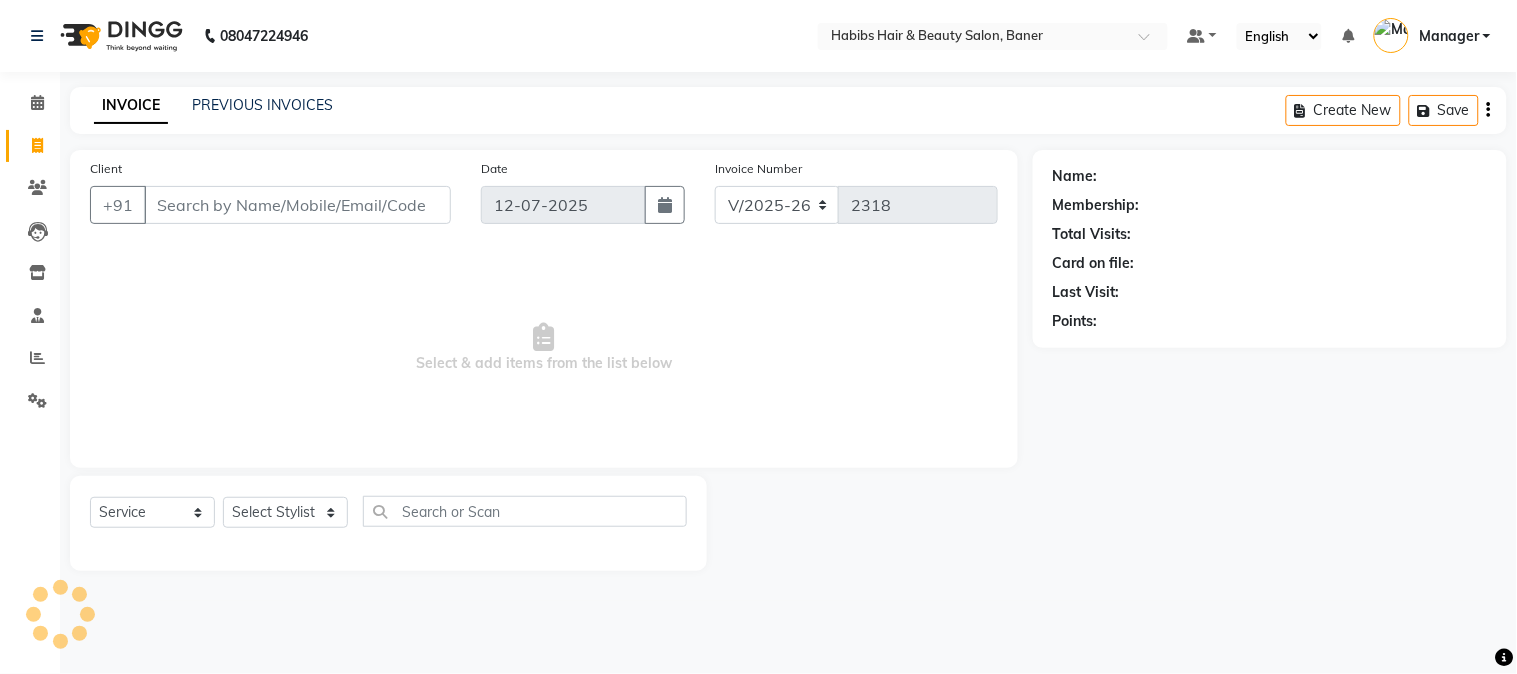 click on "Client" at bounding box center [297, 205] 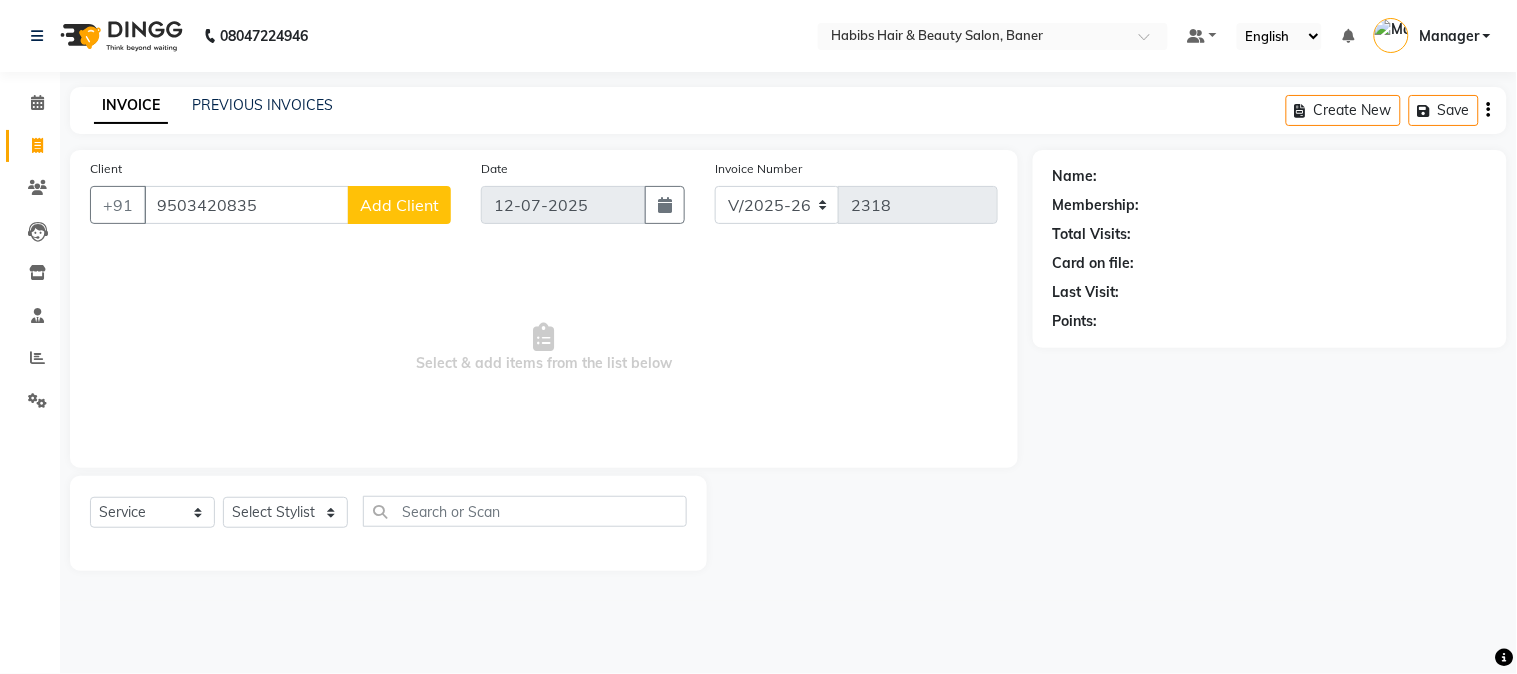type on "9503420835" 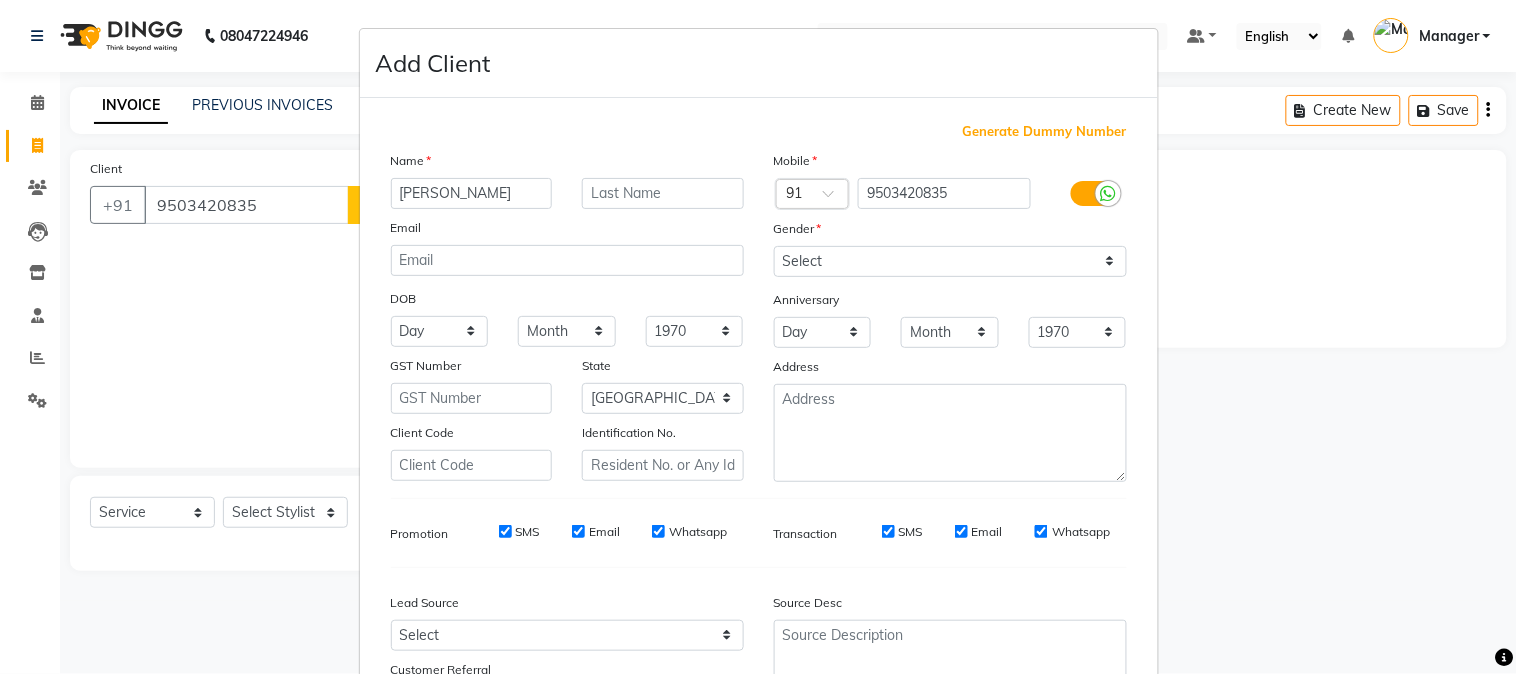 click on "[PERSON_NAME]" at bounding box center [472, 193] 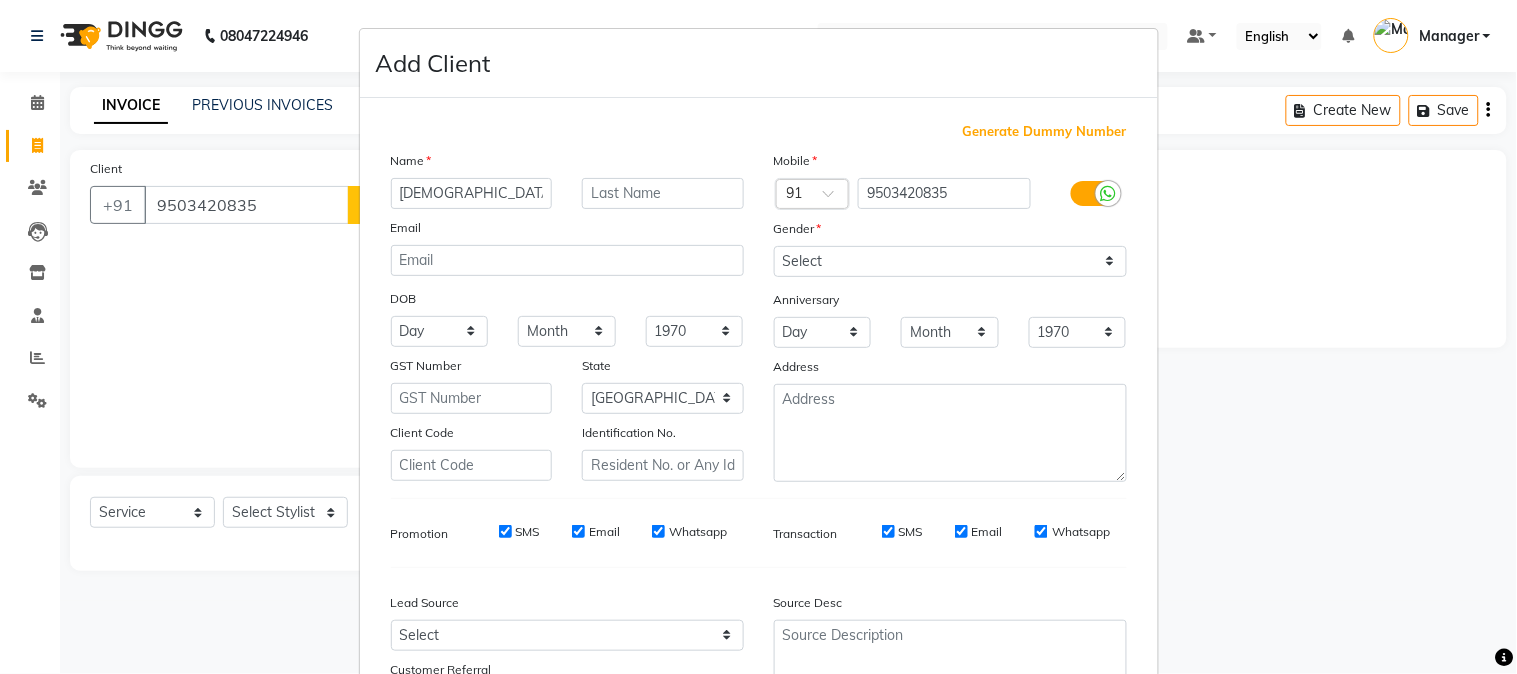 type on "[DEMOGRAPHIC_DATA]" 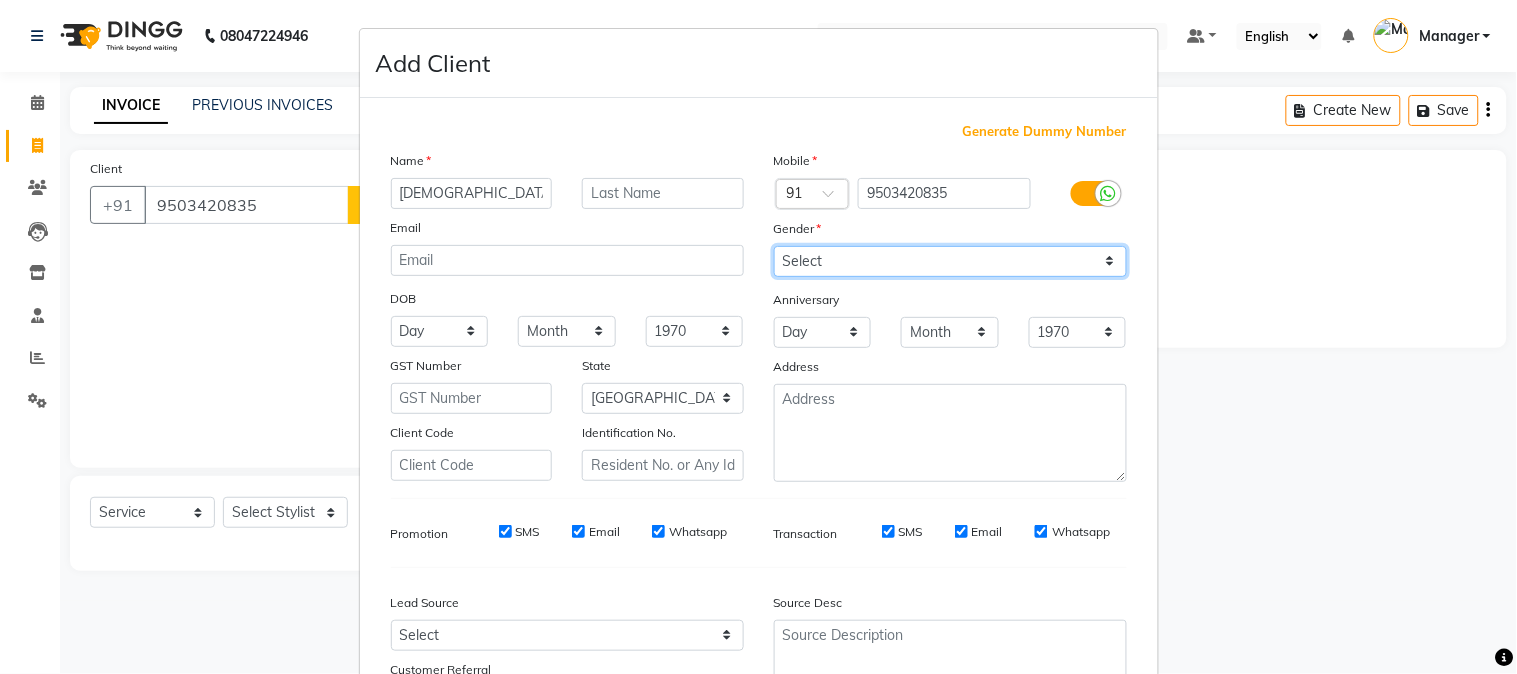 click on "Select [DEMOGRAPHIC_DATA] [DEMOGRAPHIC_DATA] Other Prefer Not To Say" at bounding box center [950, 261] 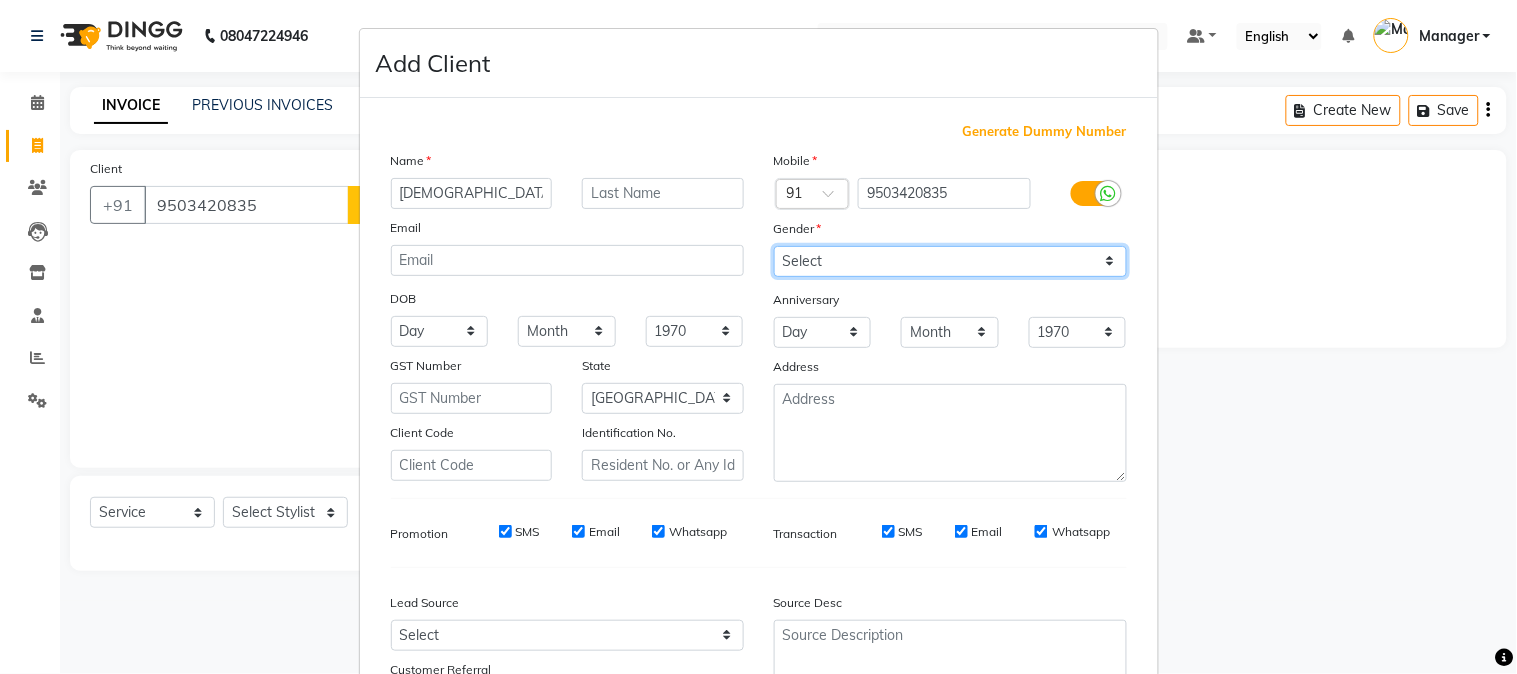 select on "[DEMOGRAPHIC_DATA]" 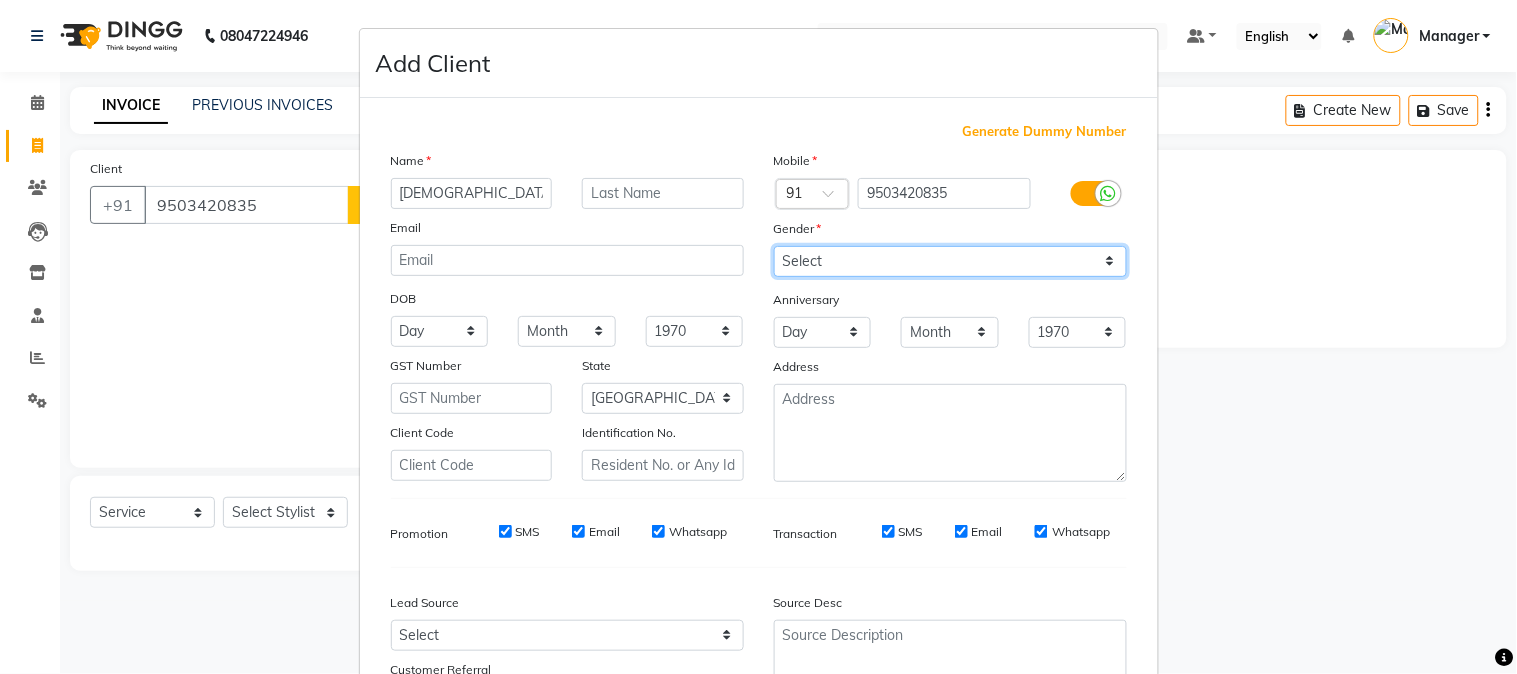 click on "Select [DEMOGRAPHIC_DATA] [DEMOGRAPHIC_DATA] Other Prefer Not To Say" at bounding box center (950, 261) 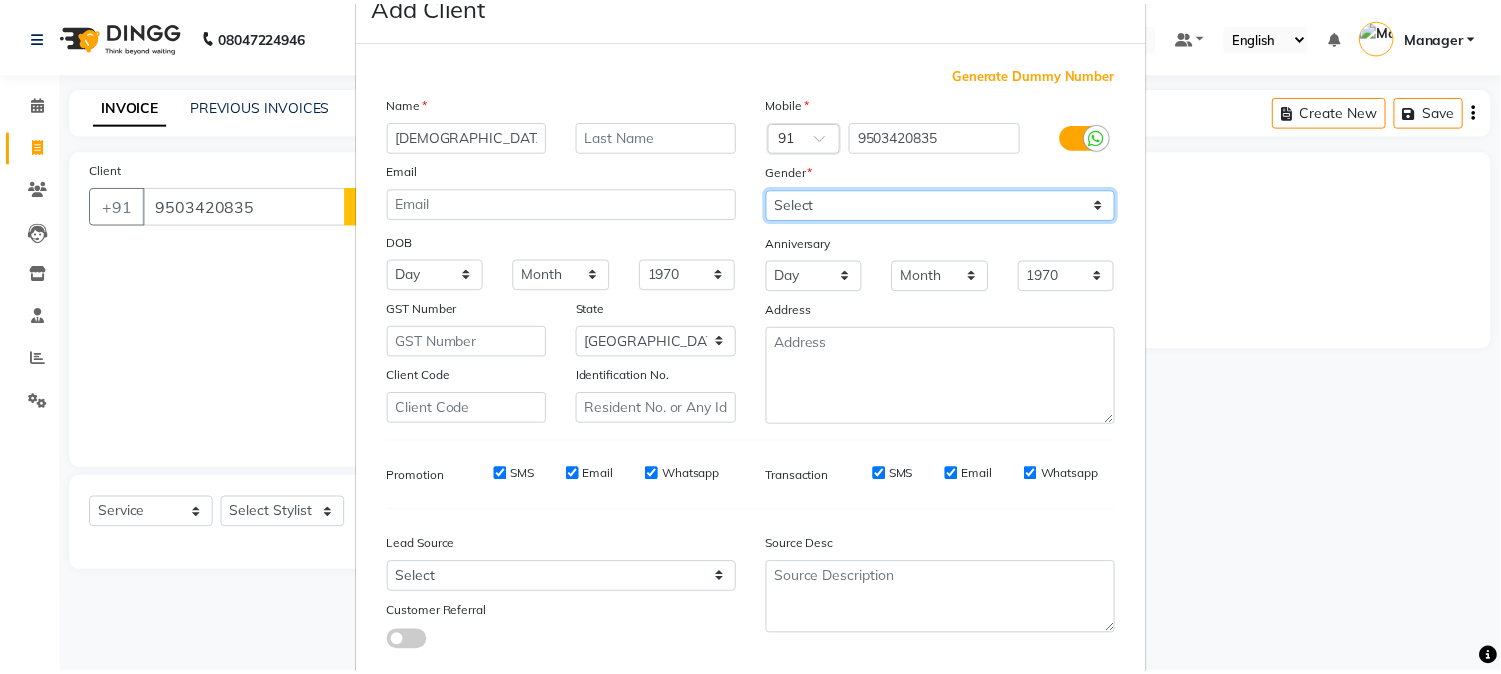 scroll, scrollTop: 176, scrollLeft: 0, axis: vertical 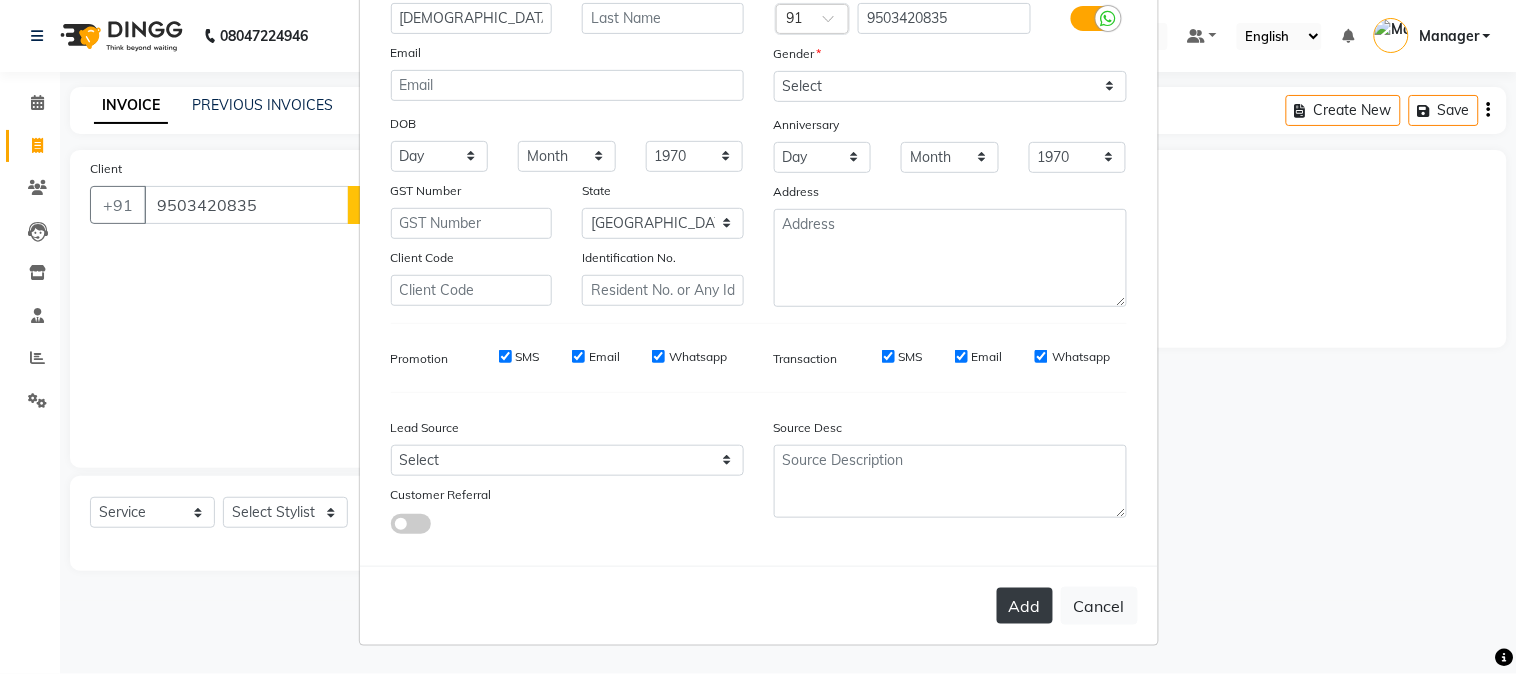 click on "Add" at bounding box center [1025, 606] 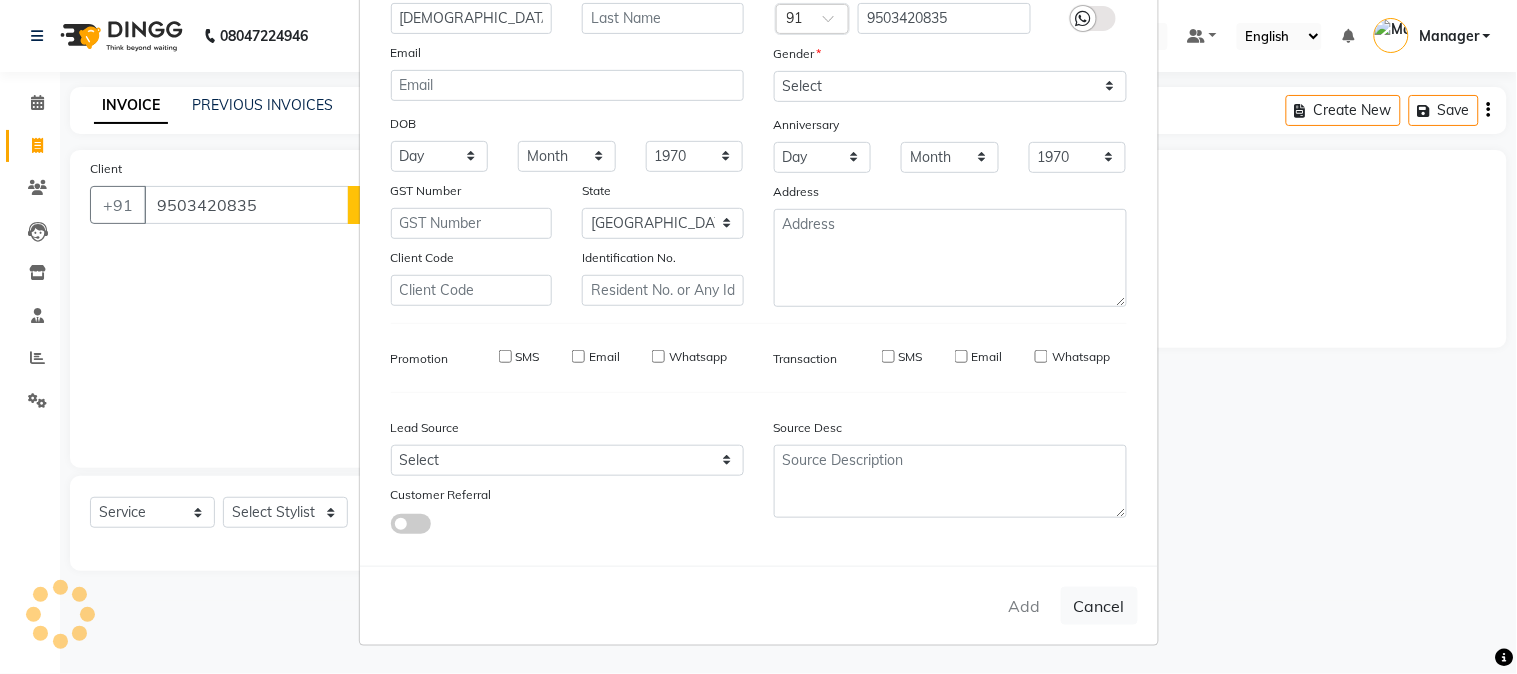 type on "95******35" 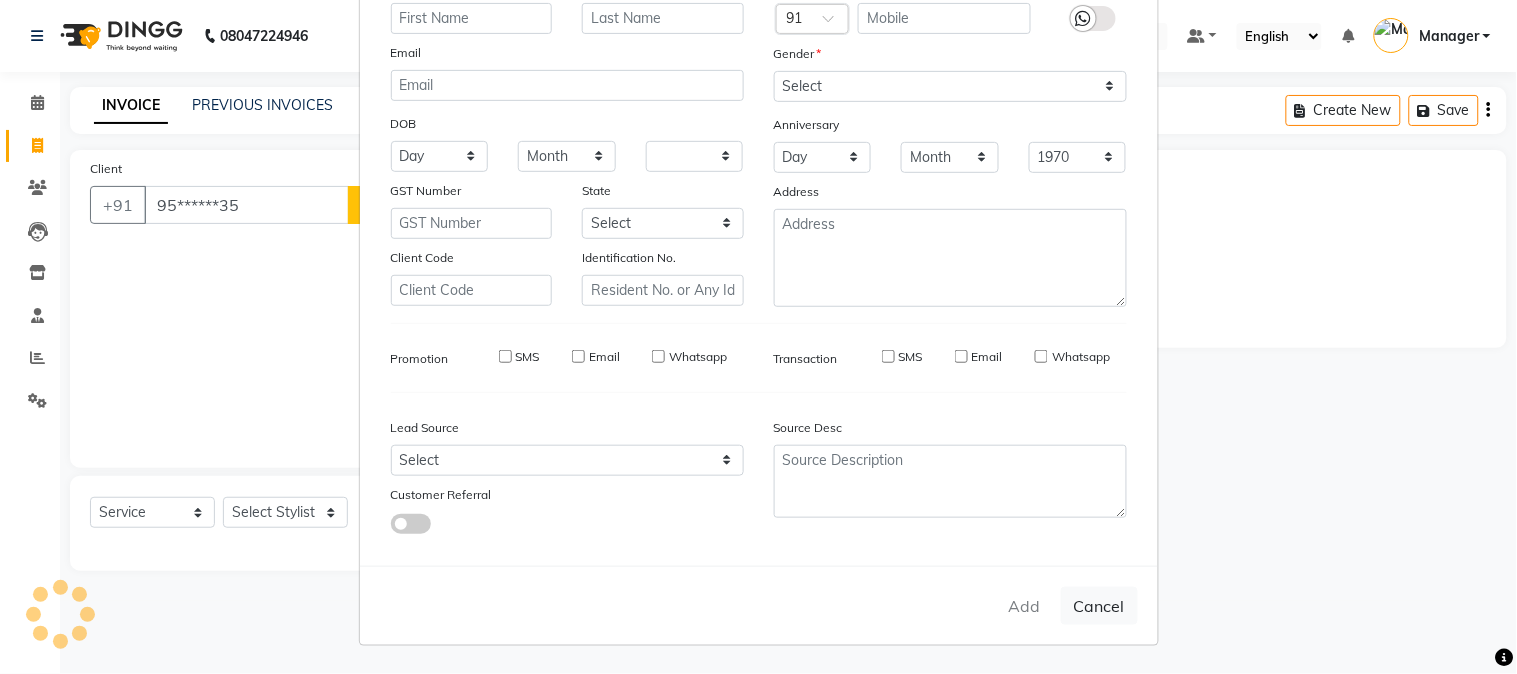 select 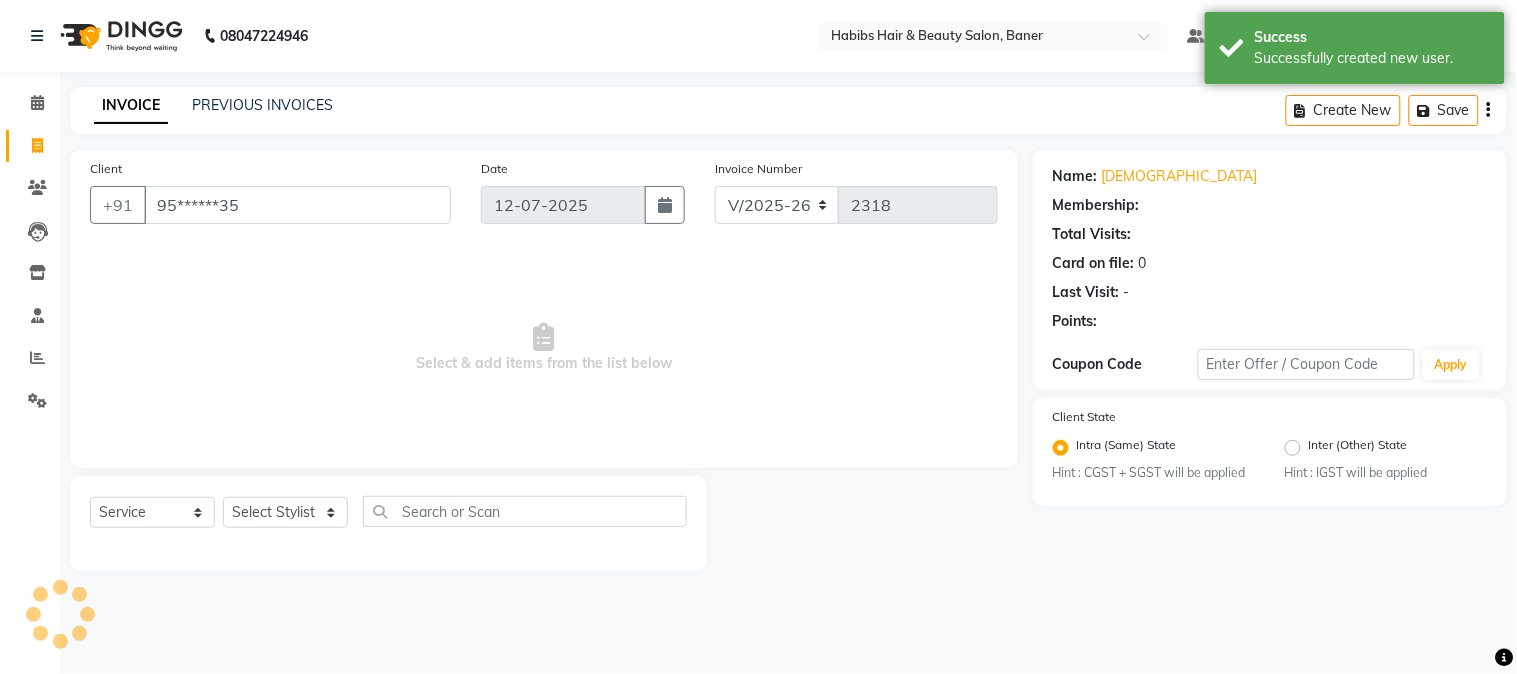 select on "1: Object" 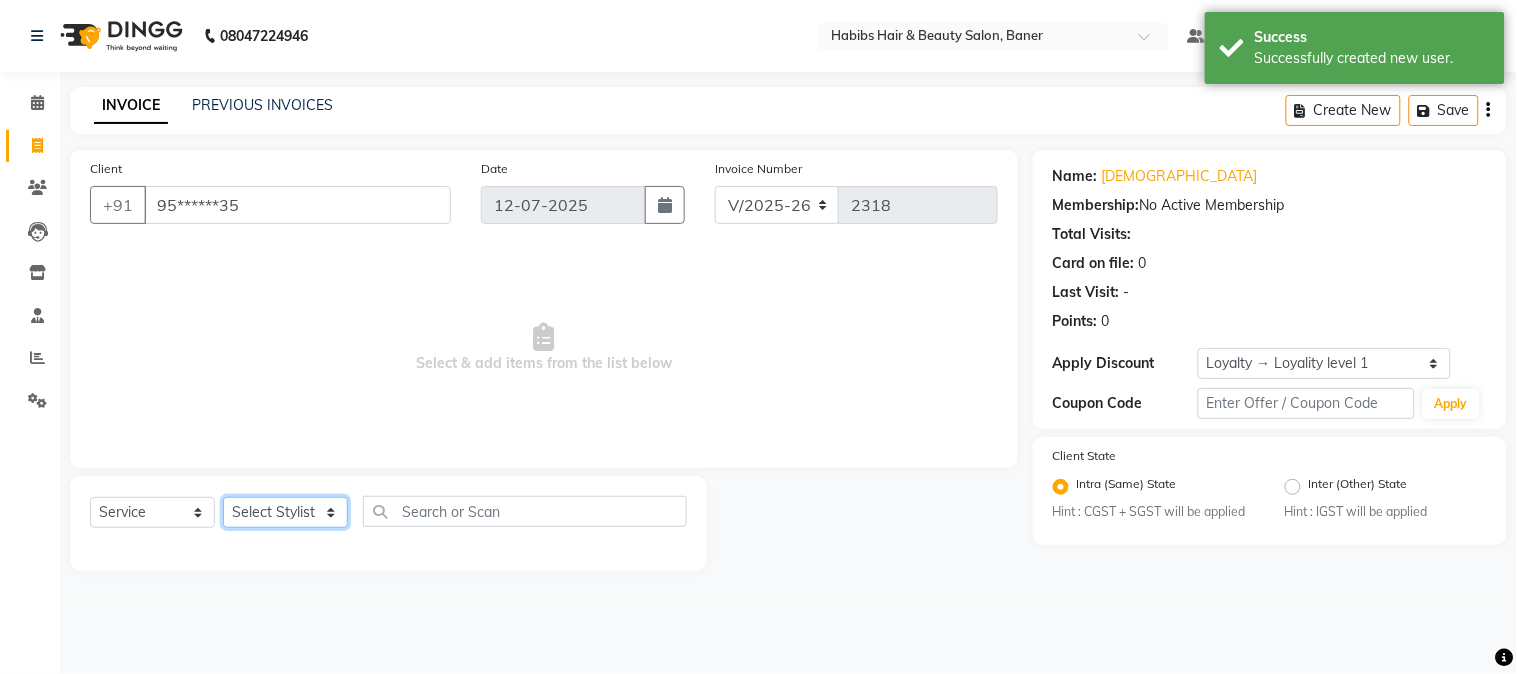 click on "Select Stylist Admin [PERSON_NAME]  Manager [PERSON_NAME] [PERSON_NAME] [PERSON_NAME]" 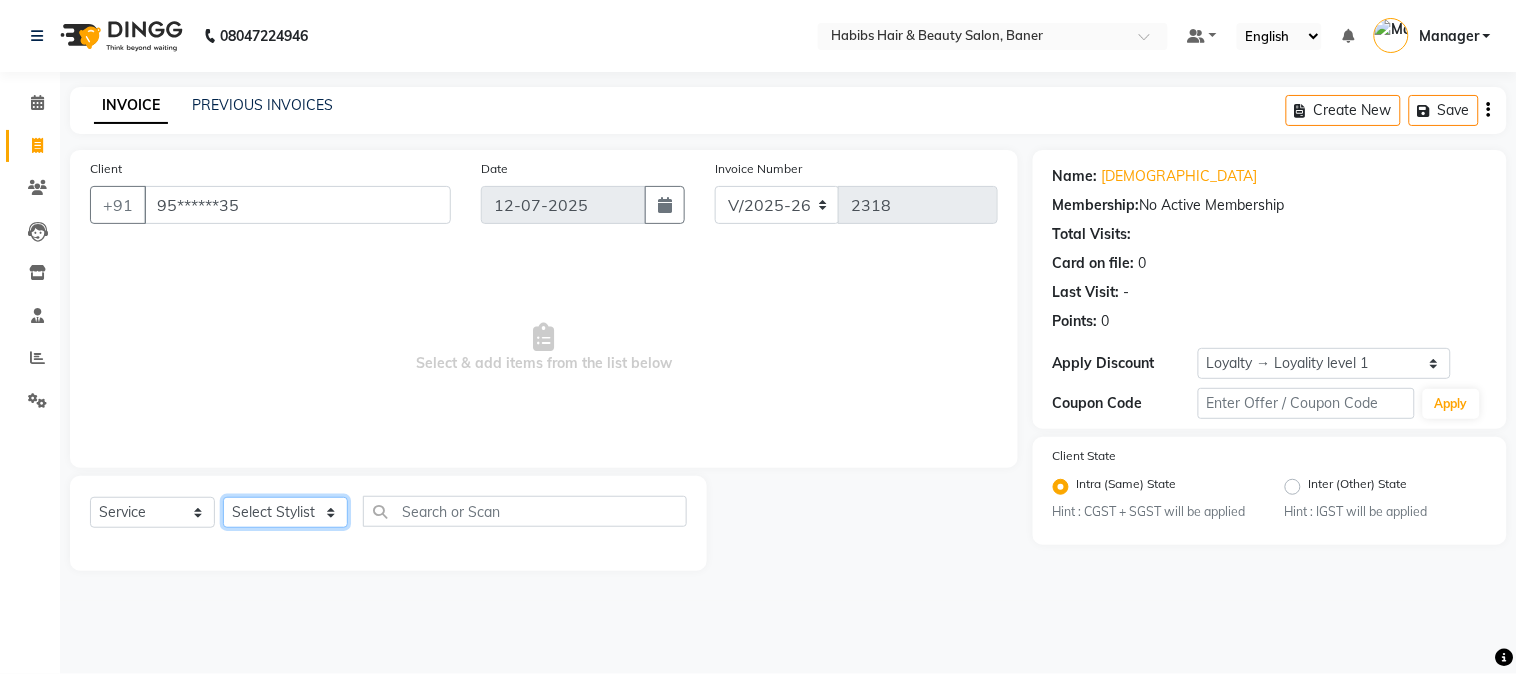 select on "35759" 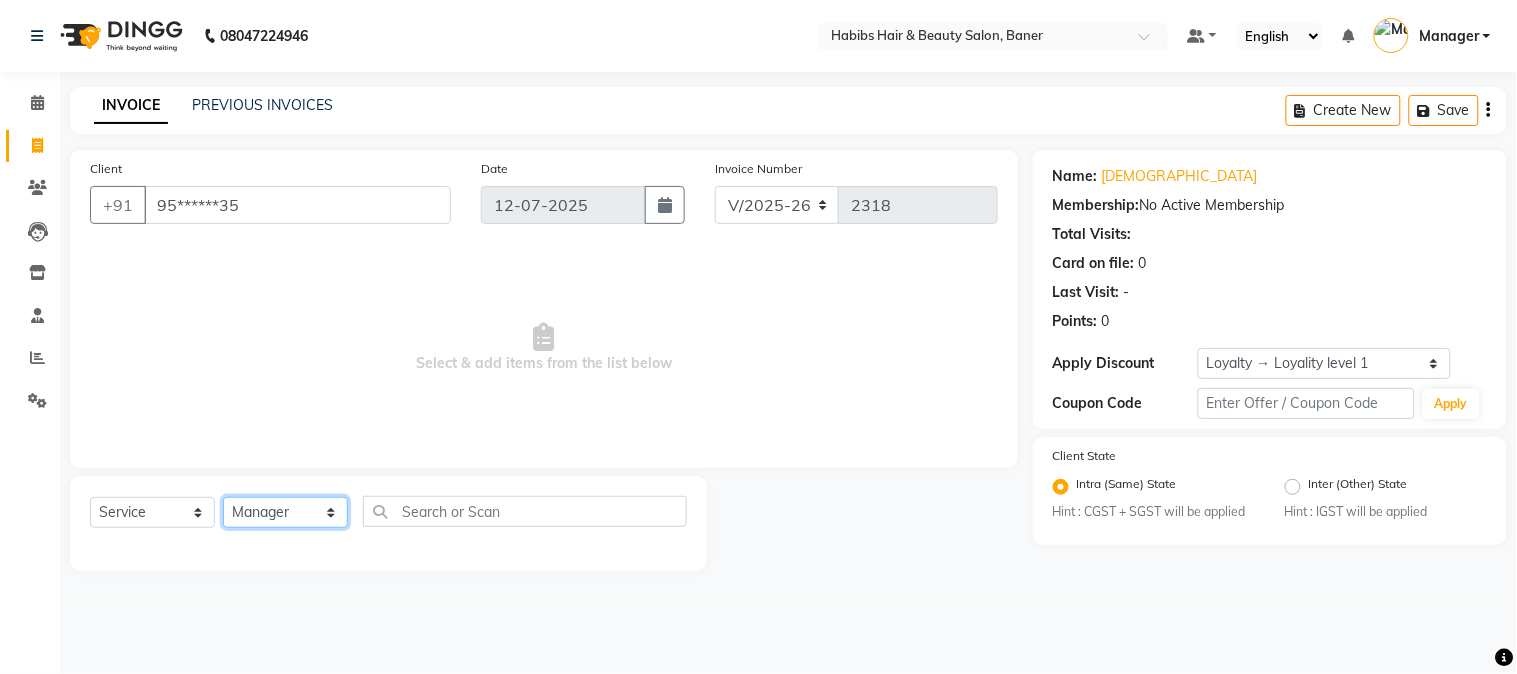 click on "Select Stylist Admin [PERSON_NAME]  Manager [PERSON_NAME] [PERSON_NAME] [PERSON_NAME]" 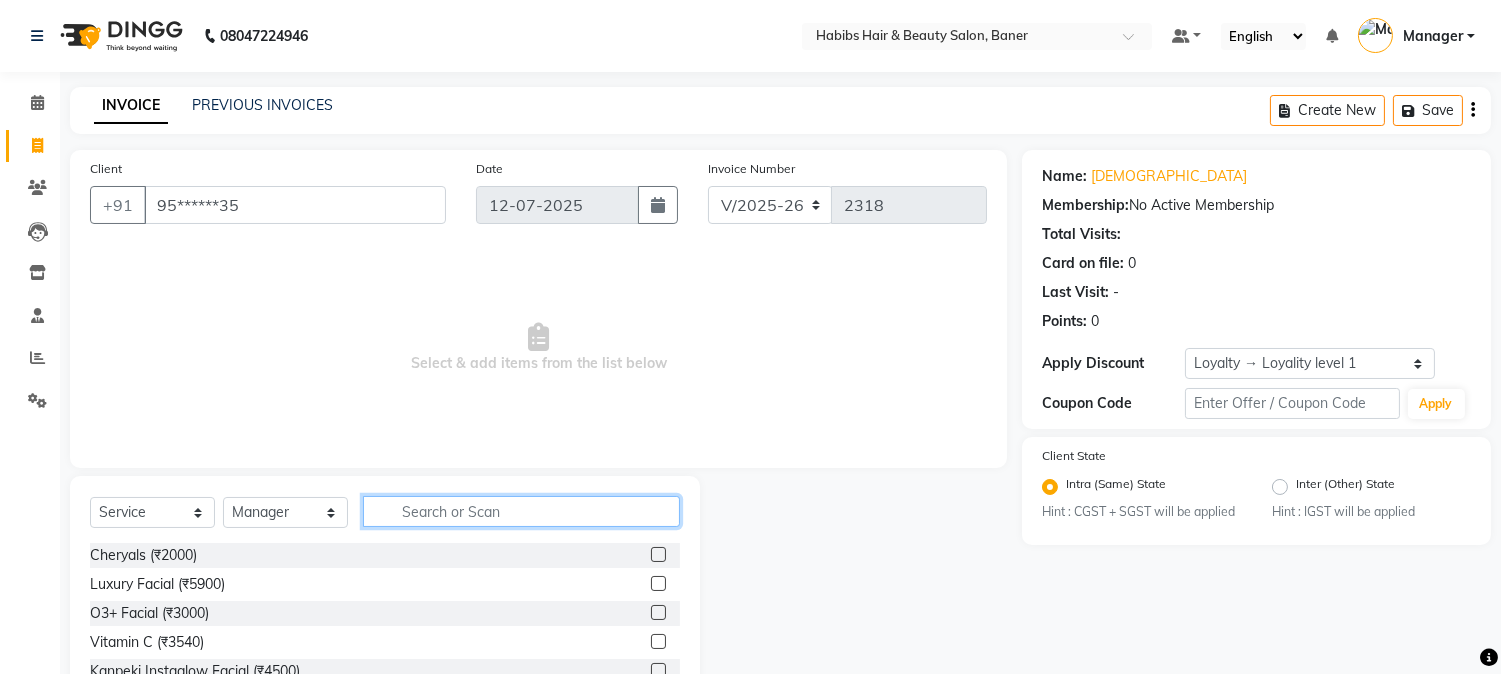 click 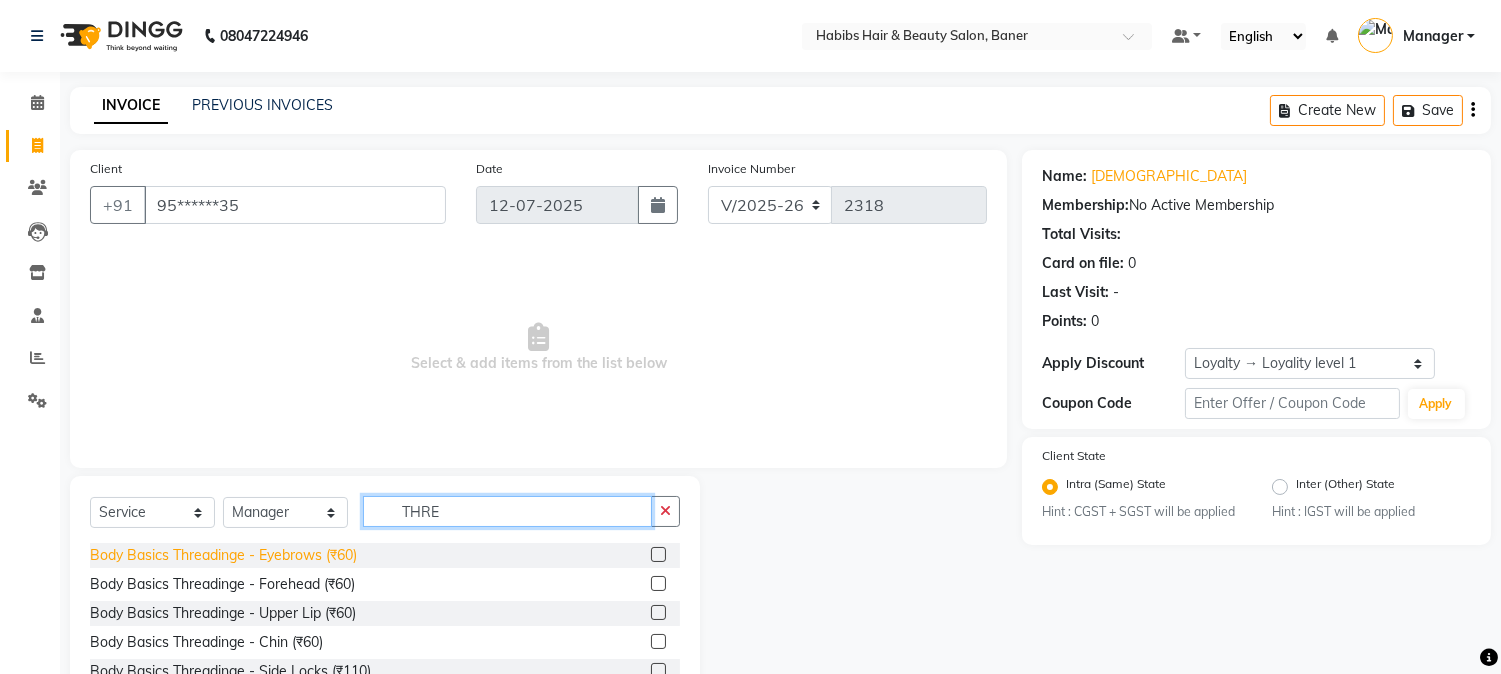 type on "THRE" 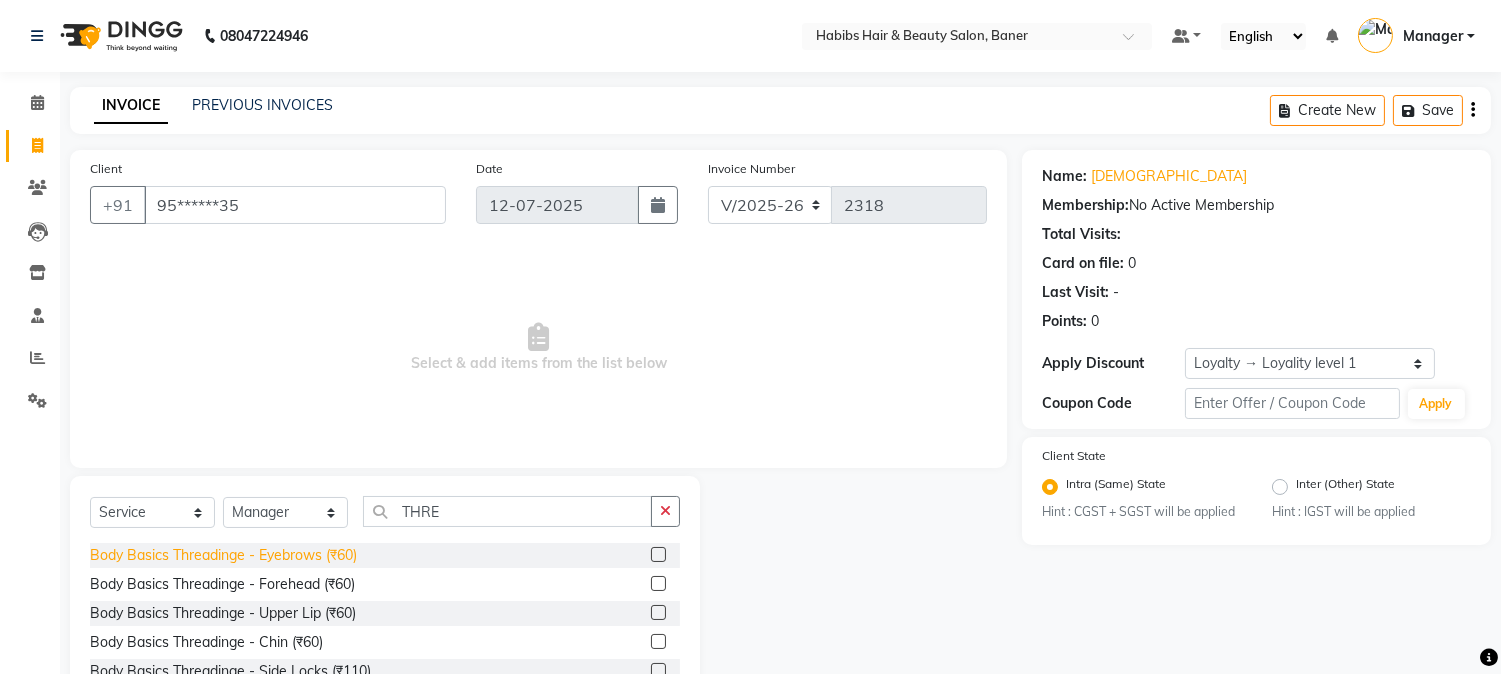 click on "Body Basics Threadinge - Eyebrows (₹60)" 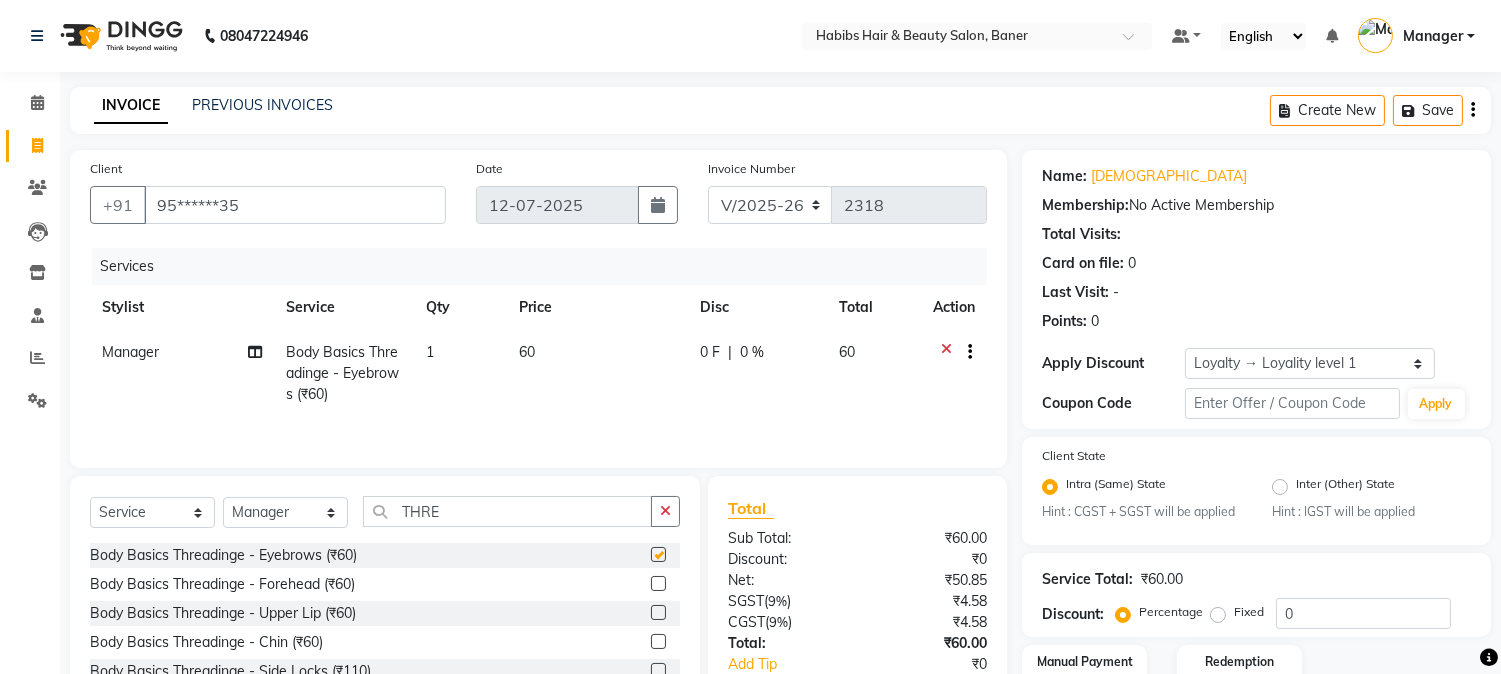 checkbox on "false" 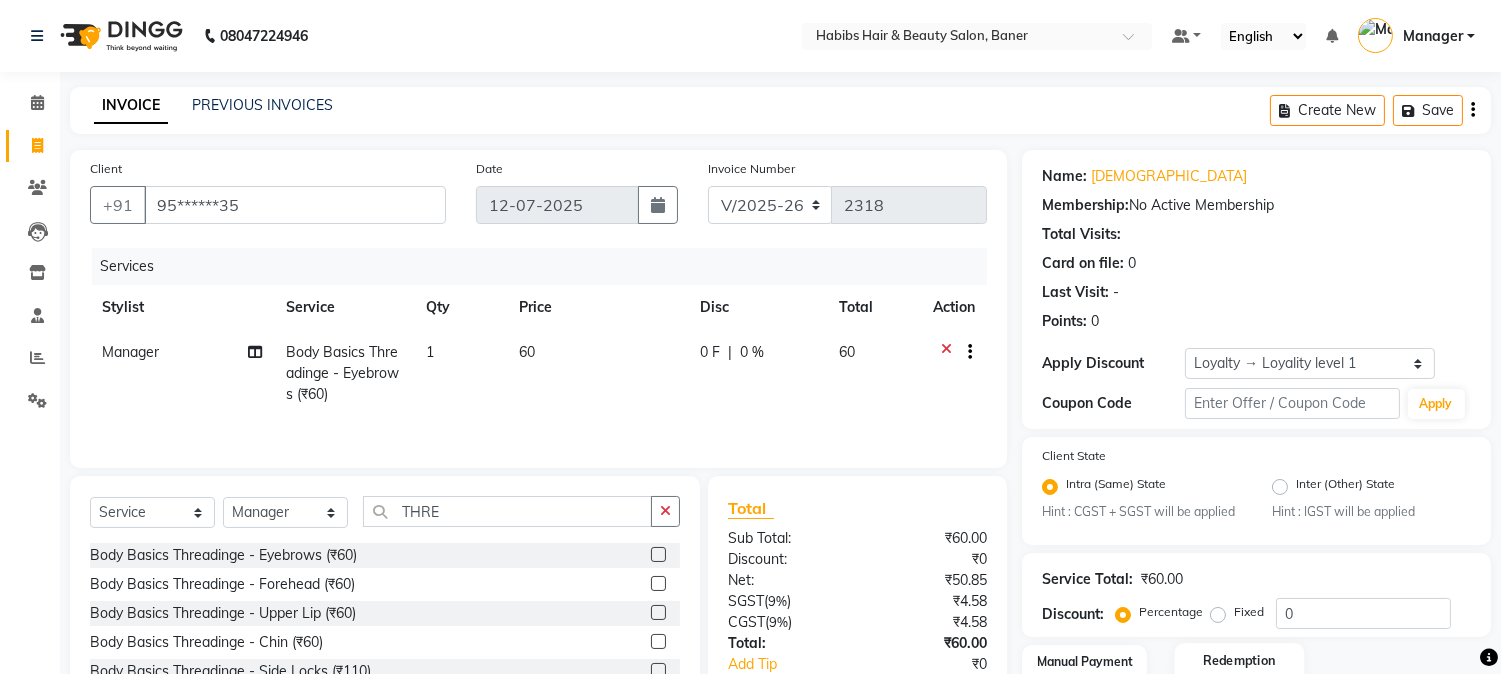 scroll, scrollTop: 140, scrollLeft: 0, axis: vertical 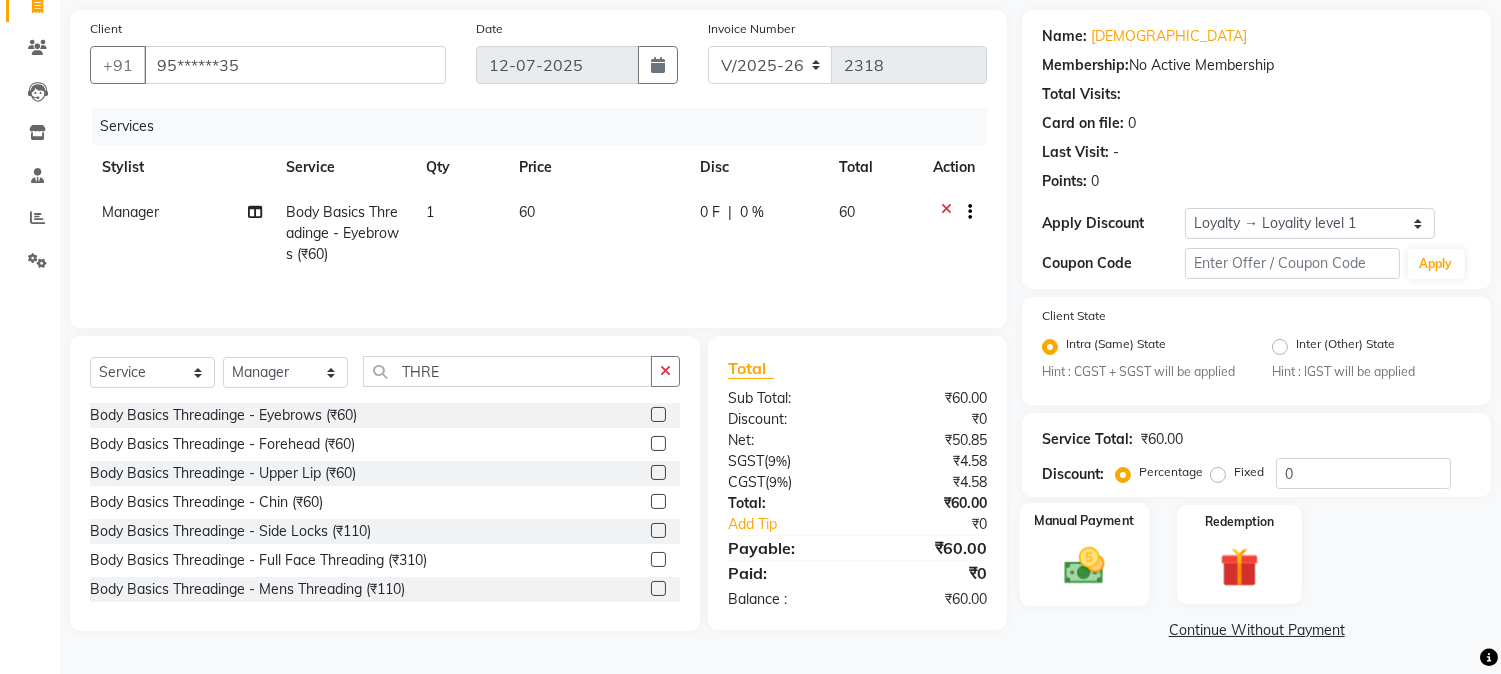 click 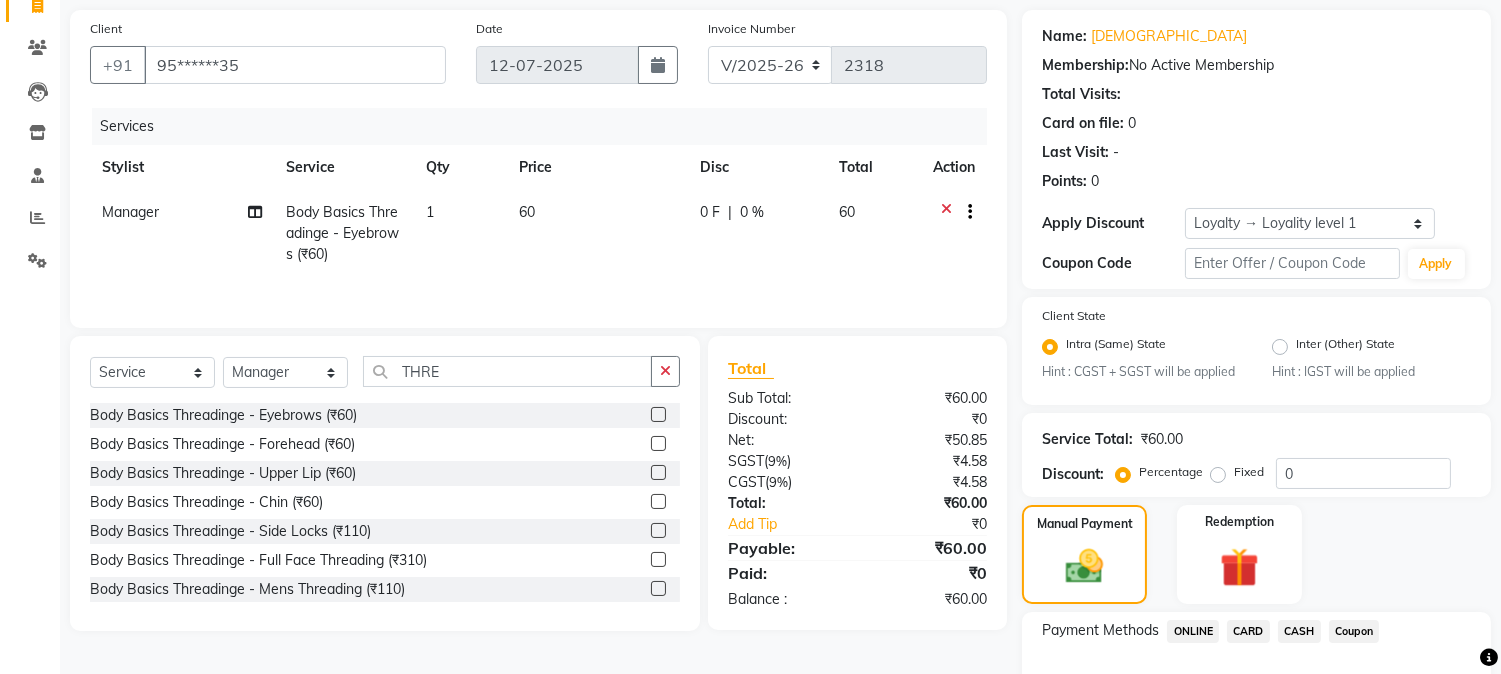click on "ONLINE" 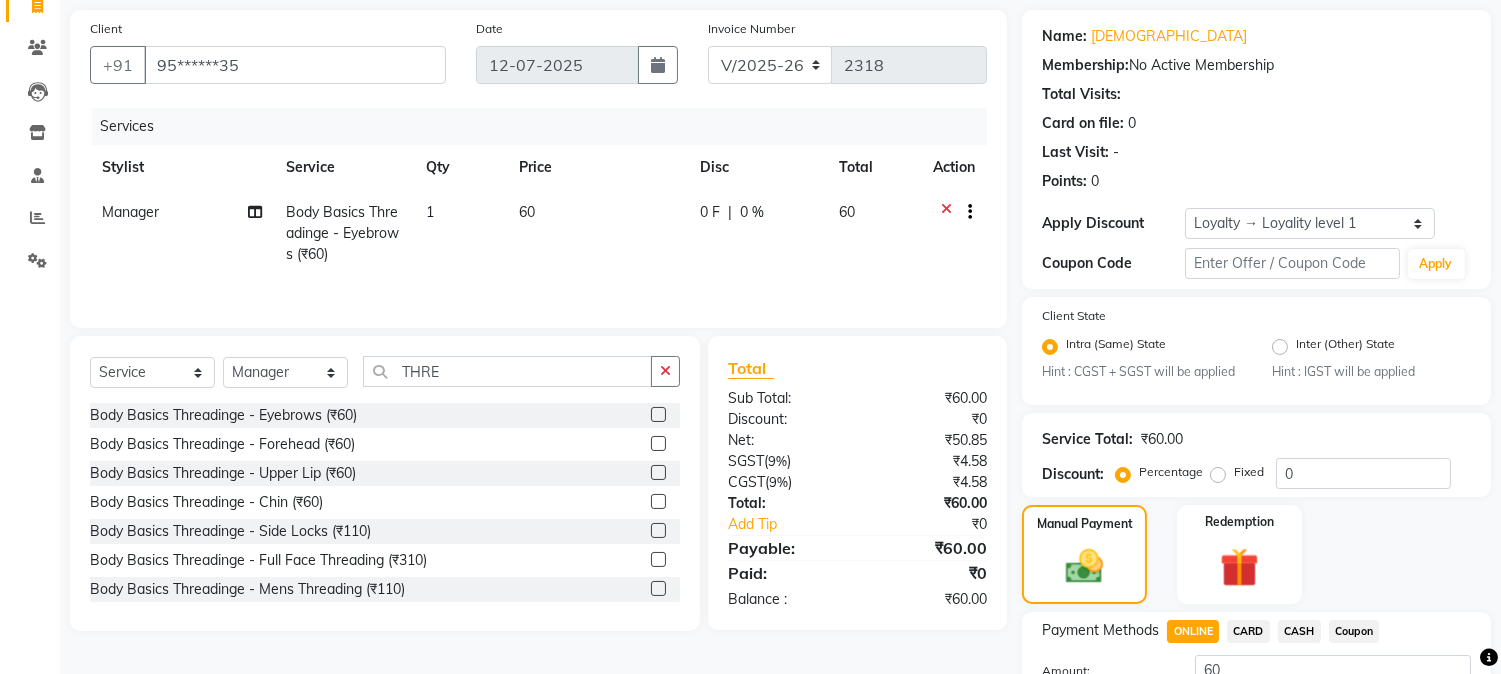scroll, scrollTop: 297, scrollLeft: 0, axis: vertical 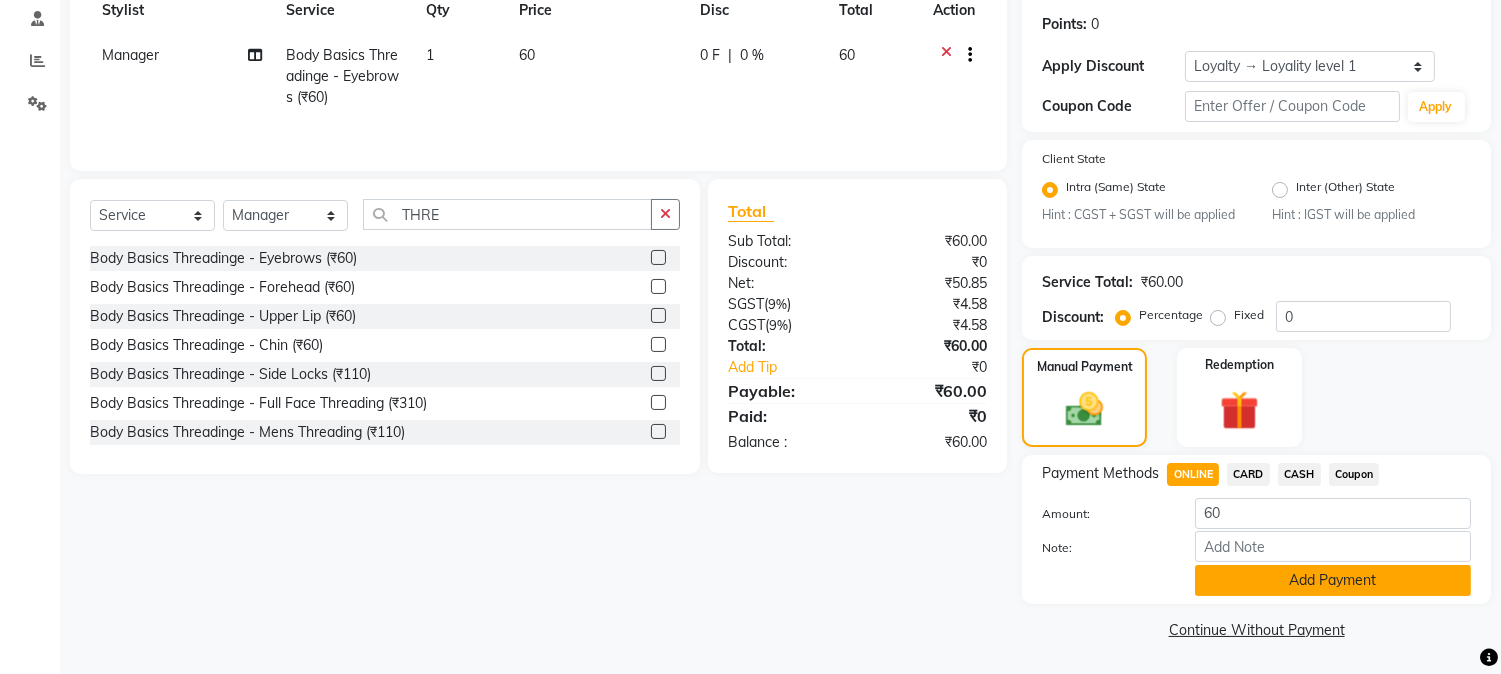 click on "Add Payment" 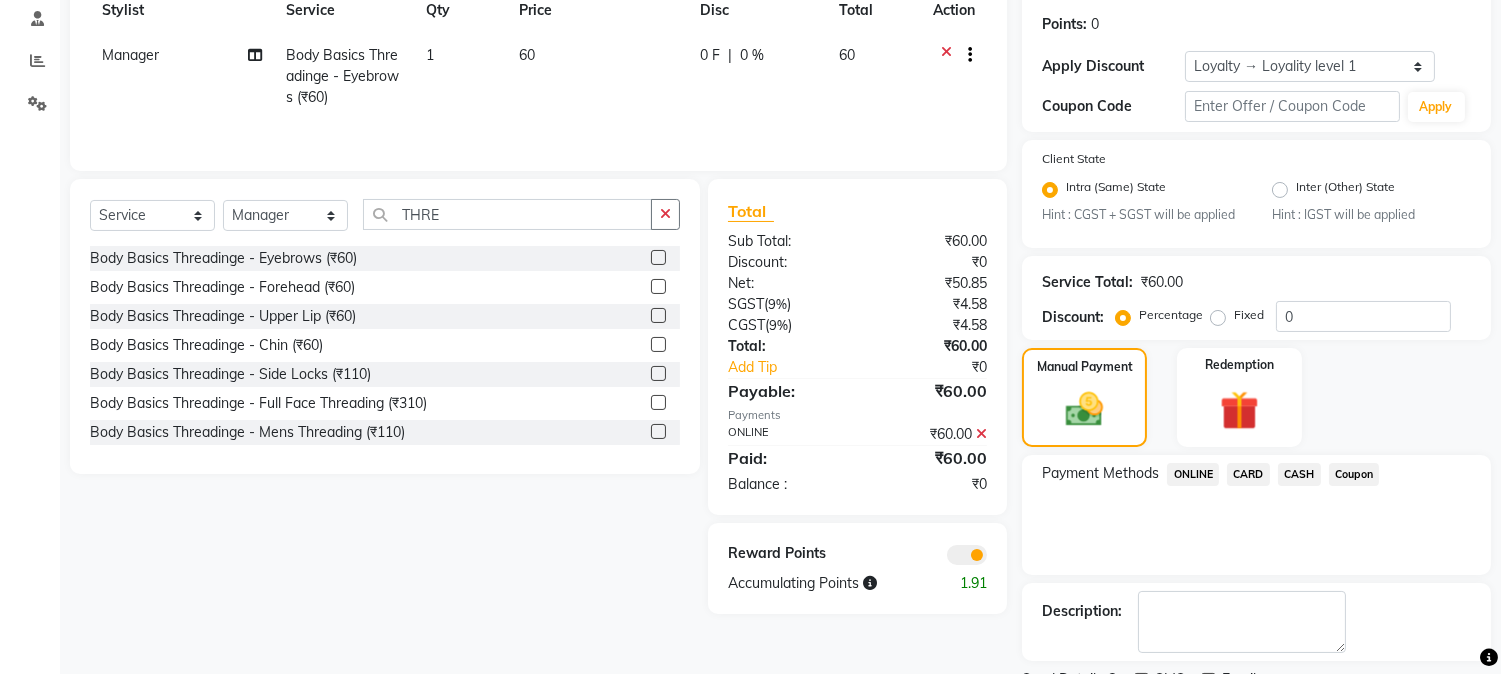 scroll, scrollTop: 382, scrollLeft: 0, axis: vertical 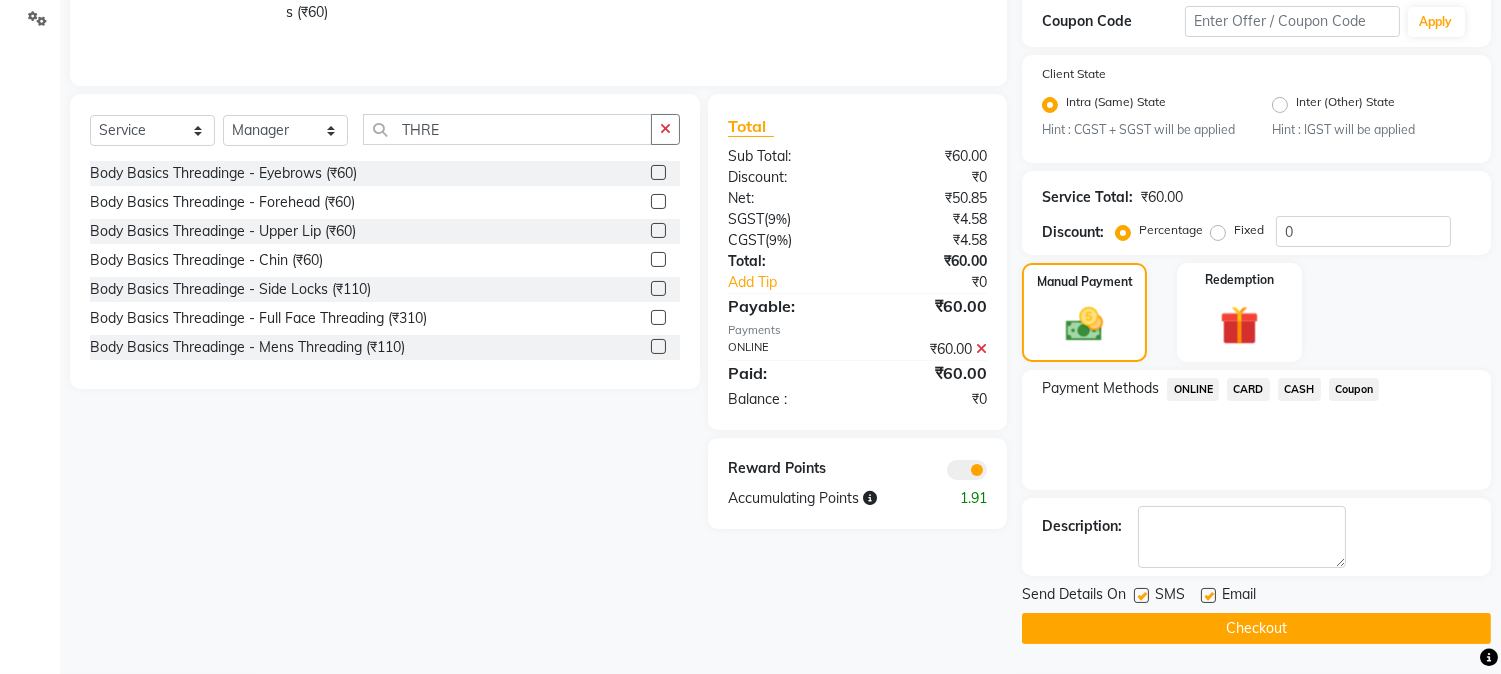click on "Checkout" 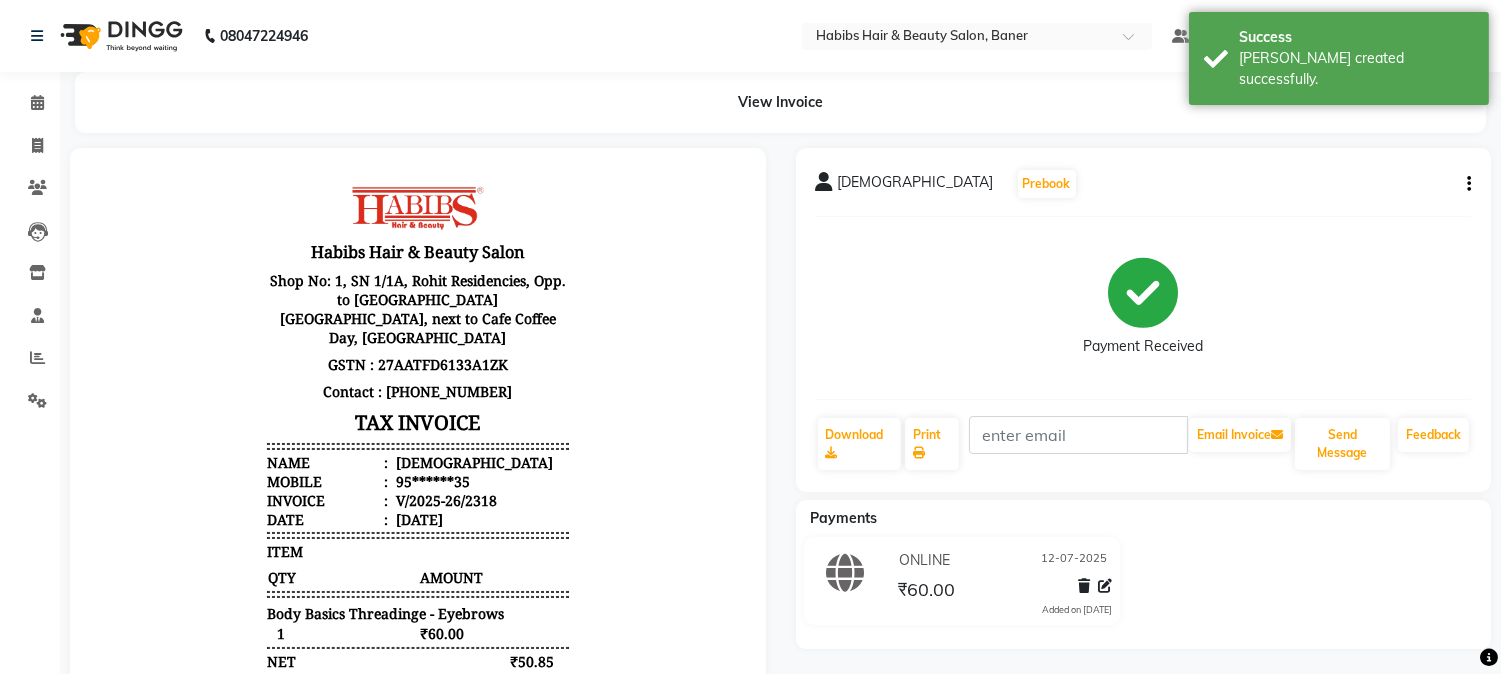 scroll, scrollTop: 0, scrollLeft: 0, axis: both 